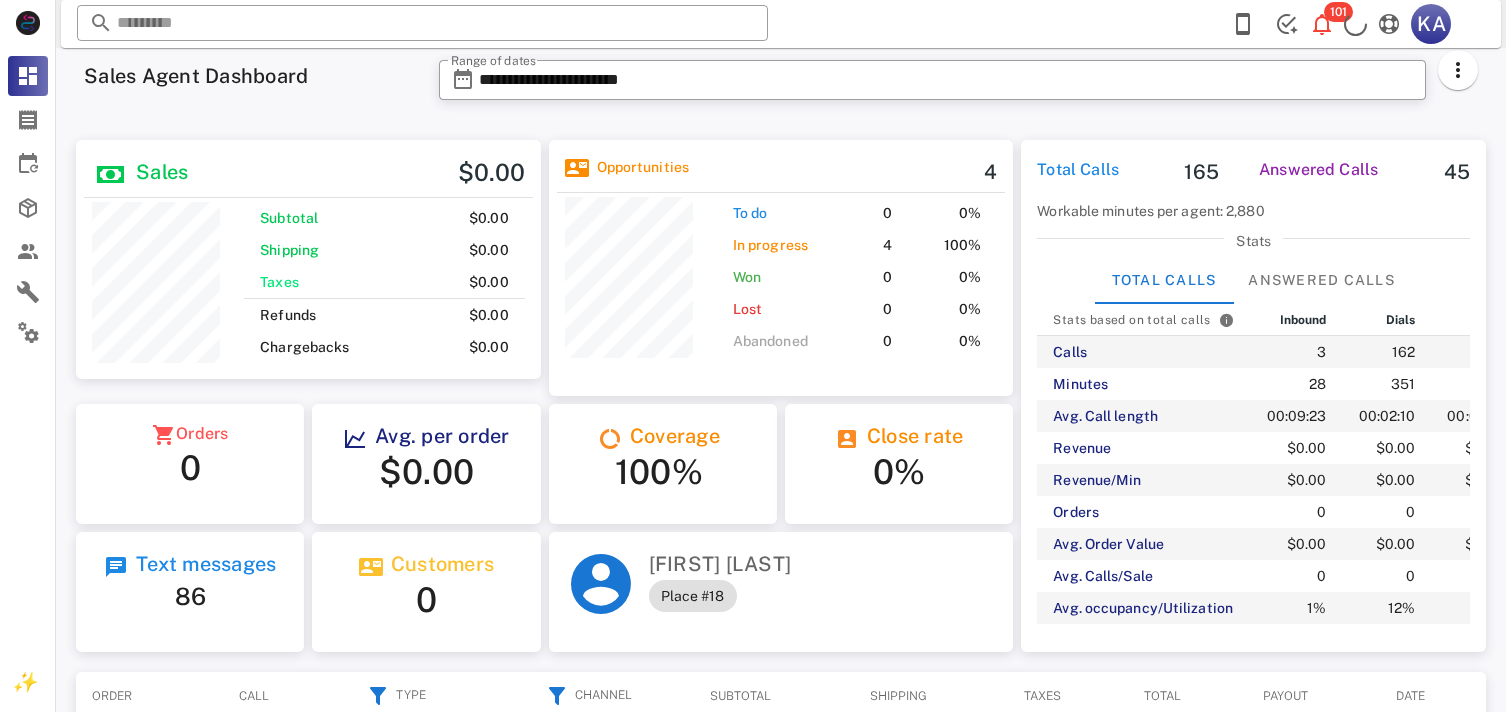 scroll, scrollTop: 0, scrollLeft: 0, axis: both 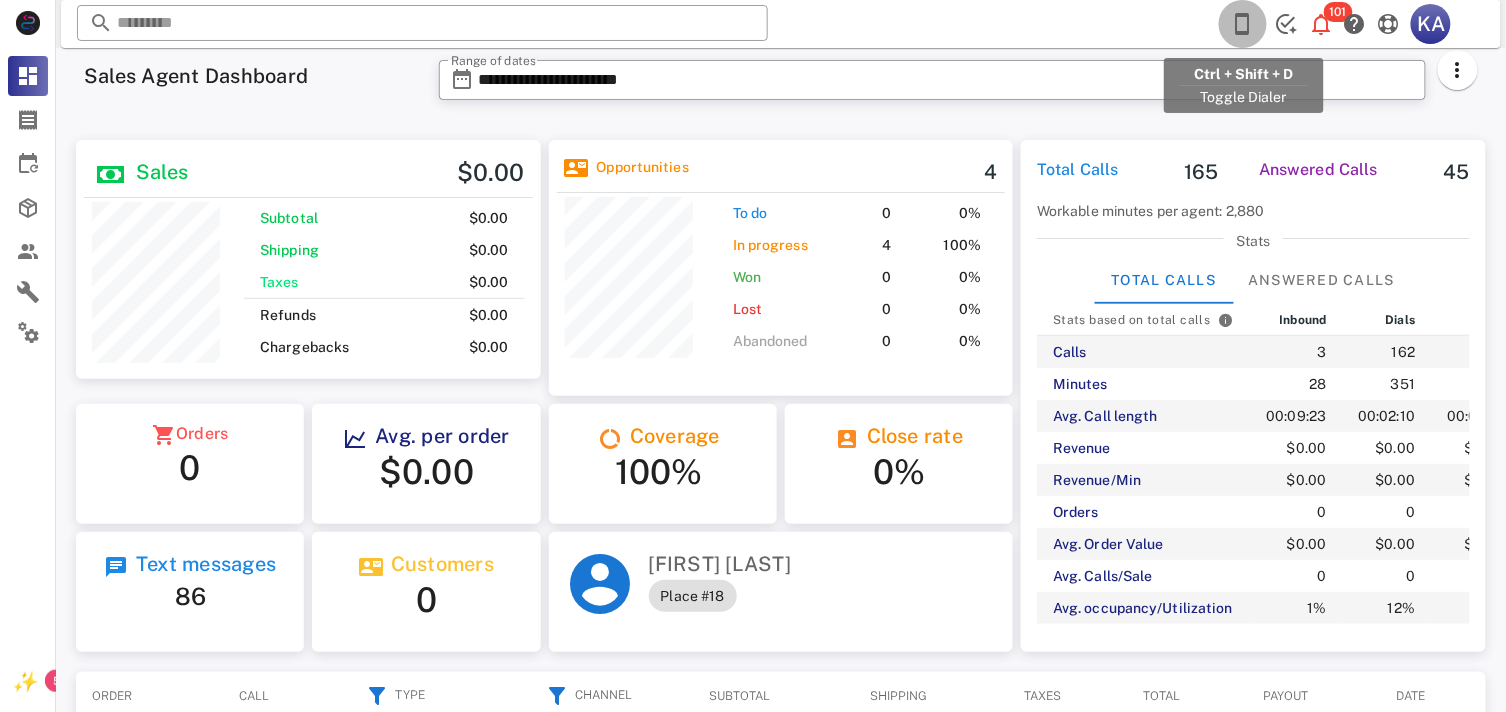 click at bounding box center [1243, 24] 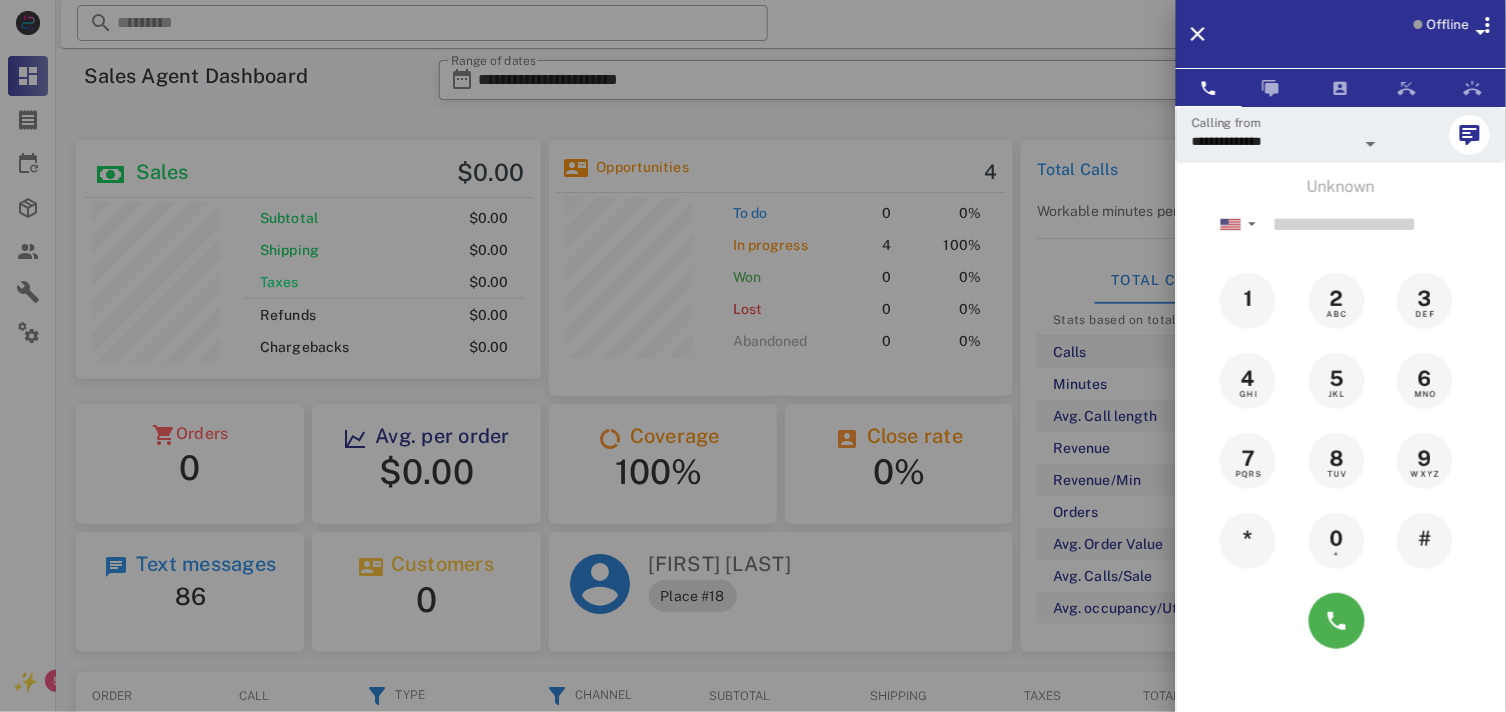 click on "Offline" at bounding box center [1446, 38] 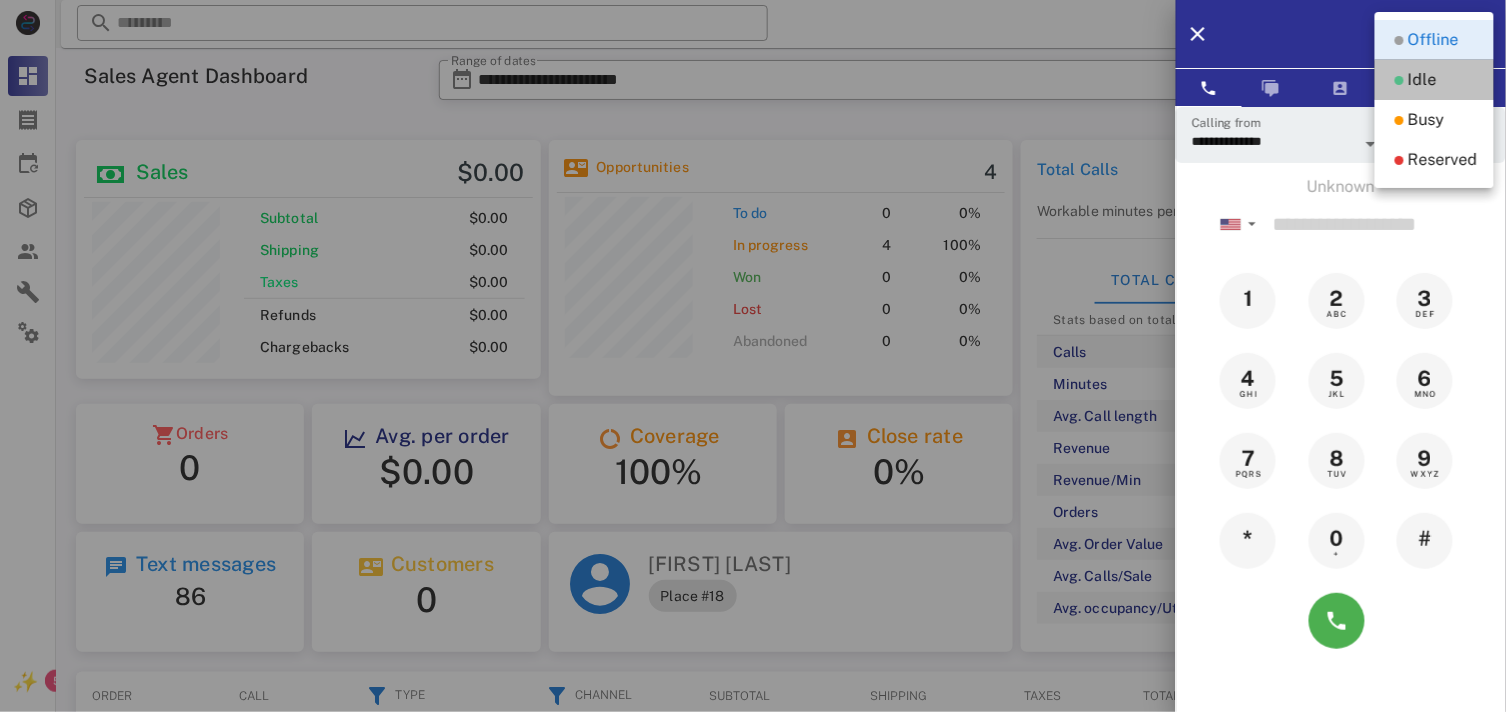 click on "Idle" at bounding box center [1434, 80] 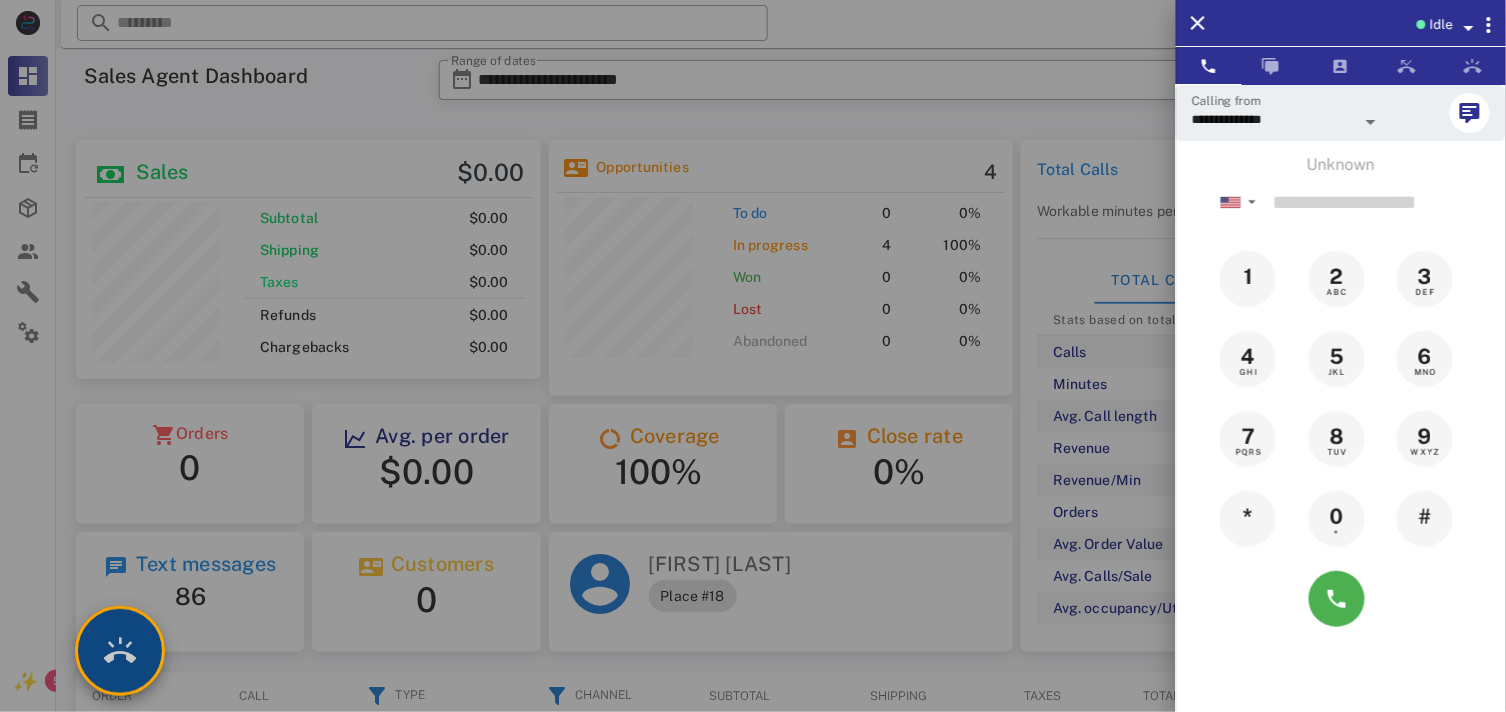 click at bounding box center (120, 651) 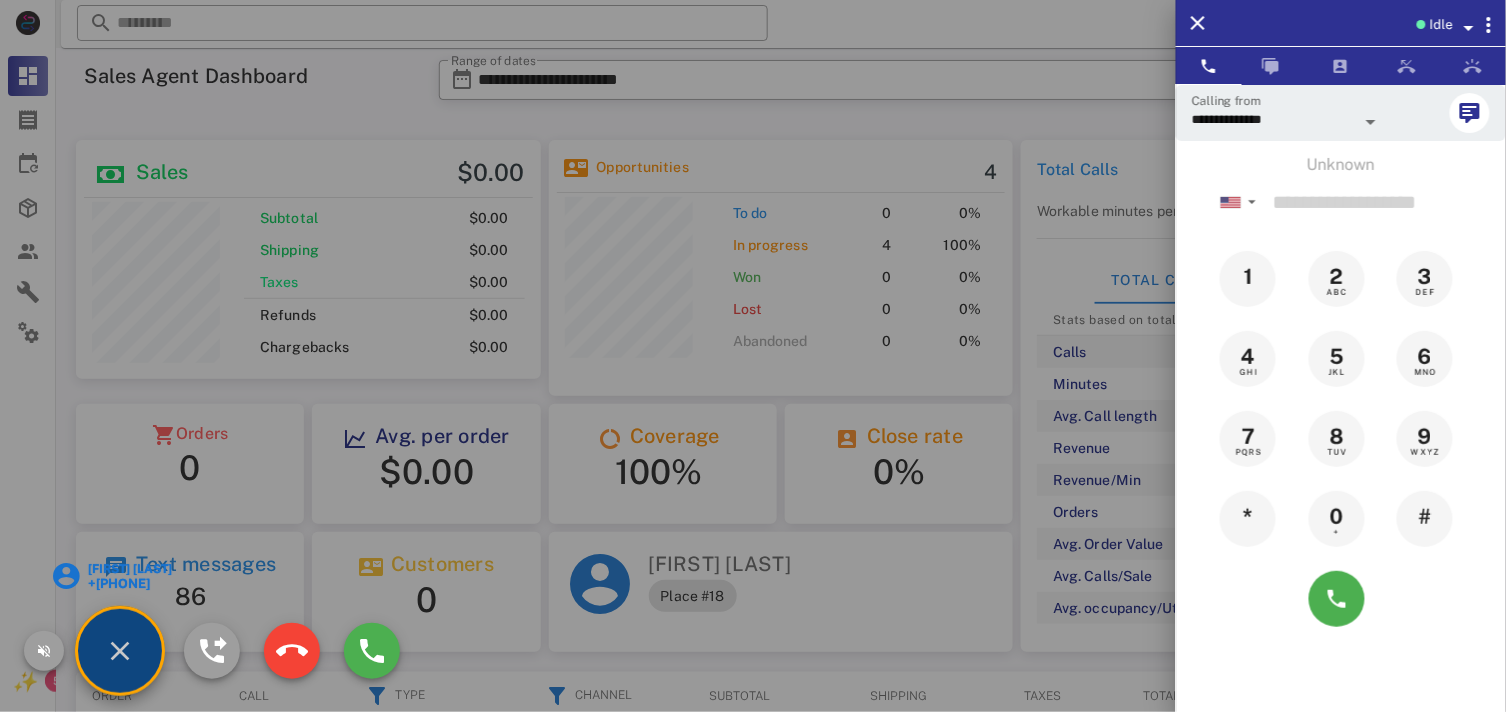 click on "+[PHONE]" at bounding box center [128, 583] 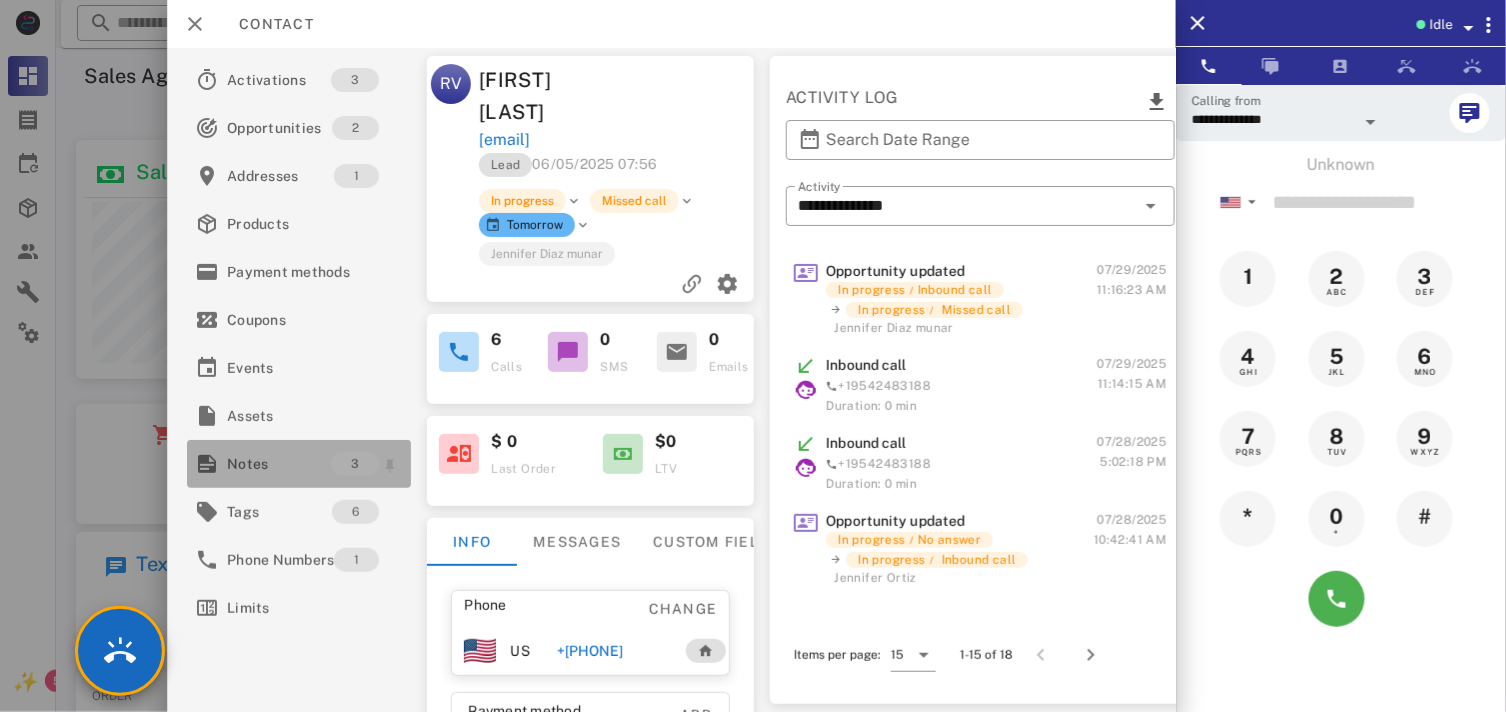 click on "Notes" at bounding box center [279, 464] 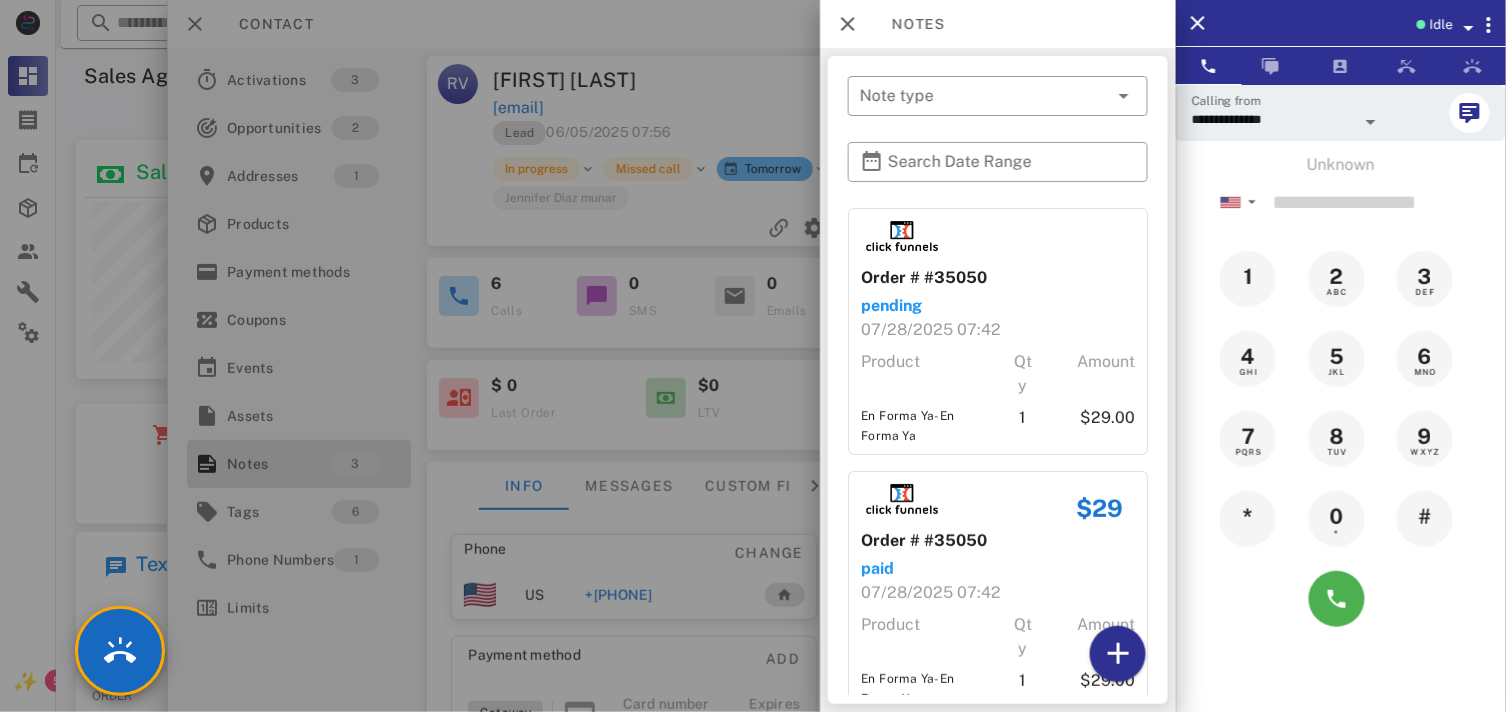 scroll, scrollTop: 237, scrollLeft: 0, axis: vertical 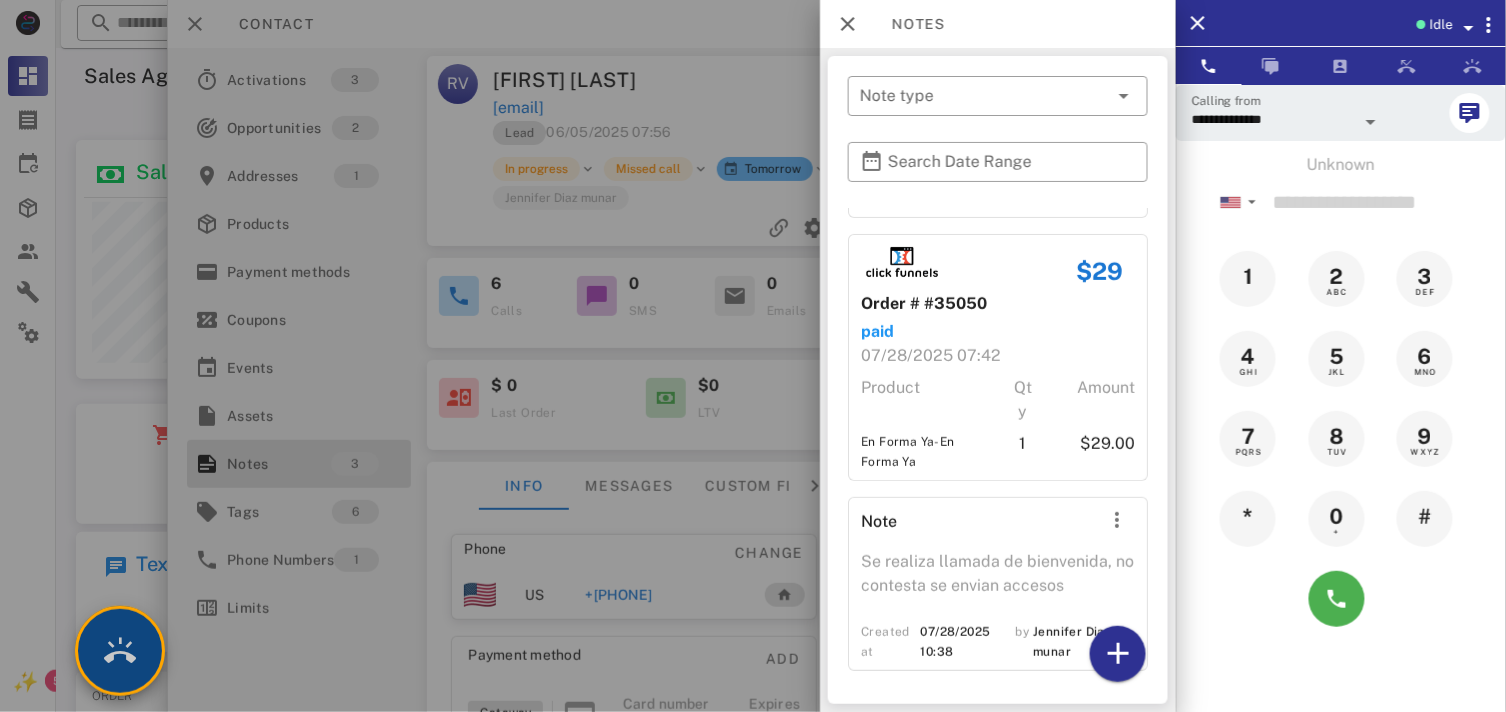 click at bounding box center [120, 651] 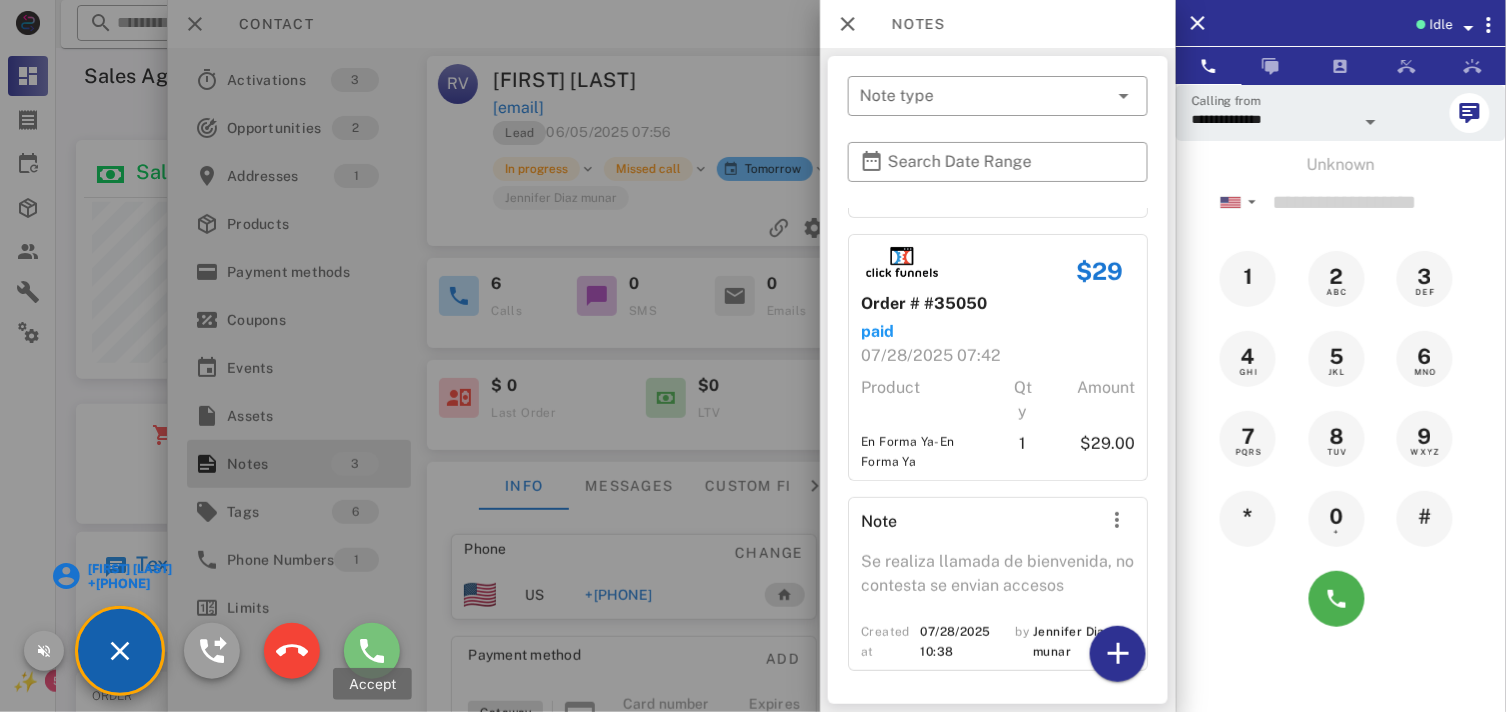 click at bounding box center (372, 651) 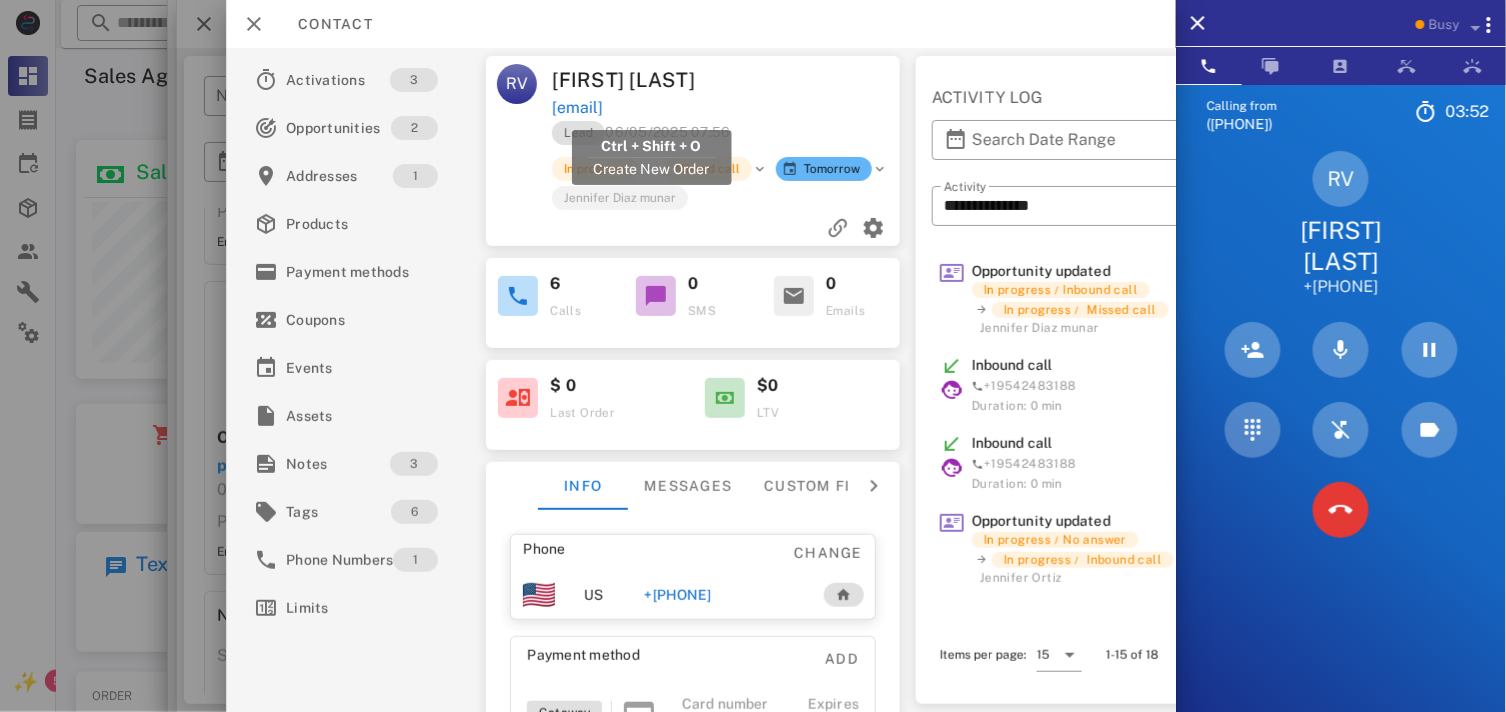 drag, startPoint x: 771, startPoint y: 110, endPoint x: 553, endPoint y: 105, distance: 218.05733 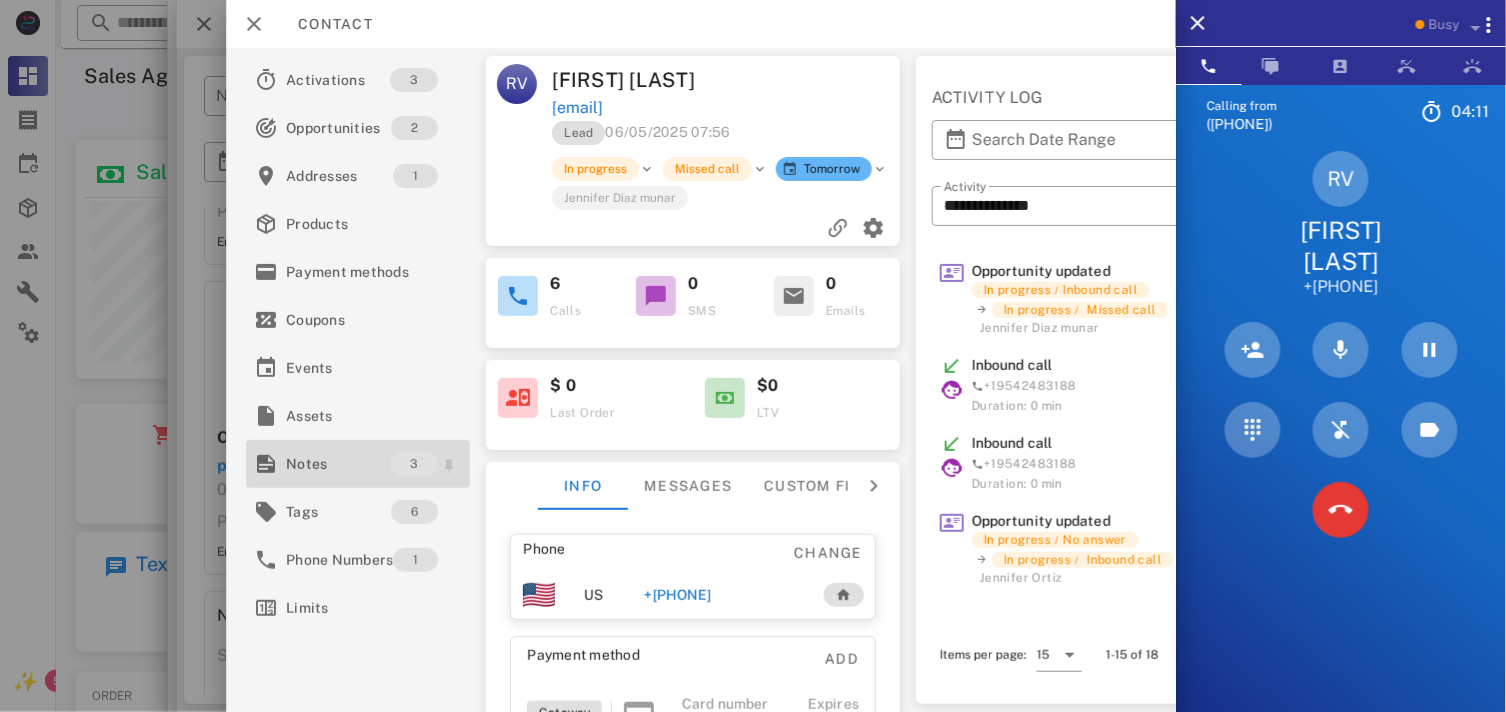 click on "Notes" at bounding box center [338, 464] 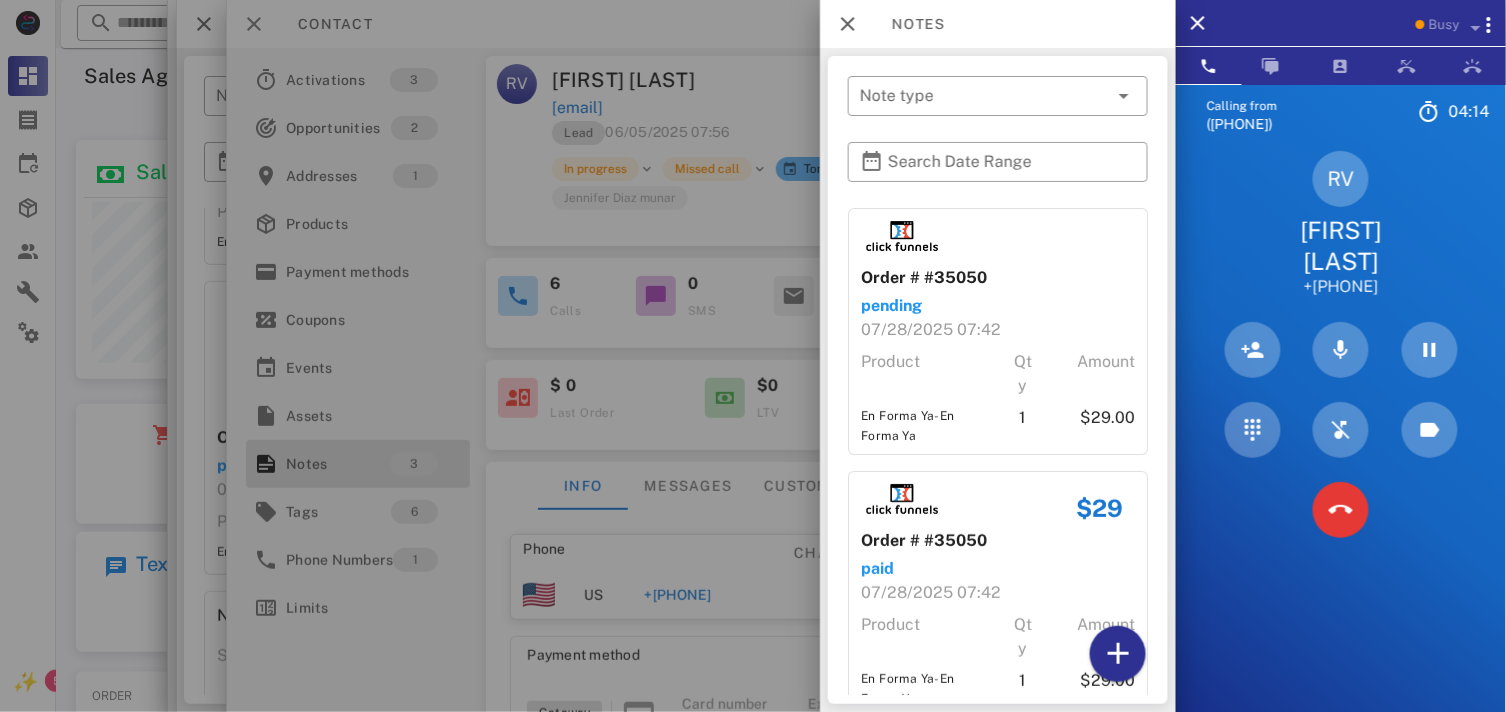 scroll, scrollTop: 237, scrollLeft: 0, axis: vertical 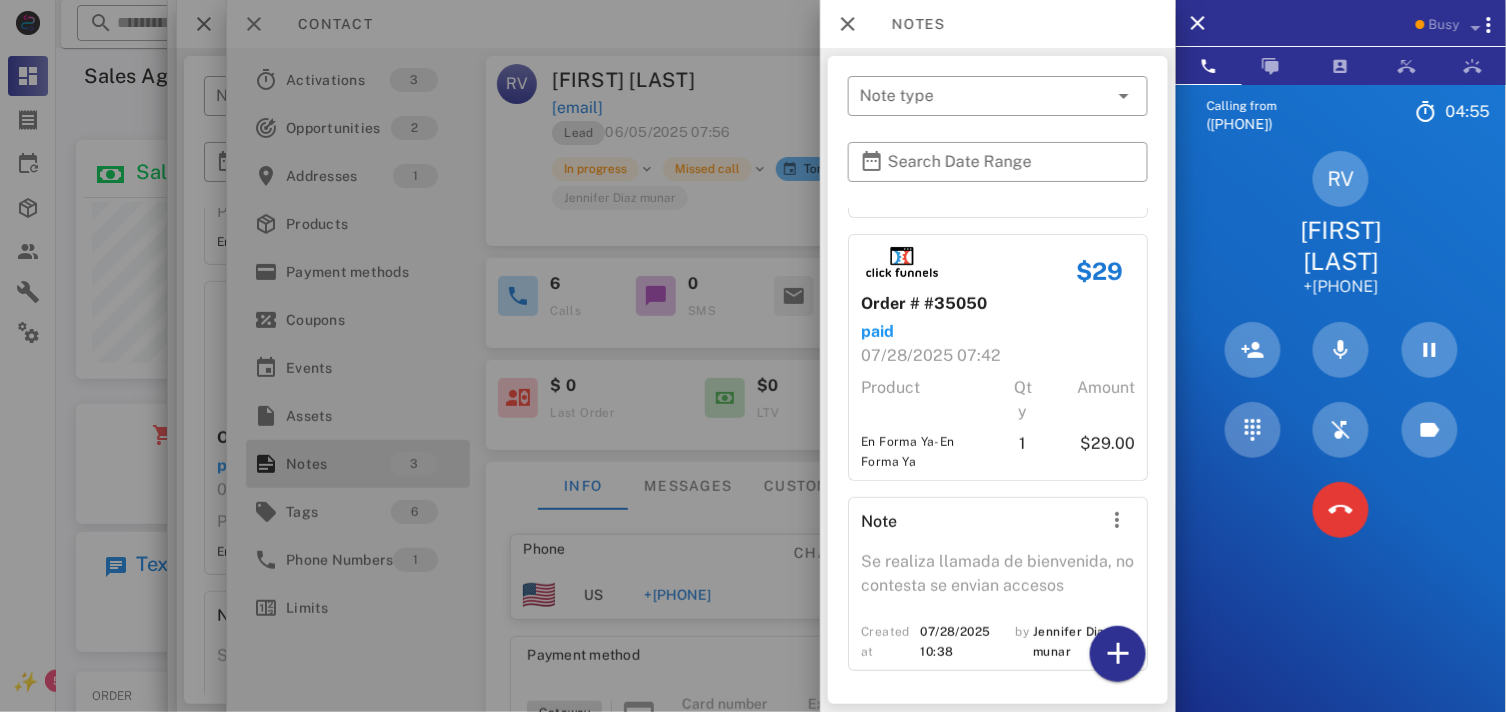 click at bounding box center (753, 356) 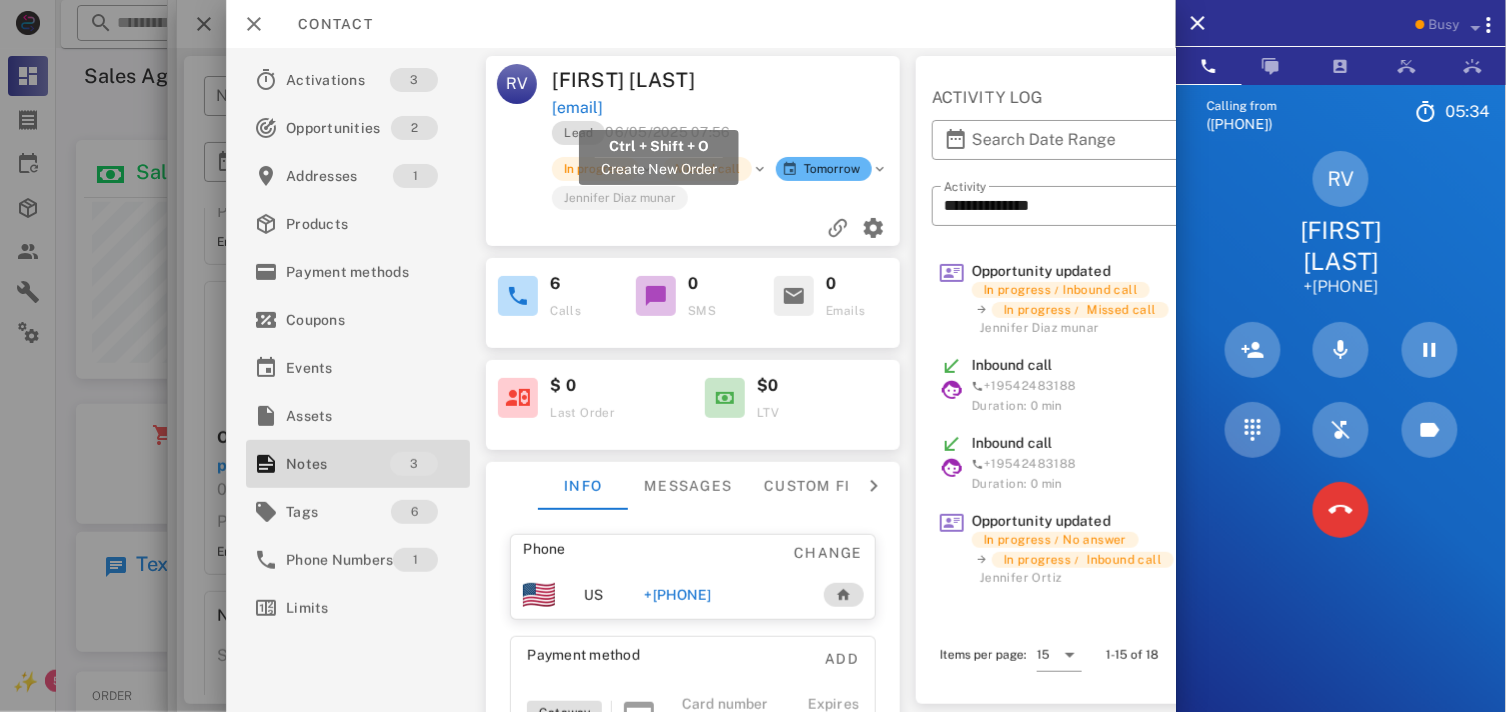 drag, startPoint x: 764, startPoint y: 110, endPoint x: 556, endPoint y: 110, distance: 208 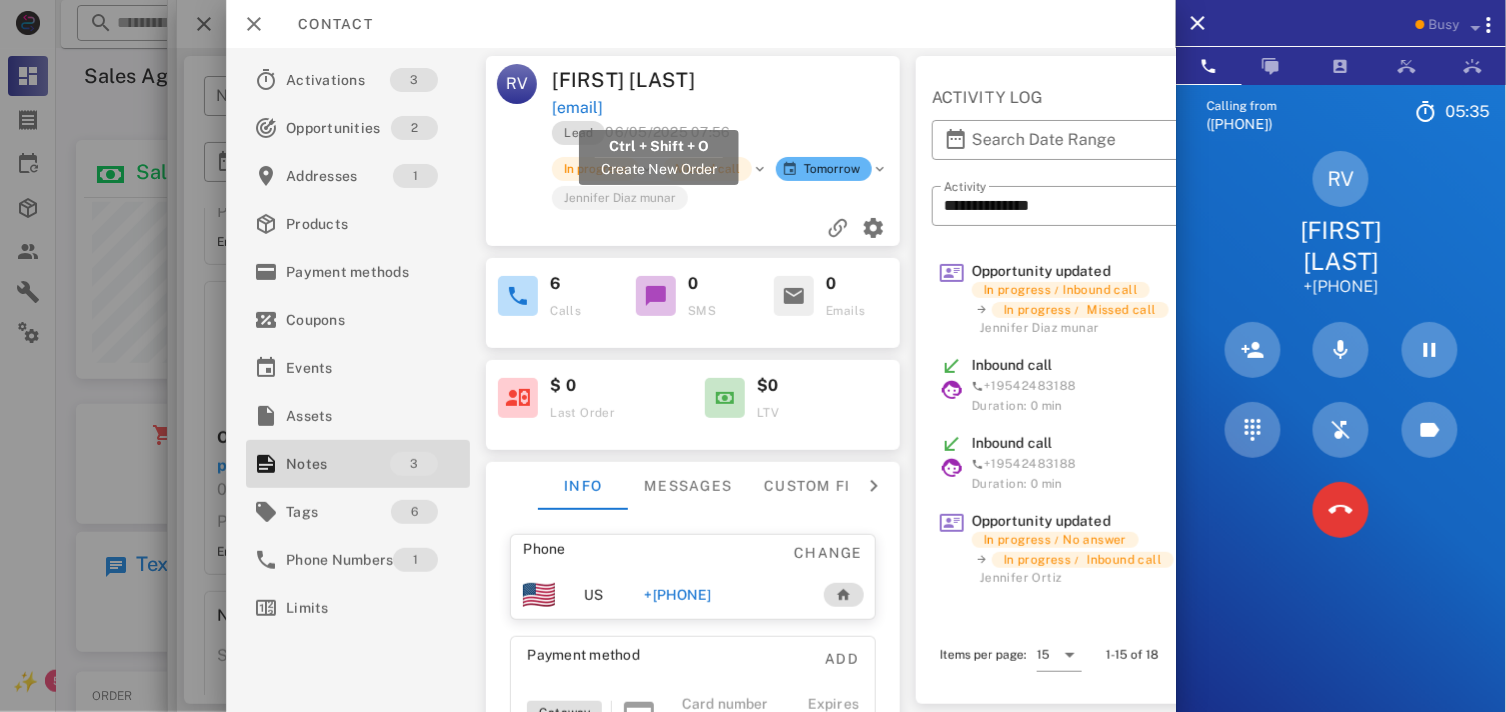copy on "[EMAIL]" 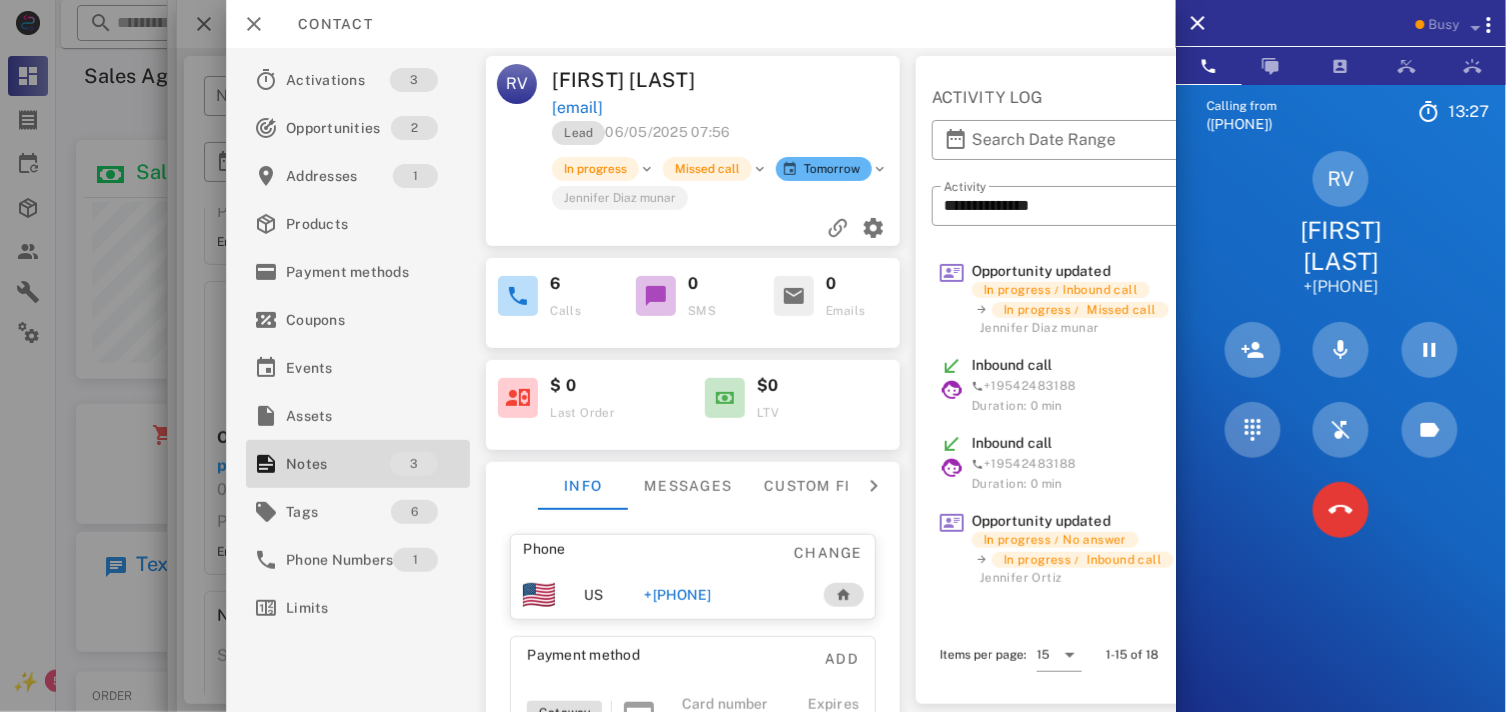 copy on "[EMAIL]" 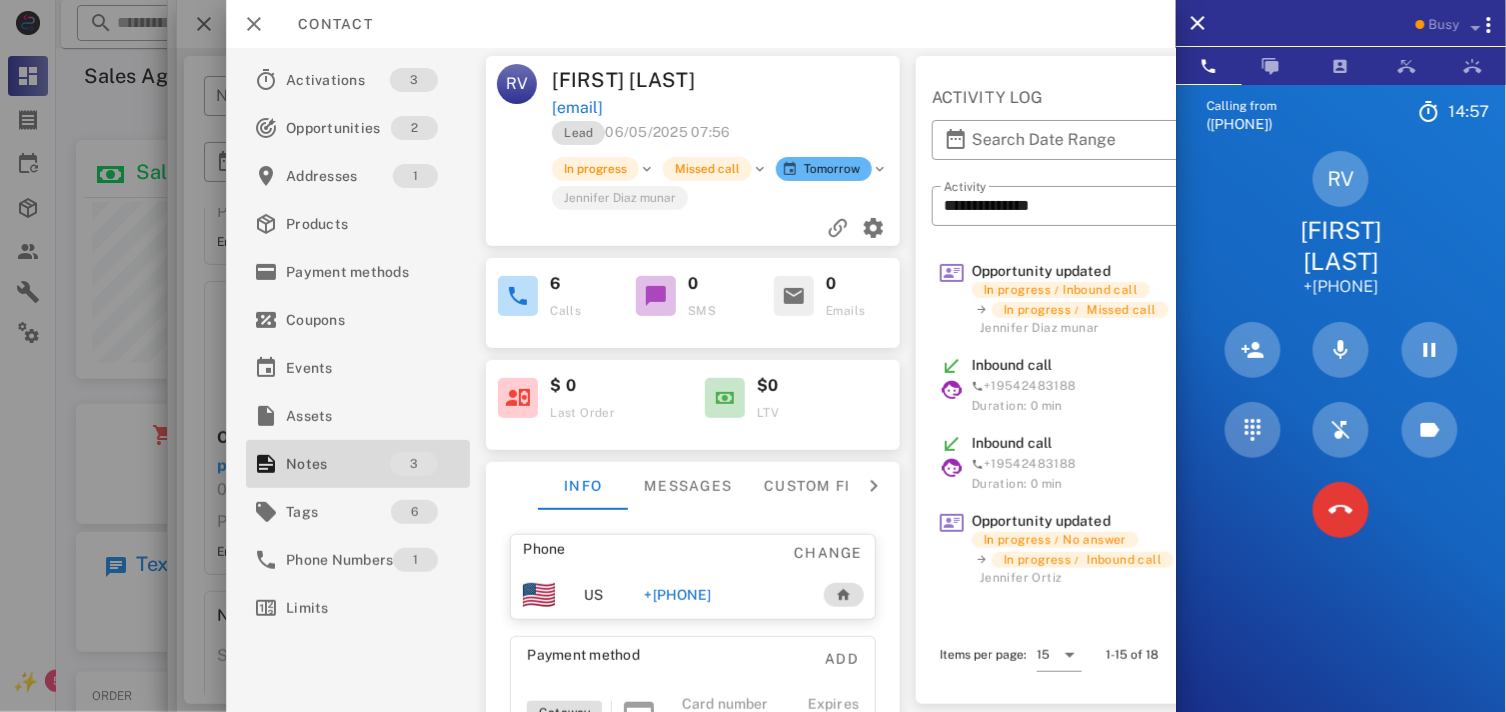 copy on "[EMAIL]" 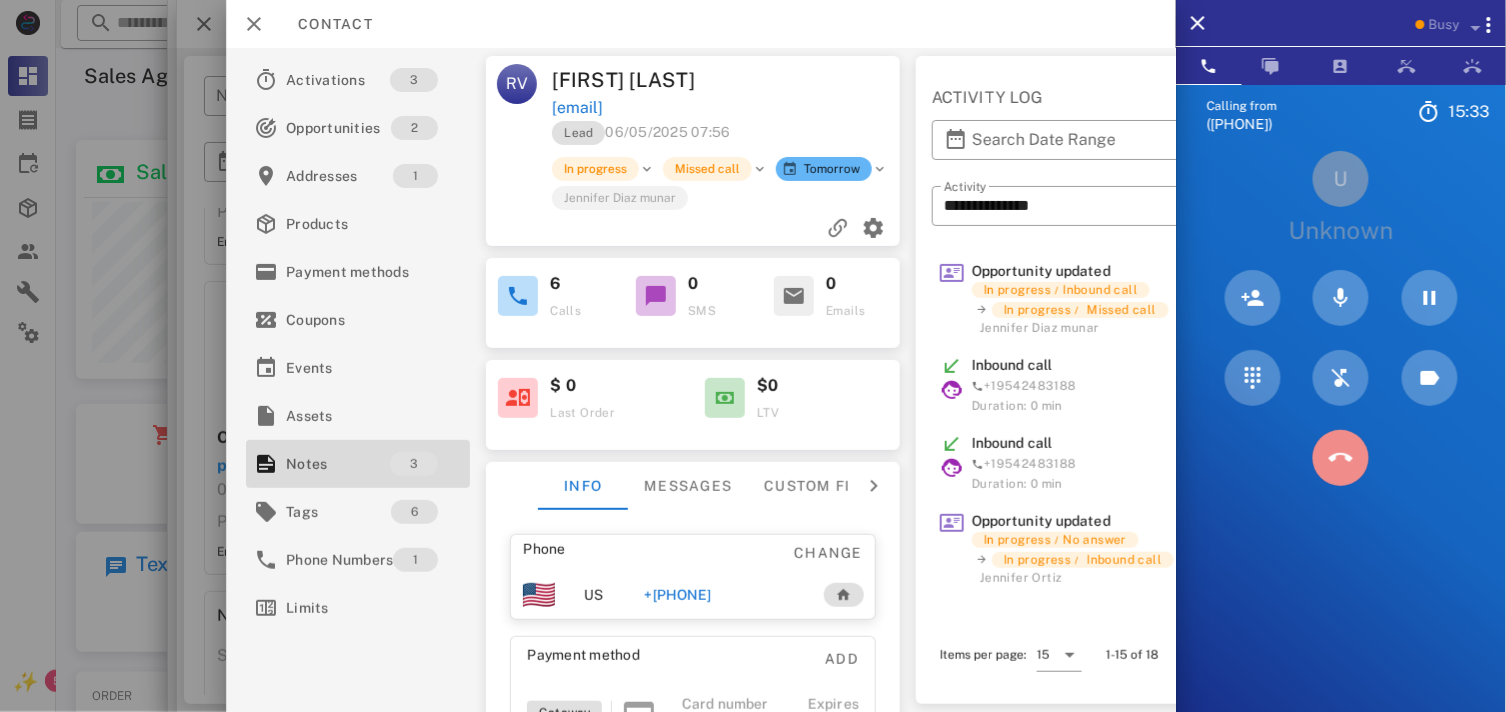 click at bounding box center (1341, 458) 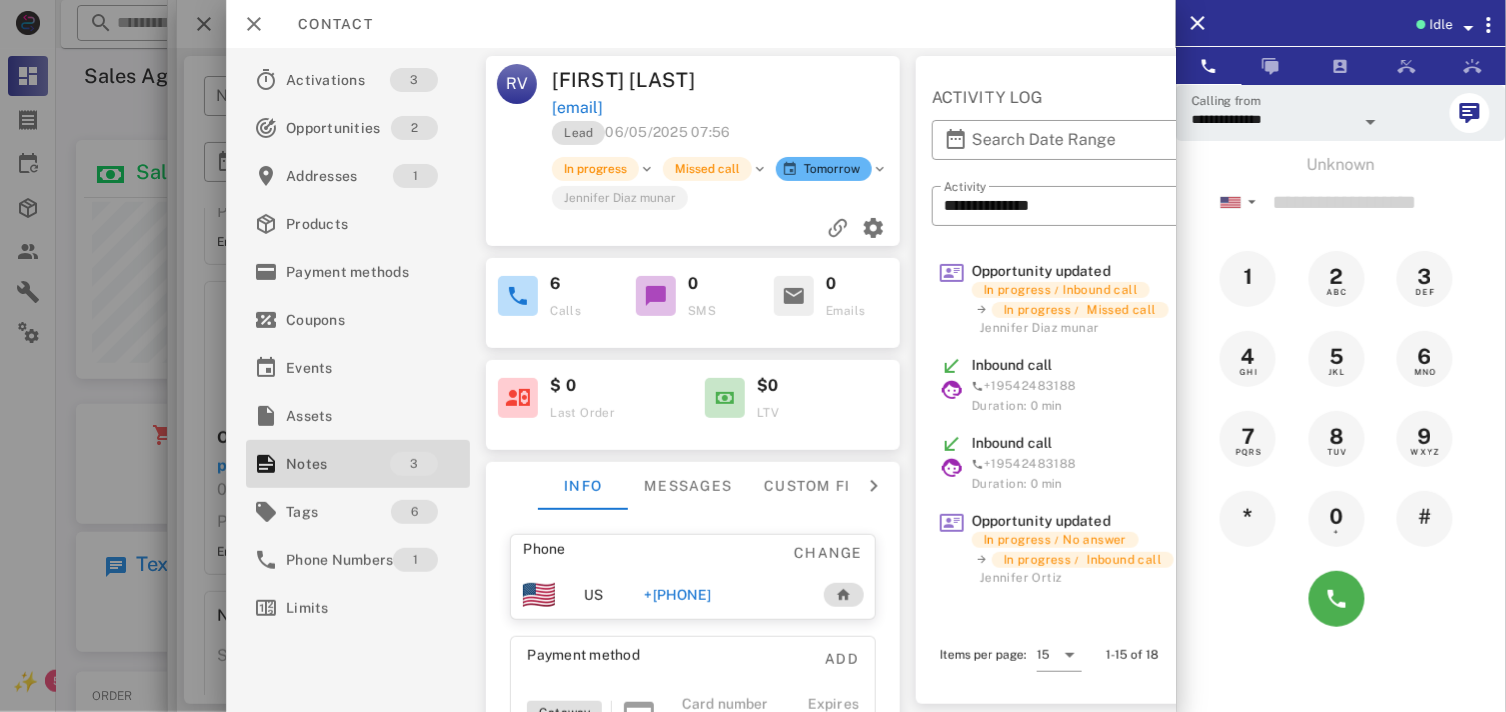 click on "+[PHONE]" at bounding box center (678, 595) 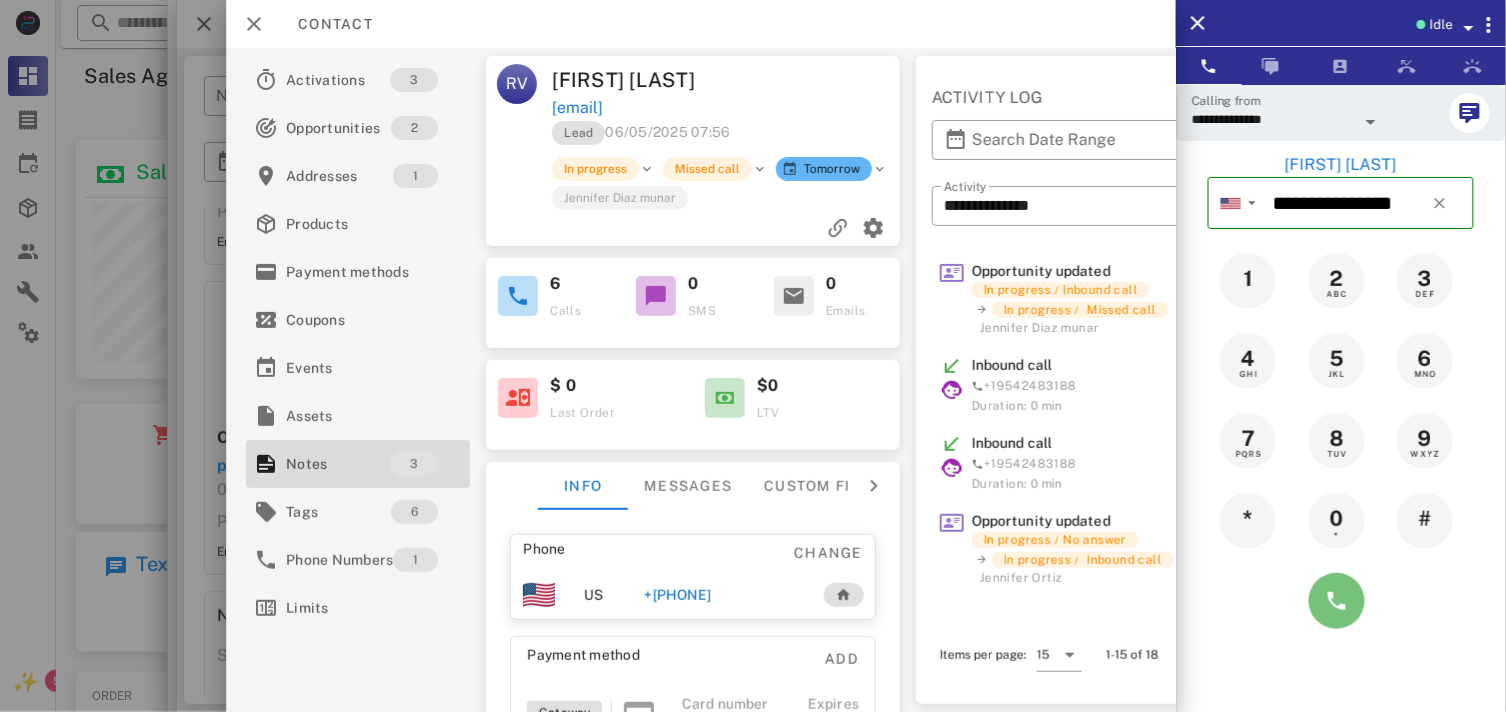 click at bounding box center (1337, 601) 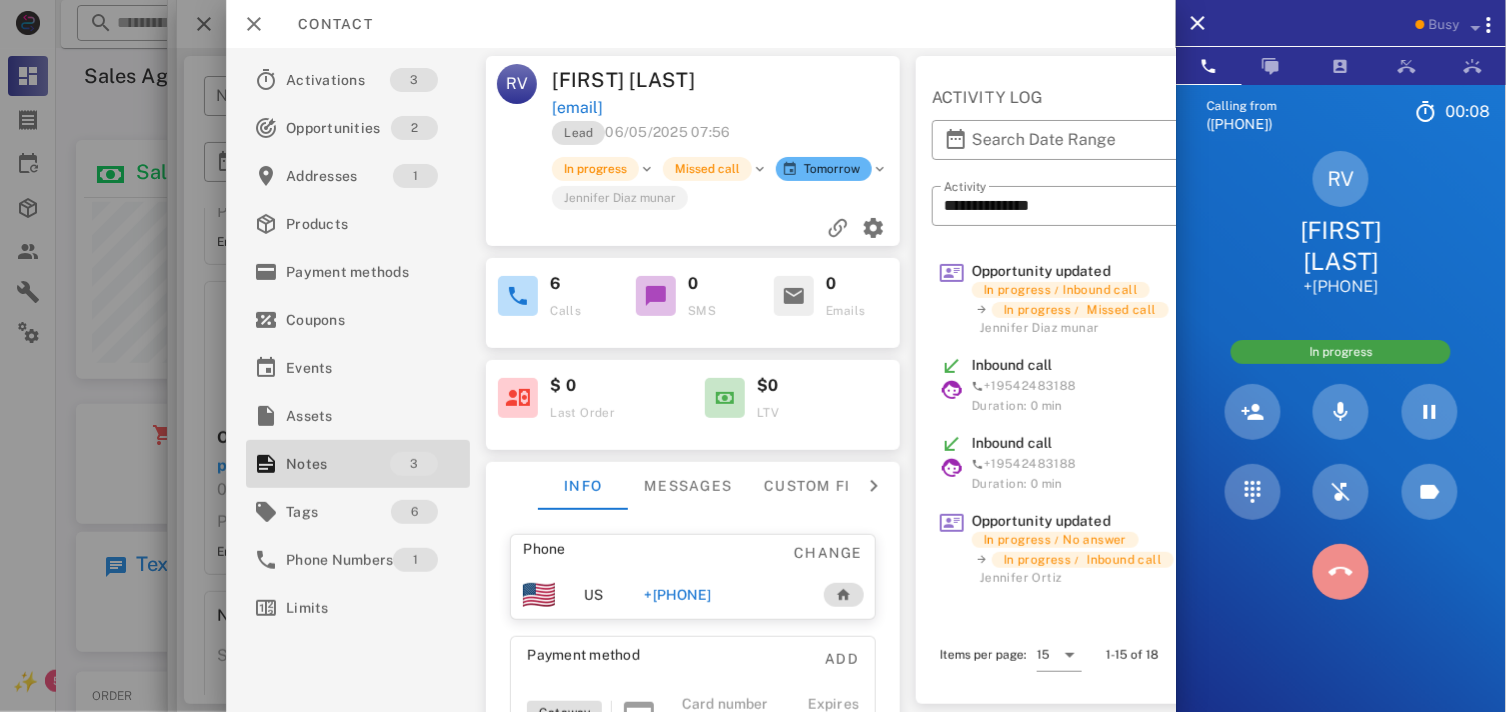 click at bounding box center (1341, 572) 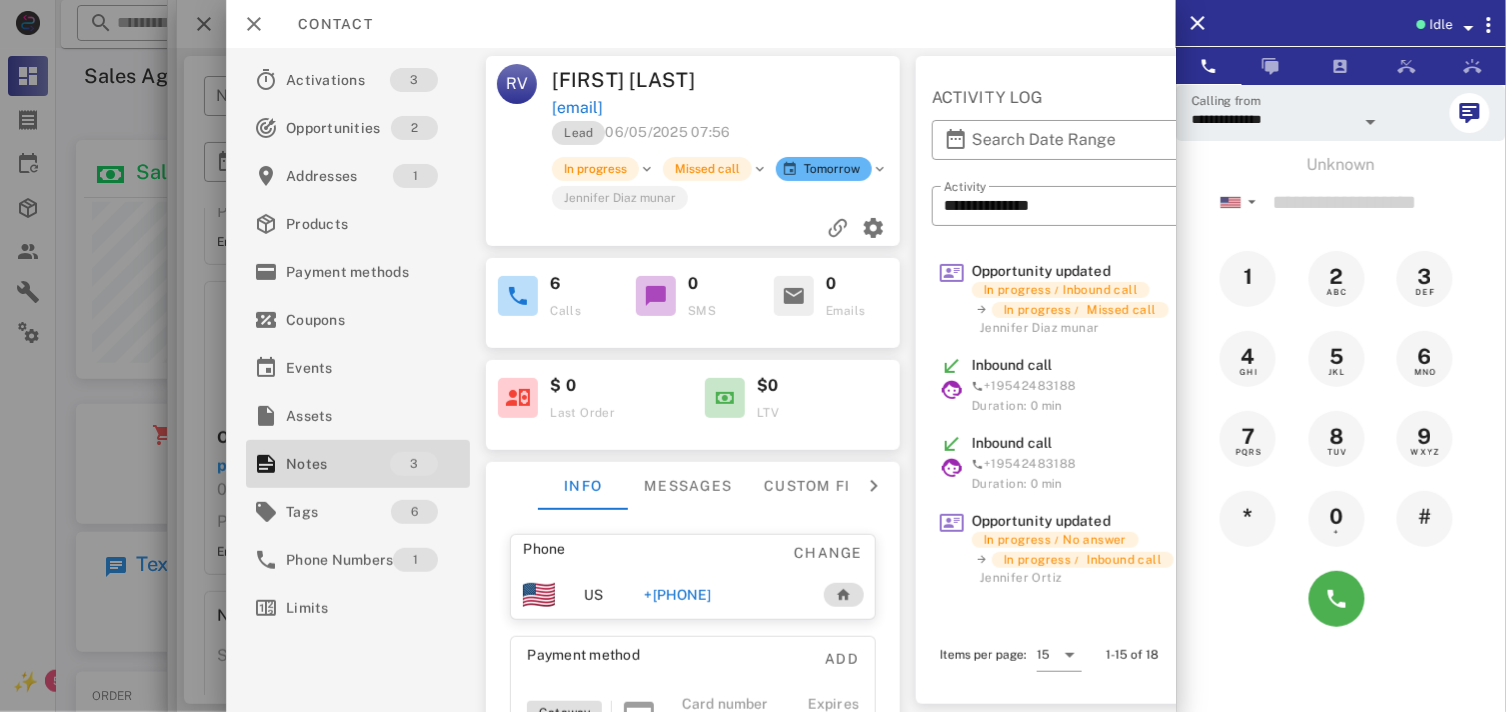 click on "+[PHONE]" at bounding box center (678, 595) 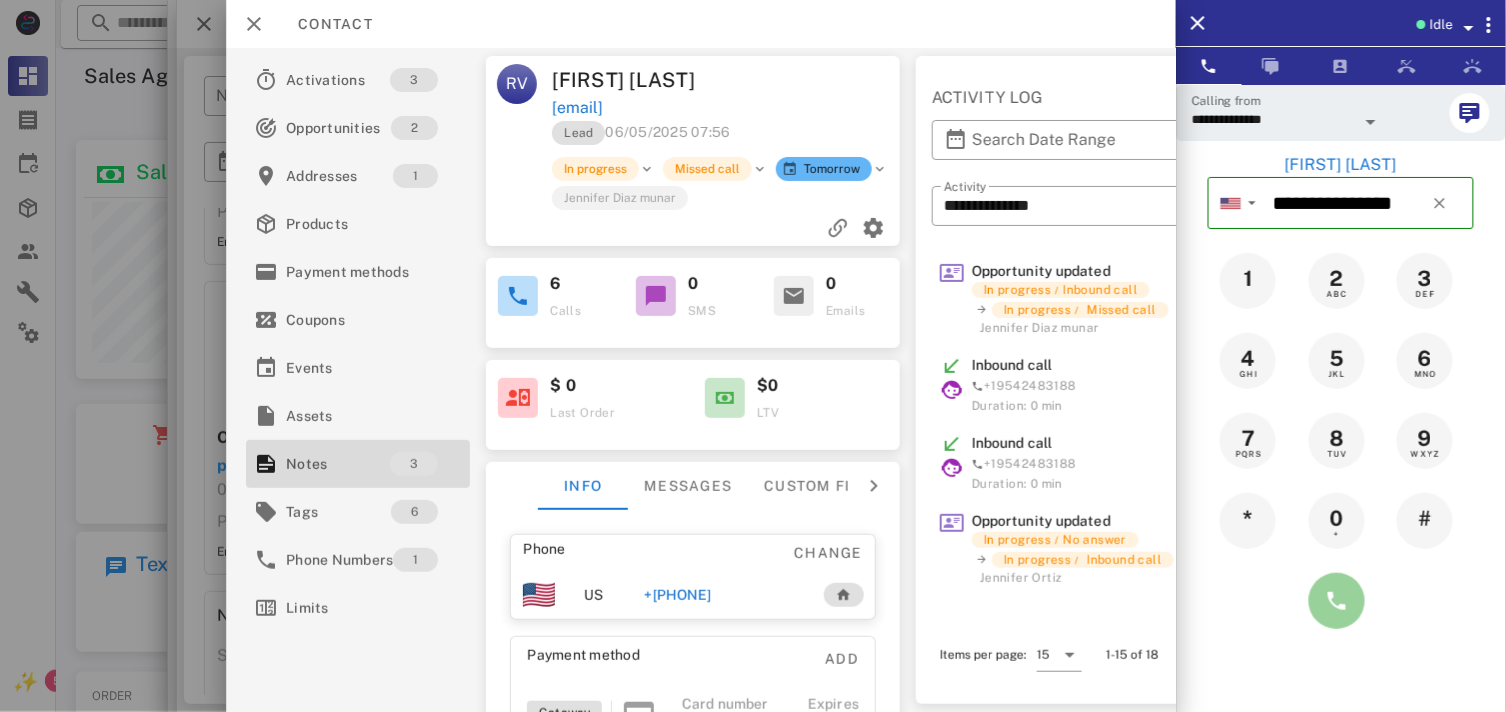click at bounding box center (1337, 601) 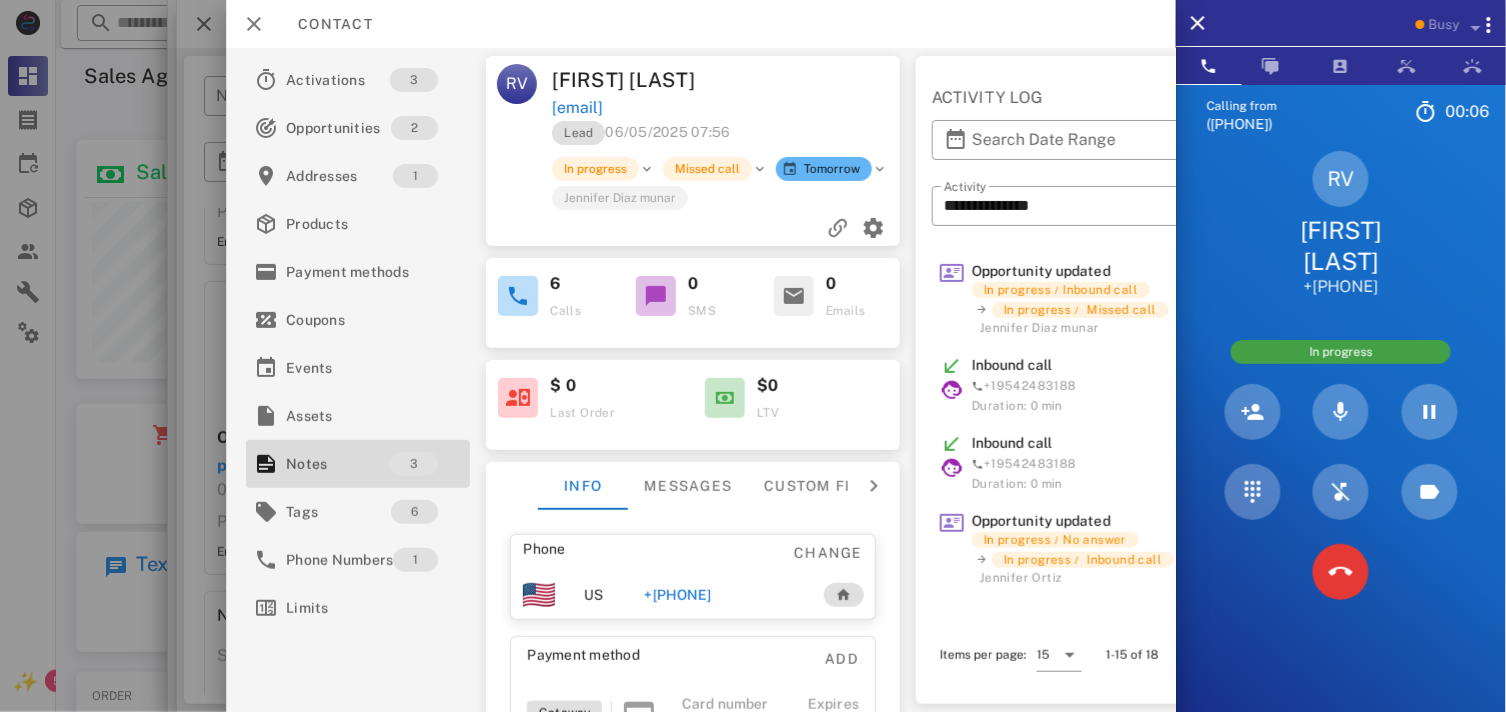 click at bounding box center [1341, 572] 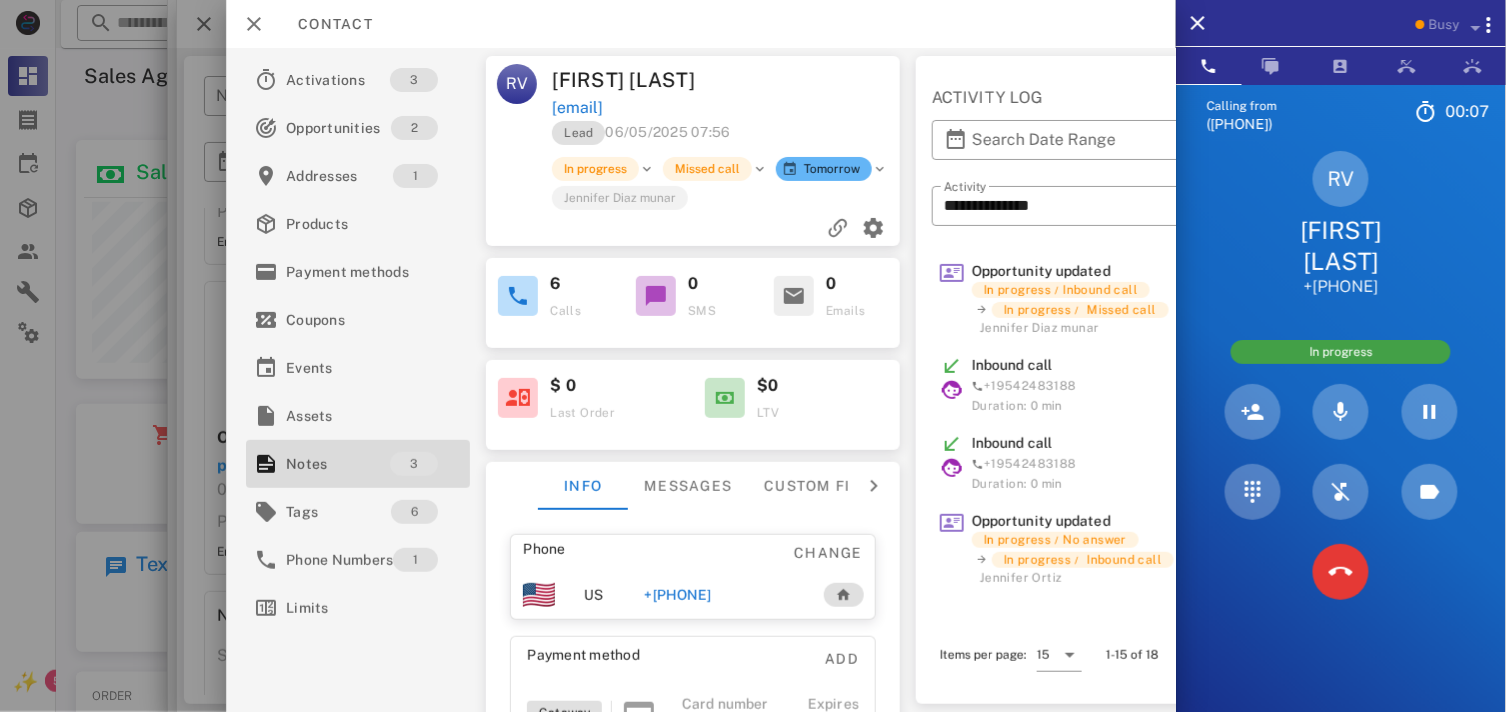 click at bounding box center (1341, 572) 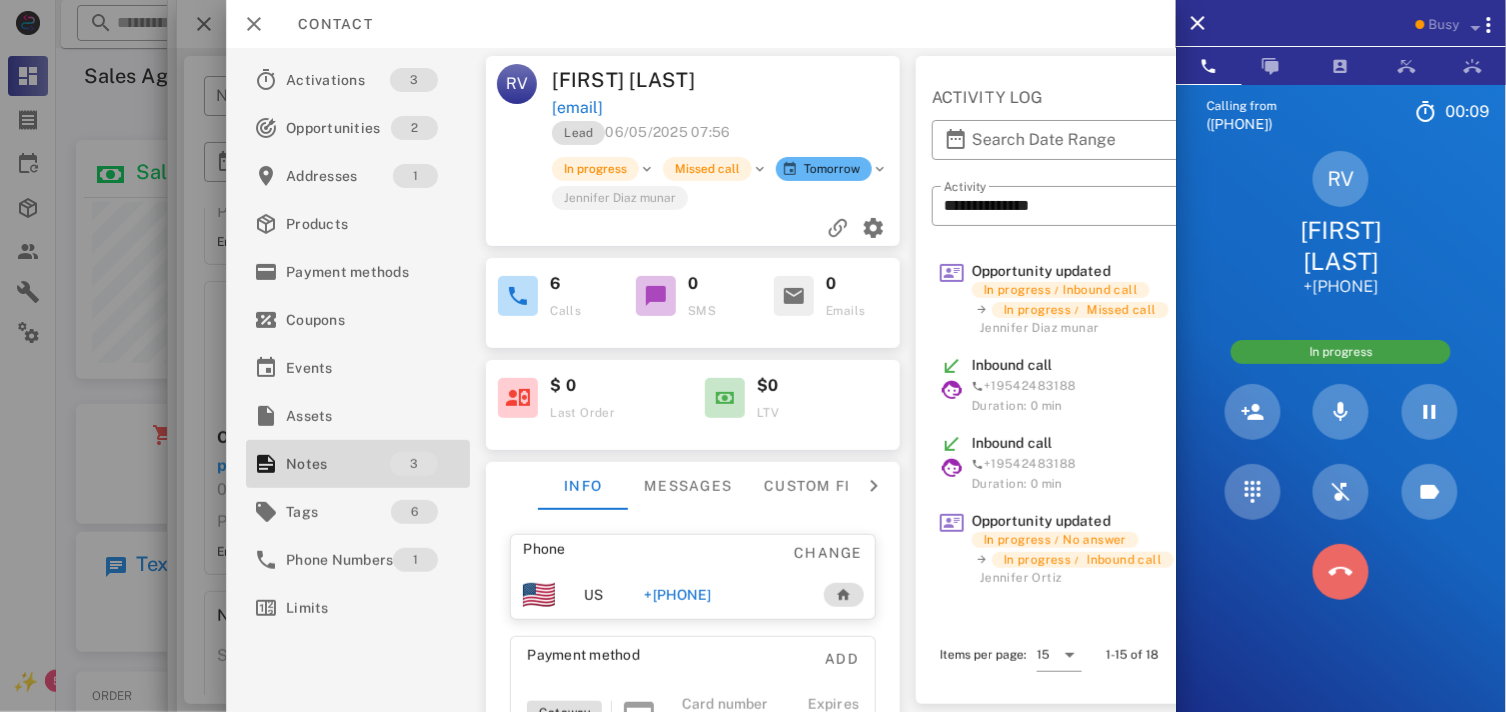 click at bounding box center (1341, 572) 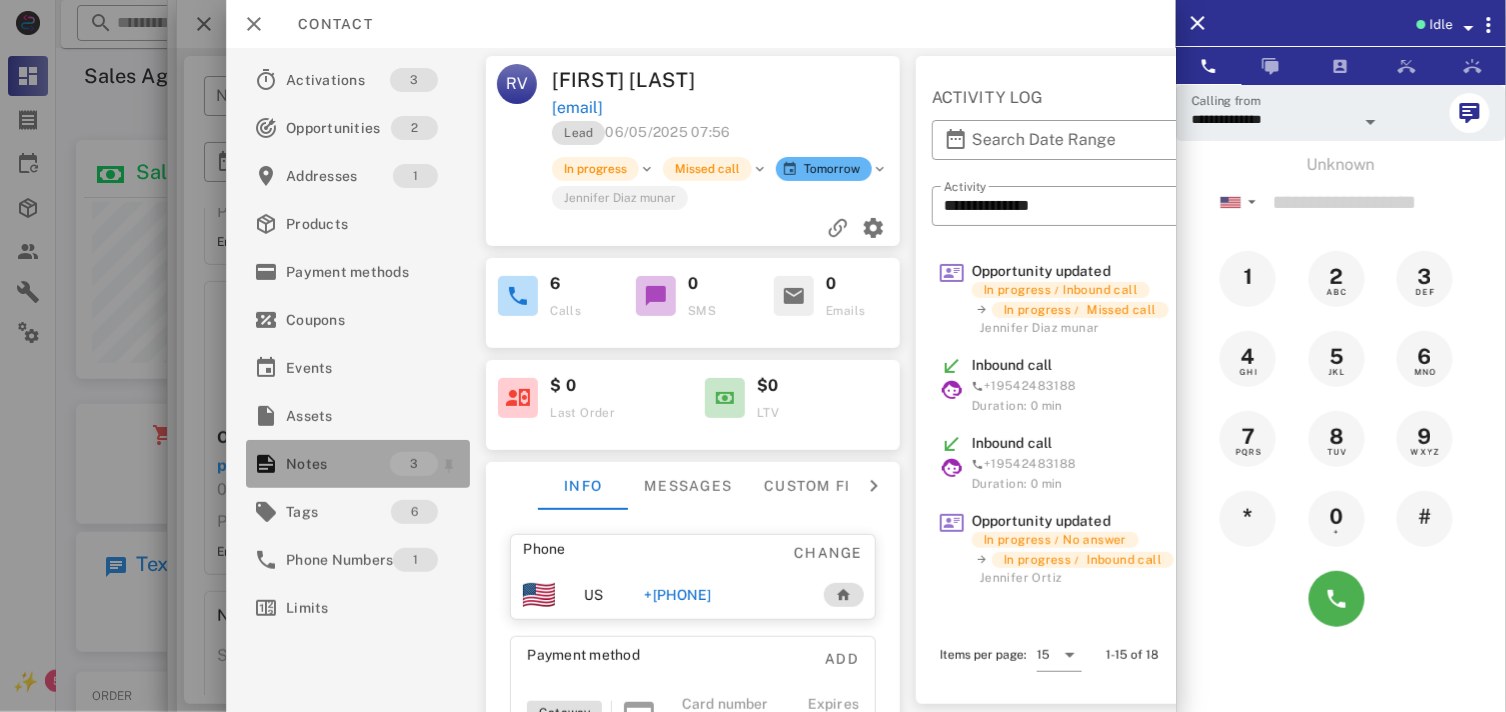 click on "Notes" at bounding box center (338, 464) 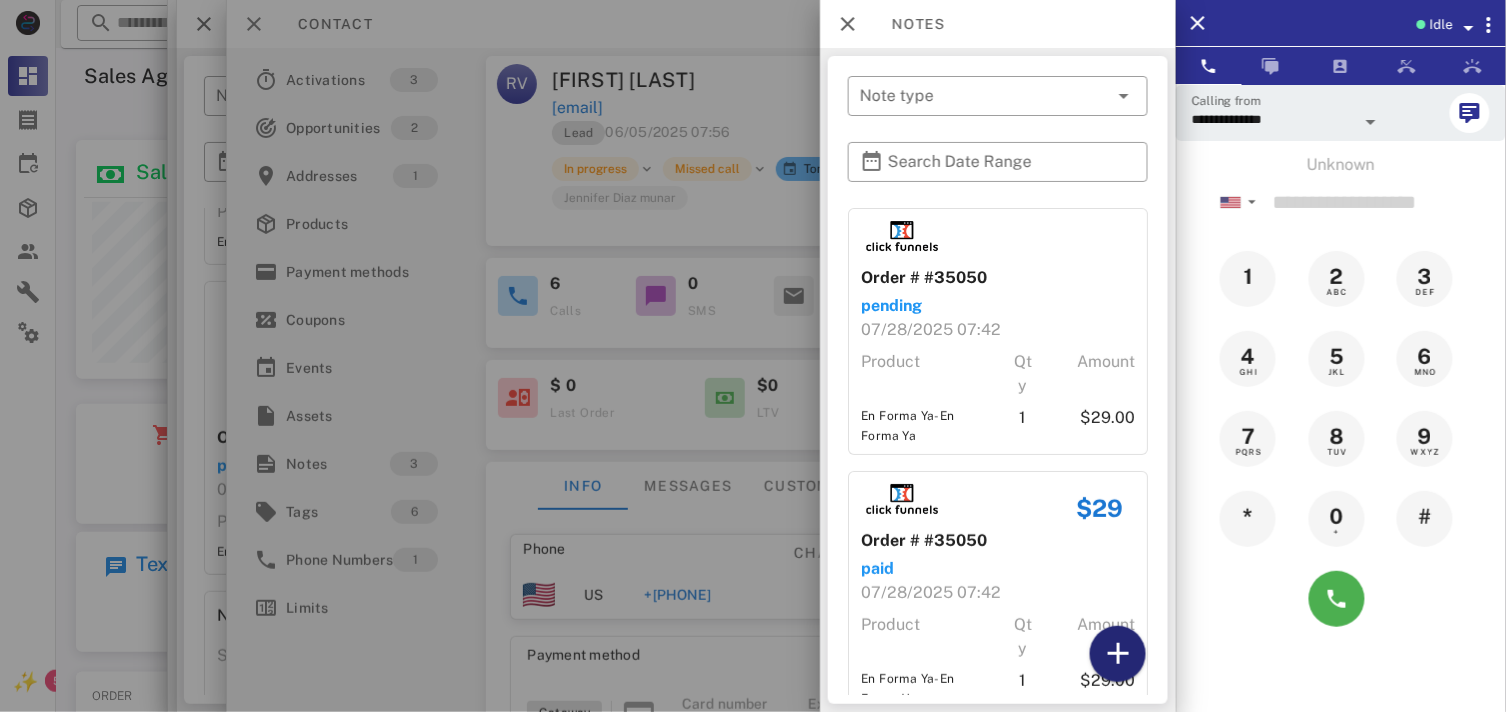 click at bounding box center (1118, 654) 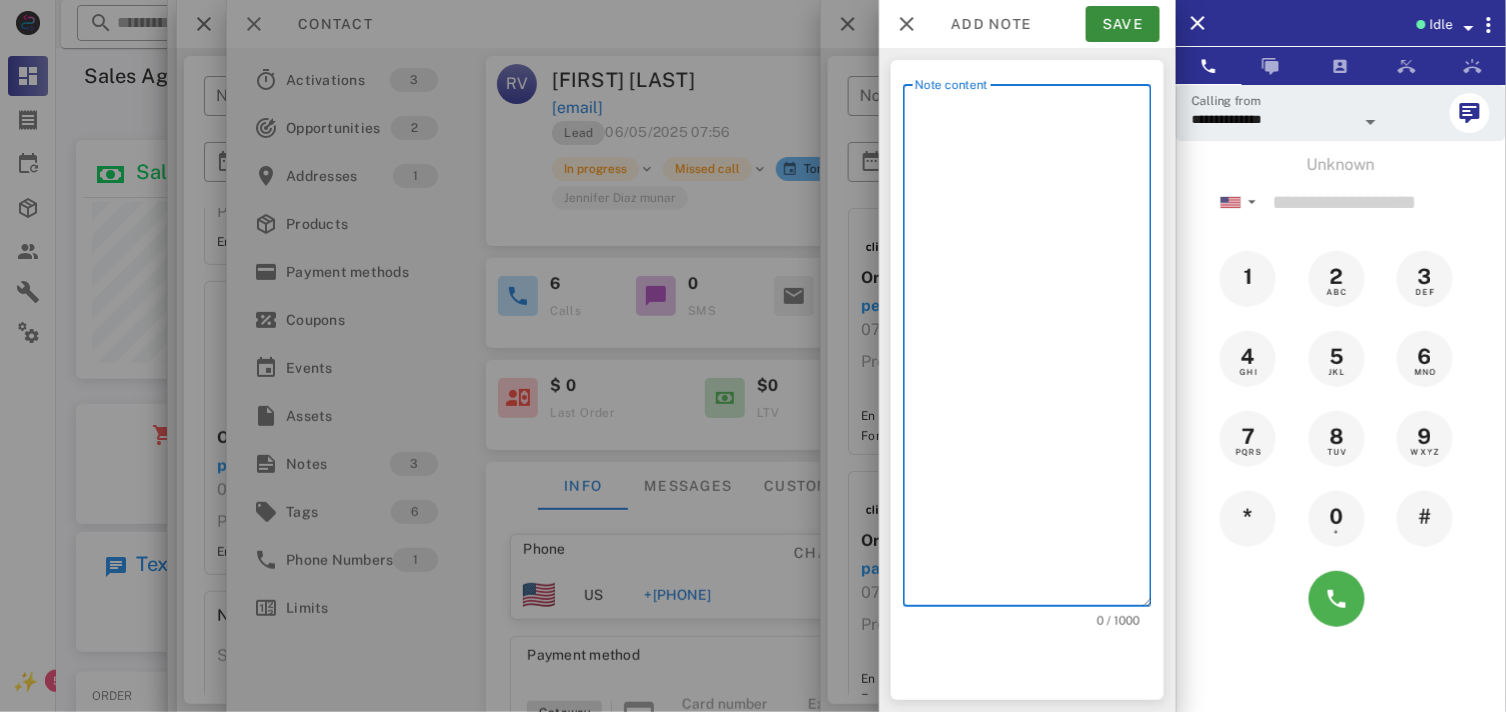 click on "Note content" at bounding box center (1033, 350) 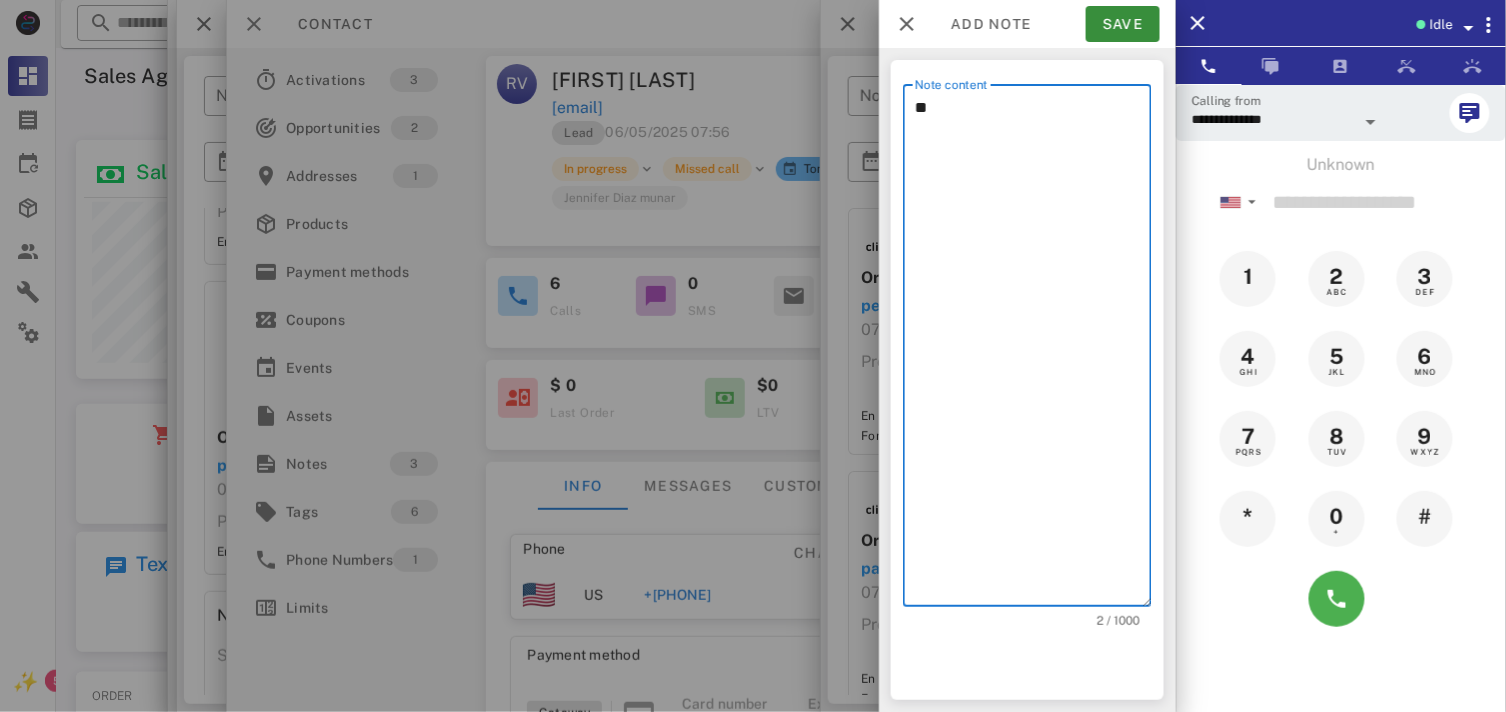 type on "*" 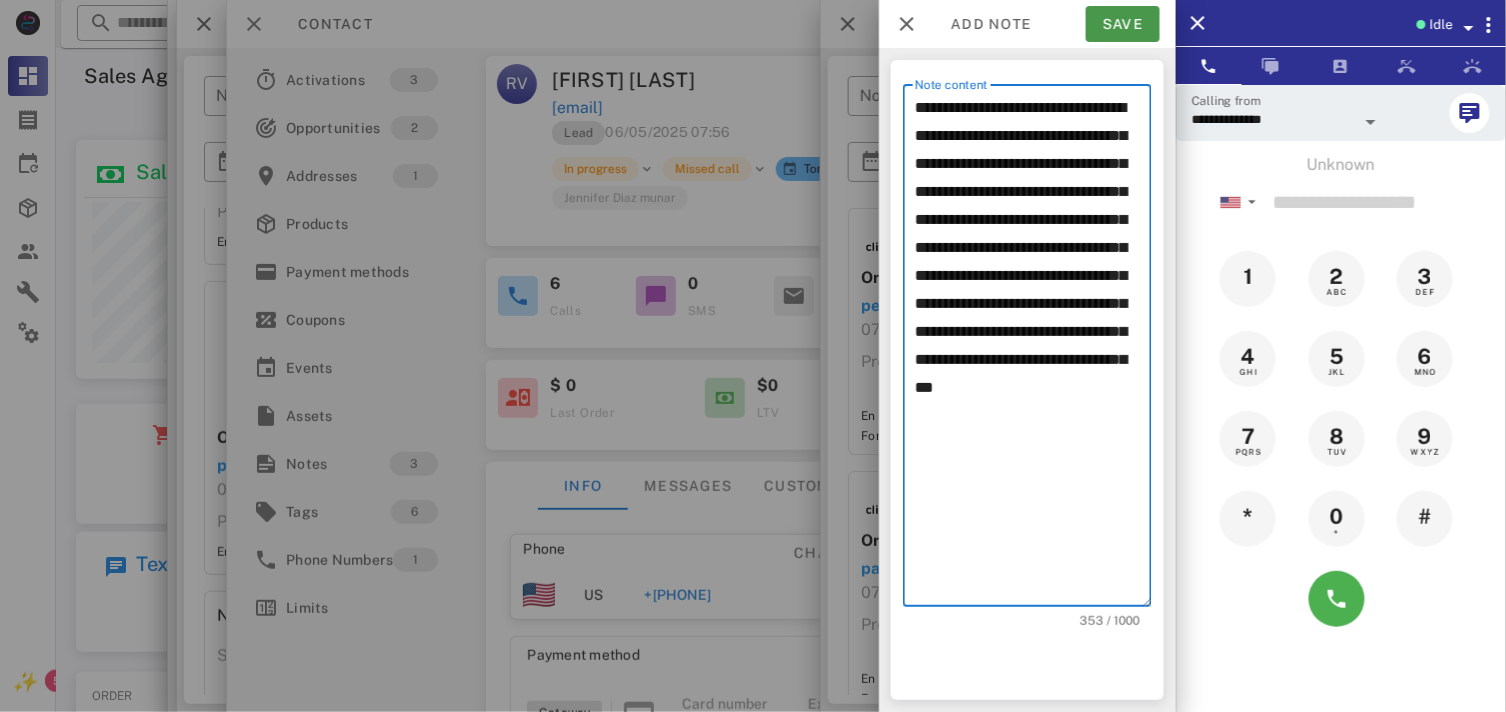 type on "**********" 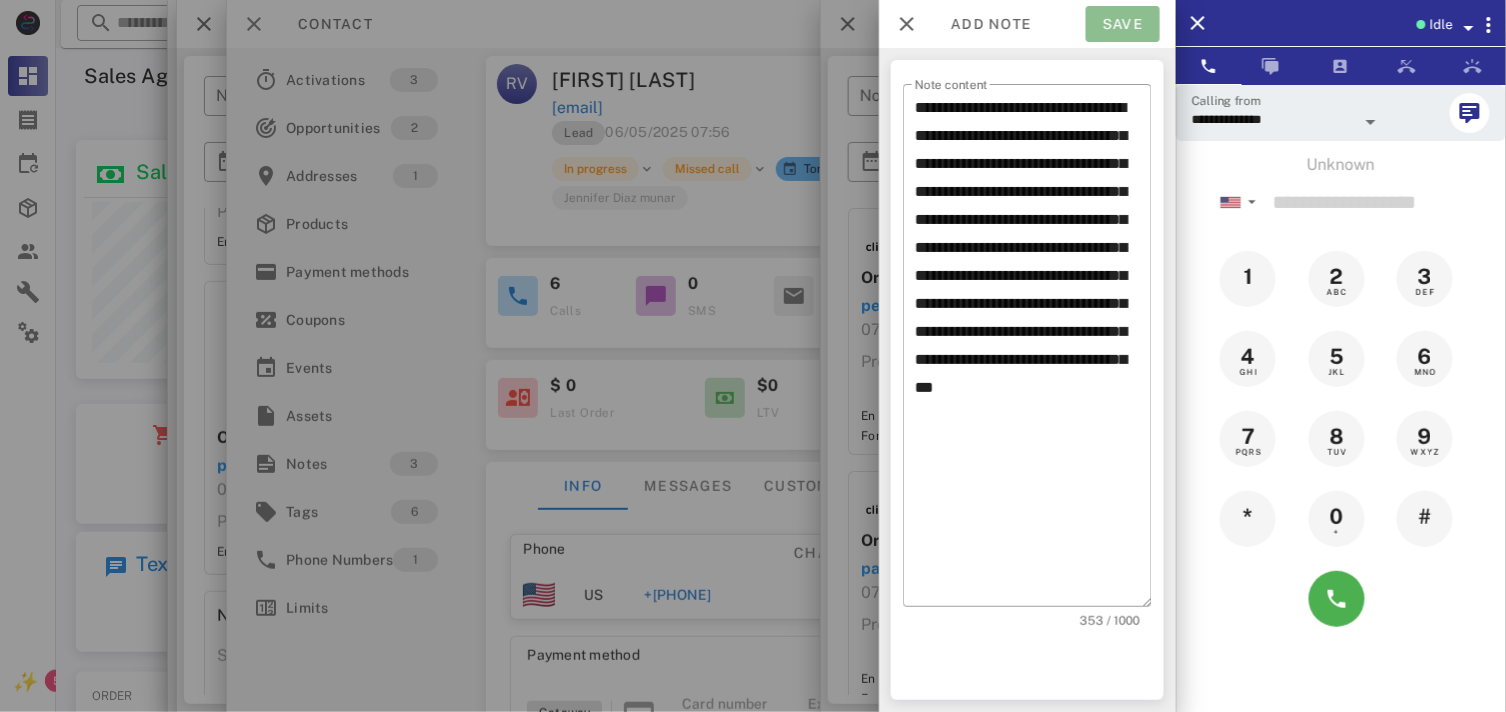 click on "Save" at bounding box center [1123, 24] 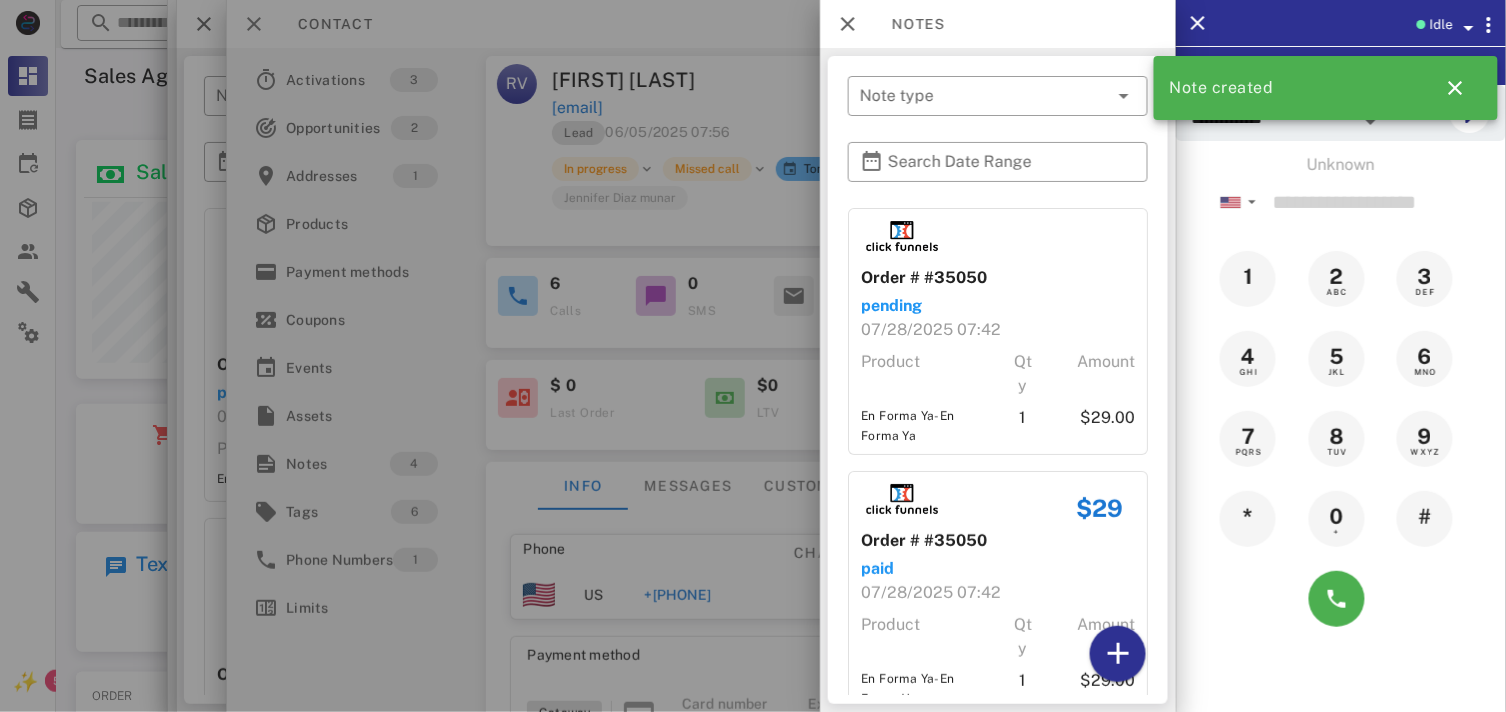 click at bounding box center (753, 356) 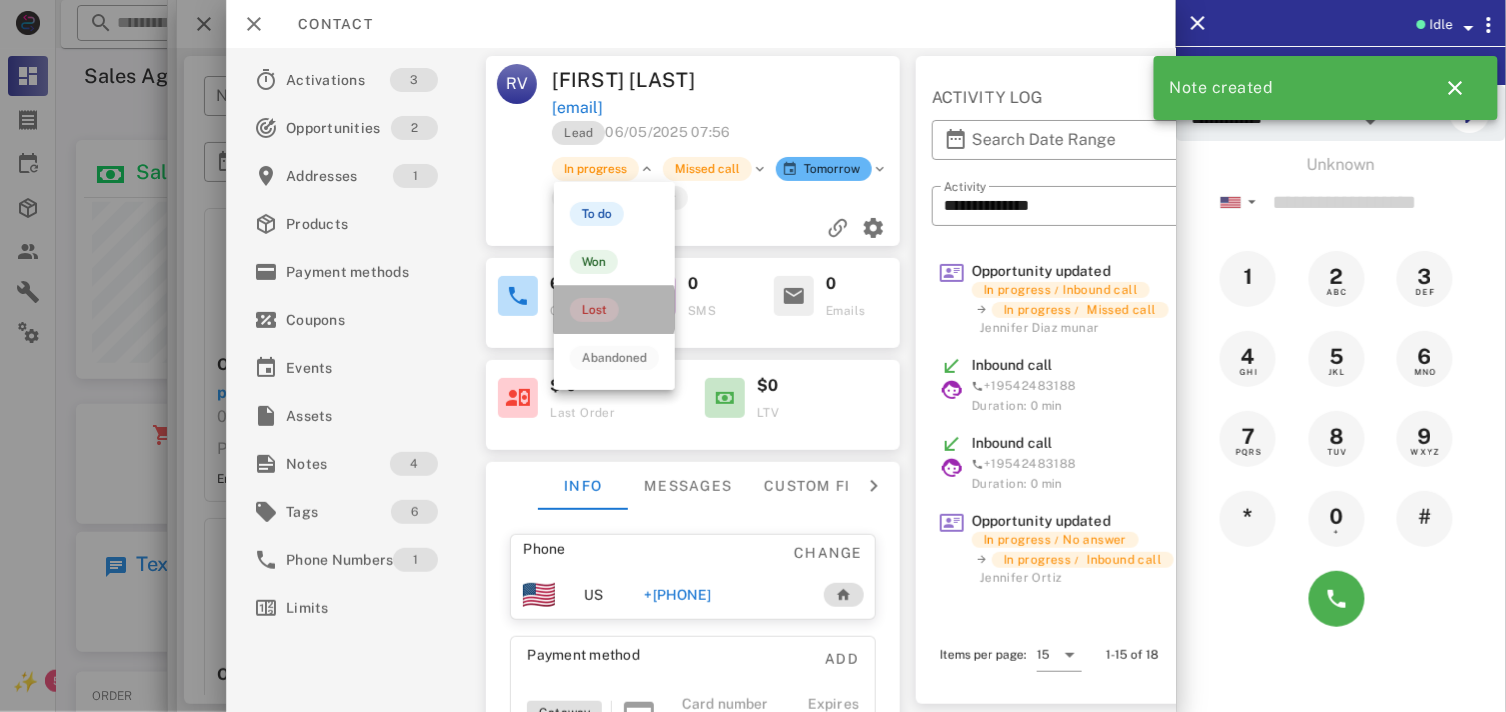click on "Lost" at bounding box center (614, 310) 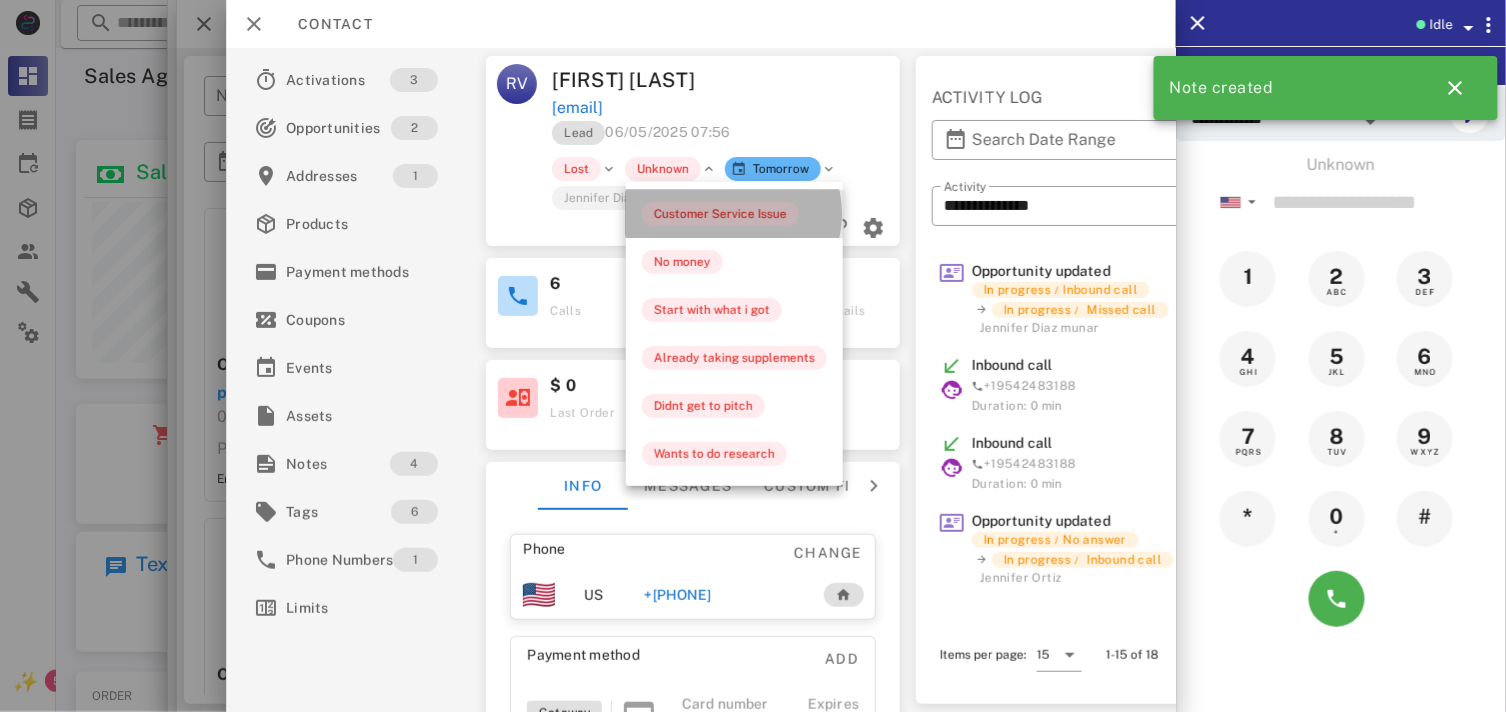 click on "Customer Service Issue" at bounding box center (720, 214) 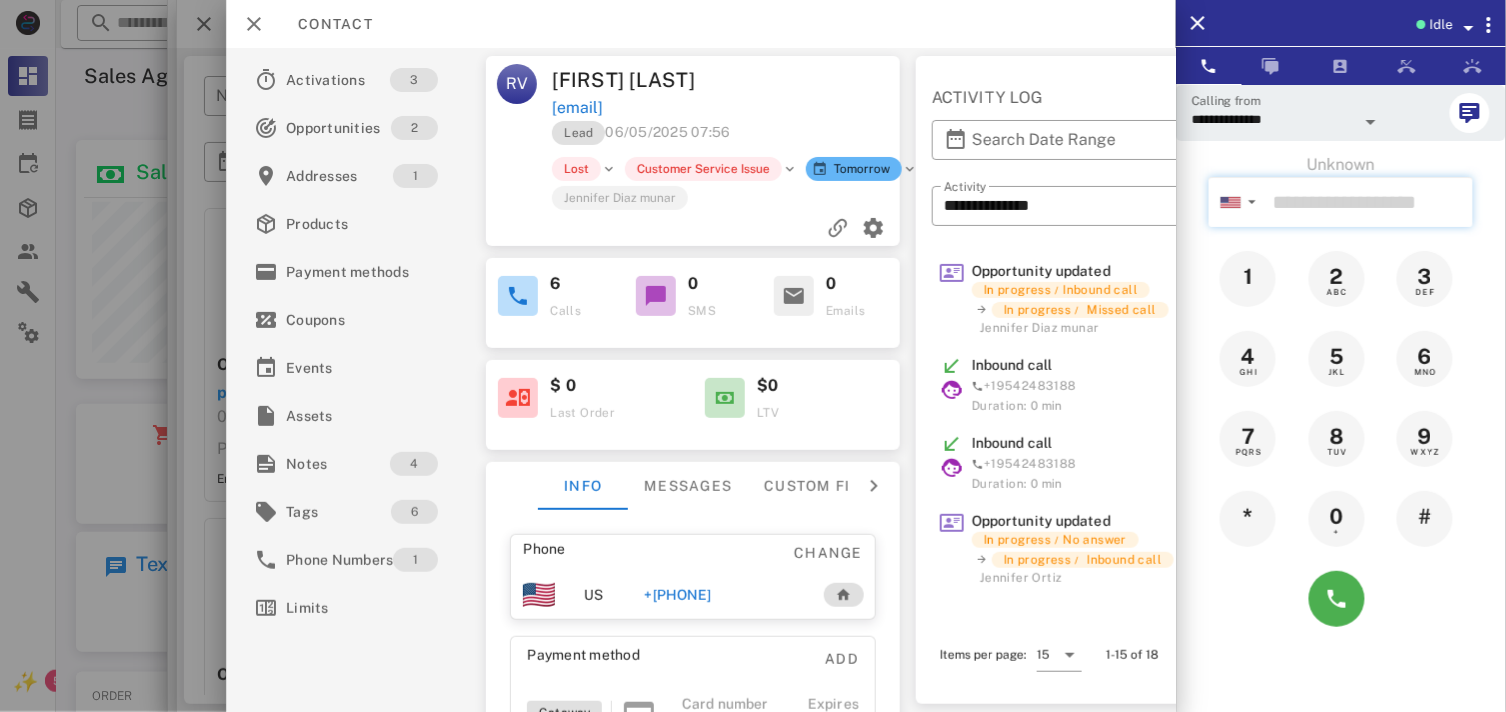 click at bounding box center [1369, 202] 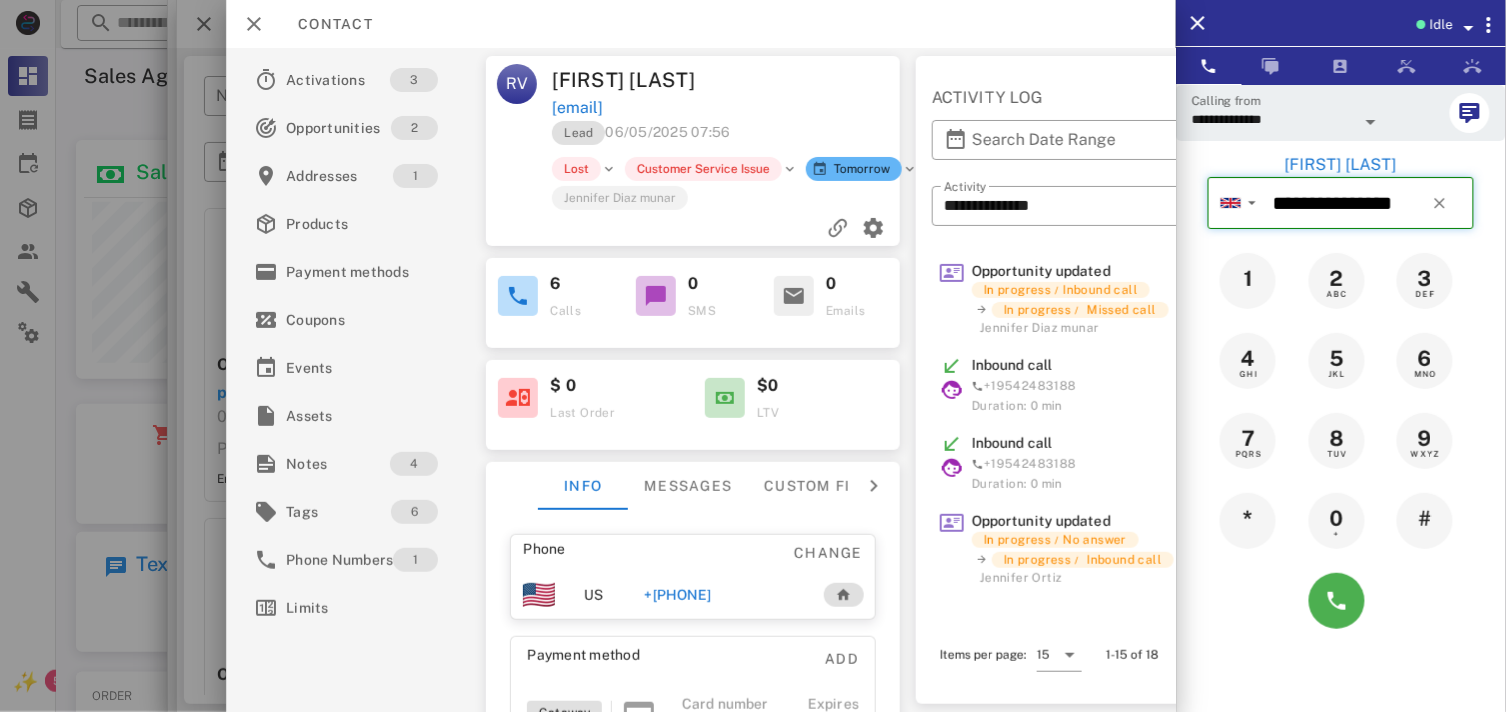type on "**********" 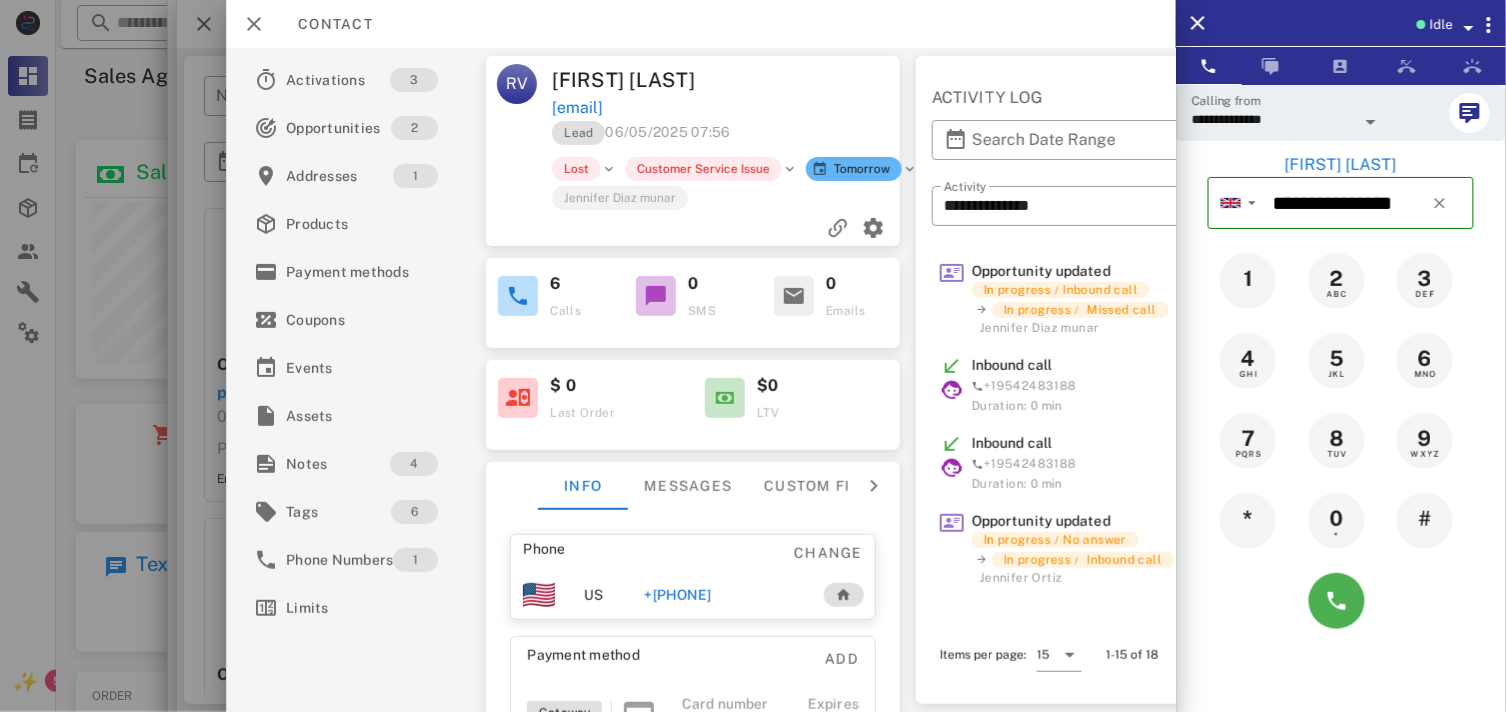 click on "[FIRST] [LAST]" at bounding box center (1341, 165) 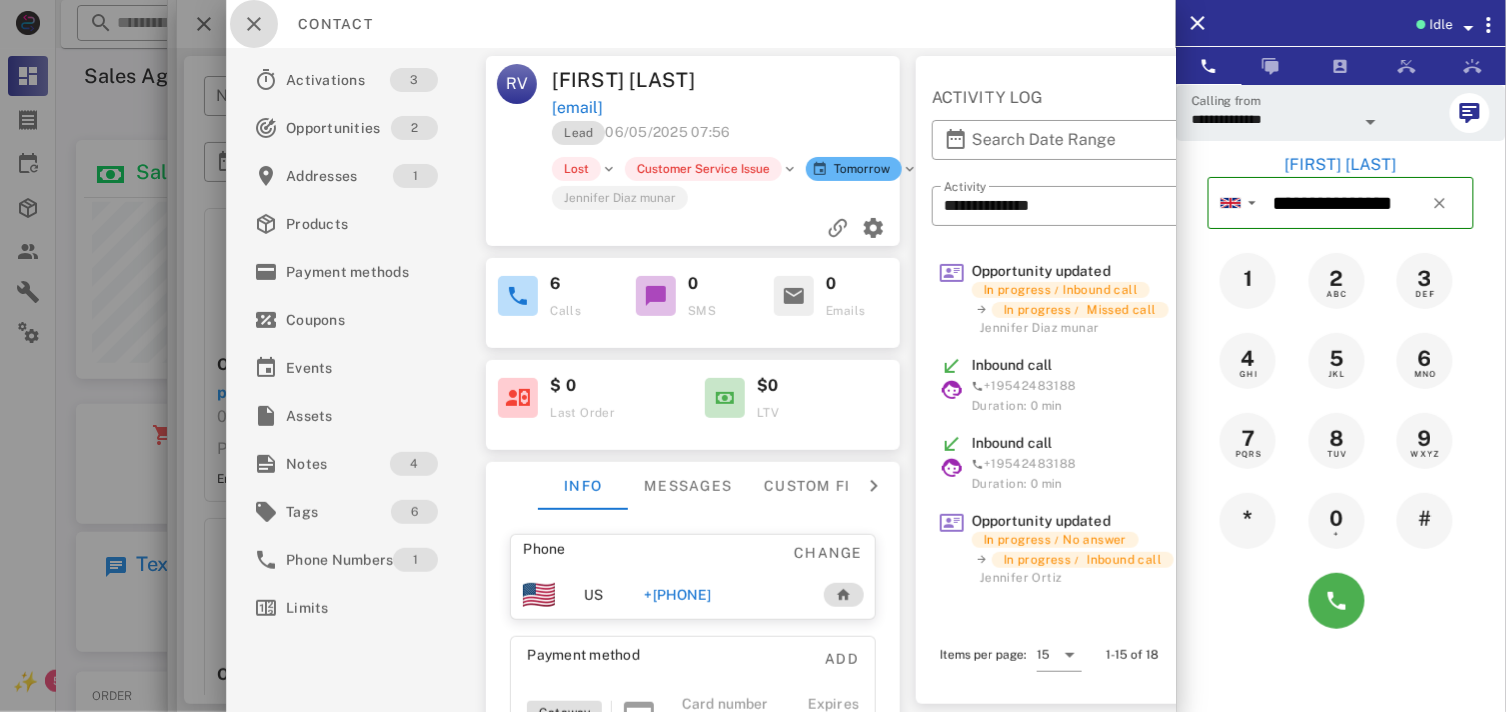 click at bounding box center (254, 24) 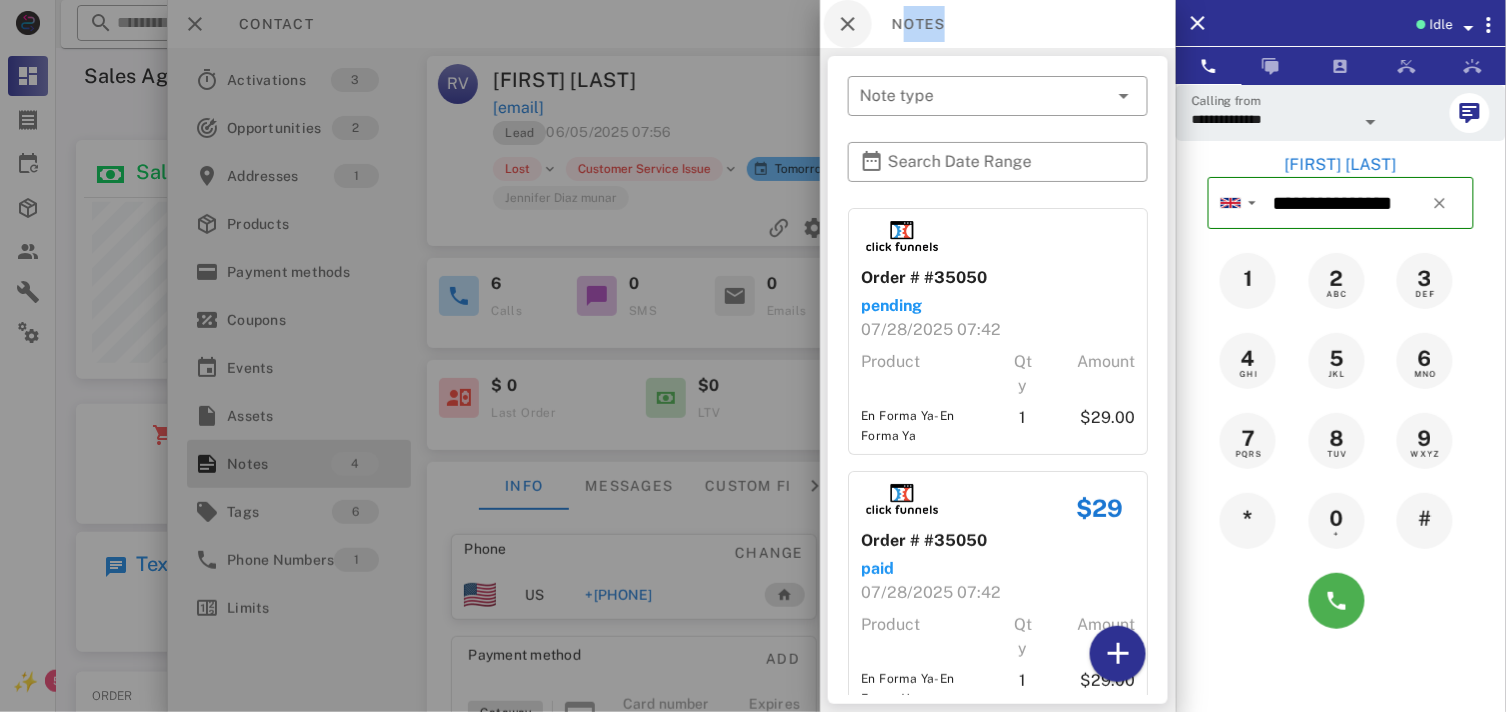 drag, startPoint x: 831, startPoint y: 51, endPoint x: 836, endPoint y: 34, distance: 17.720045 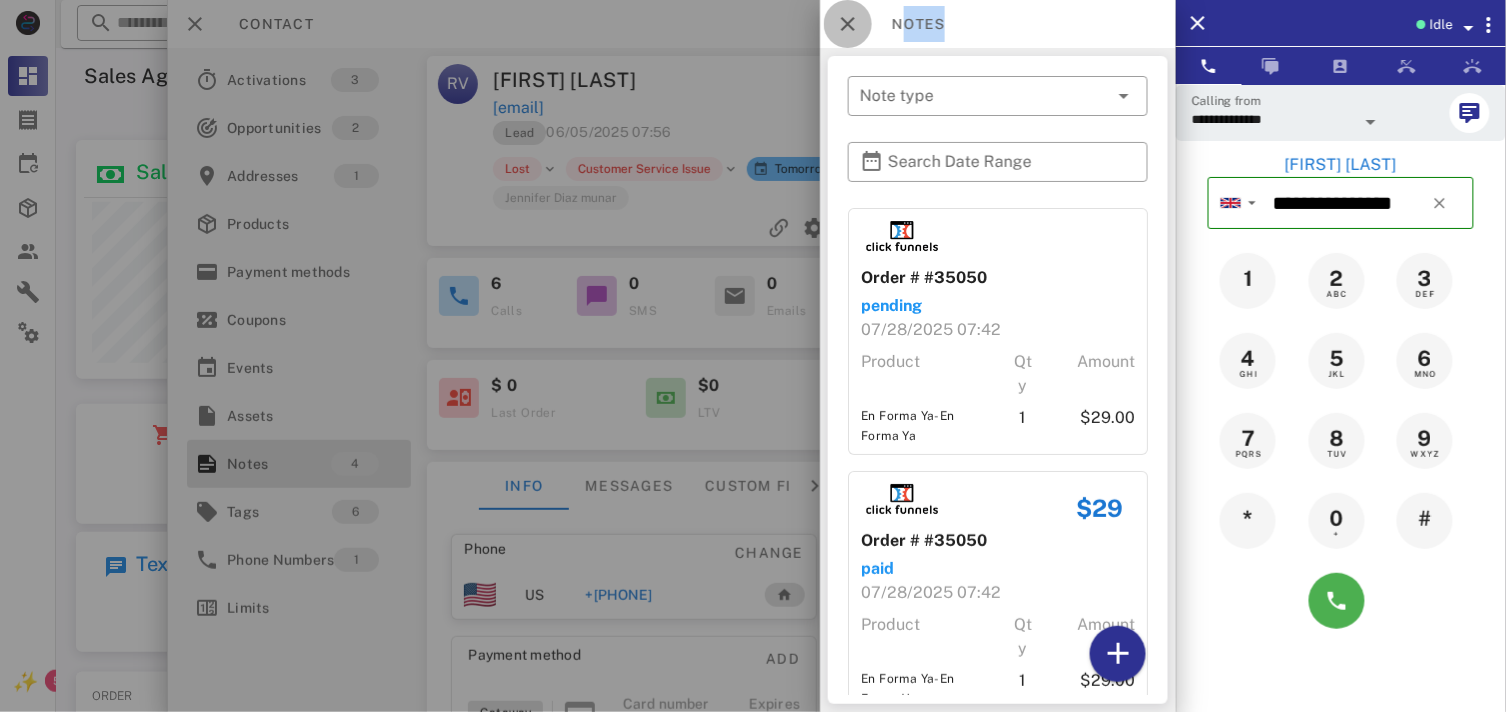 click at bounding box center [848, 24] 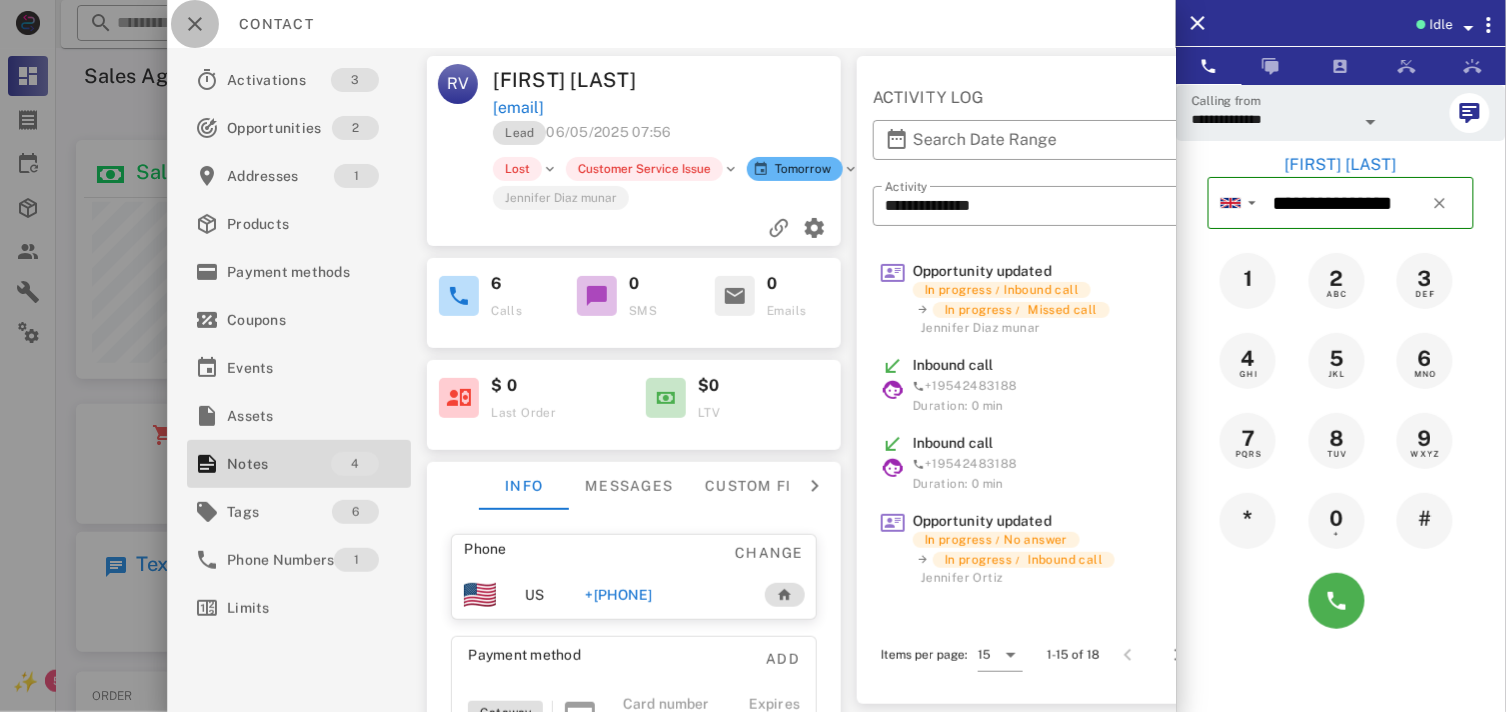 click at bounding box center [195, 24] 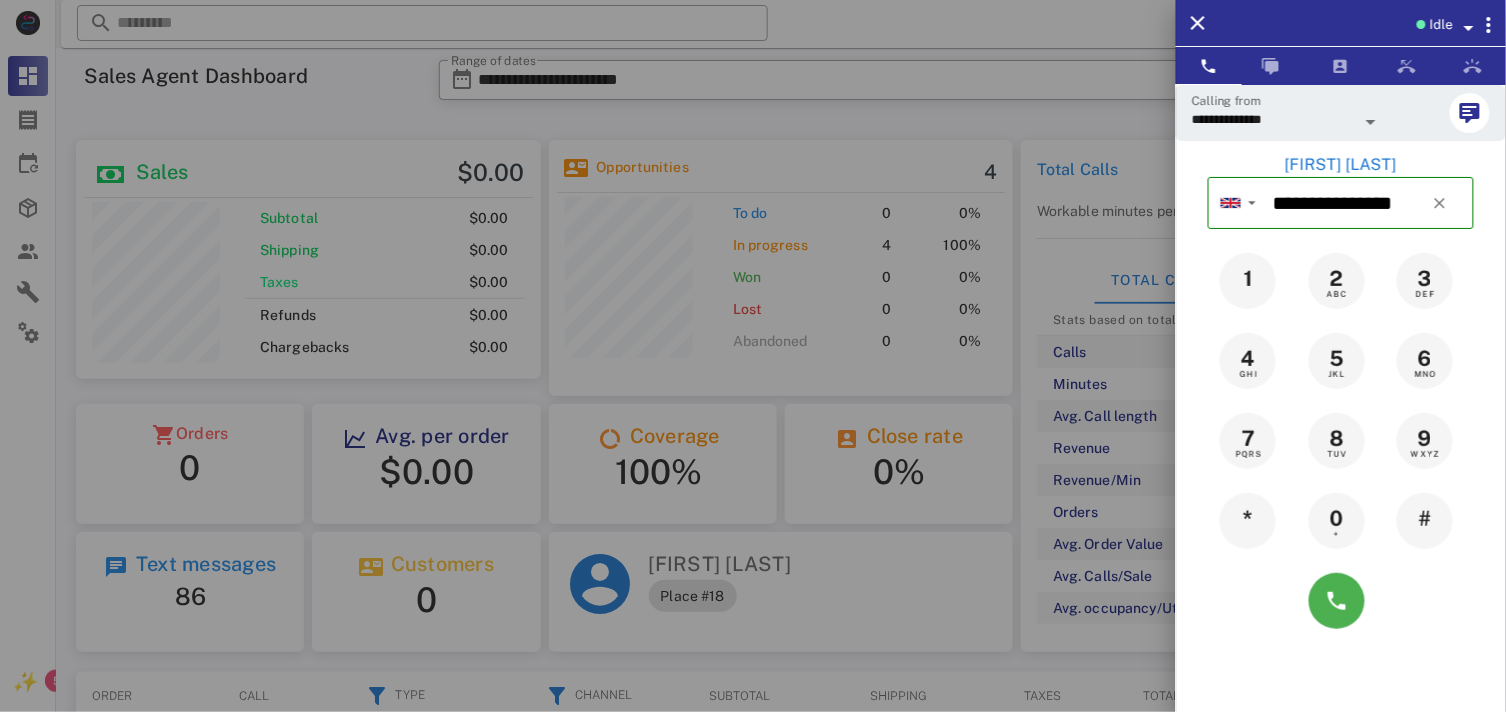 click on "[FIRST] [LAST]" at bounding box center [1341, 165] 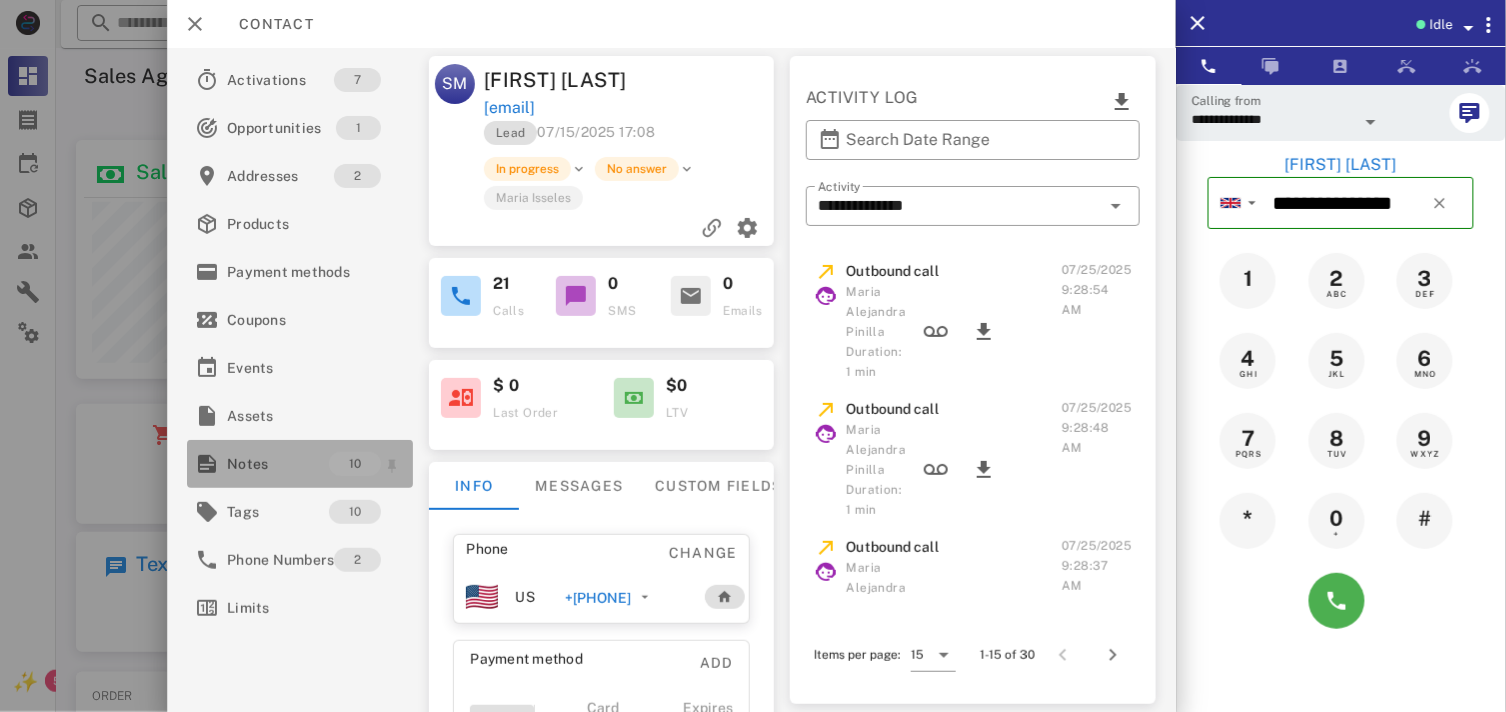 click on "Notes" at bounding box center [278, 464] 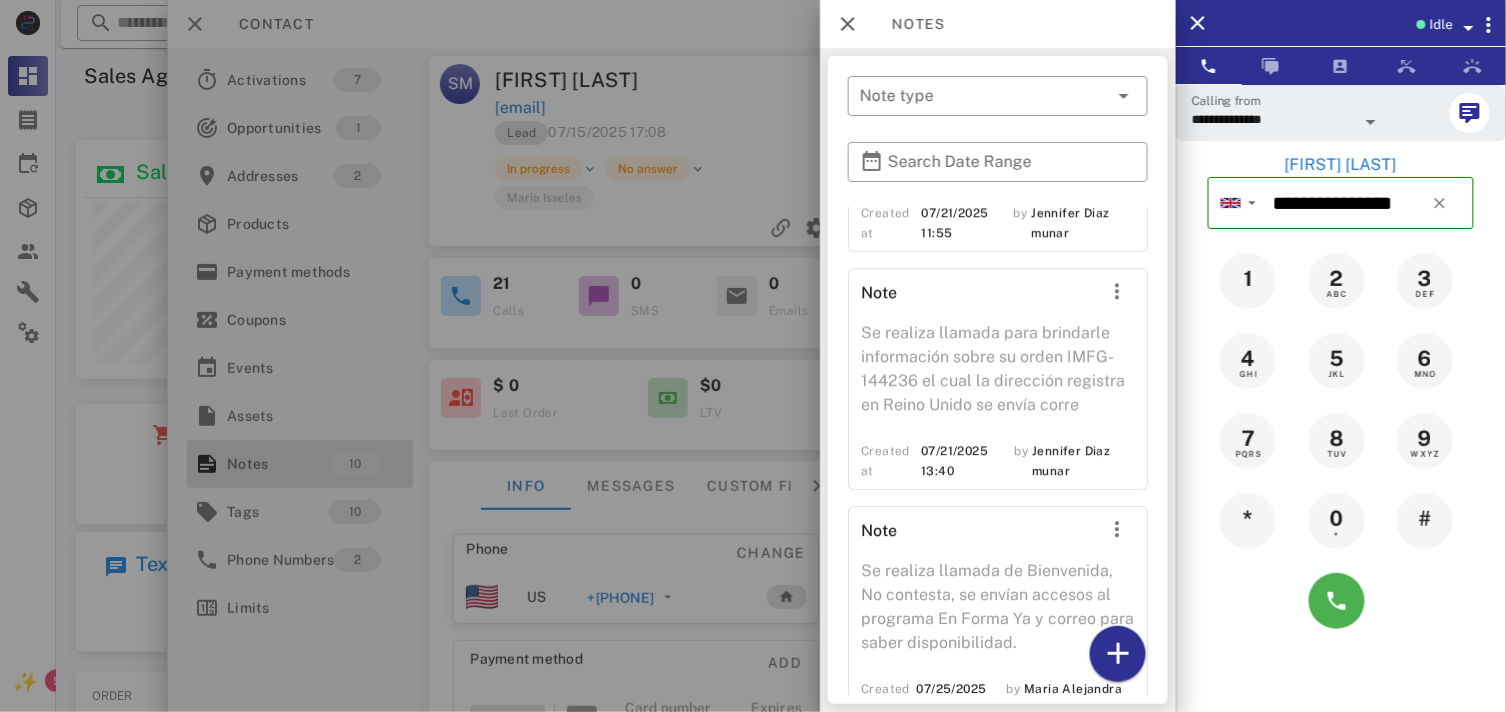 scroll, scrollTop: 2085, scrollLeft: 0, axis: vertical 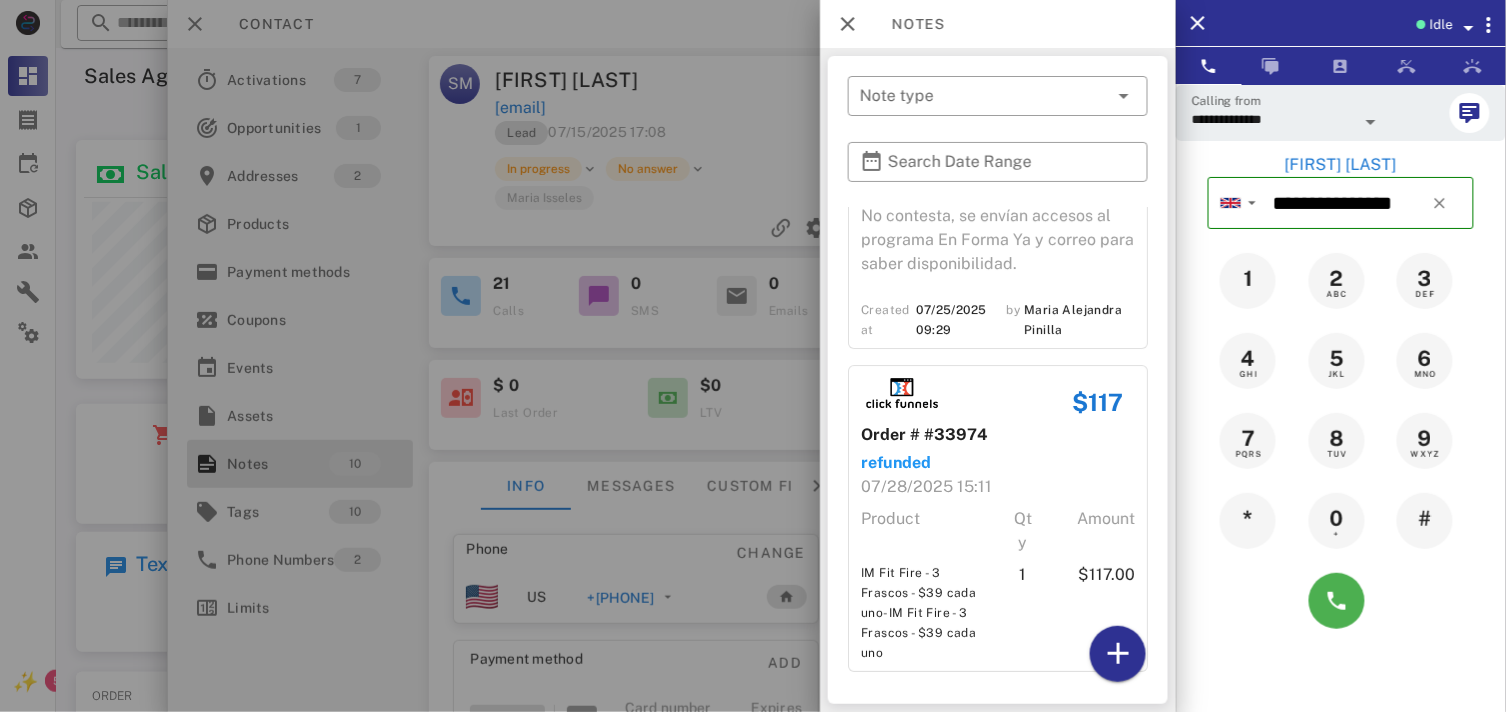 click on "Notes  ​ Note type ​ Search Date Range  Order # #33972   pending   07/17/2025 10:56   Product Qty Amount  En Forma Ya-En Forma Ya  1 $29.00  $29   Order # #33972   paid   07/17/2025 10:56   Product Qty Amount  En Forma Ya-En Forma Ya  1 $29.00  Order # #33974   pending   07/17/2025 11:11   Product Qty Amount  IM Fit Fire - 3 Frascos - $39 cada uno-IM Fit Fire - 3 Frascos - $39 cada uno  1 $117.00  $117   Order # #33974   paid   07/17/2025 11:11   Product Qty Amount  IM Fit Fire - 3 Frascos - $39 cada uno-IM Fit Fire - 3 Frascos - $39 cada uno  1 $117.00  Note  Se realiza llamada de bienvenida, no contesta se envian accesos  Created at   07/17/2025 16:04   by   [FIRST] [LAST]   Note  No contesta, por el grupo indico que tenia llamada programada y nadie la llamo  Created at   07/21/2025 09:51   by   [FIRST] [LAST]   Note  Se realiza llamada no contesta se envia correo  Created at   07/21/2025 11:55   by   [FIRST] [LAST]   Note   Created at   07/21/2025 13:40   by   [FIRST] [LAST]   Note   by   $117" at bounding box center (998, 380) 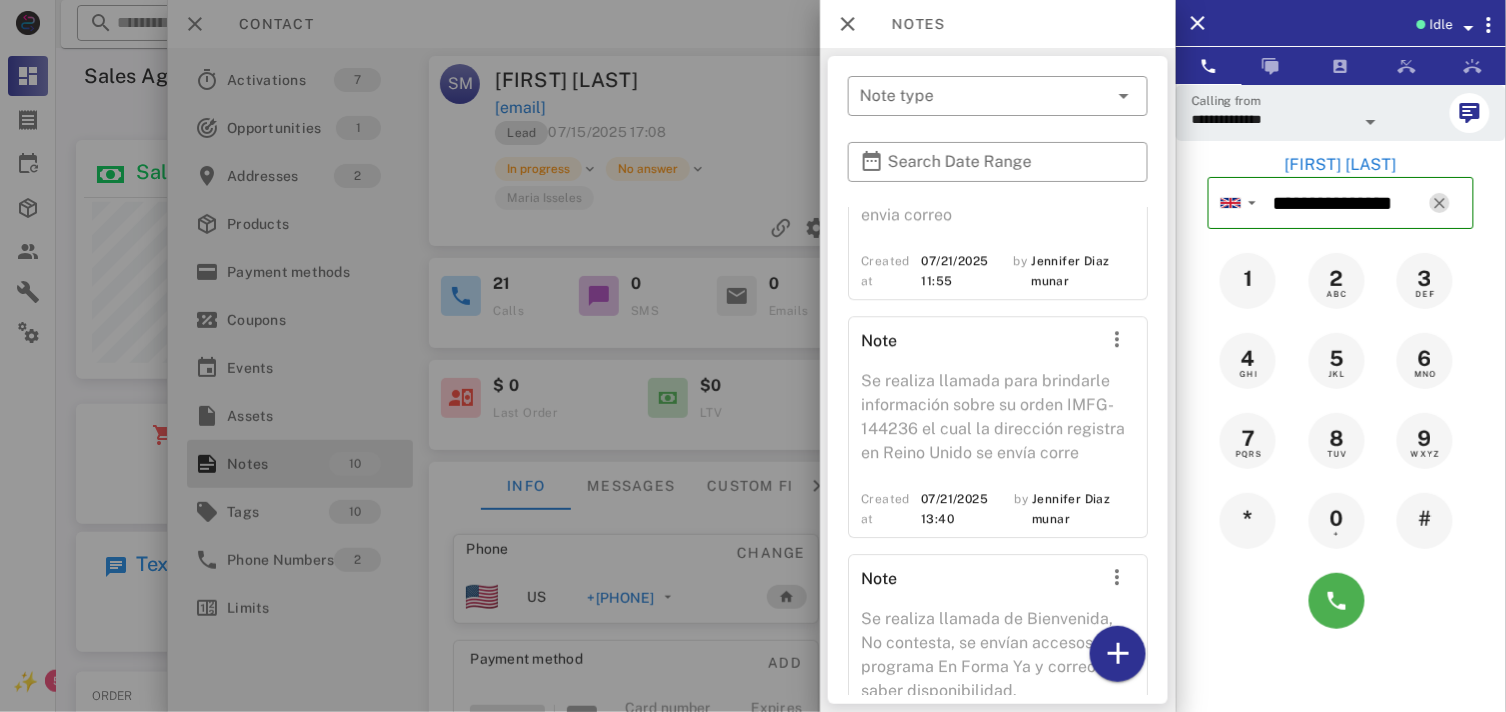 click at bounding box center [1440, 203] 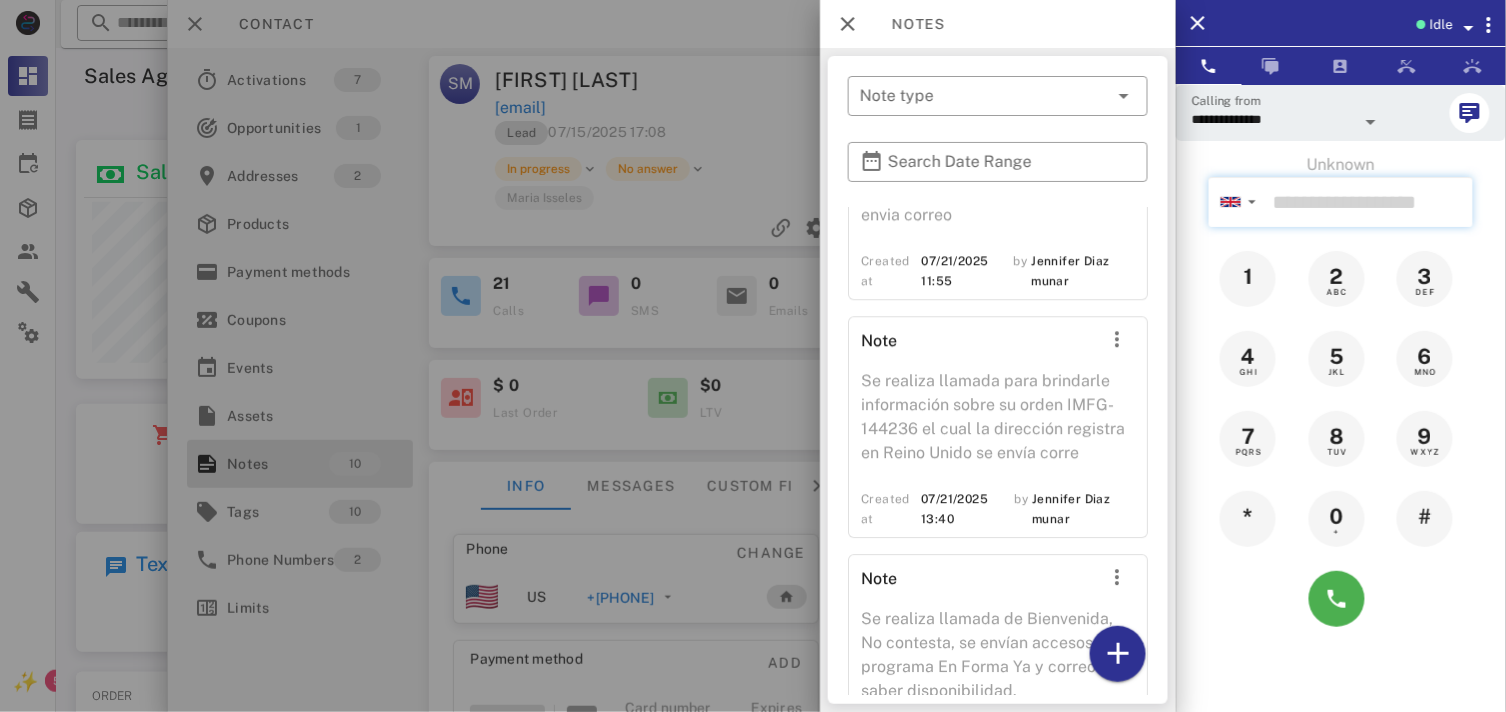 click at bounding box center [1369, 202] 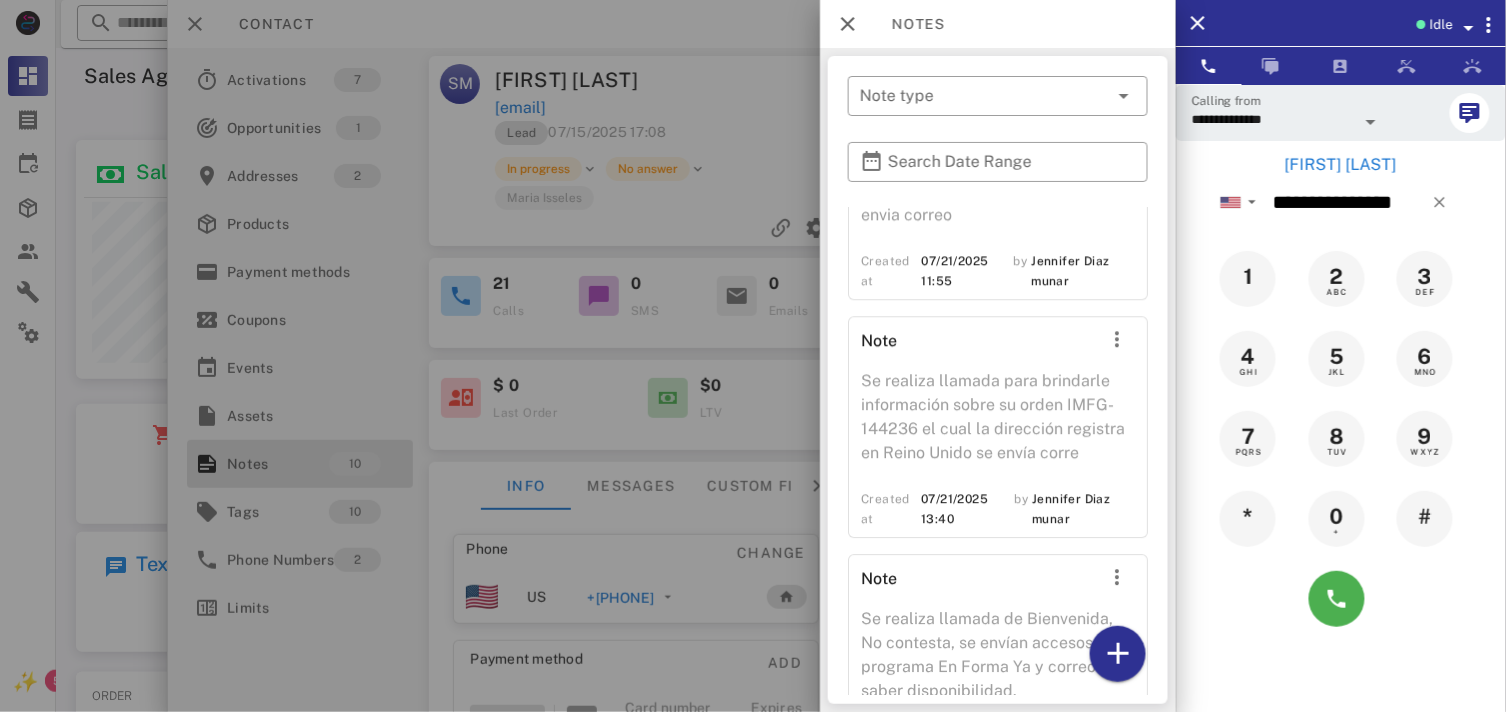 click at bounding box center [753, 356] 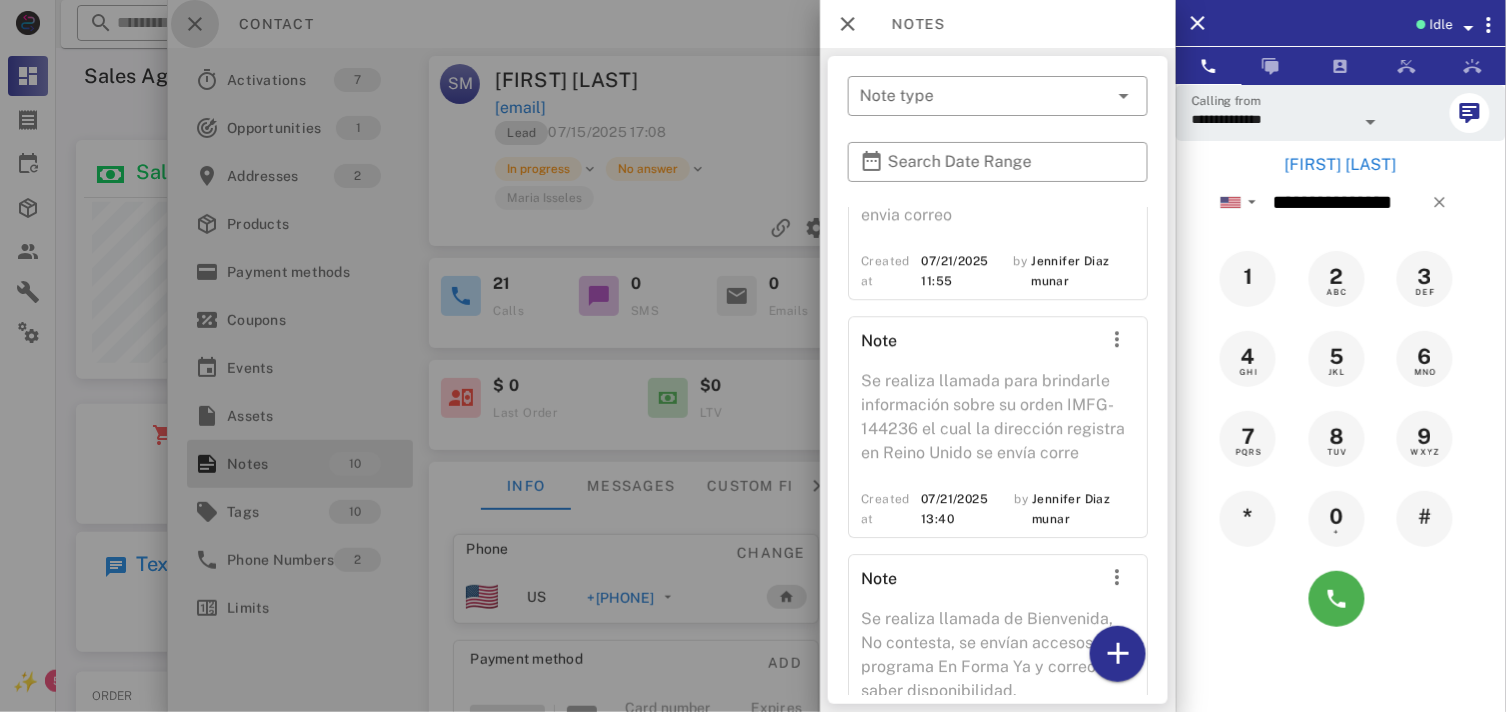 click at bounding box center (195, 24) 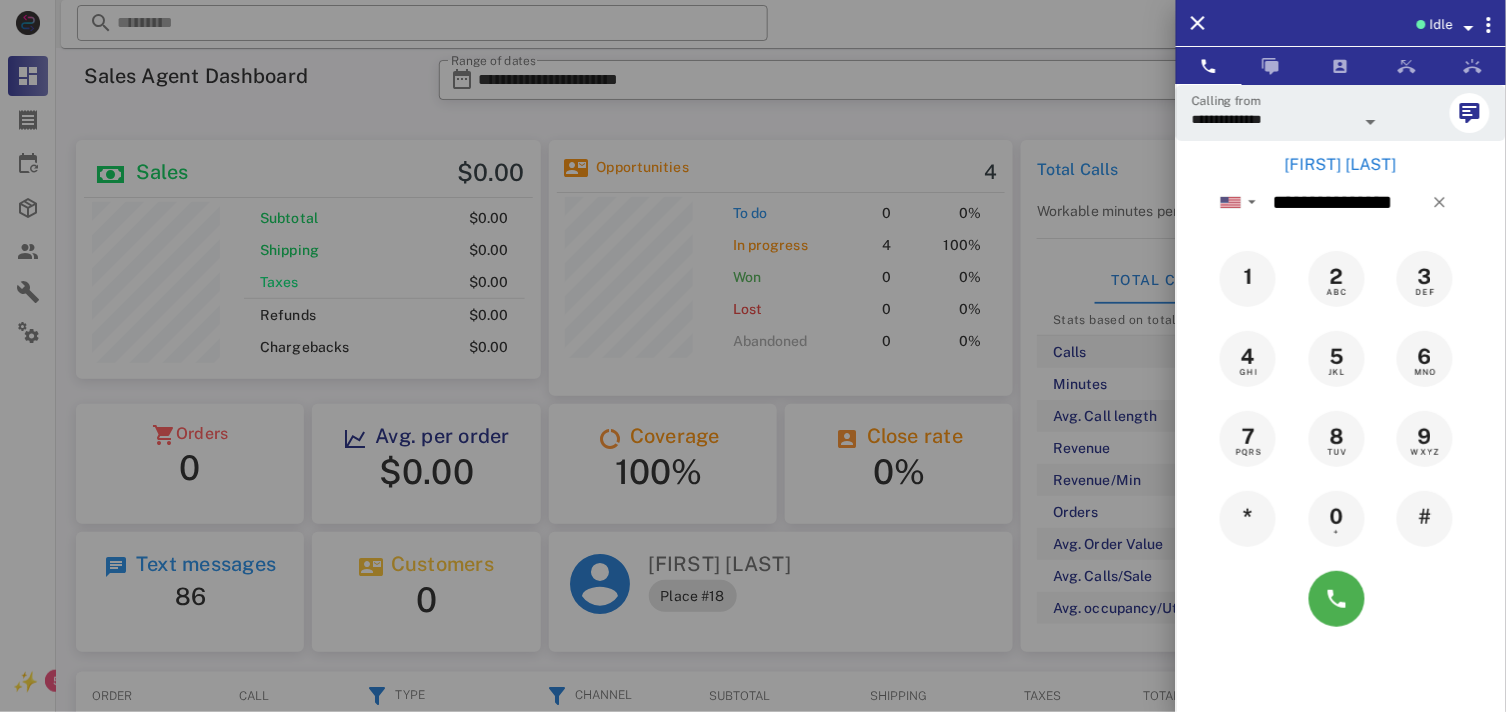 click on "[FIRST] [LAST]" at bounding box center [1341, 165] 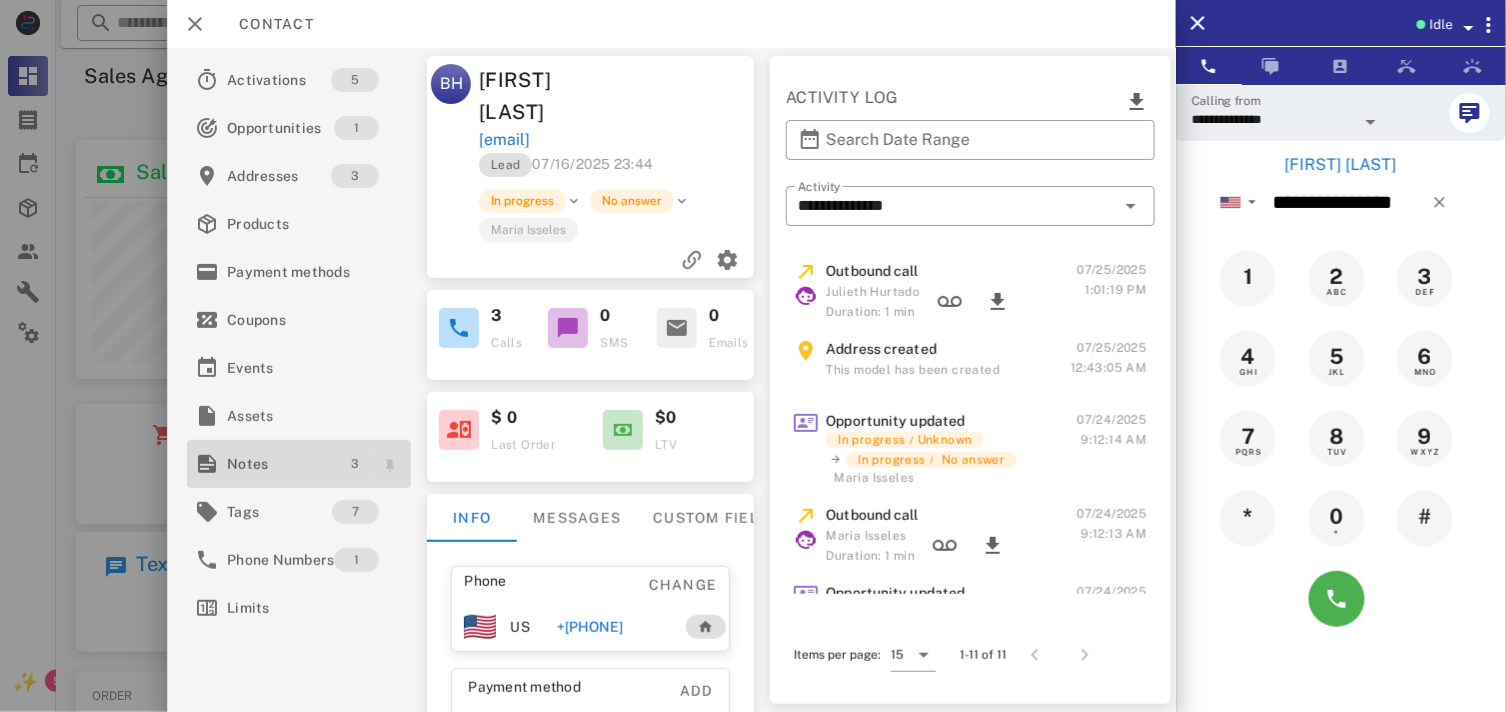 click on "3" at bounding box center (355, 464) 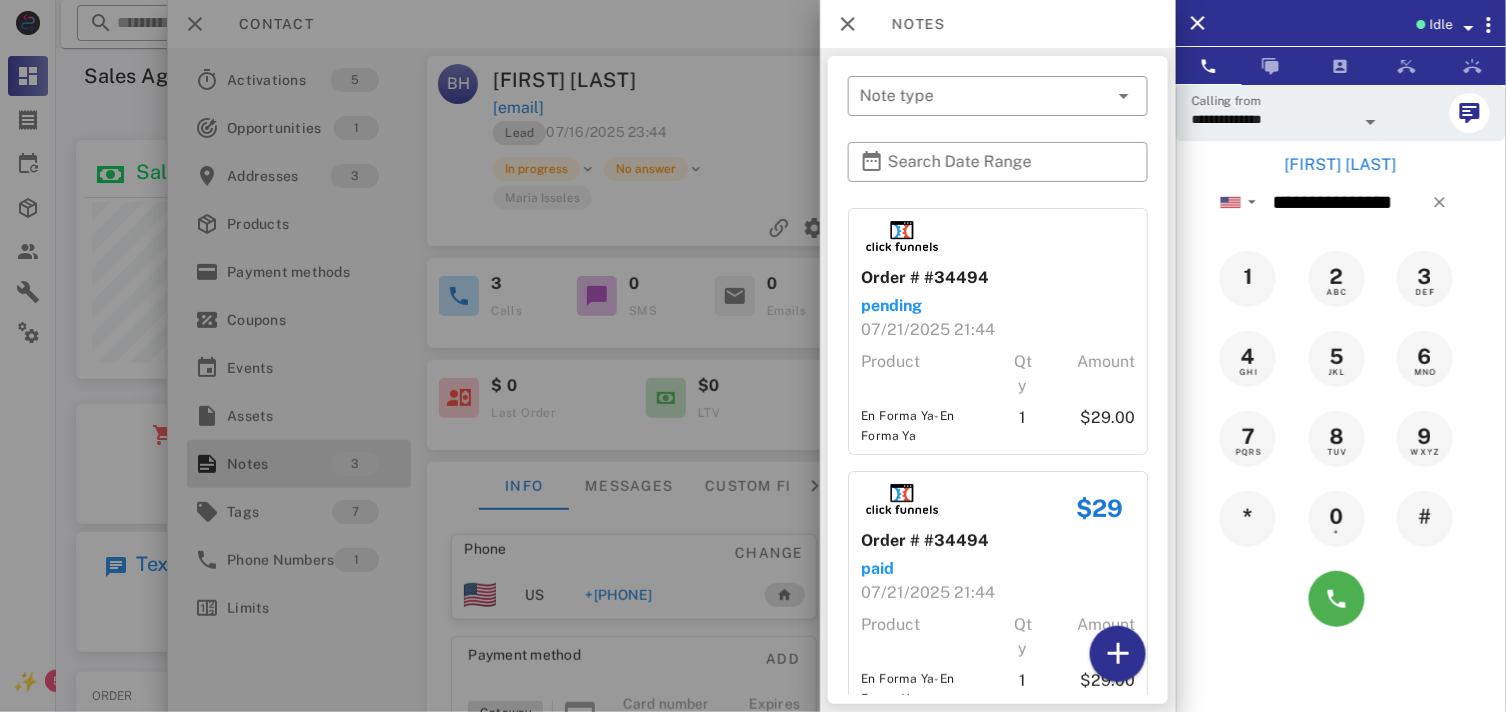 click at bounding box center (1341, 599) 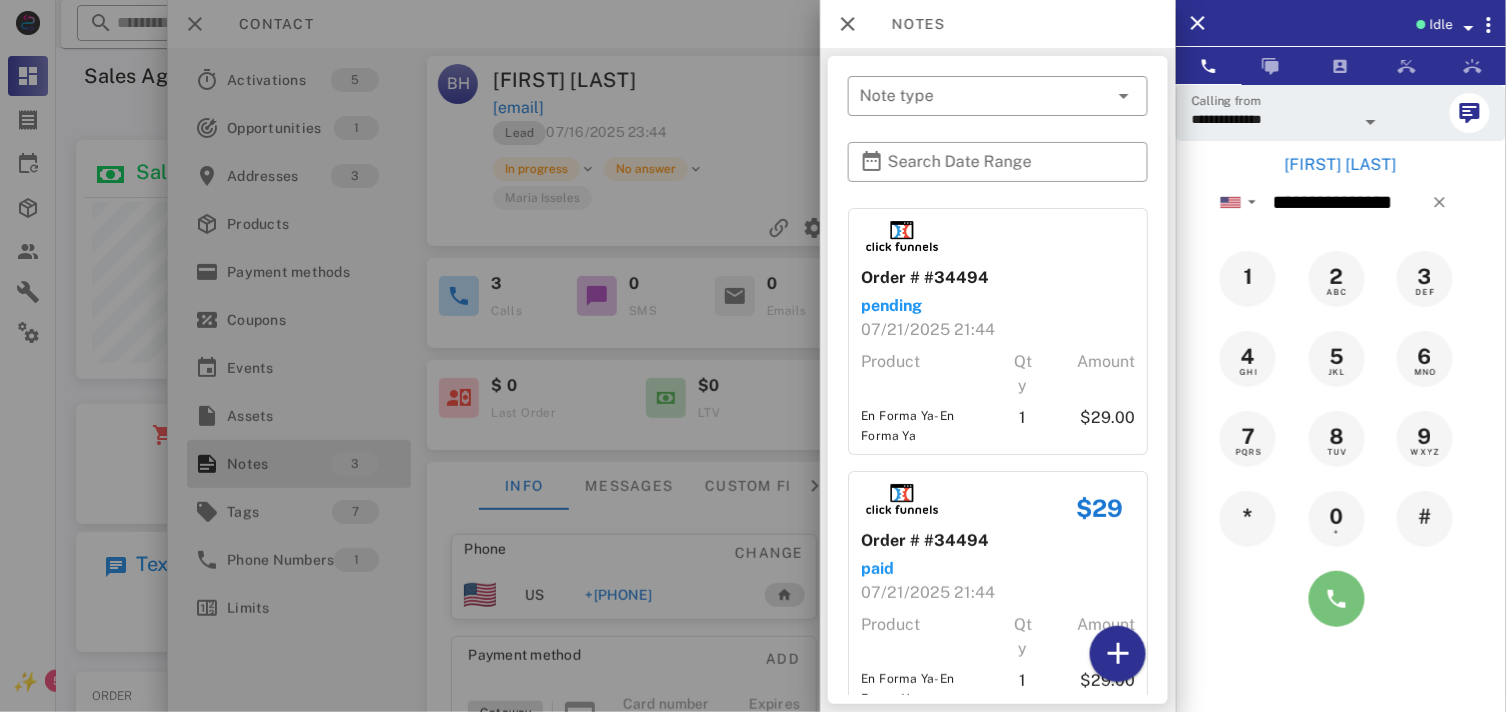 click at bounding box center [1337, 599] 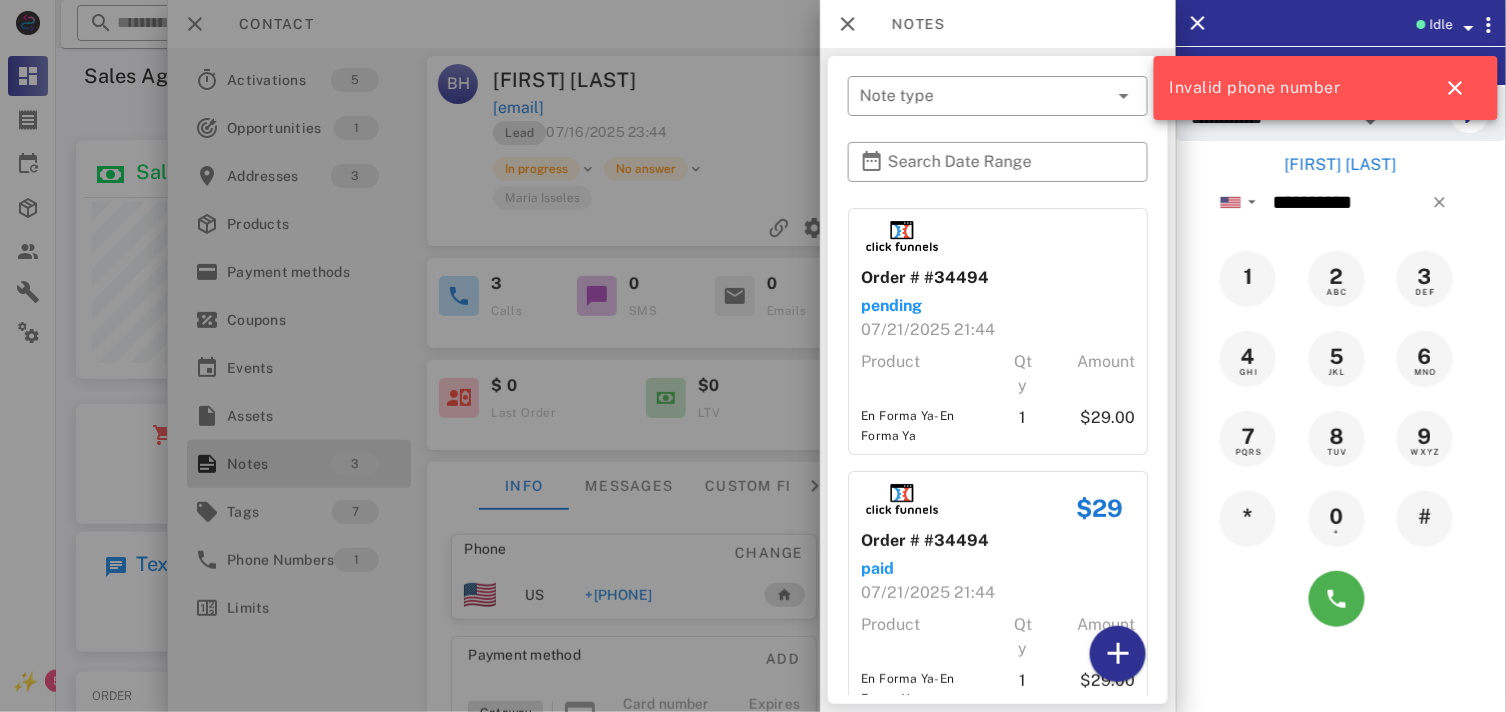 click at bounding box center [753, 356] 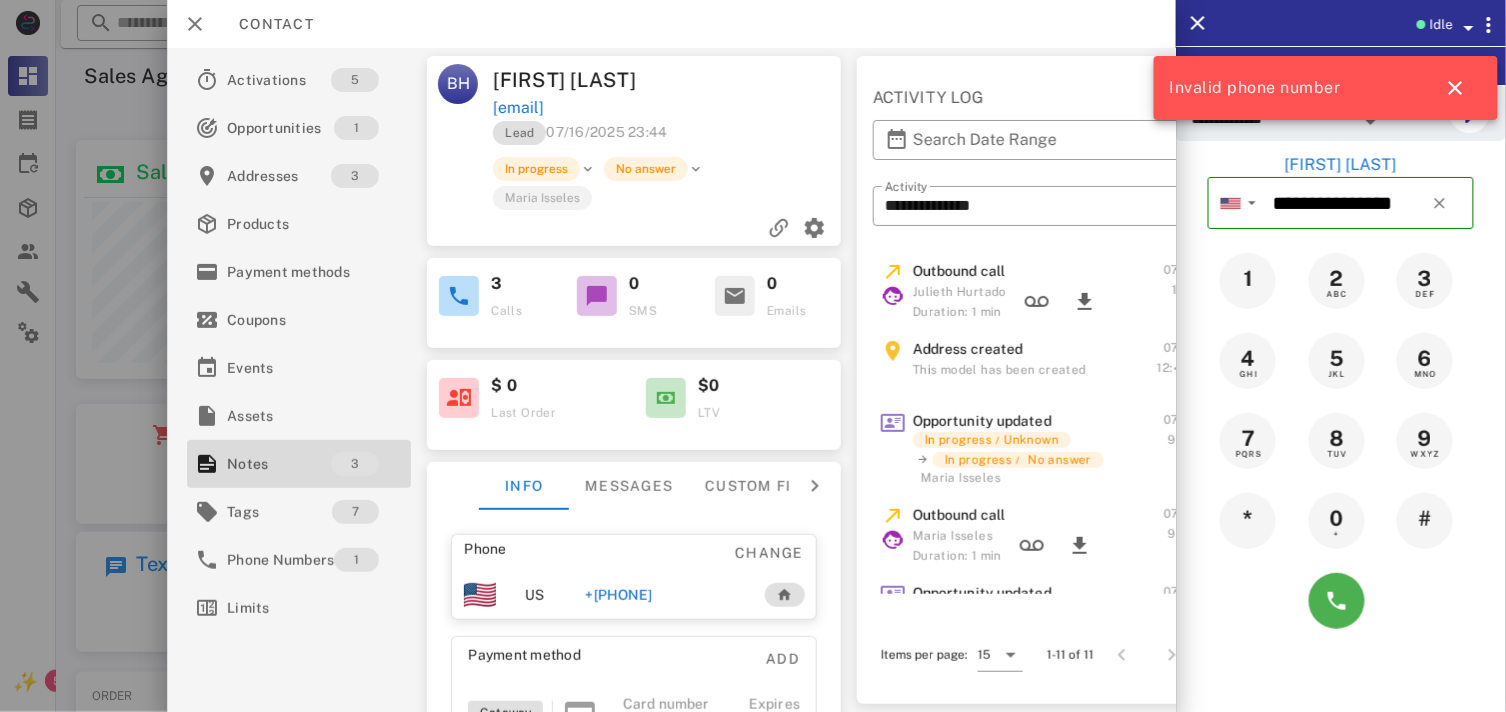 click on "+[PHONE]" at bounding box center [618, 595] 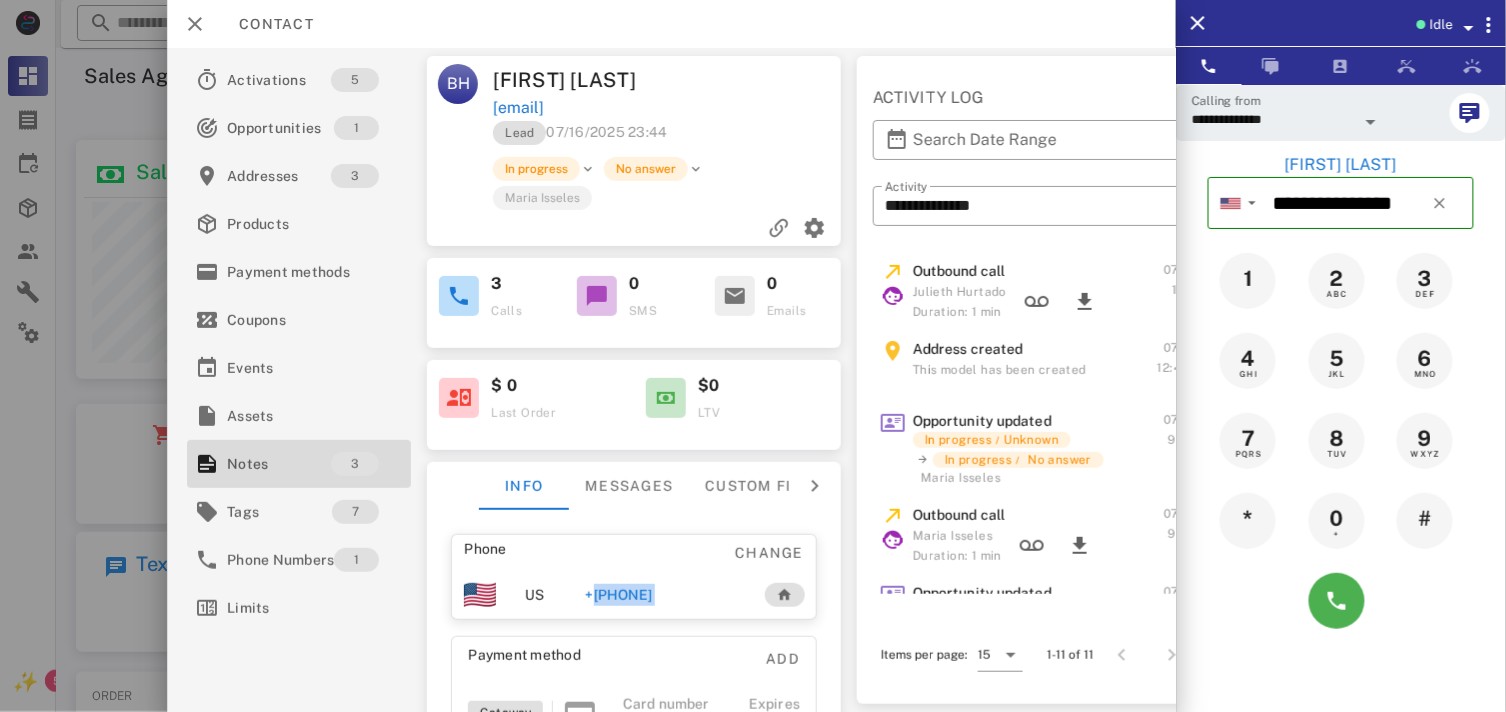 click on "+[PHONE]" at bounding box center (618, 595) 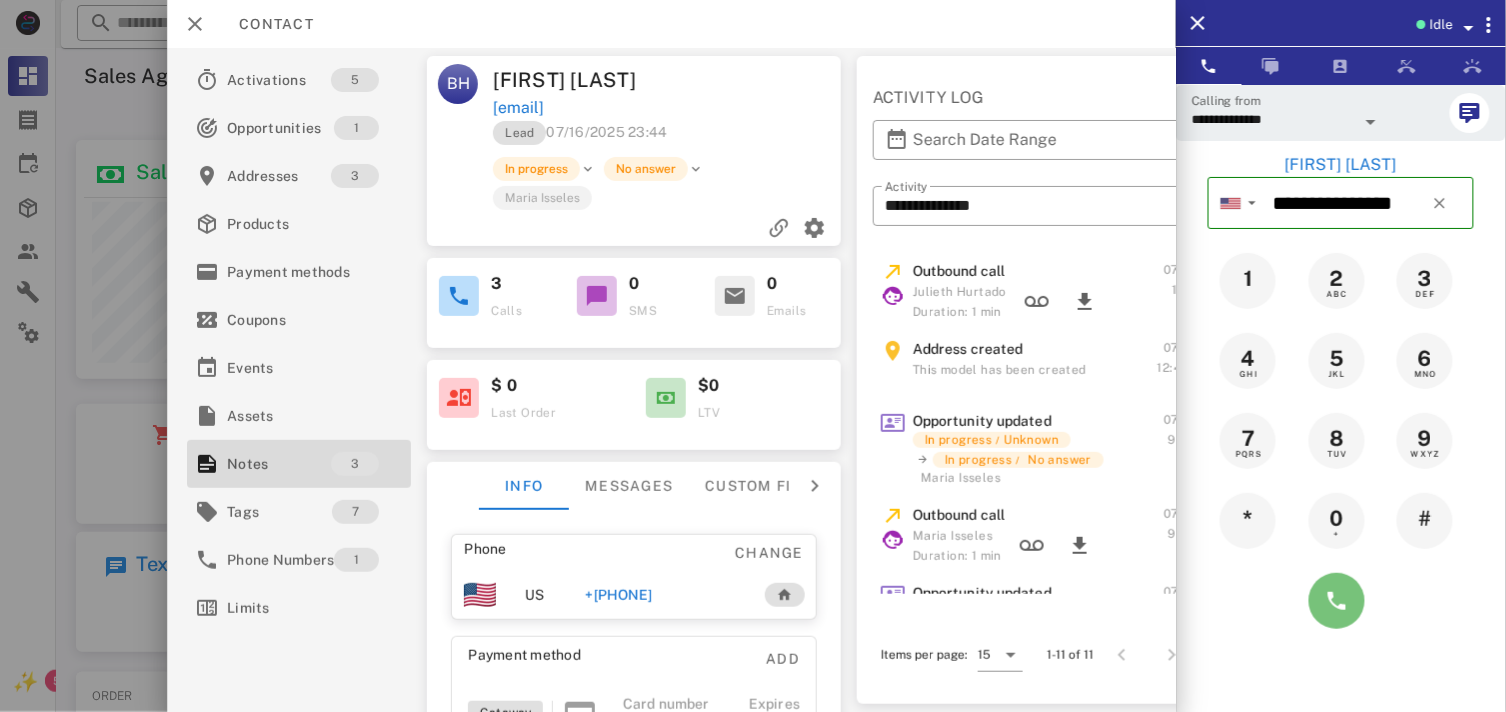 click at bounding box center (1337, 601) 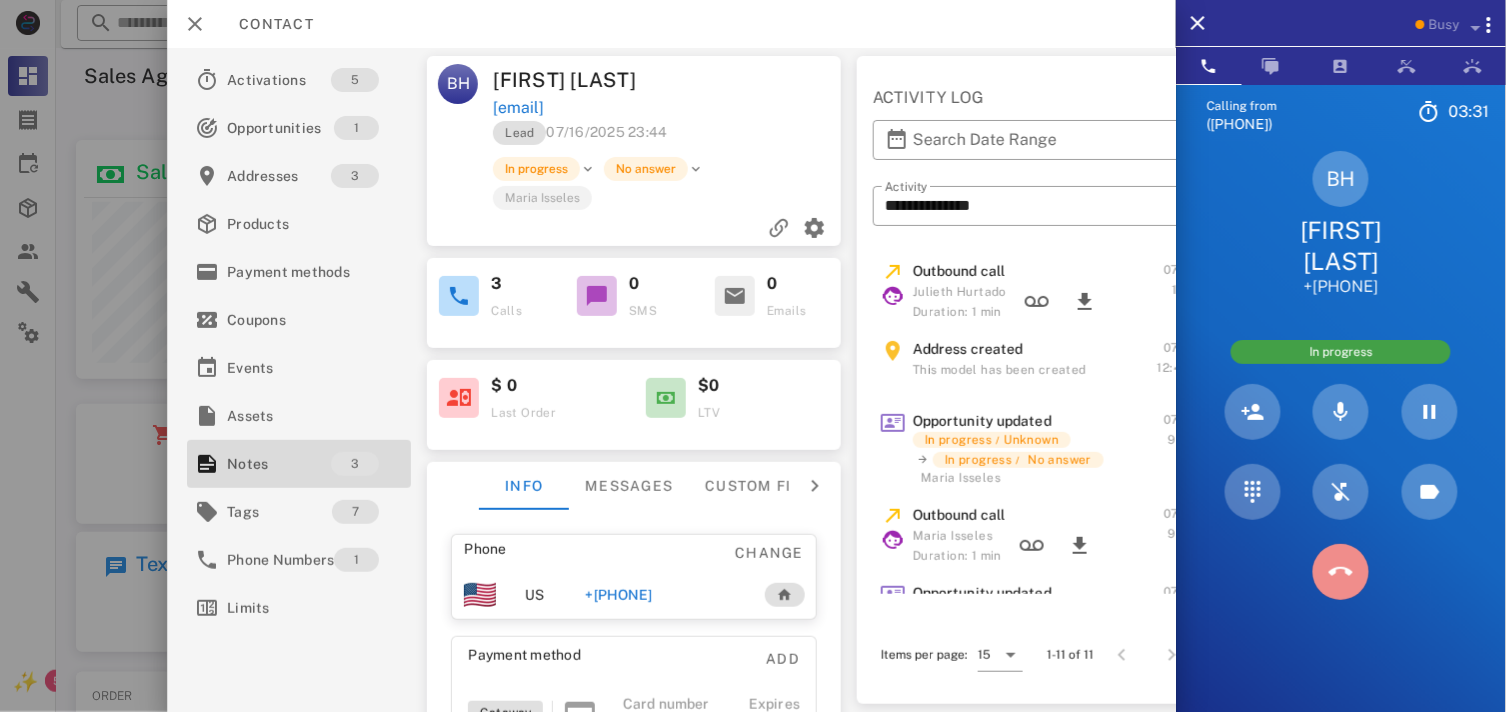 click at bounding box center (1341, 572) 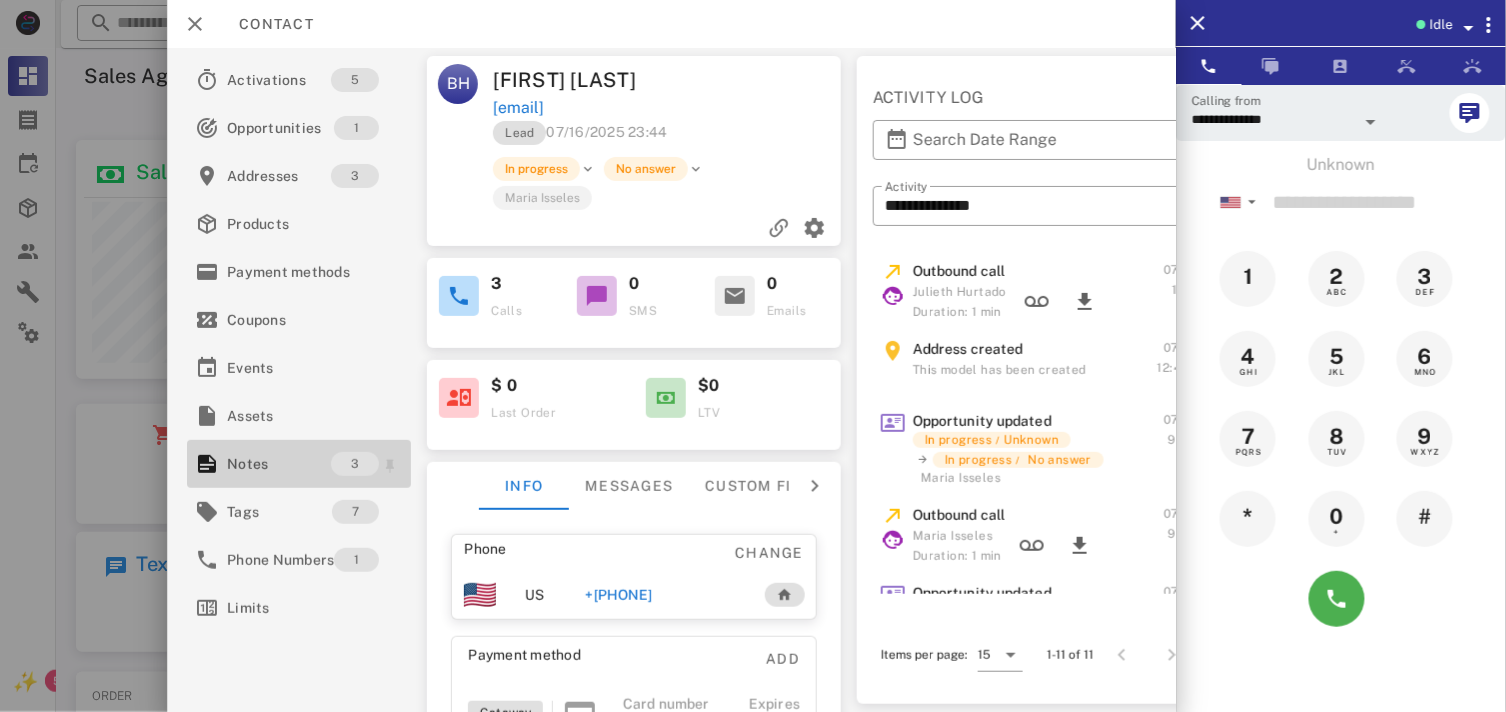 click on "Notes" at bounding box center (279, 464) 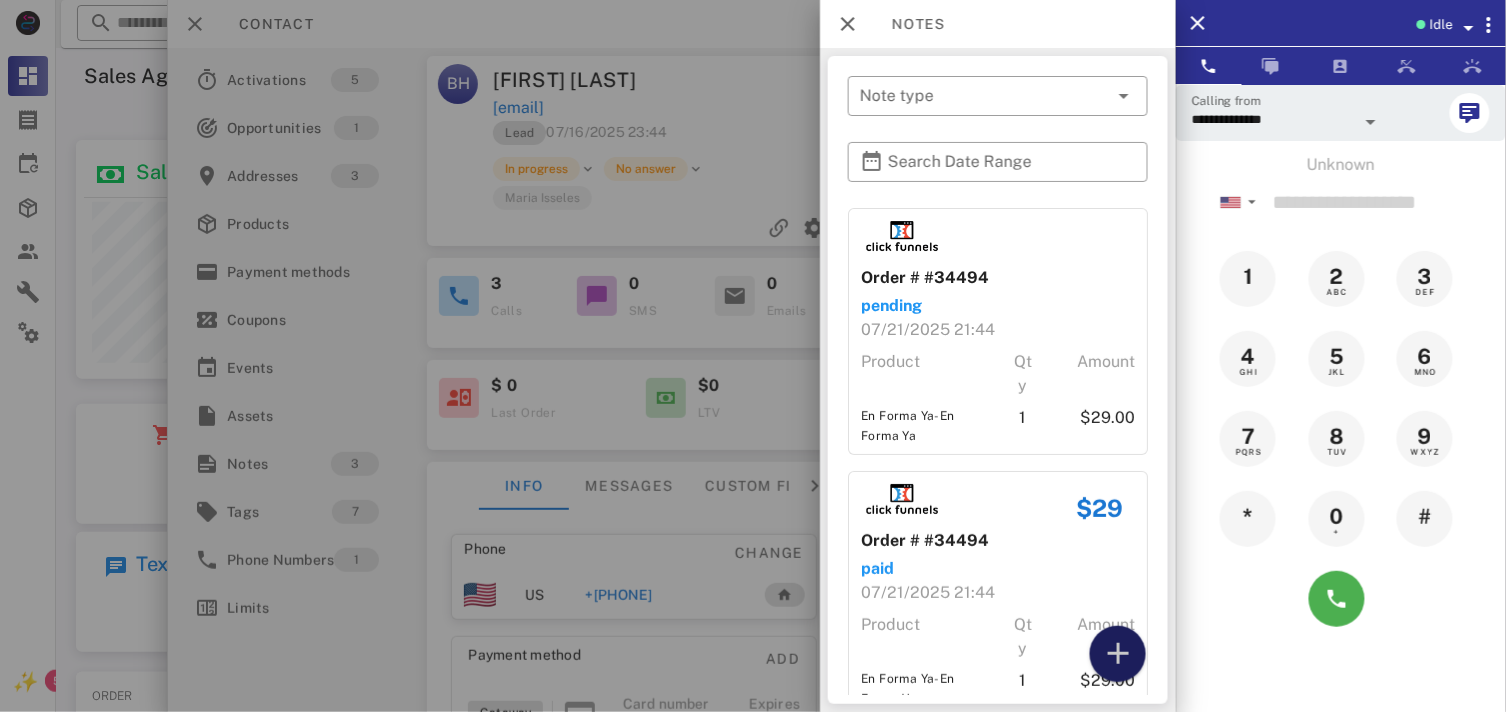 click at bounding box center (1118, 654) 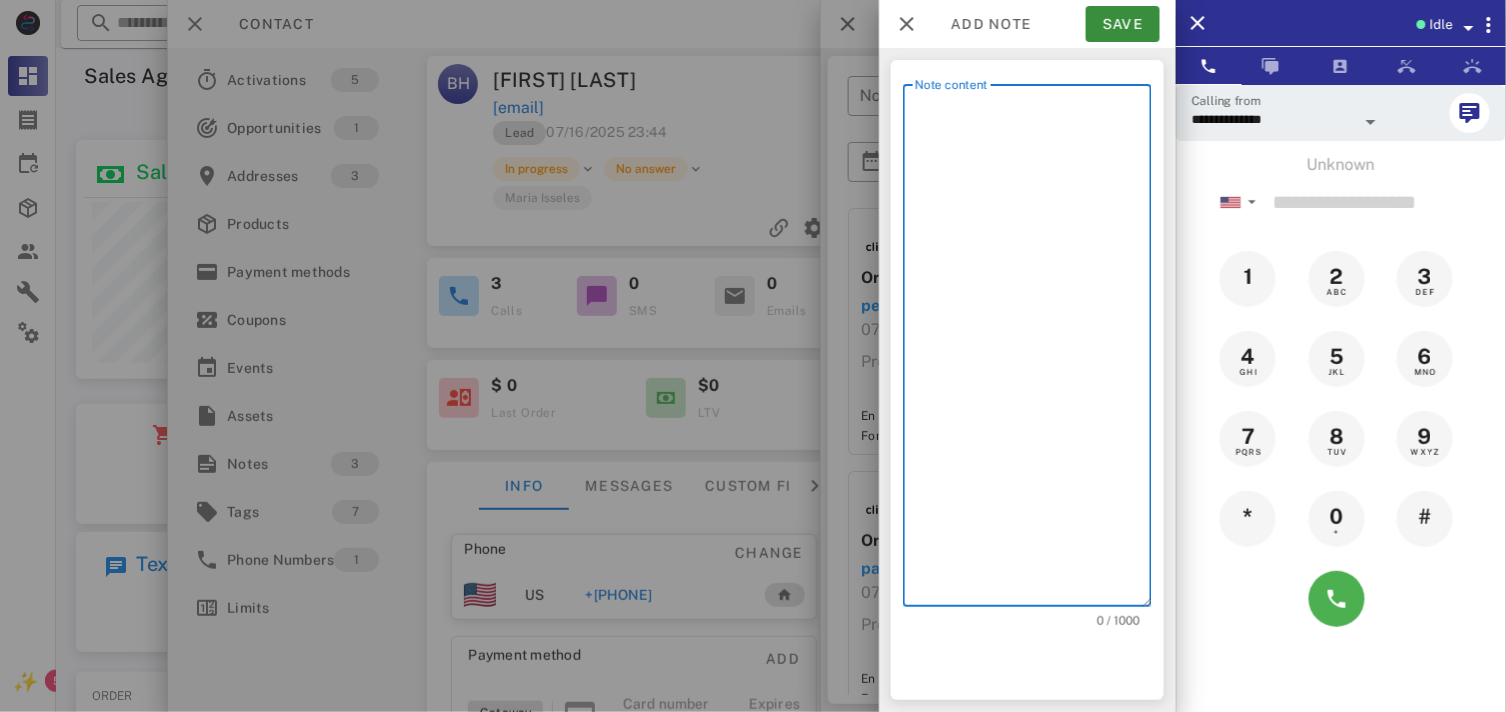 click on "Note content" at bounding box center (1033, 350) 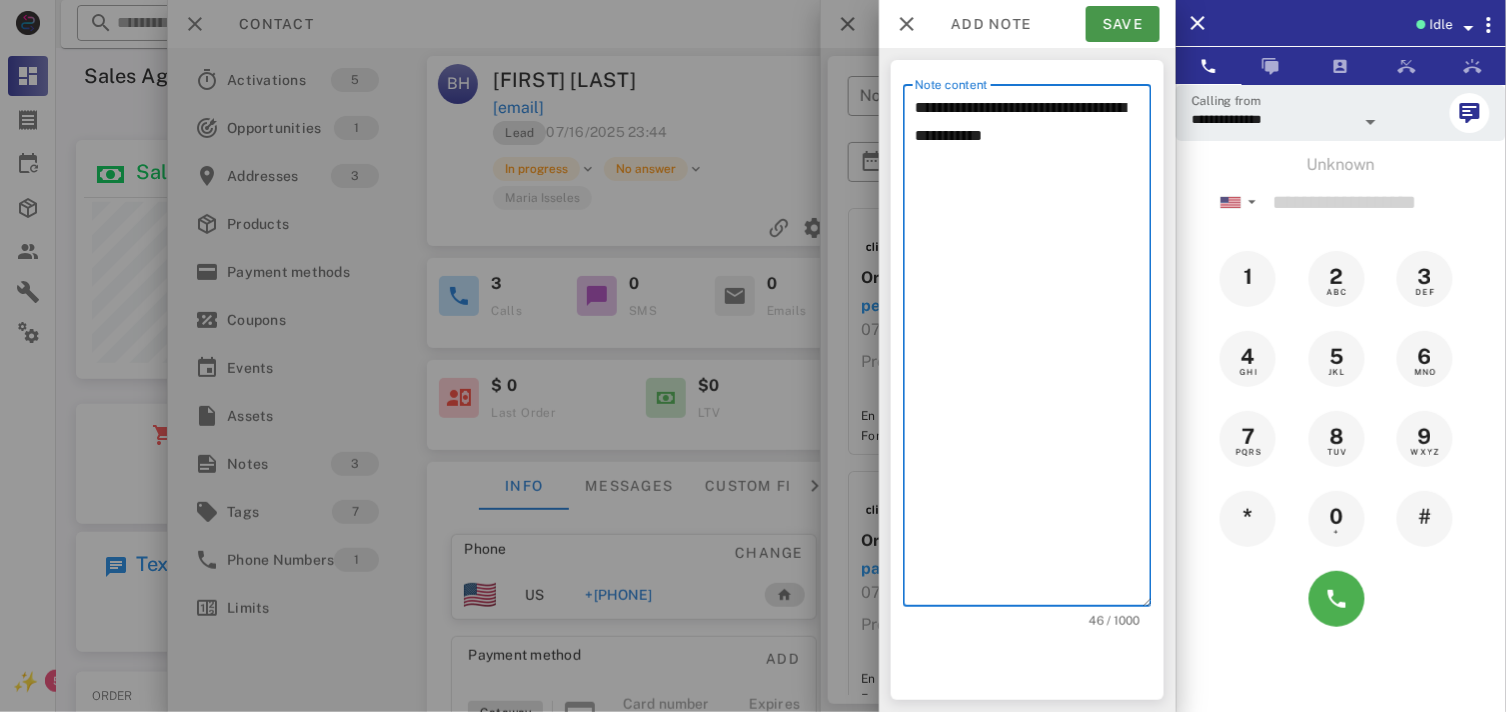 type on "**********" 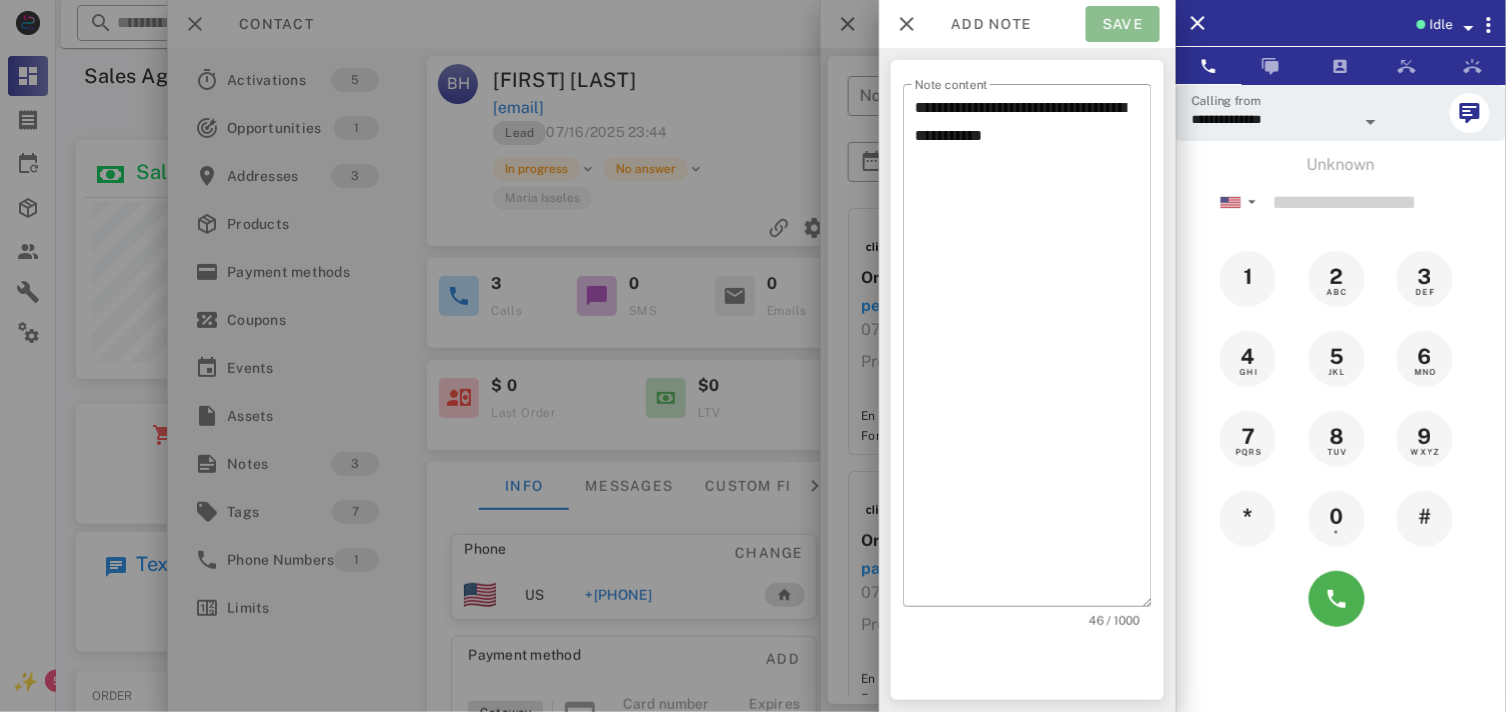 click on "Save" at bounding box center (1123, 24) 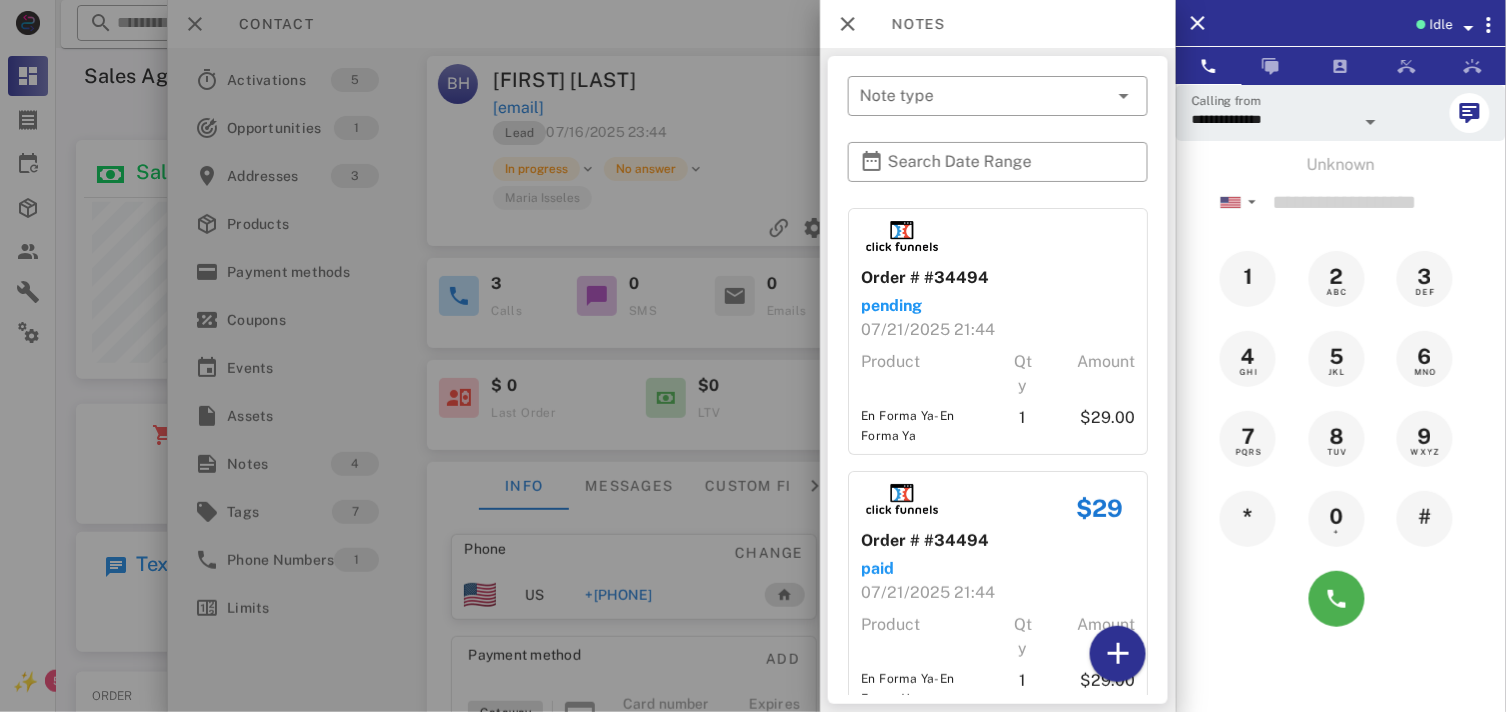 scroll, scrollTop: 999737, scrollLeft: 999535, axis: both 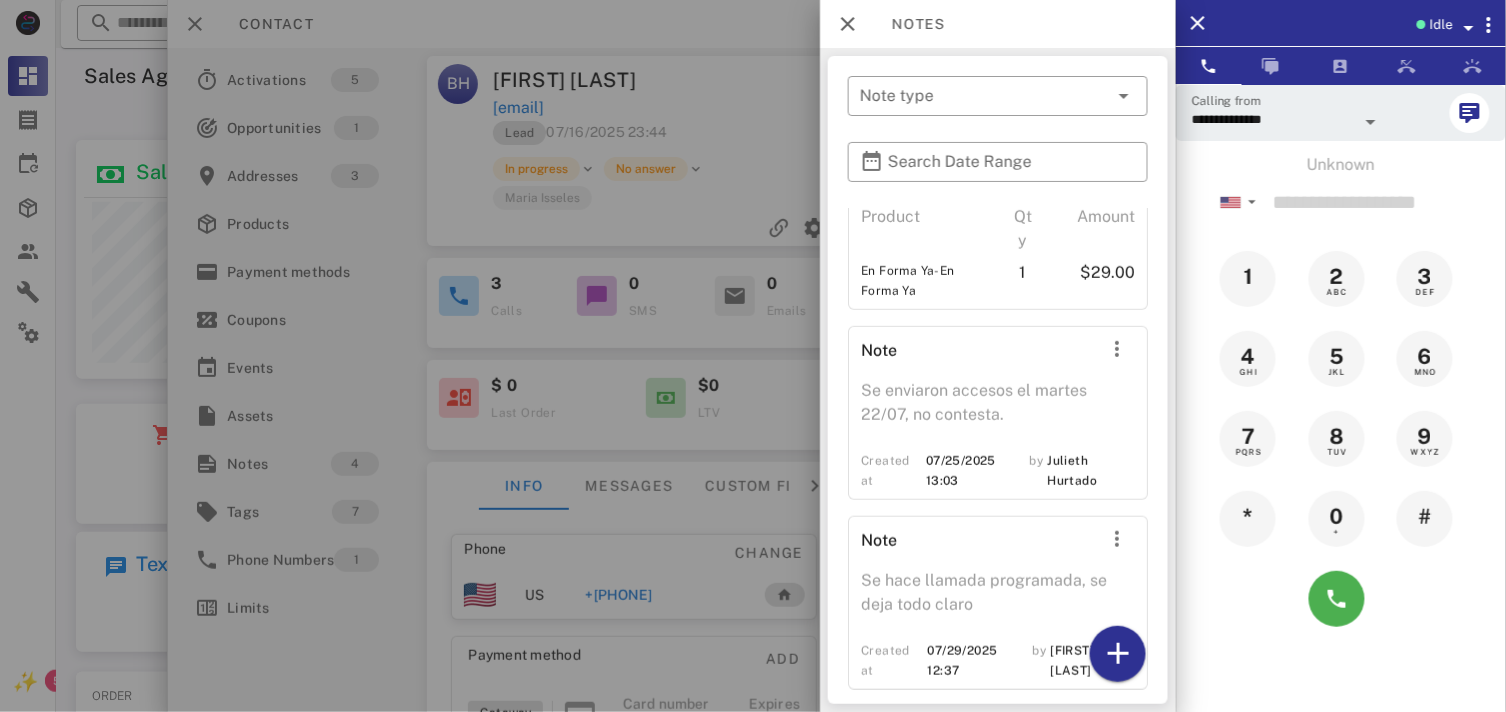 click at bounding box center (753, 356) 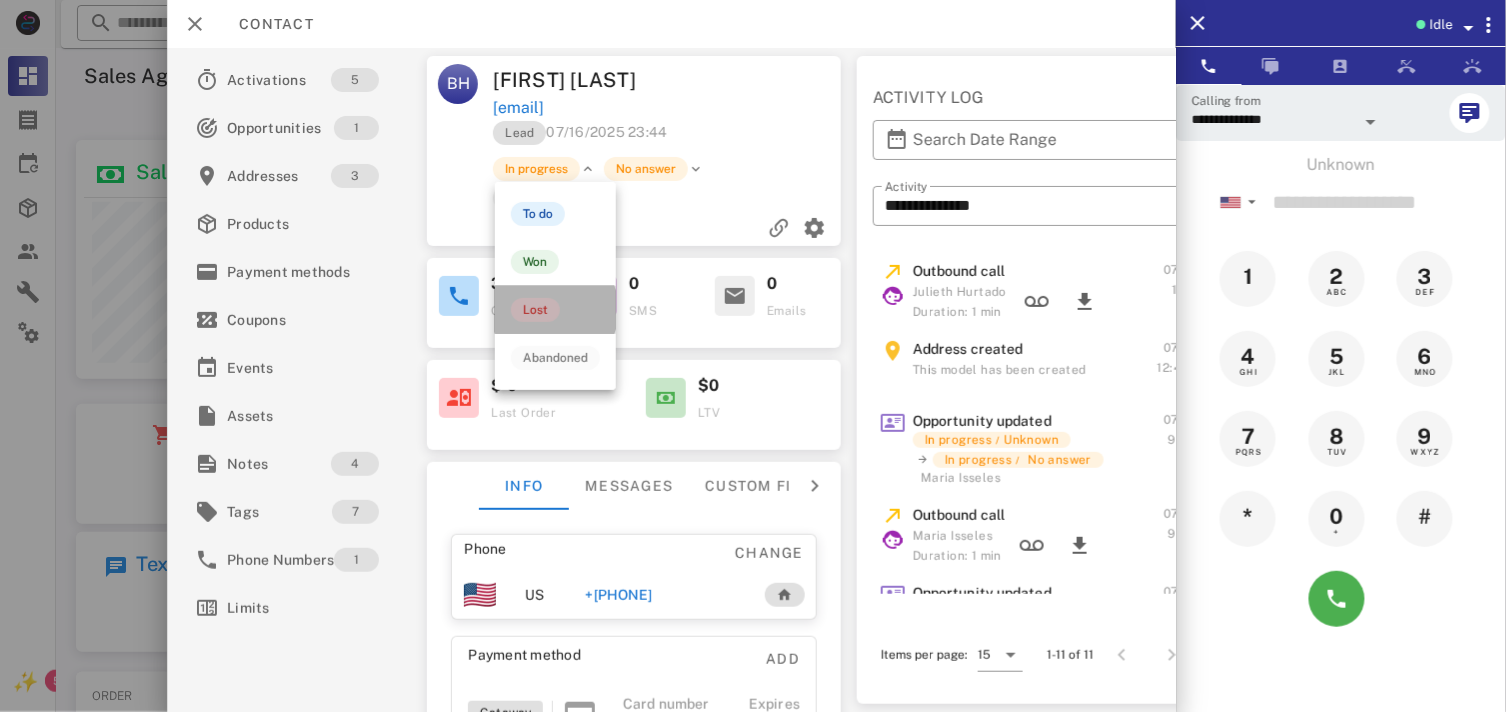 click on "Lost" at bounding box center [535, 310] 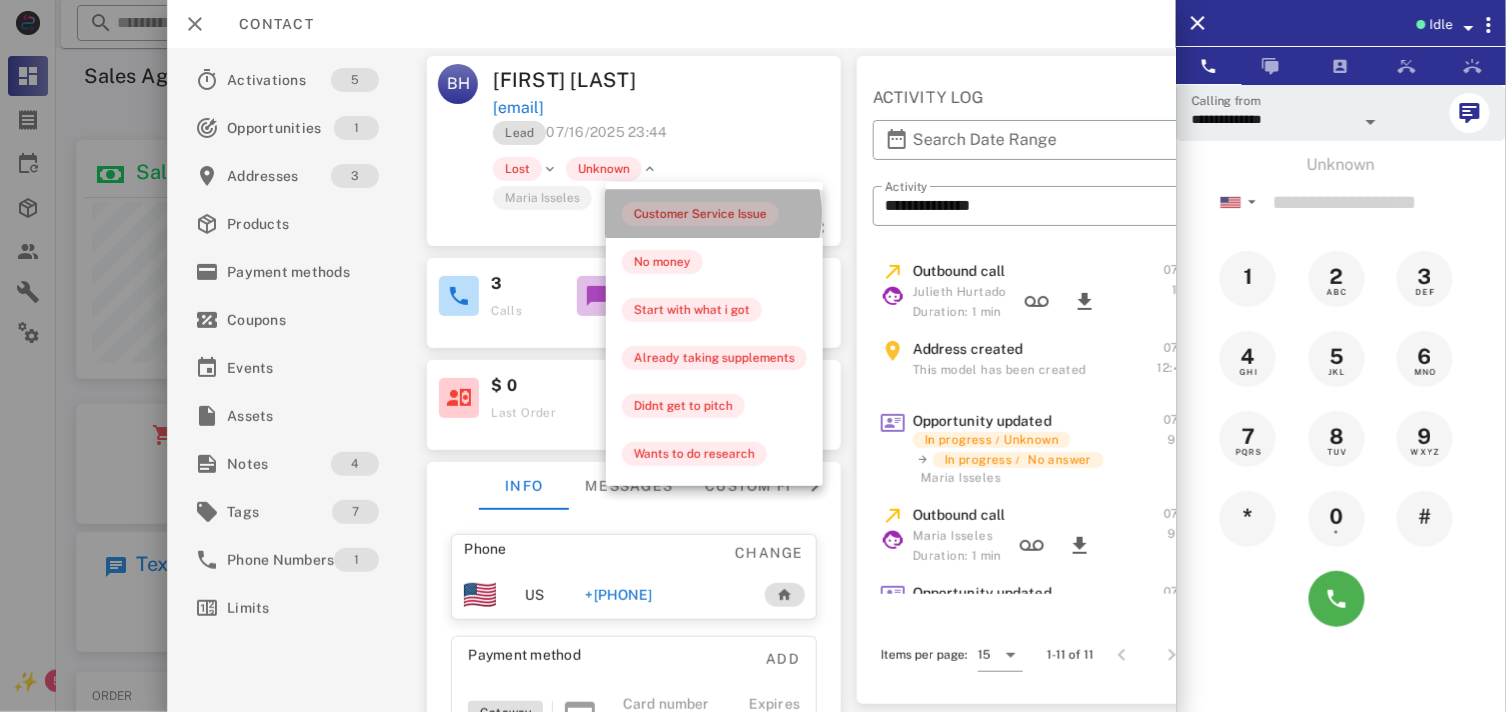 click on "Customer Service Issue" at bounding box center (714, 214) 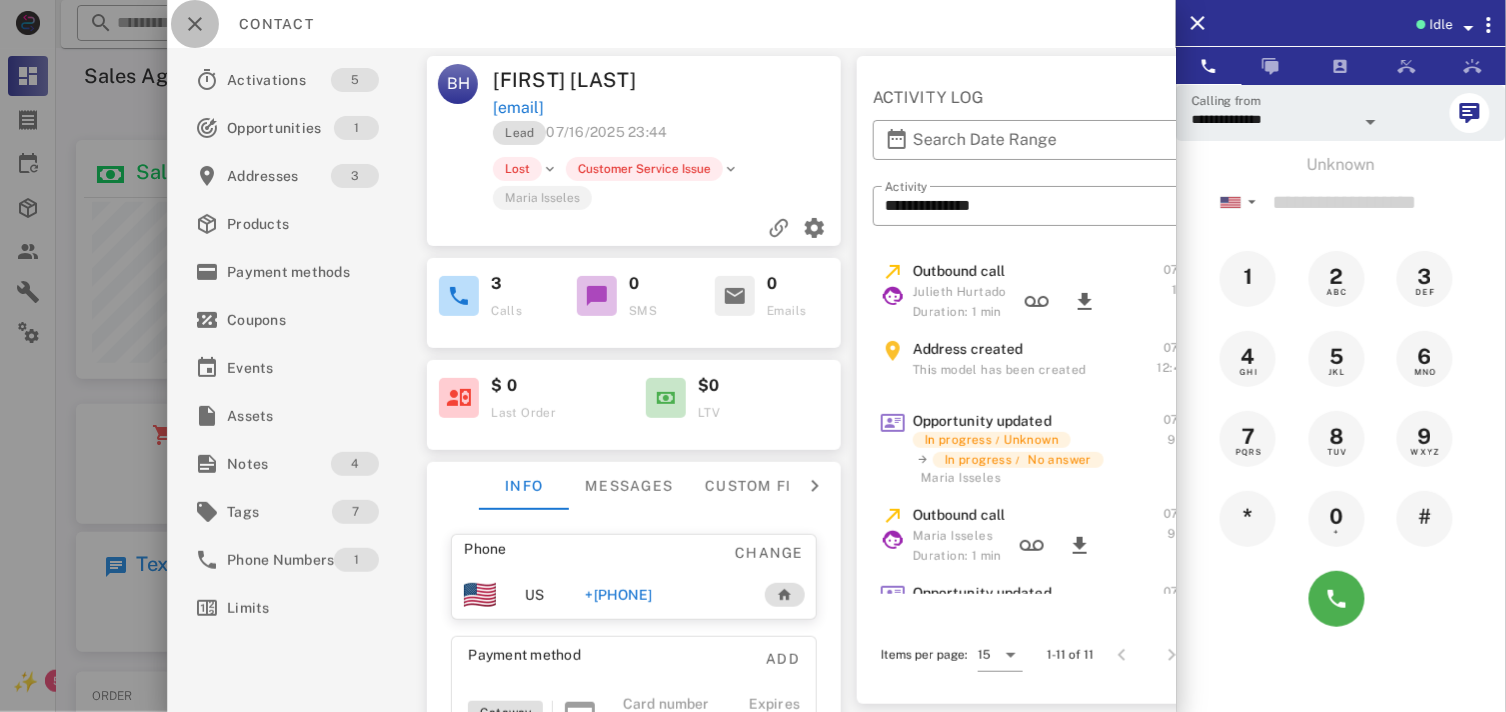 click at bounding box center [195, 24] 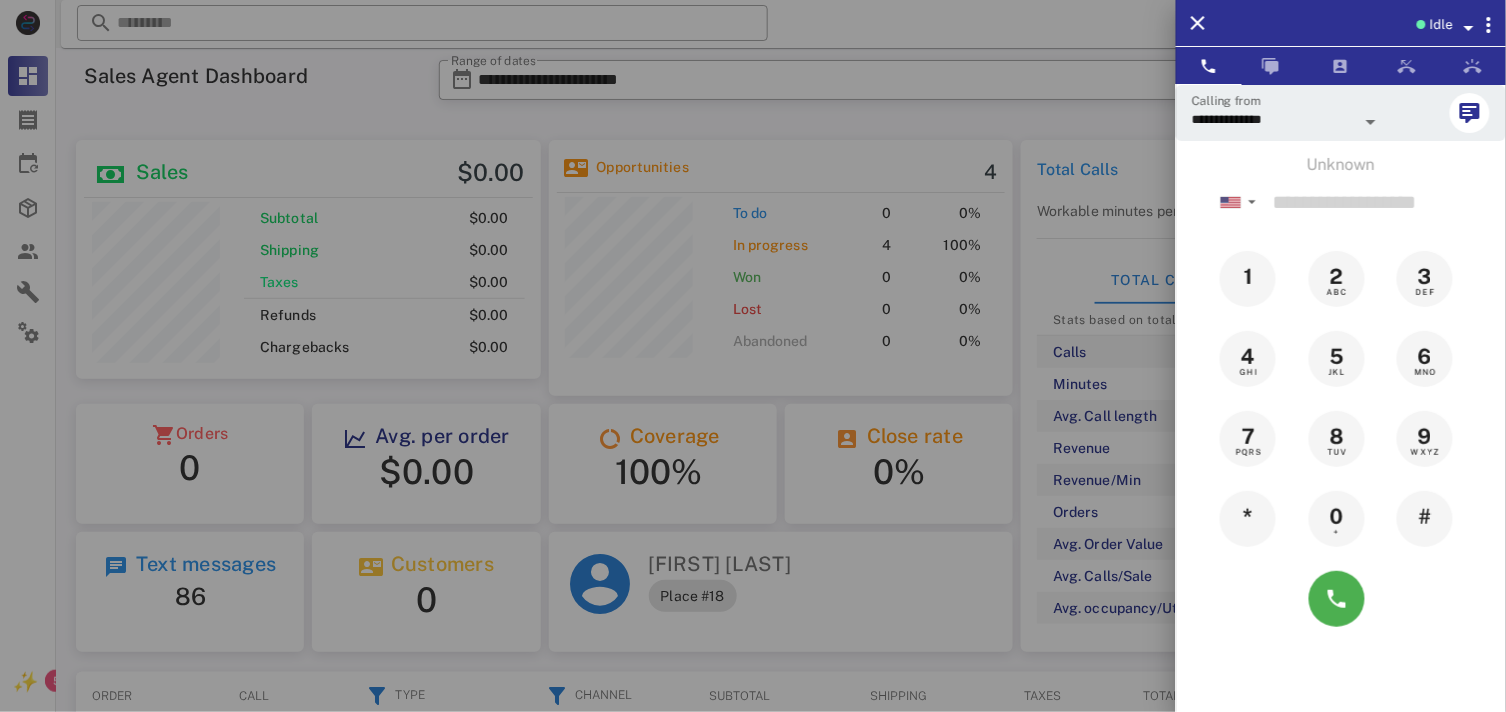 click at bounding box center (753, 356) 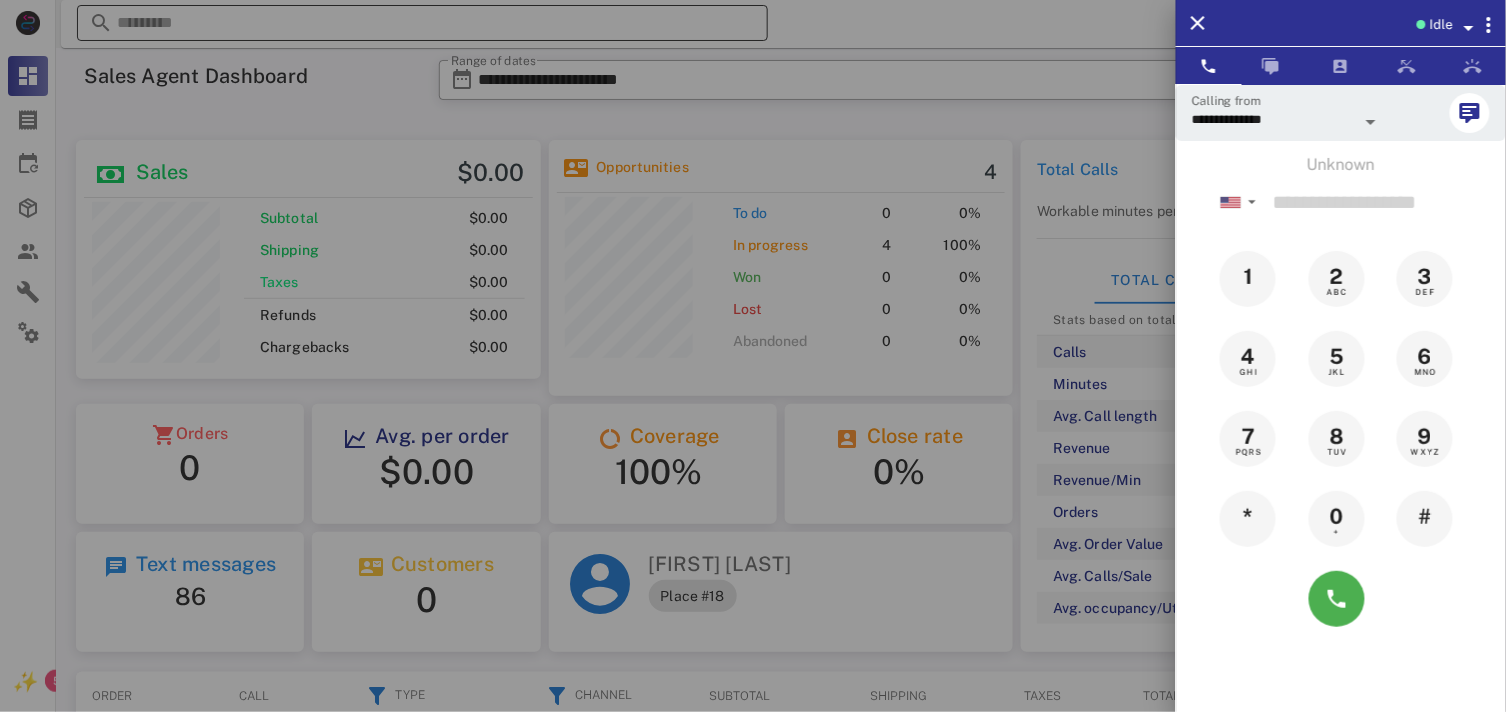 click at bounding box center [422, 23] 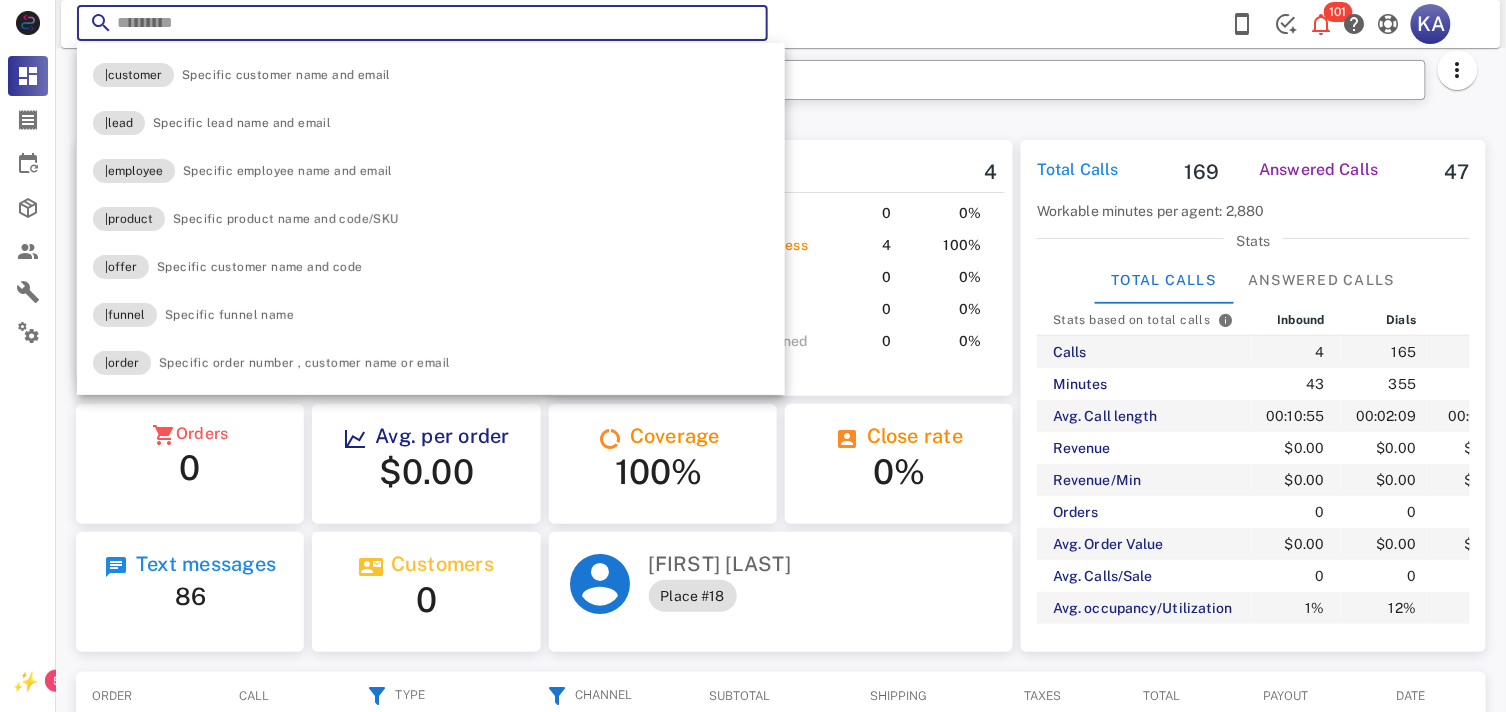 click at bounding box center (422, 23) 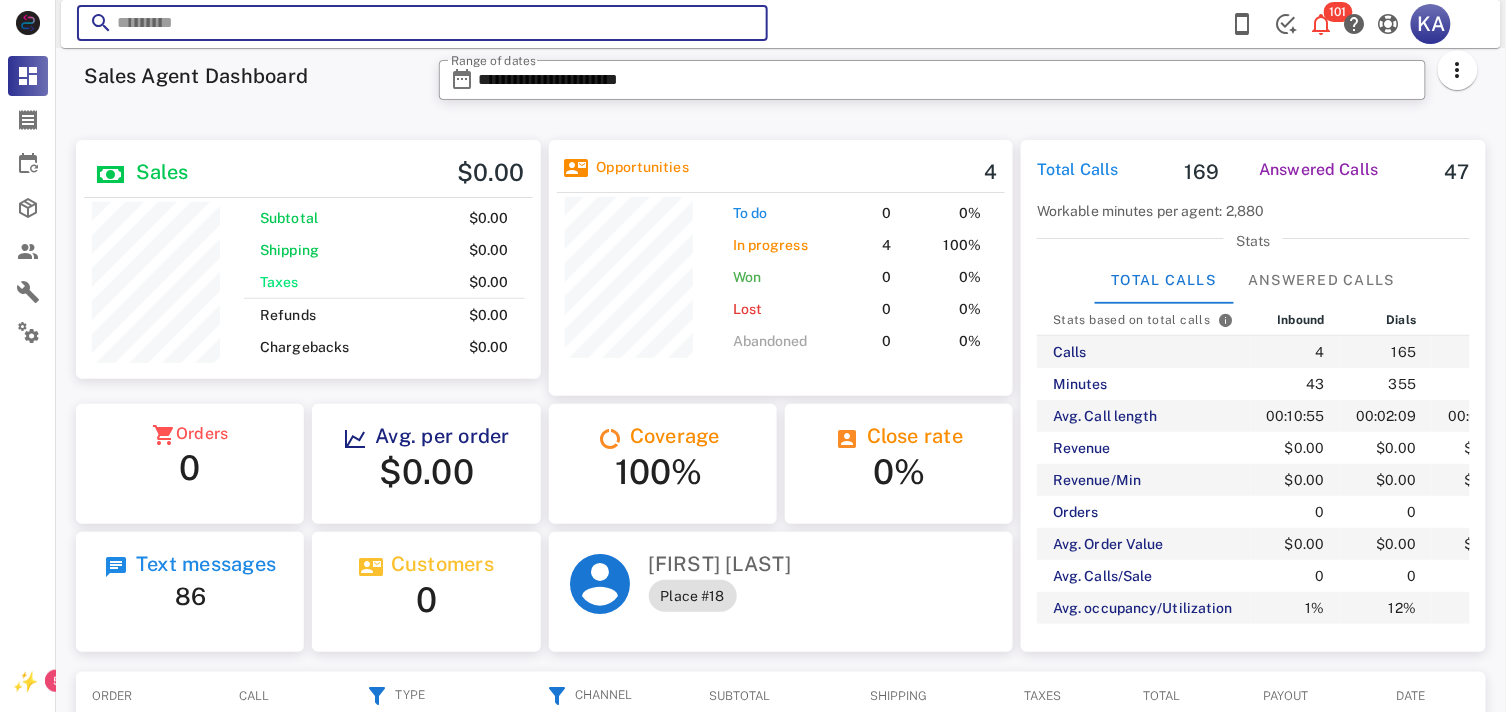 paste on "**********" 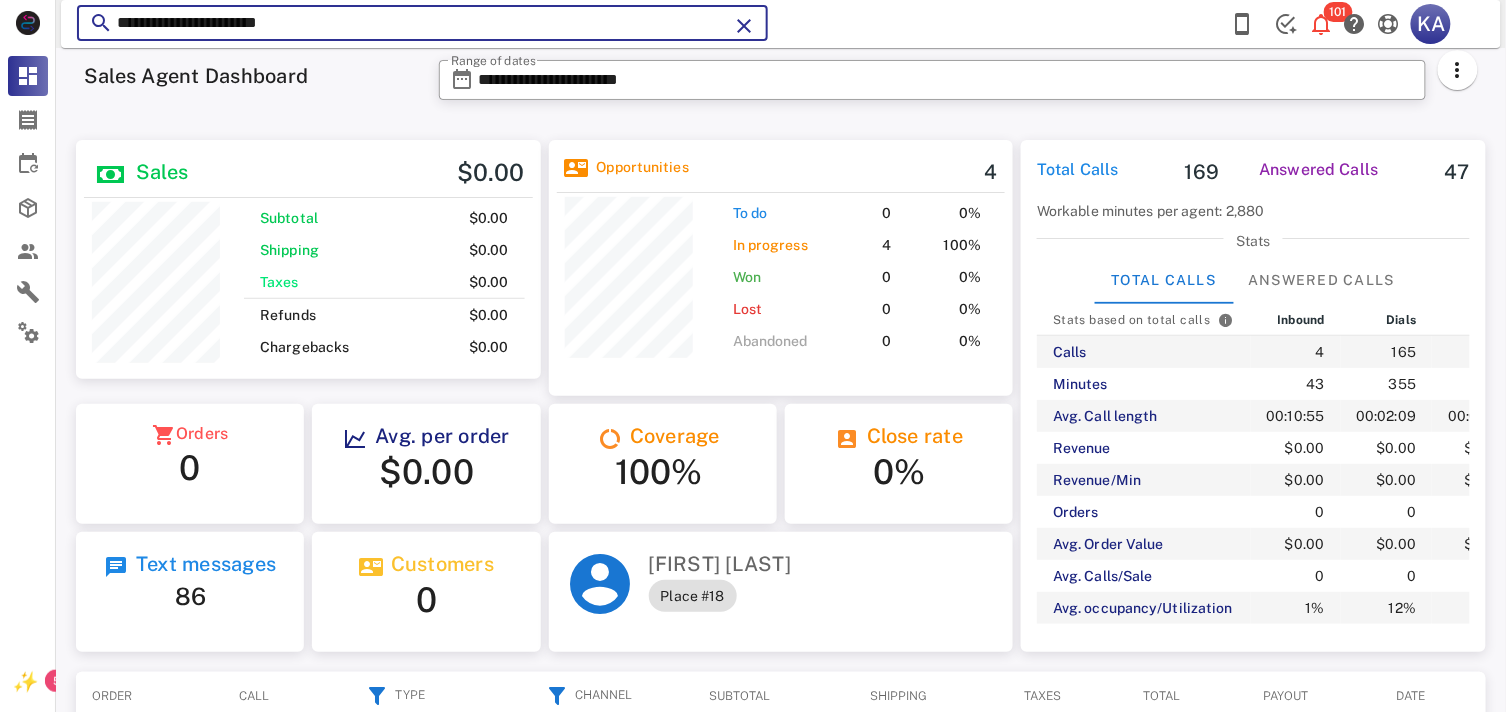 type on "**********" 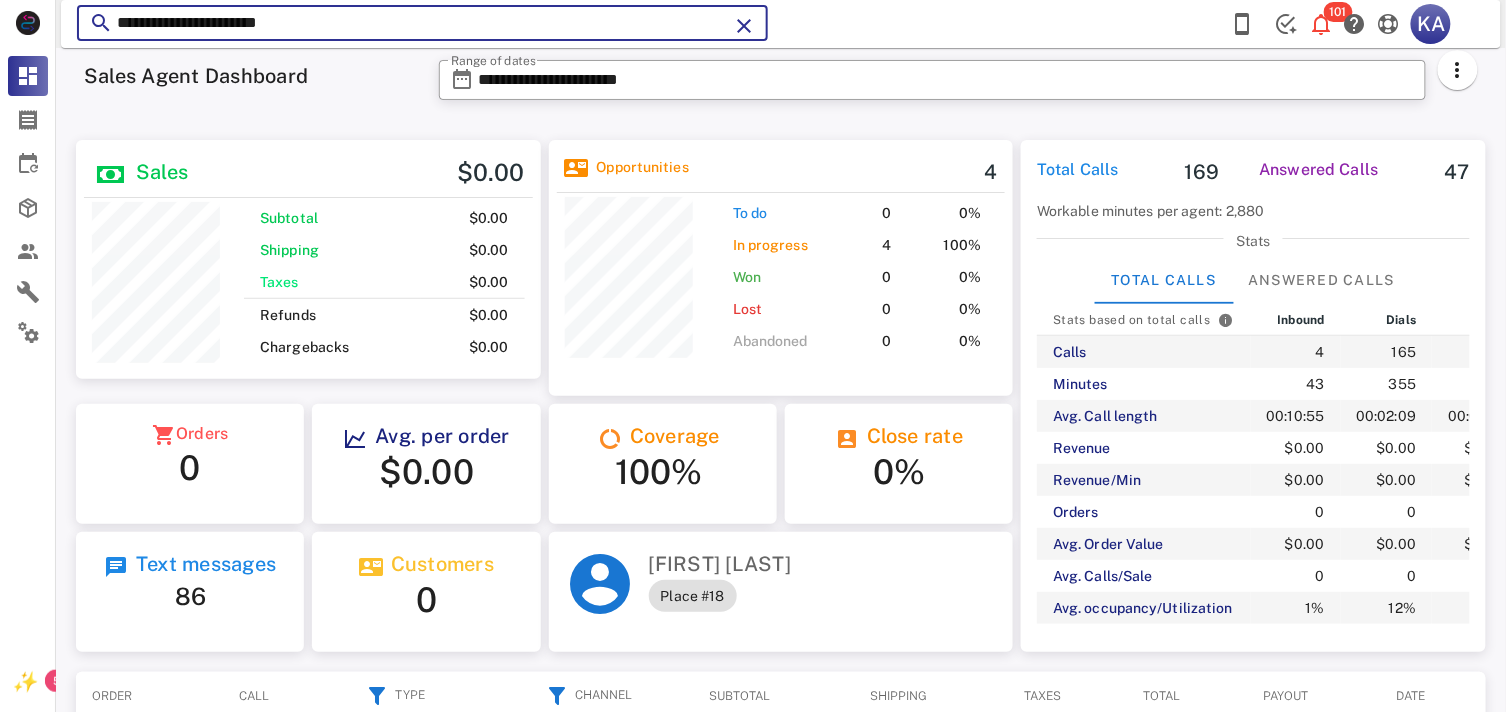 scroll, scrollTop: 999737, scrollLeft: 999535, axis: both 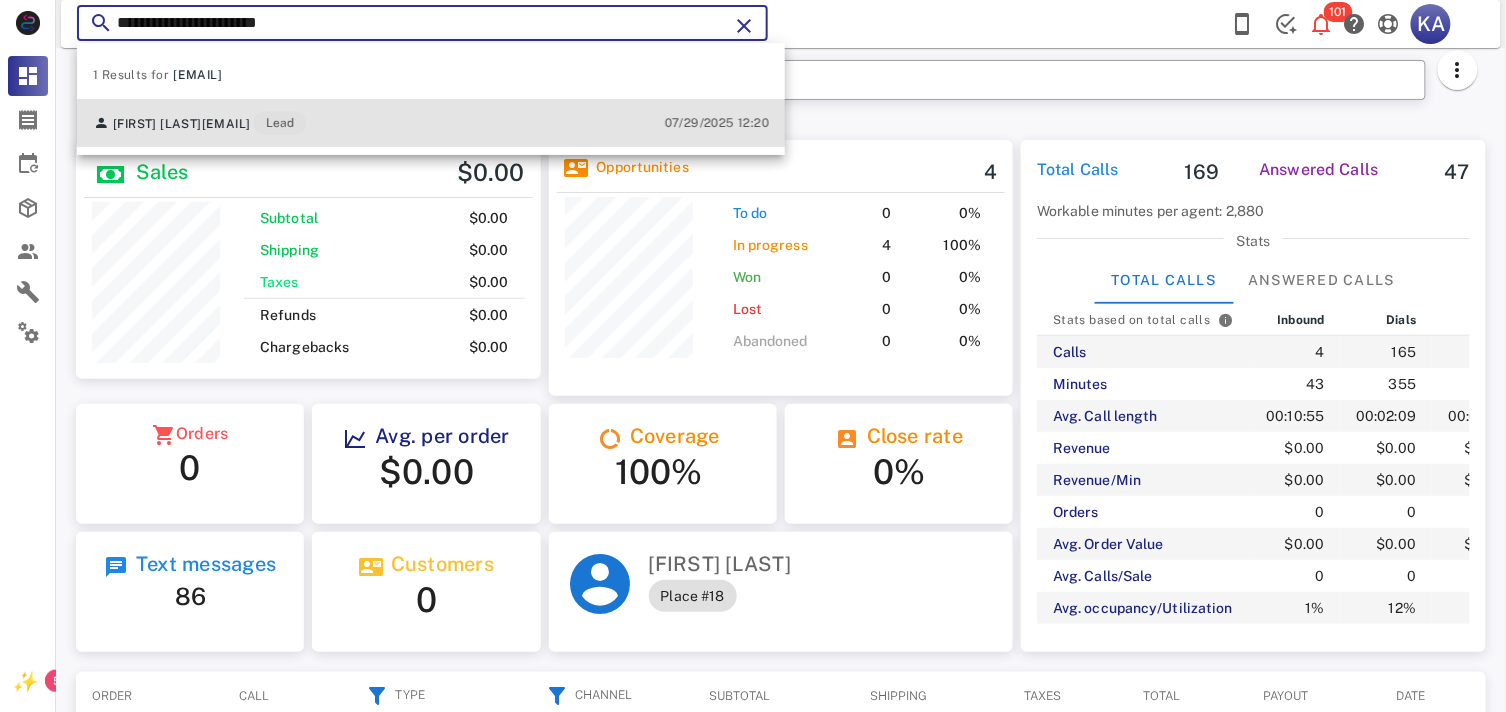 click on "[FIRST] [LAST]   [EMAIL]   Lead   07/29/2025 12:20" at bounding box center [431, 123] 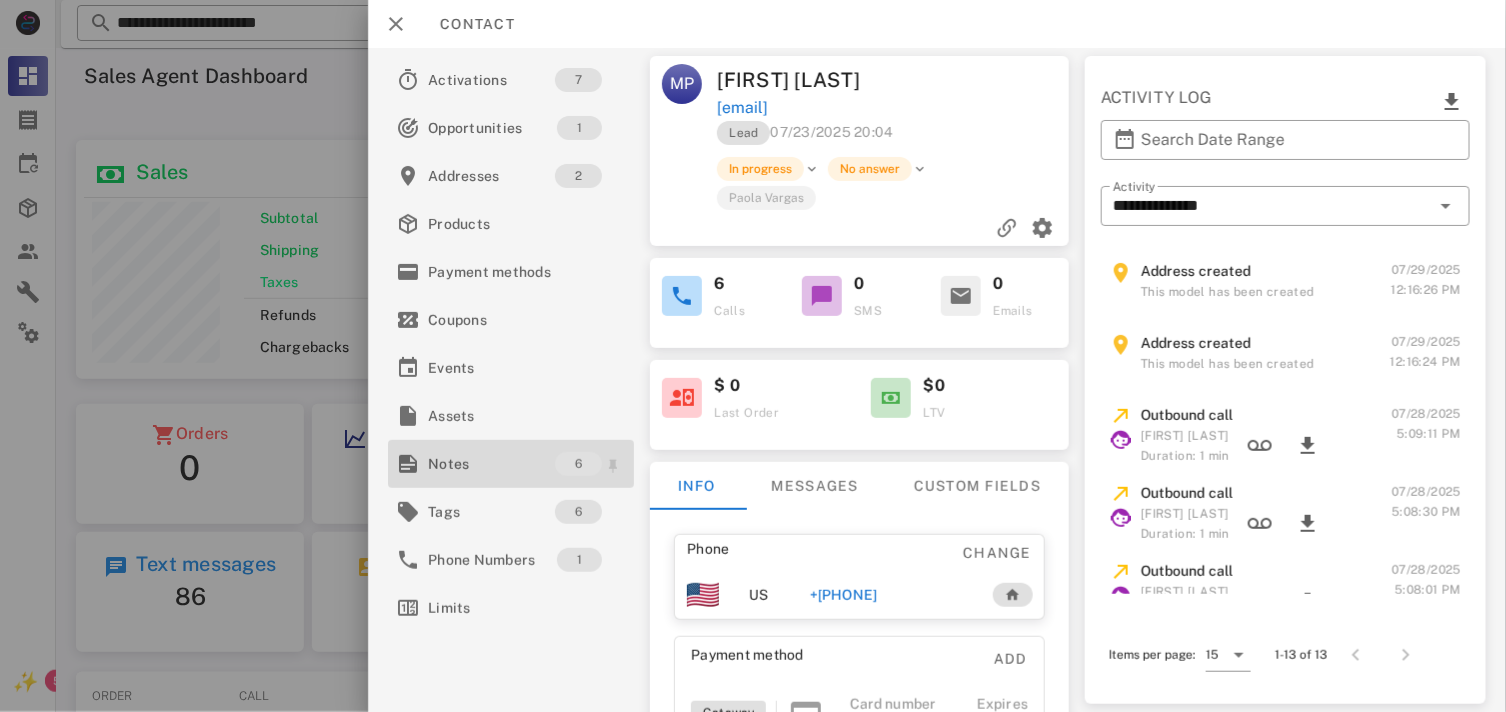 click on "Notes" at bounding box center (491, 464) 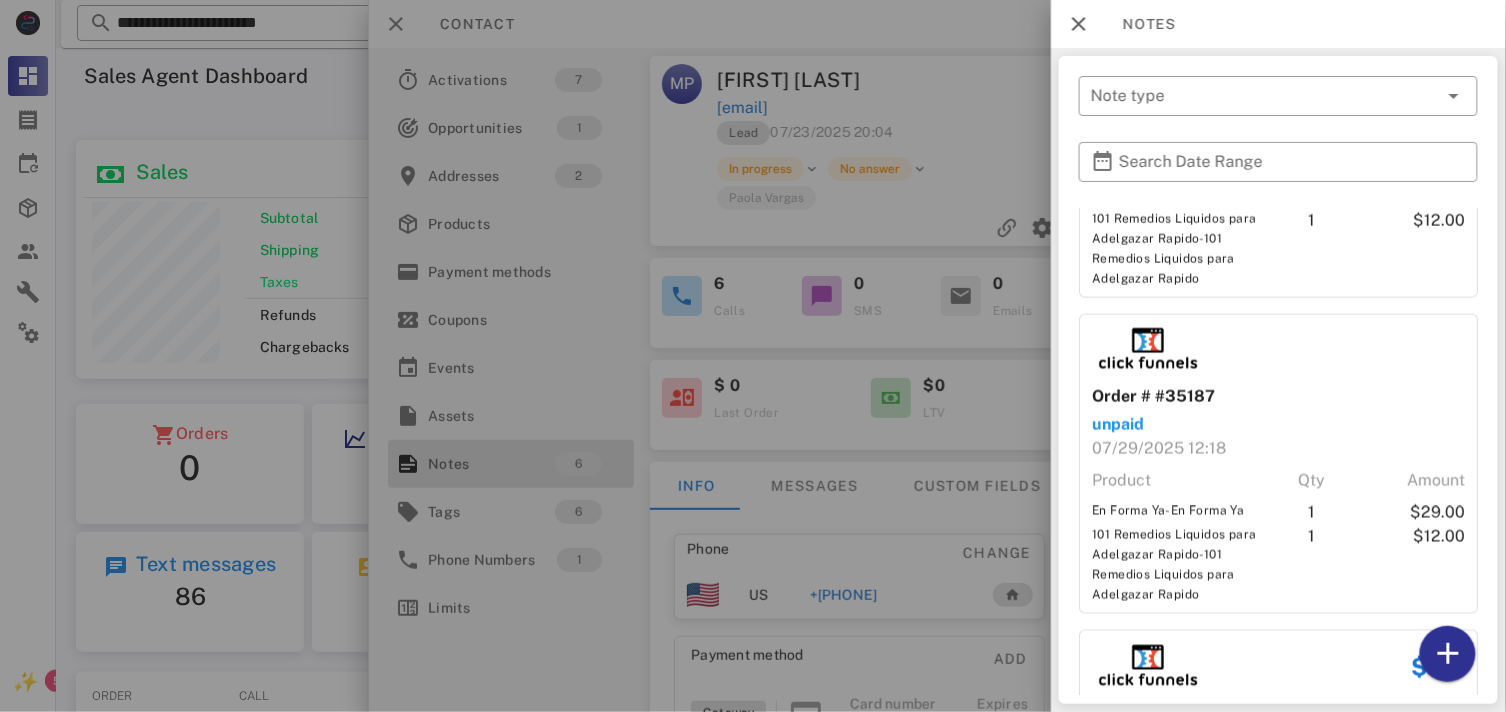 scroll, scrollTop: 1110, scrollLeft: 0, axis: vertical 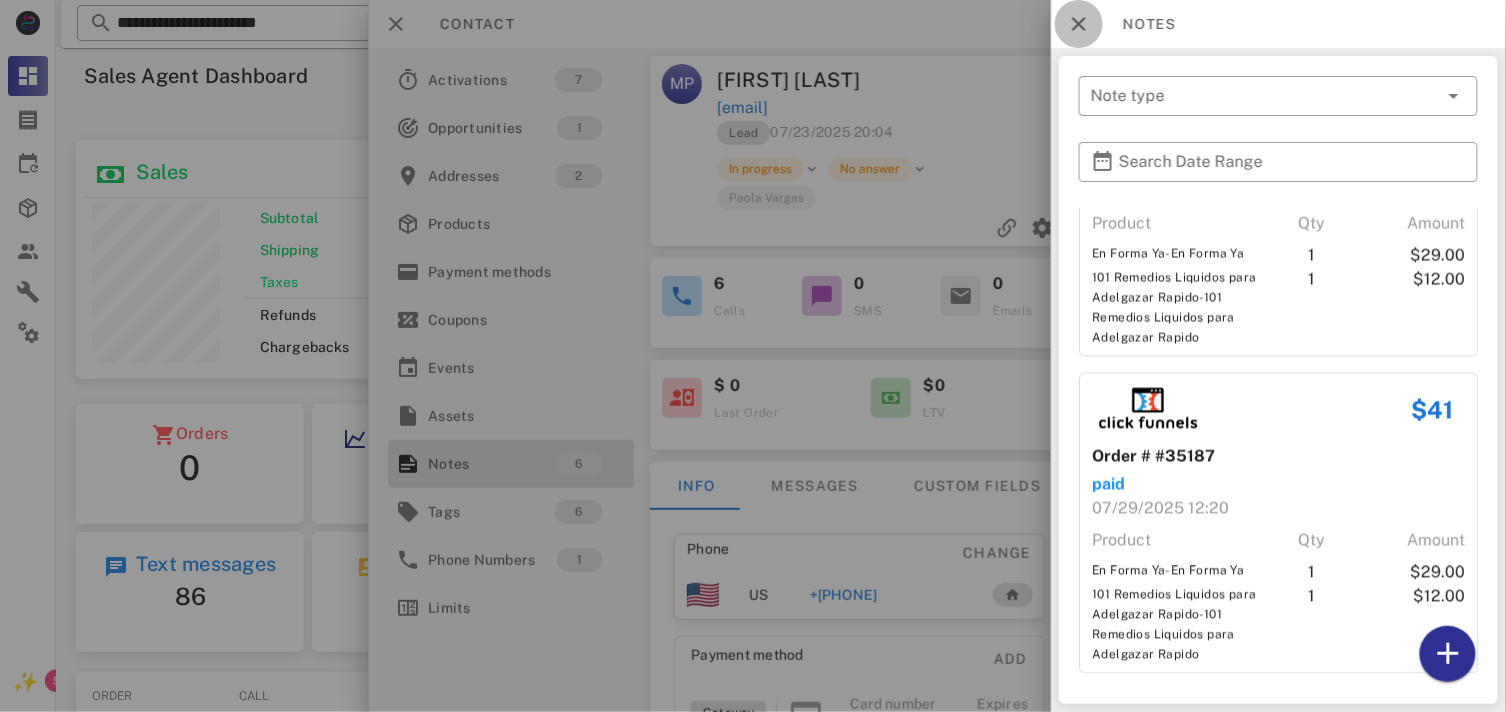click at bounding box center [1079, 24] 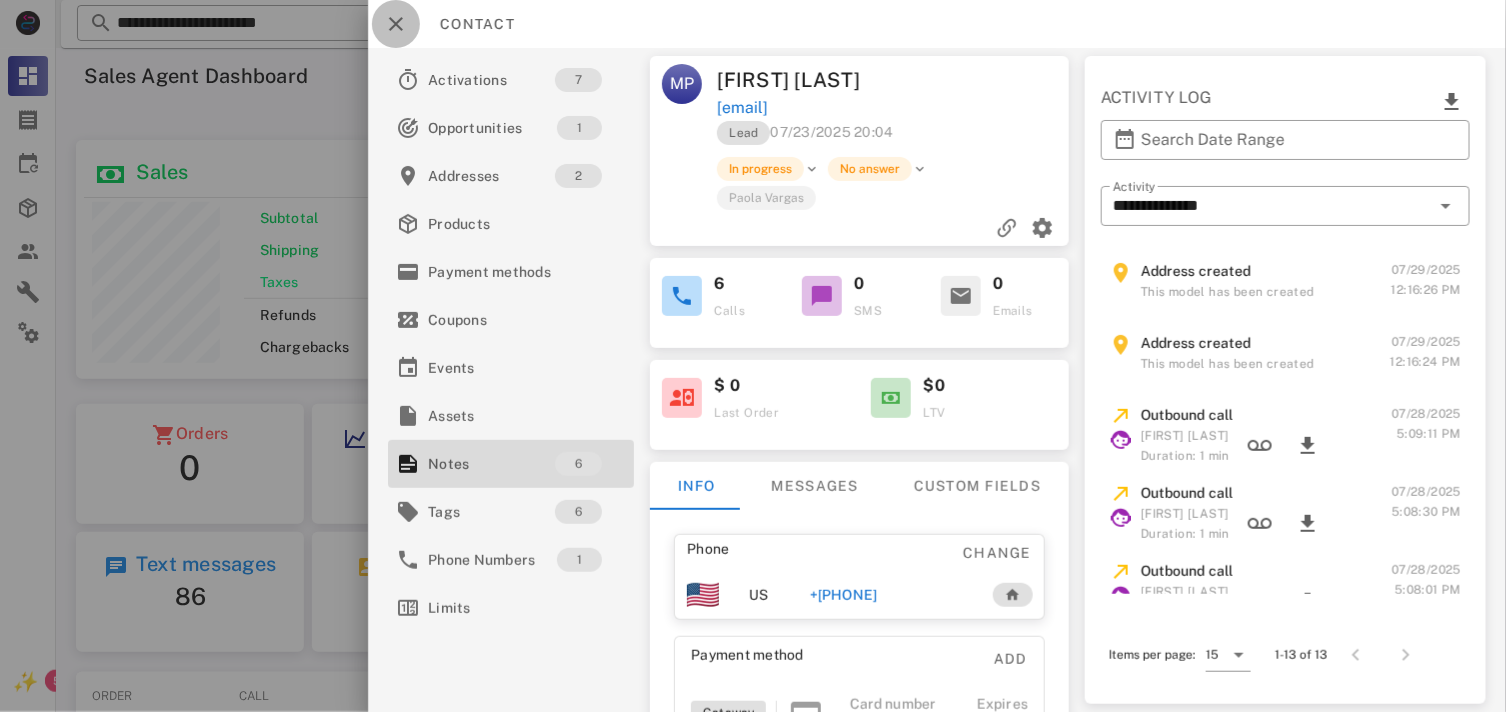 click at bounding box center (396, 24) 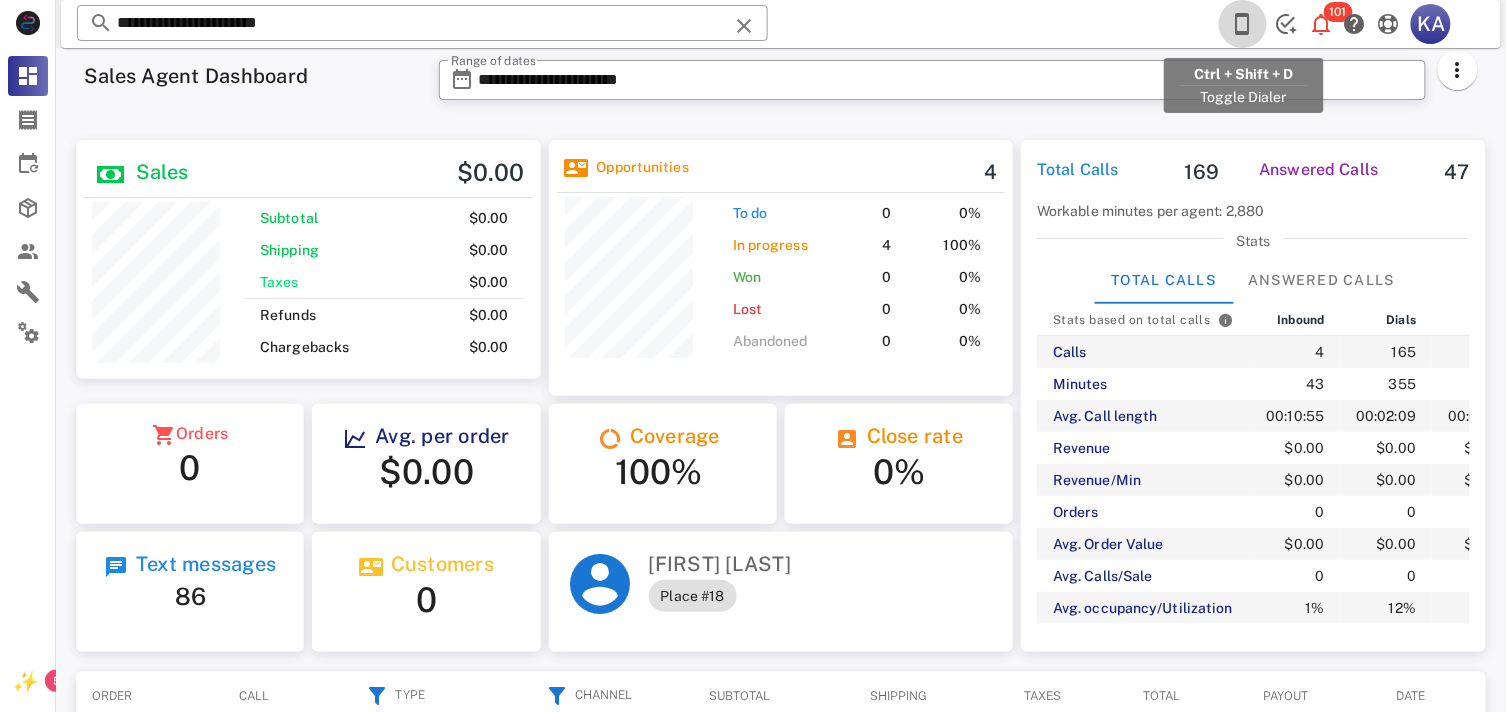 click at bounding box center [1243, 24] 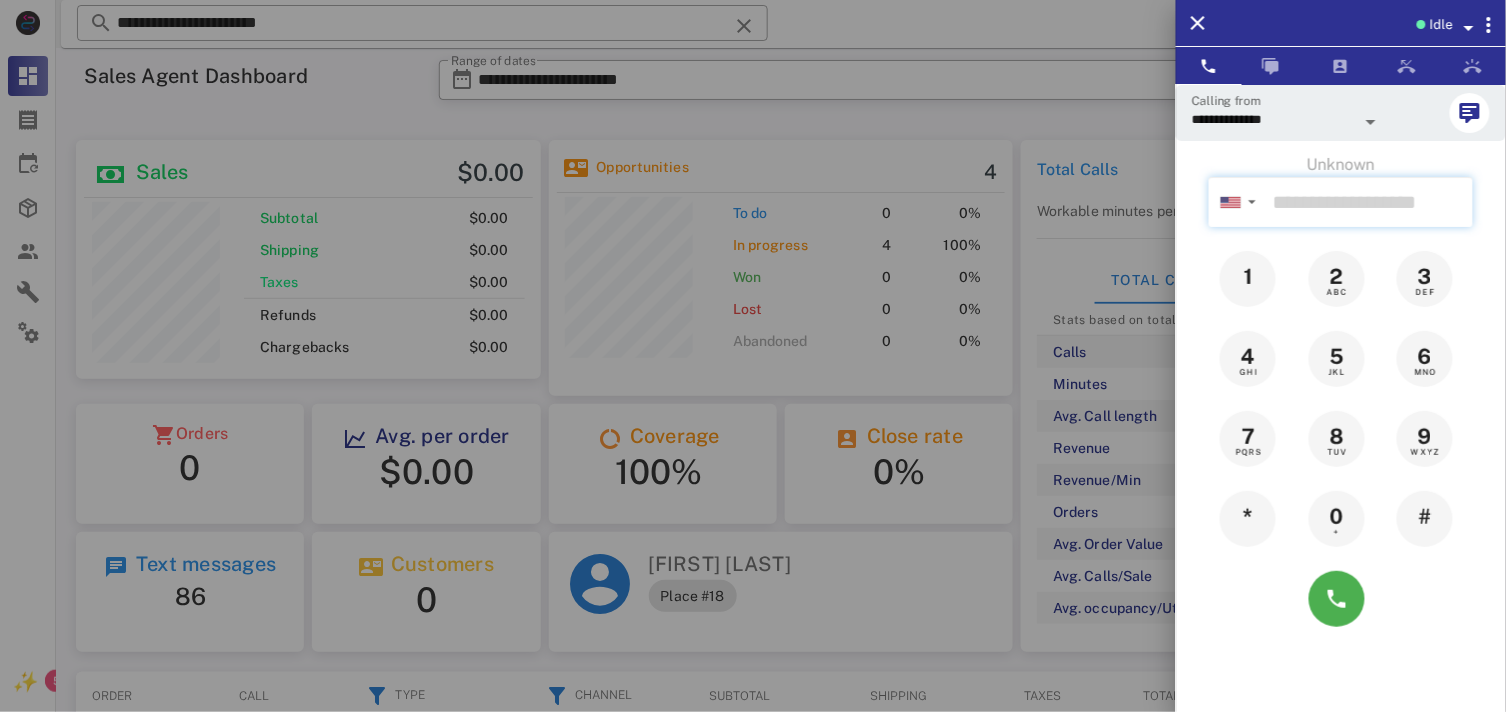 click at bounding box center (1369, 202) 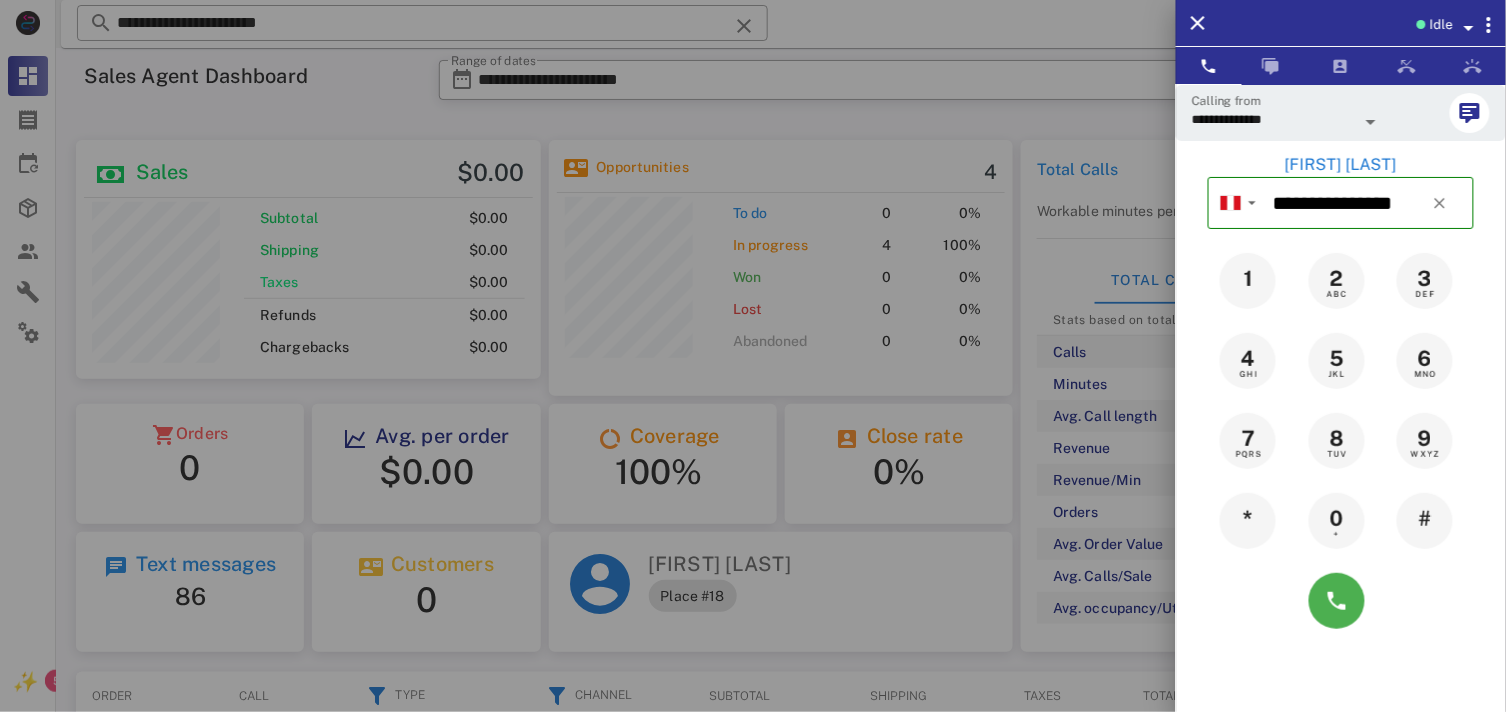 click on "[FIRST] [LAST]" at bounding box center [1341, 165] 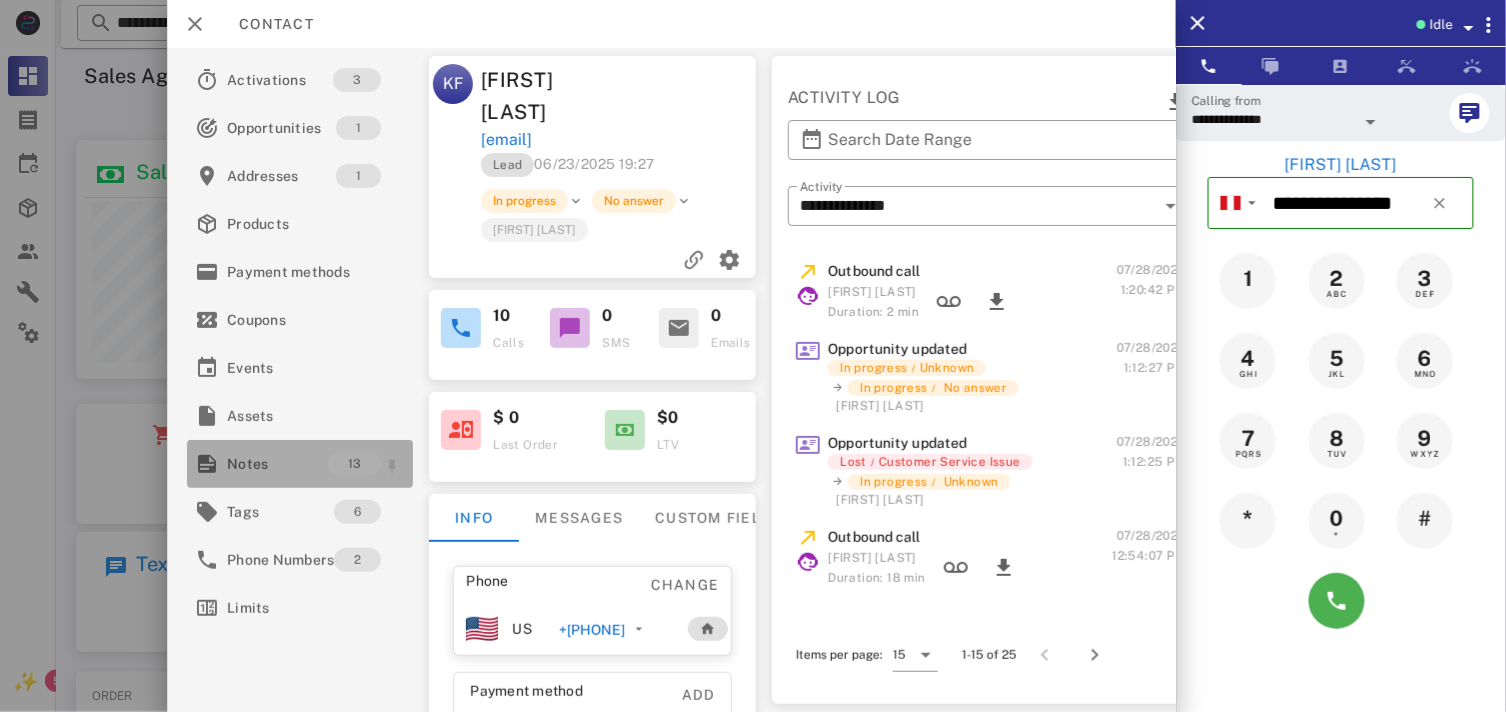 click on "Notes" at bounding box center [277, 464] 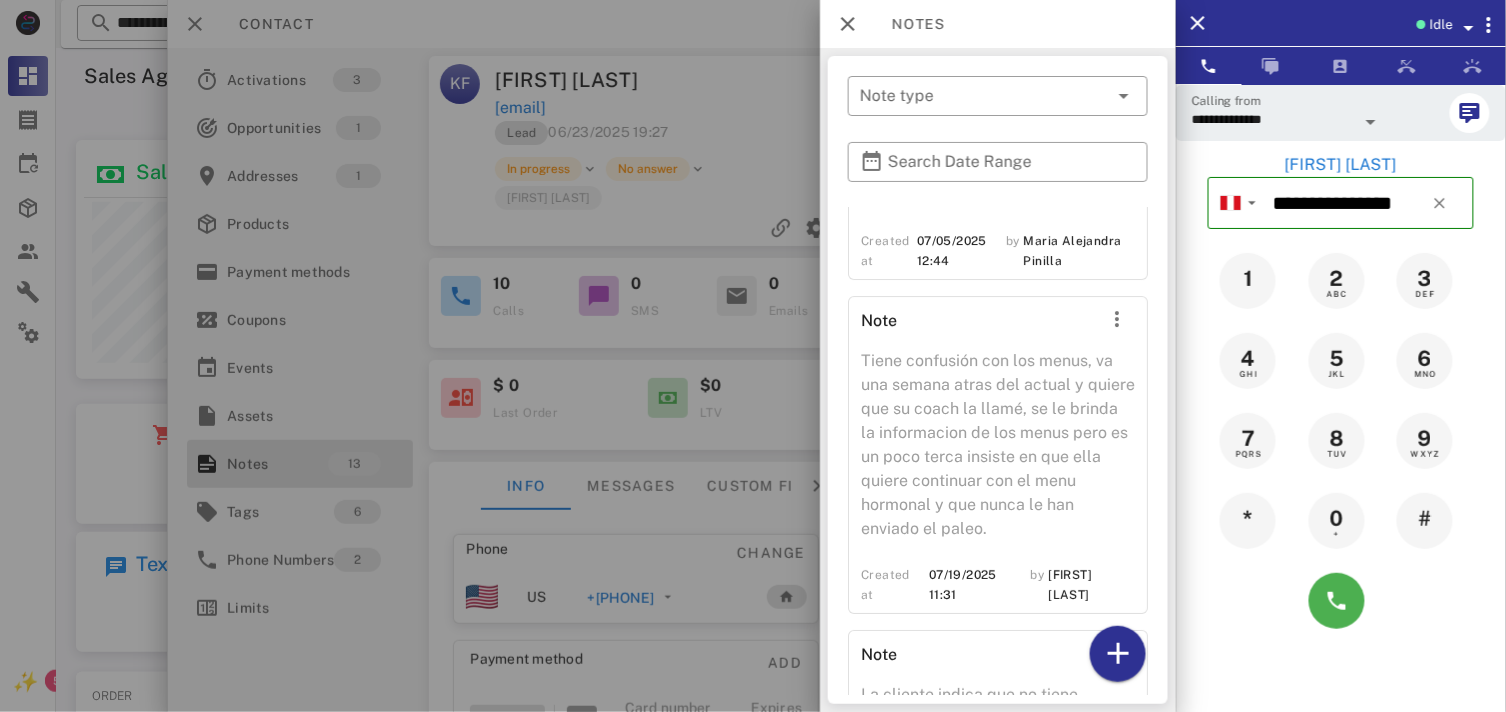 scroll, scrollTop: 2088, scrollLeft: 0, axis: vertical 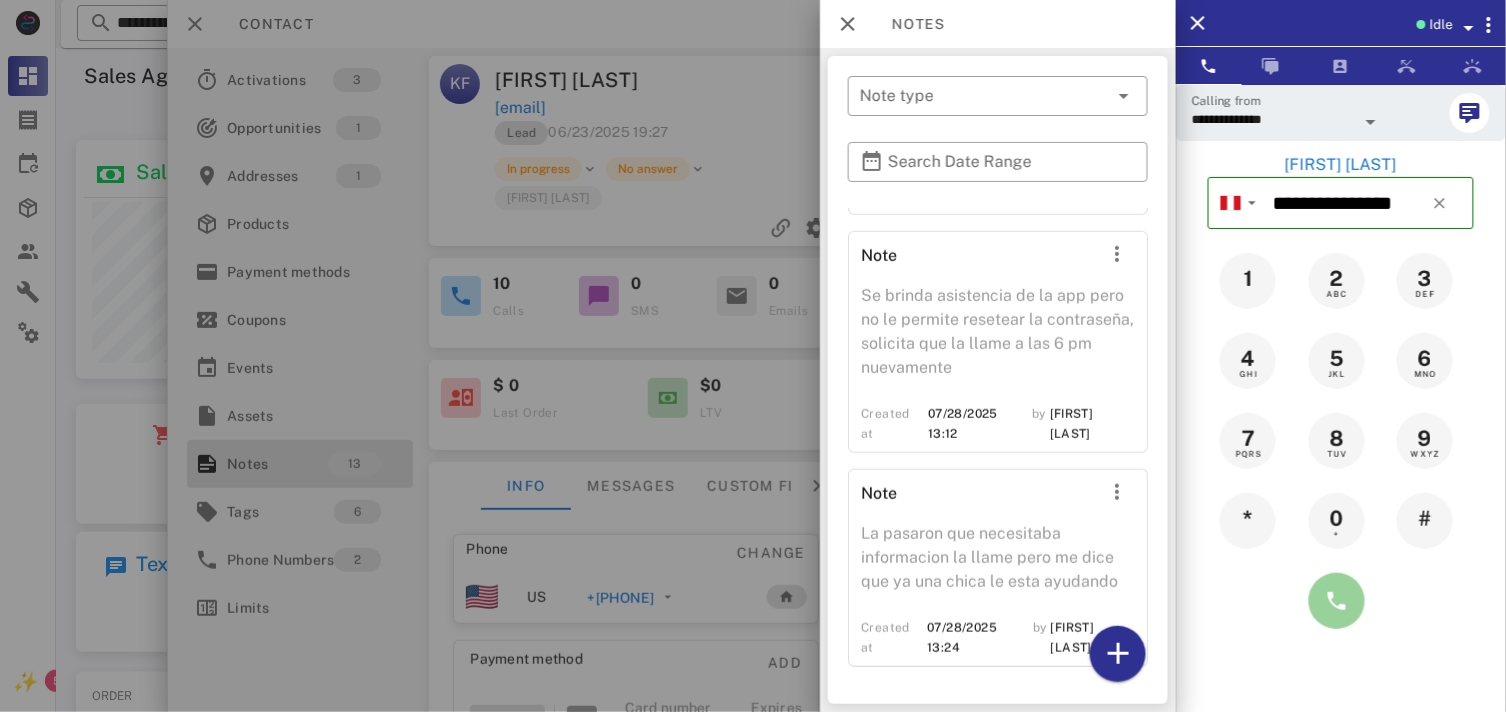 click at bounding box center [1337, 601] 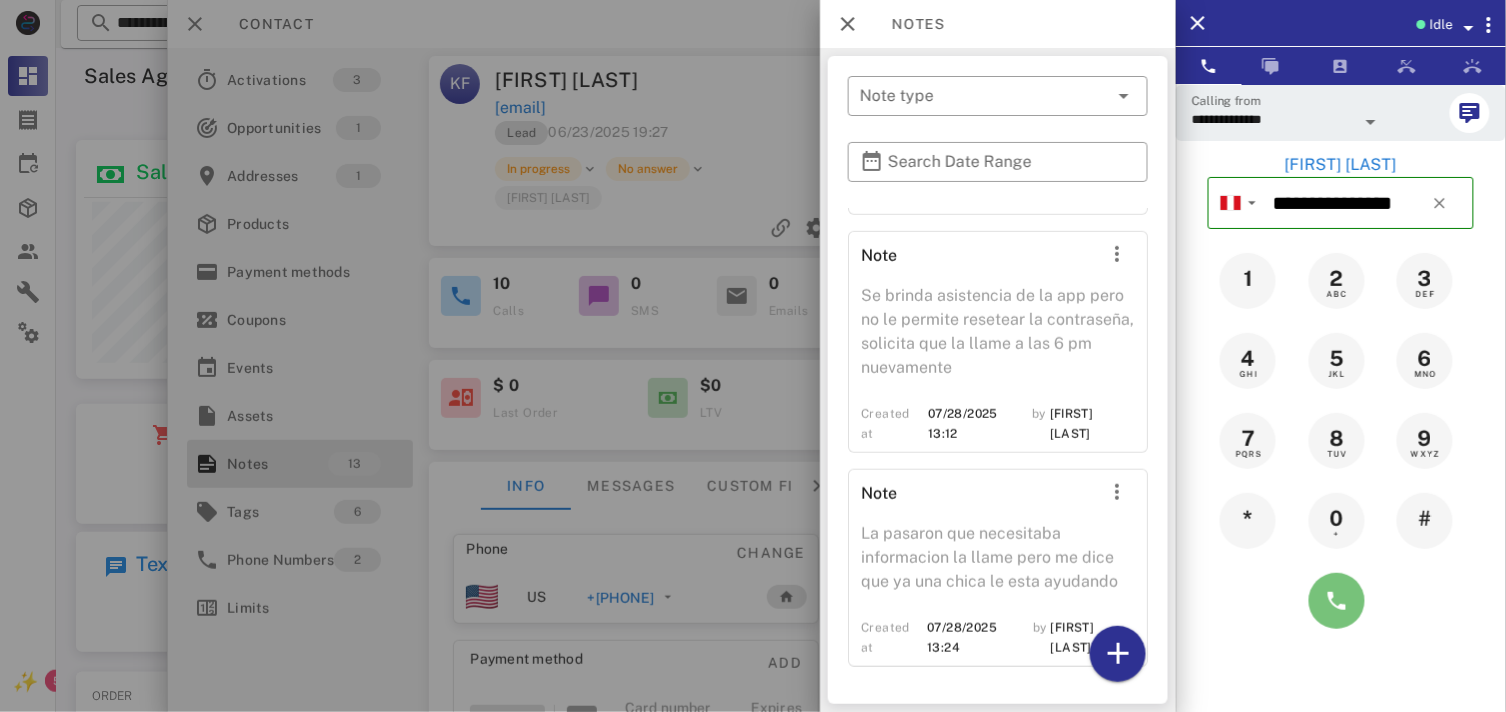 type on "**********" 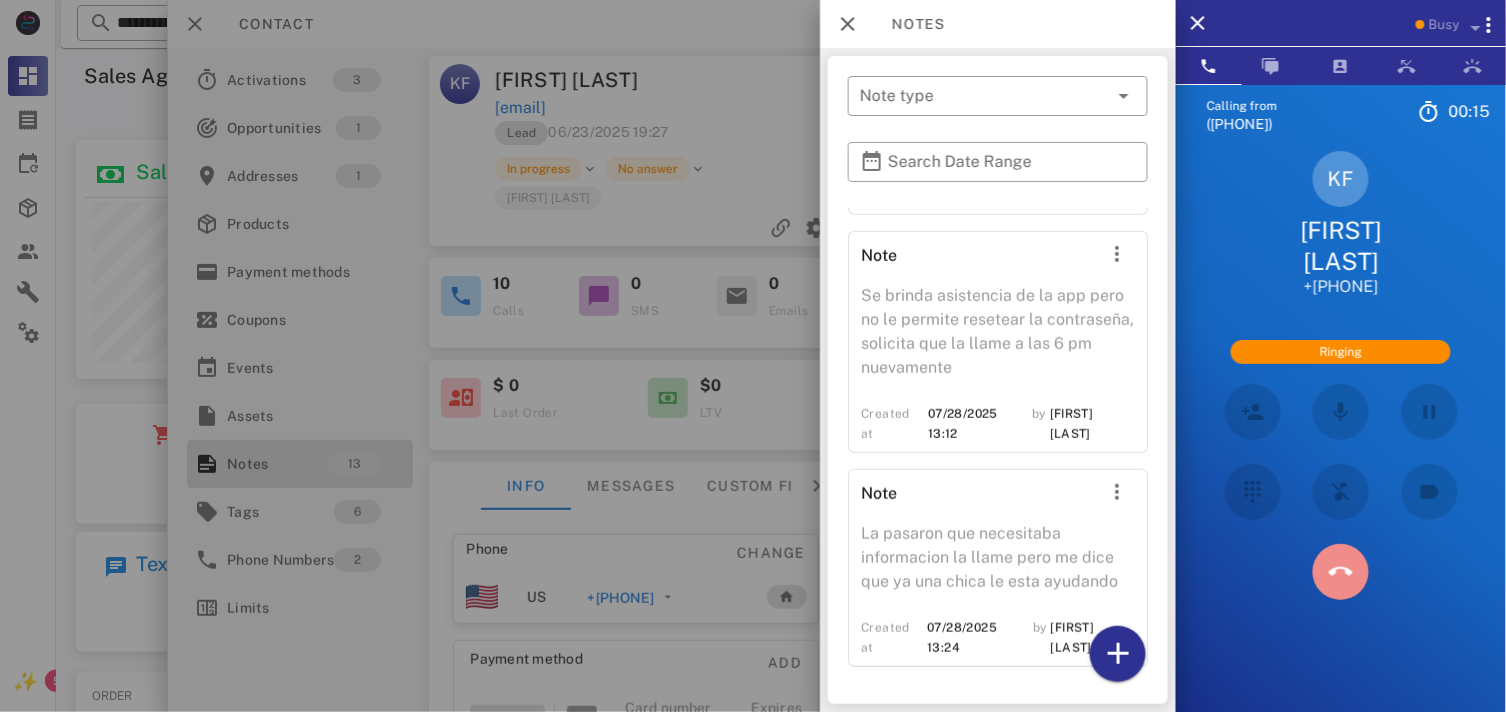 click at bounding box center [1341, 572] 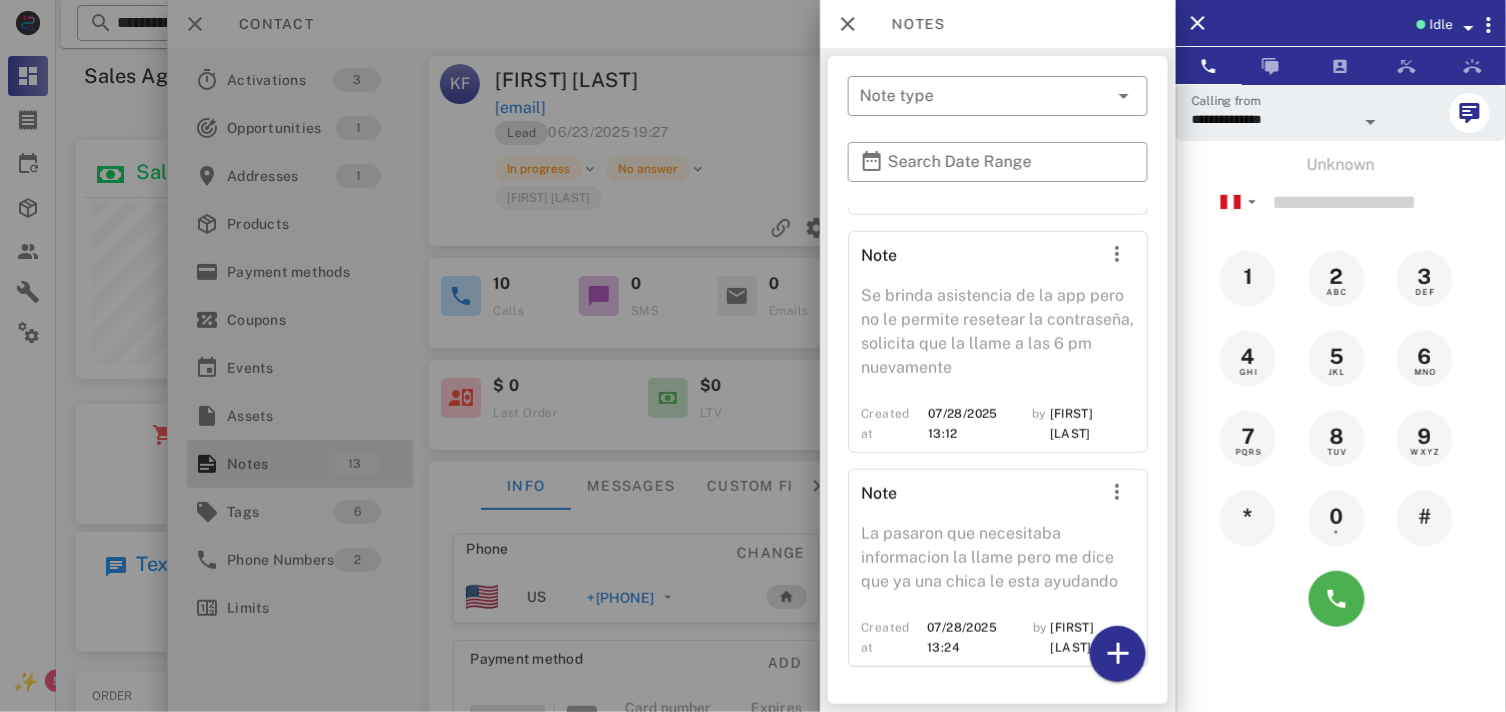 click at bounding box center (753, 356) 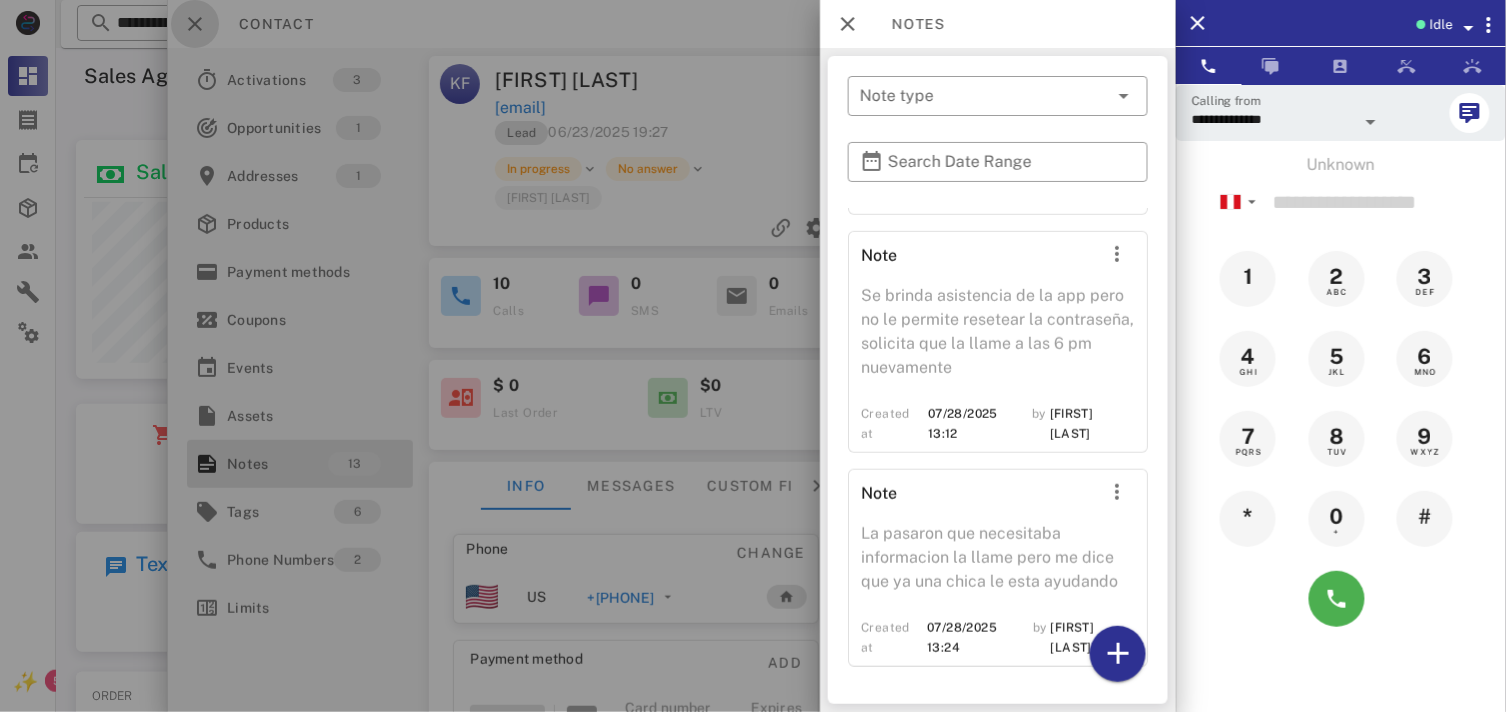 click at bounding box center (195, 24) 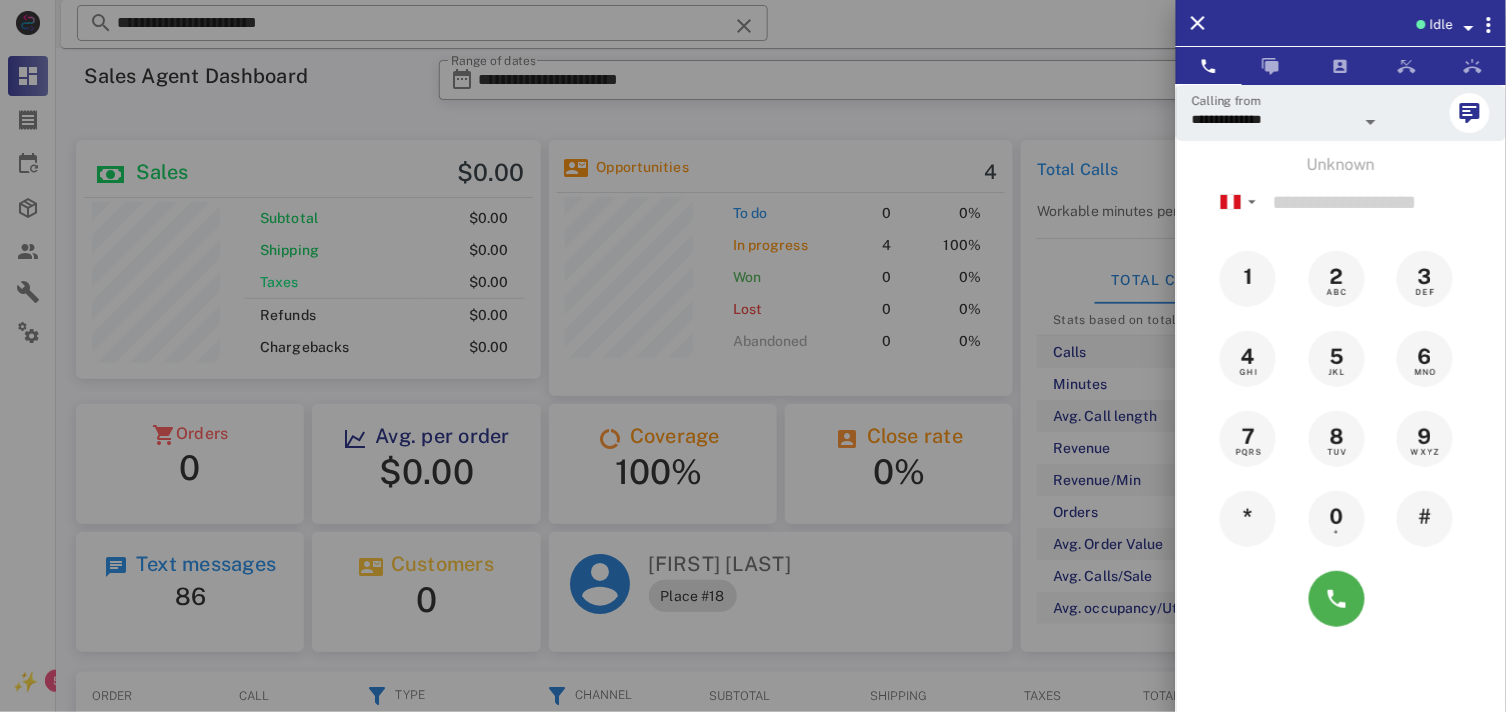 click at bounding box center (753, 356) 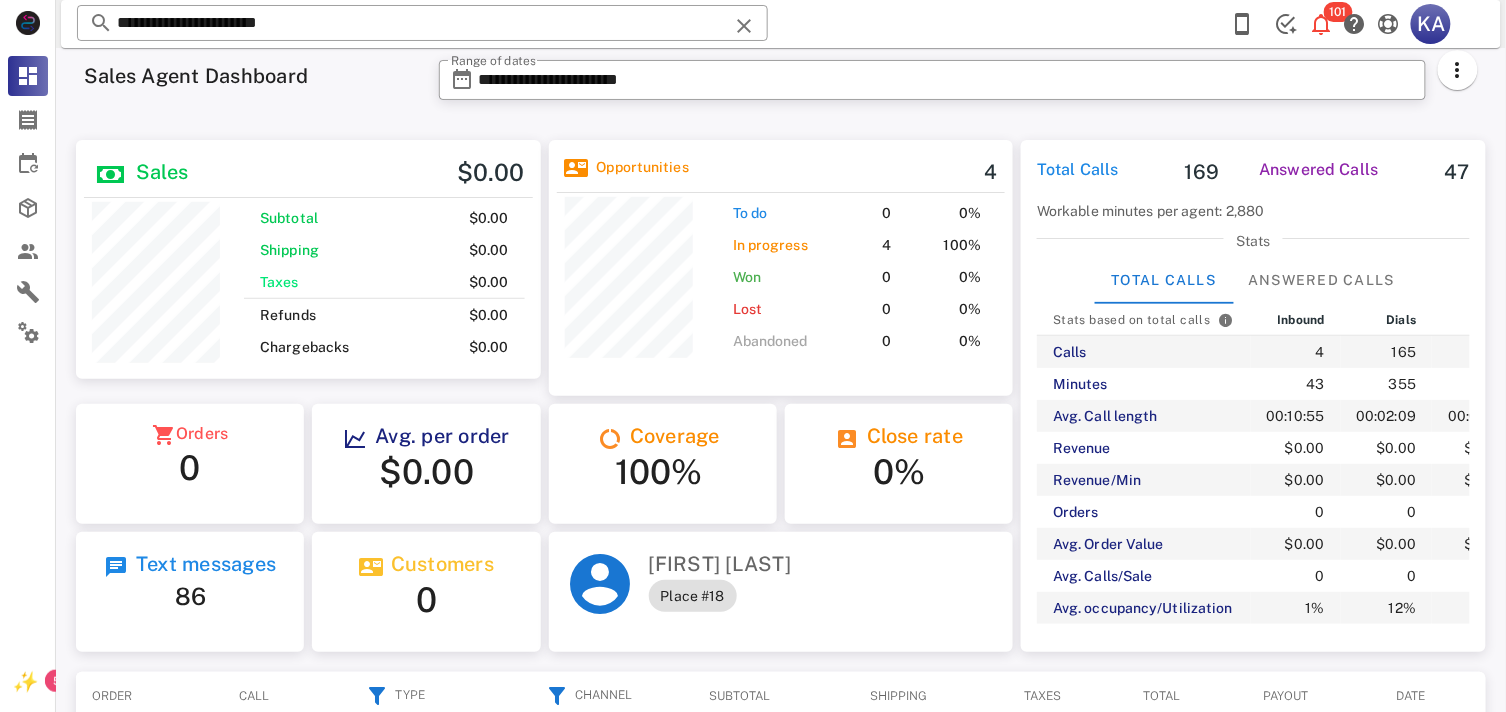 click at bounding box center [744, 26] 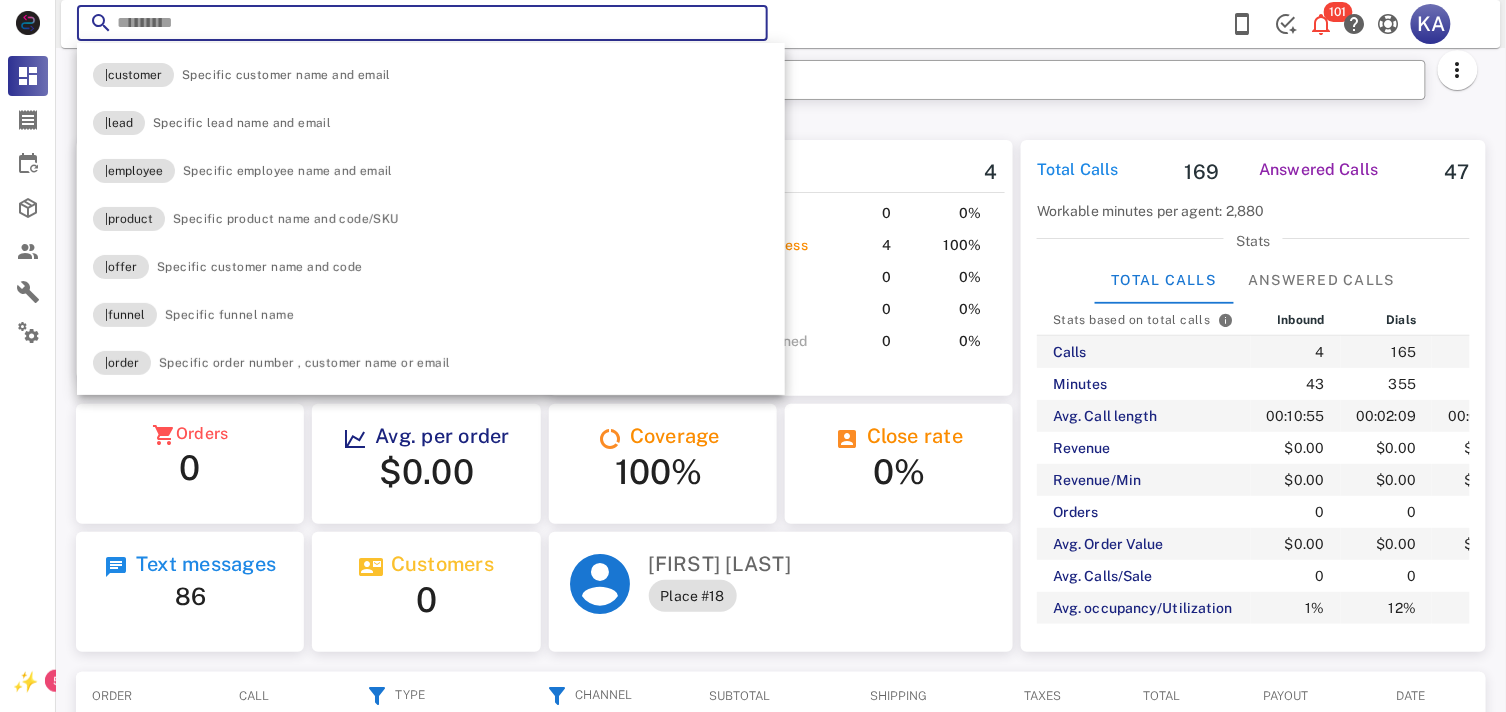 paste on "**********" 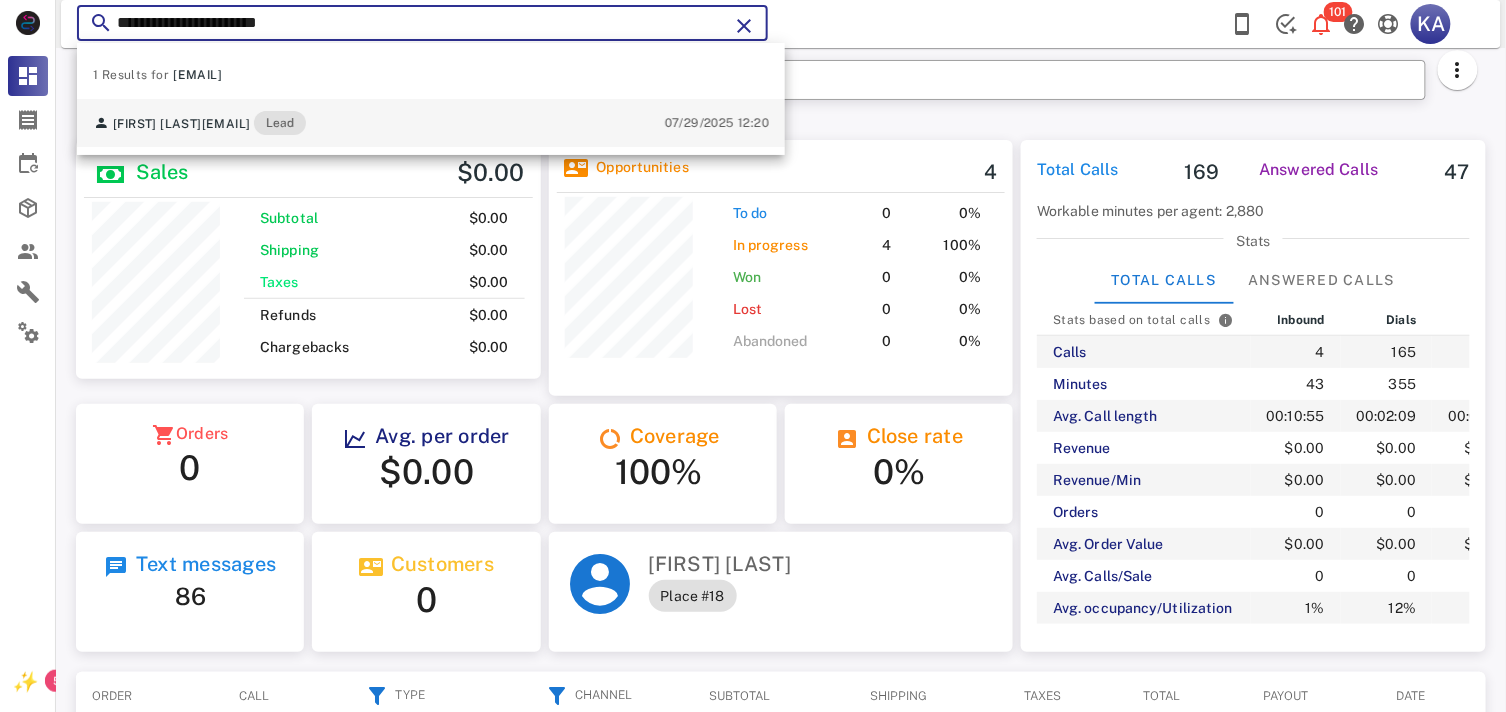 type on "**********" 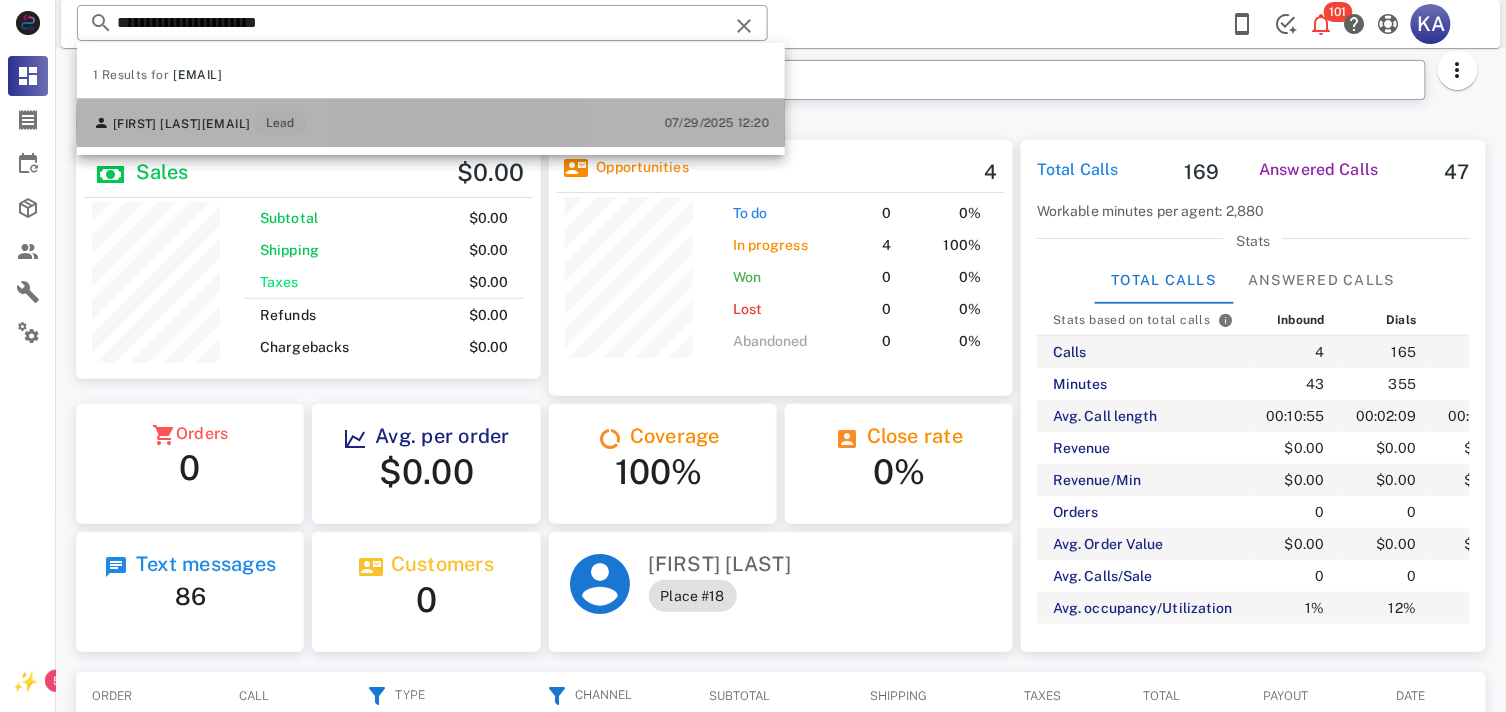 click on "[FIRST] [LAST]   [EMAIL]   Lead   07/29/2025 12:20" at bounding box center (431, 123) 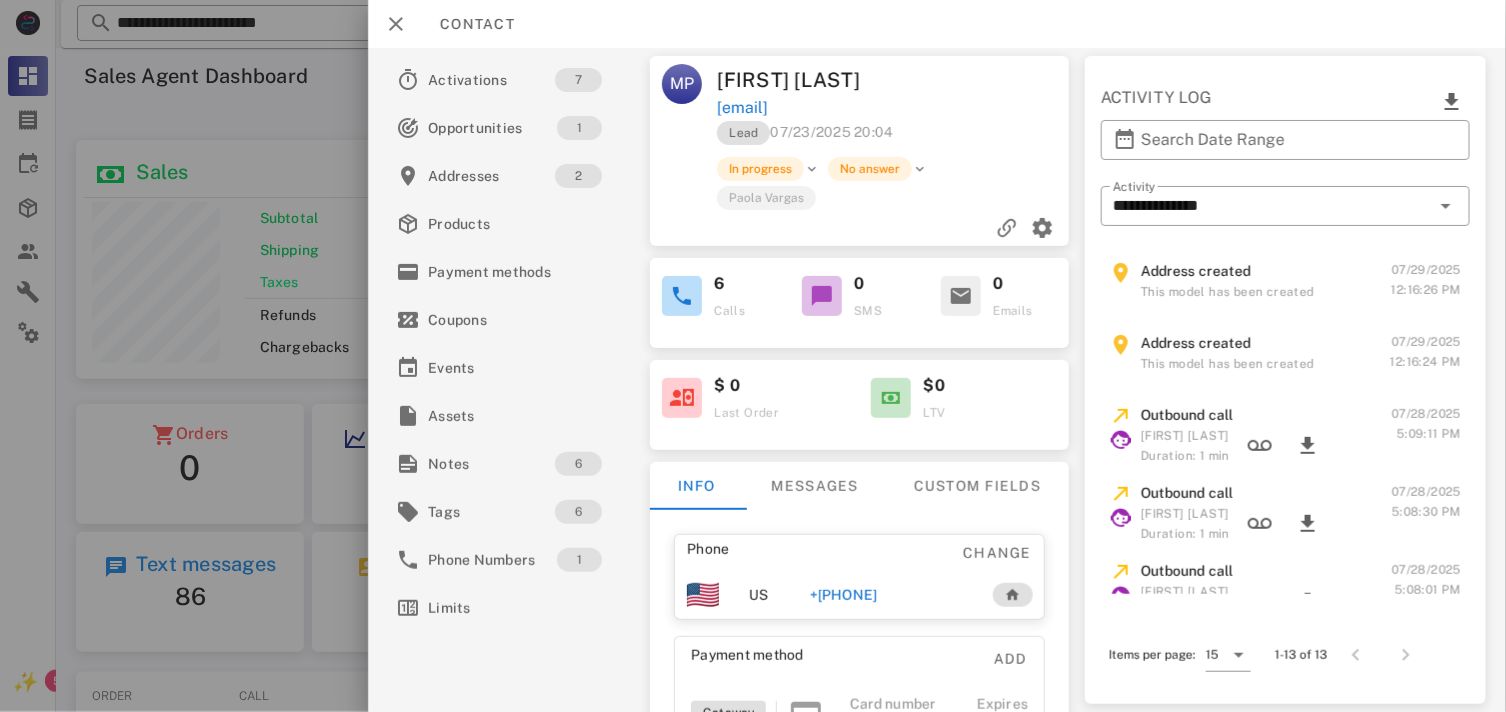 click on "+[PHONE]" at bounding box center (843, 595) 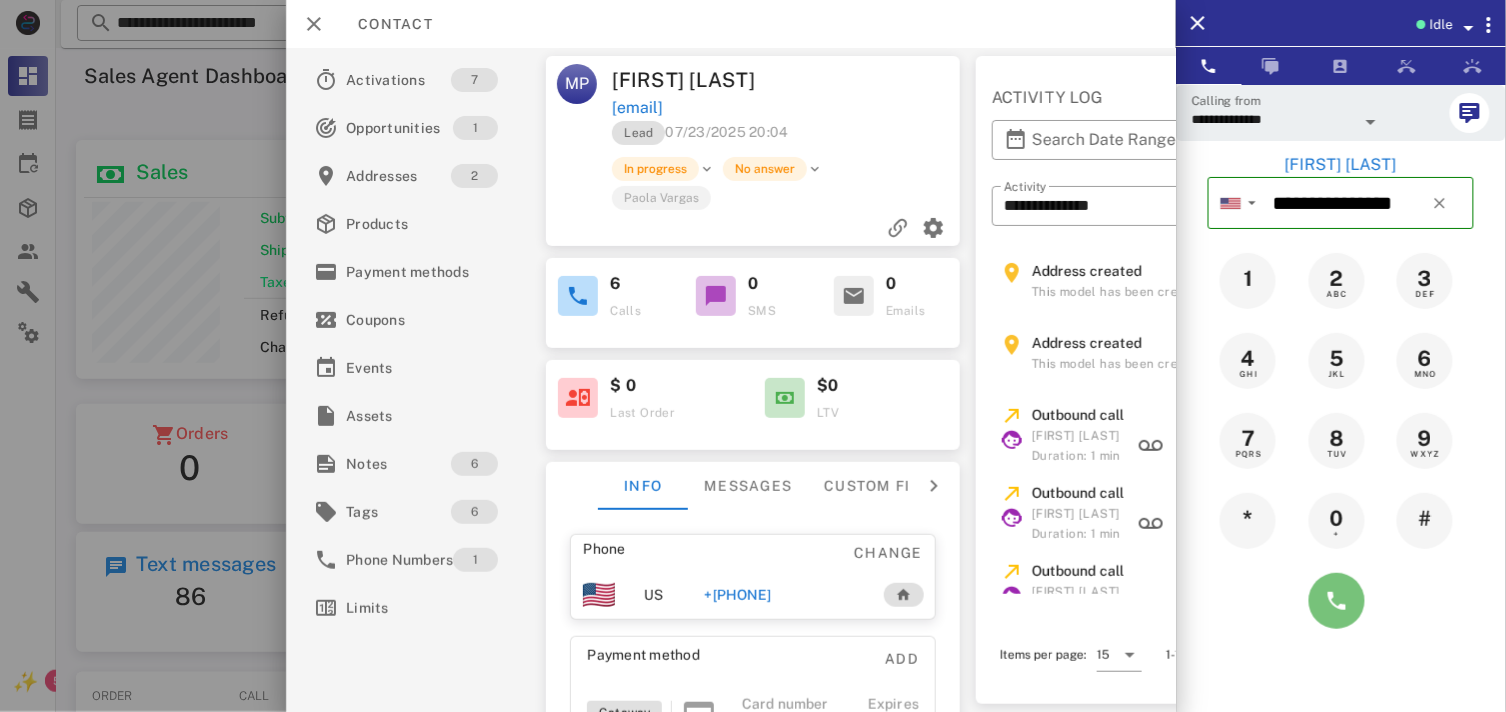 click at bounding box center (1337, 601) 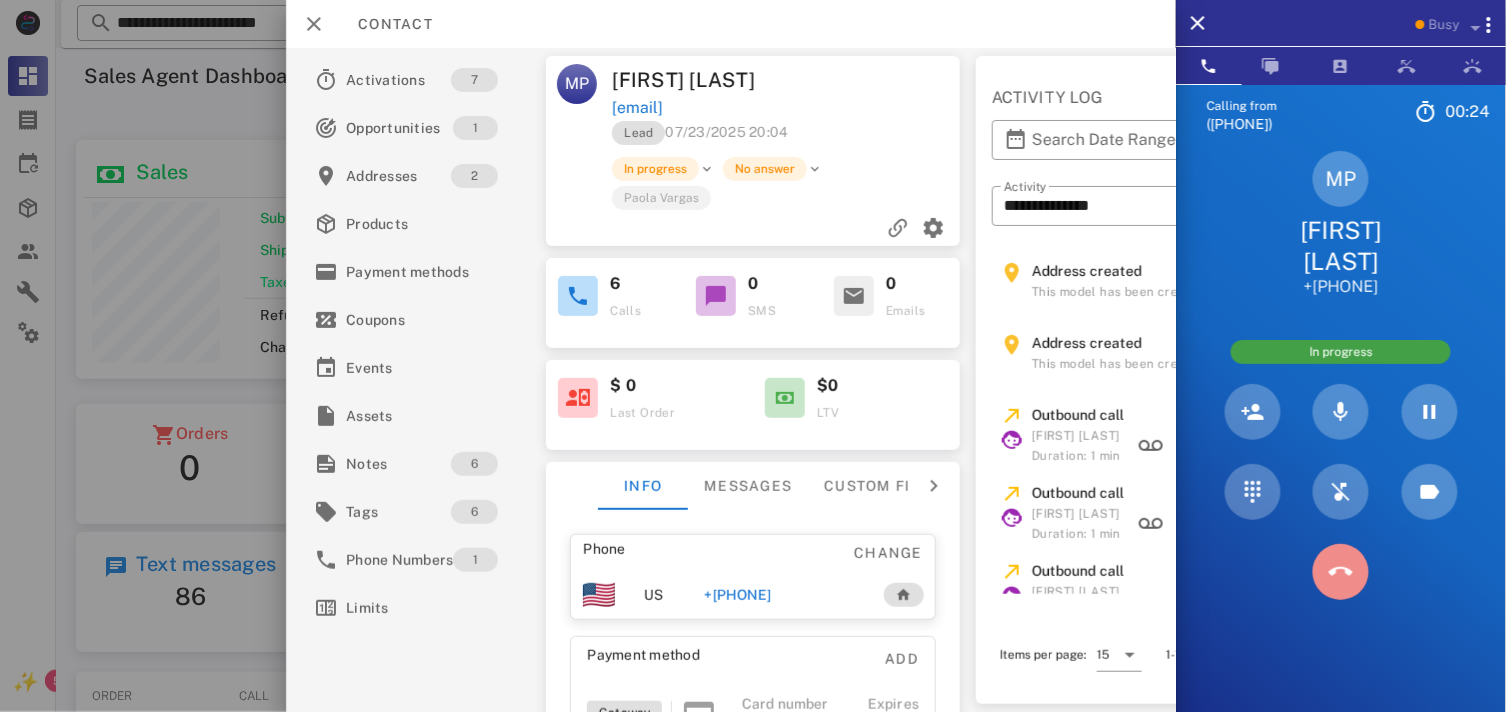 drag, startPoint x: 1326, startPoint y: 516, endPoint x: 634, endPoint y: 754, distance: 731.7841 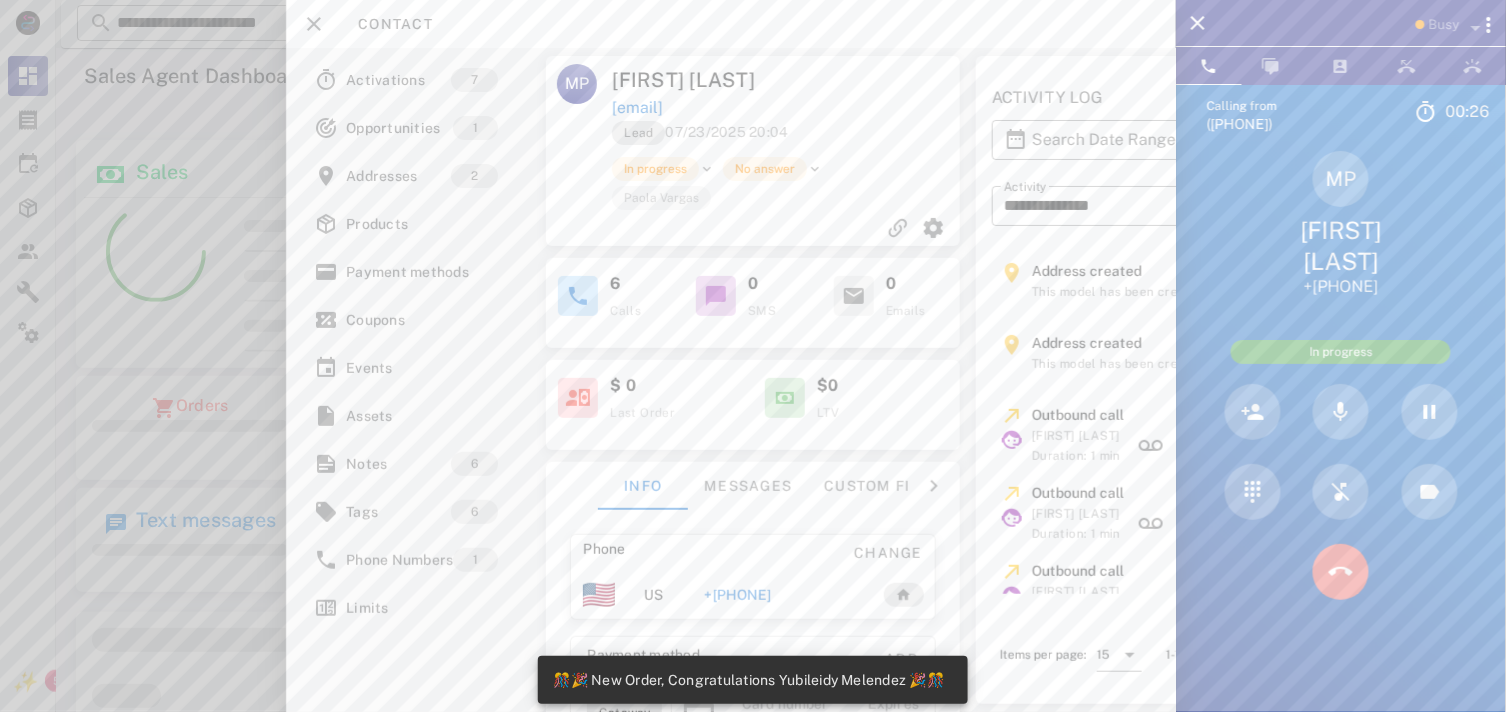 click at bounding box center (1341, 572) 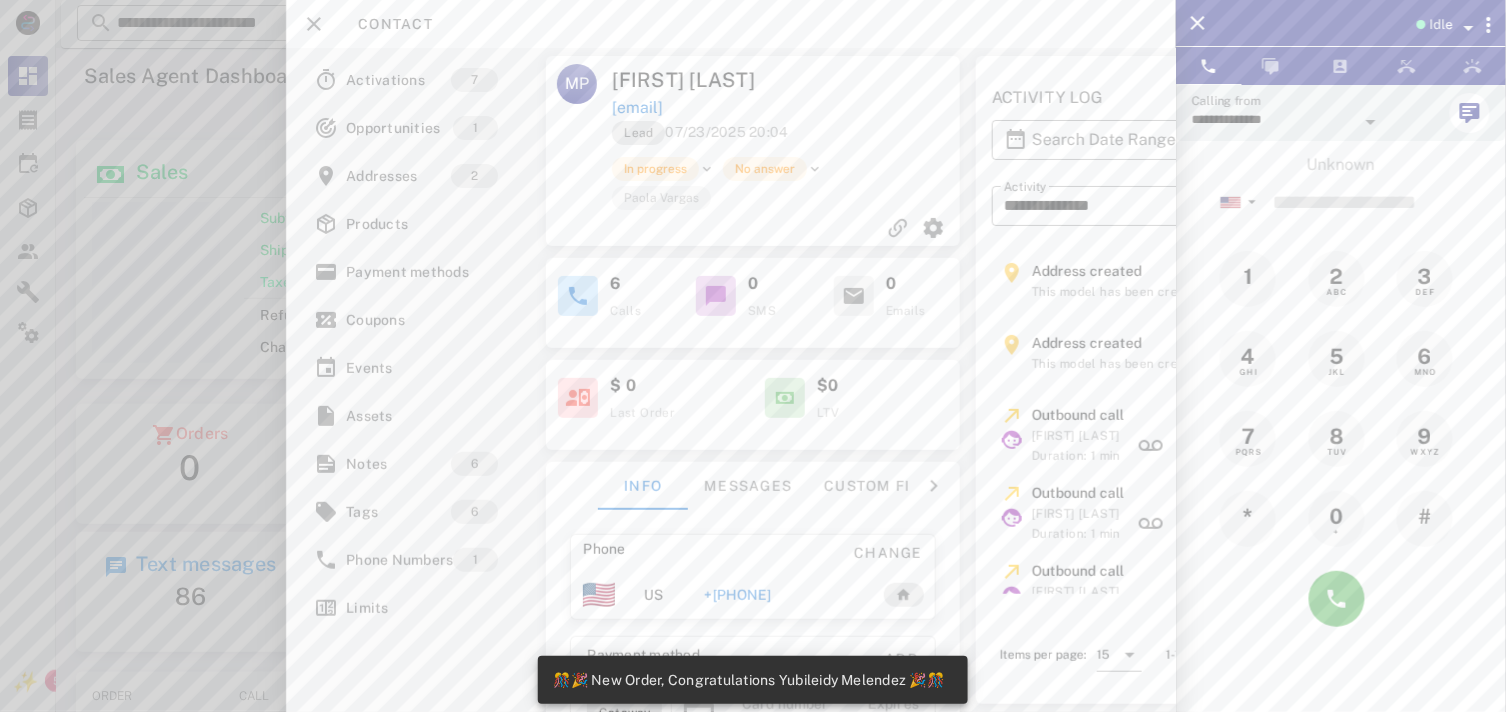 scroll, scrollTop: 999761, scrollLeft: 999535, axis: both 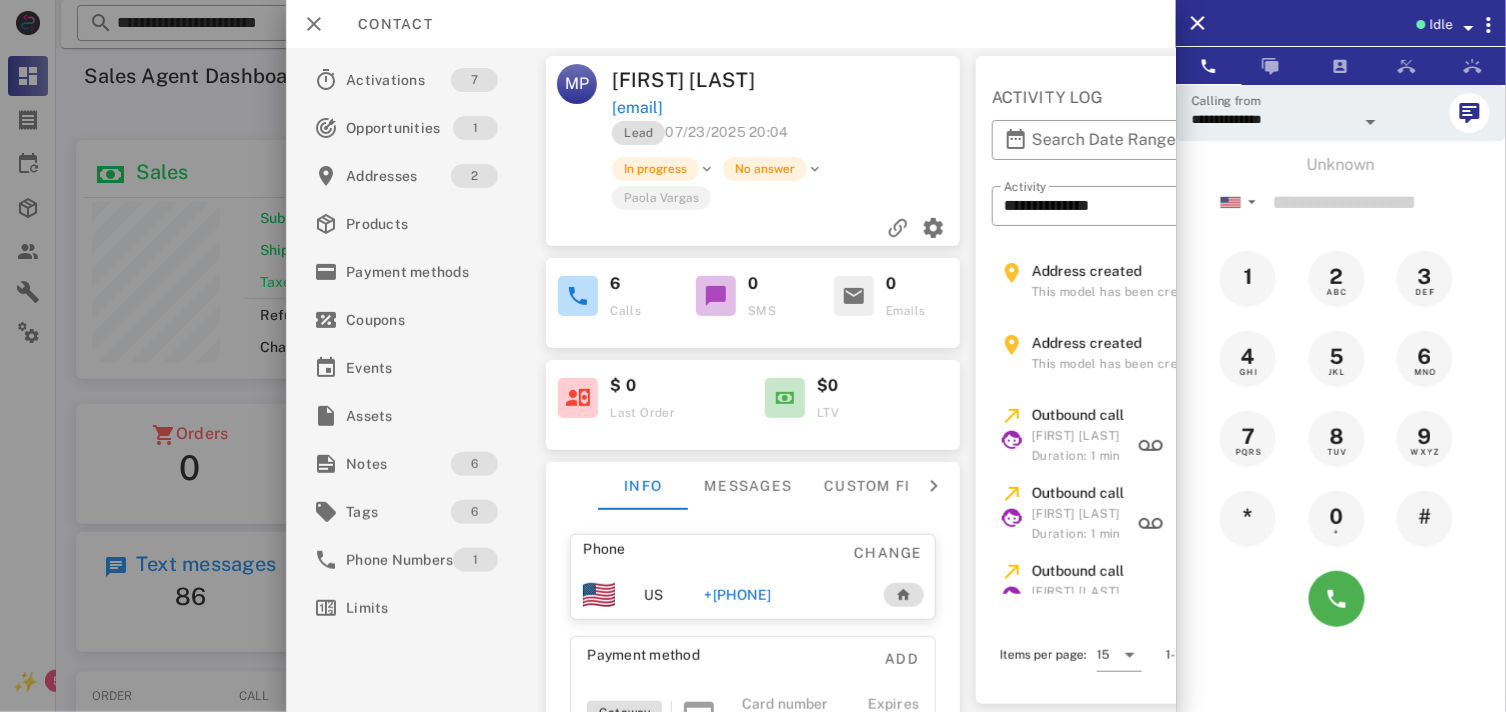 click on "+[PHONE]" at bounding box center [737, 595] 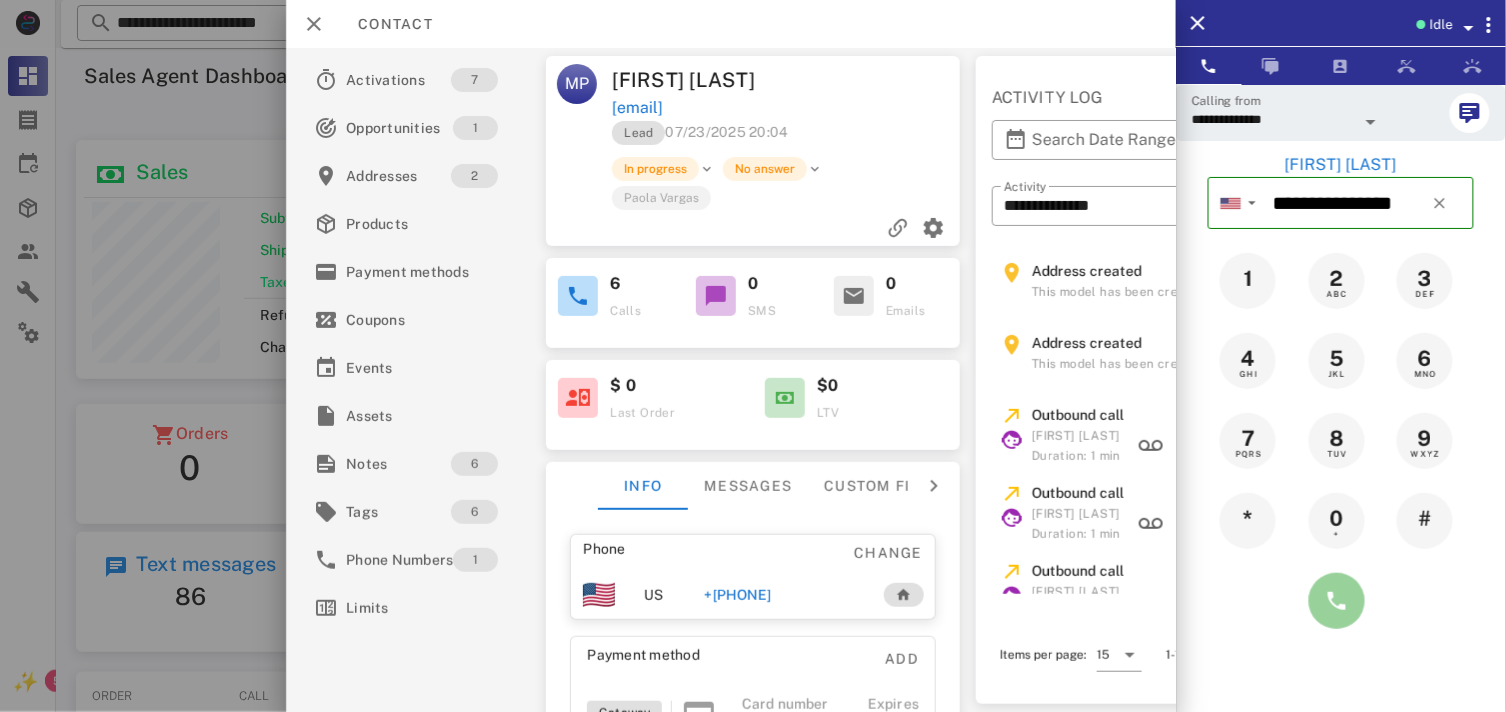 click at bounding box center (1337, 601) 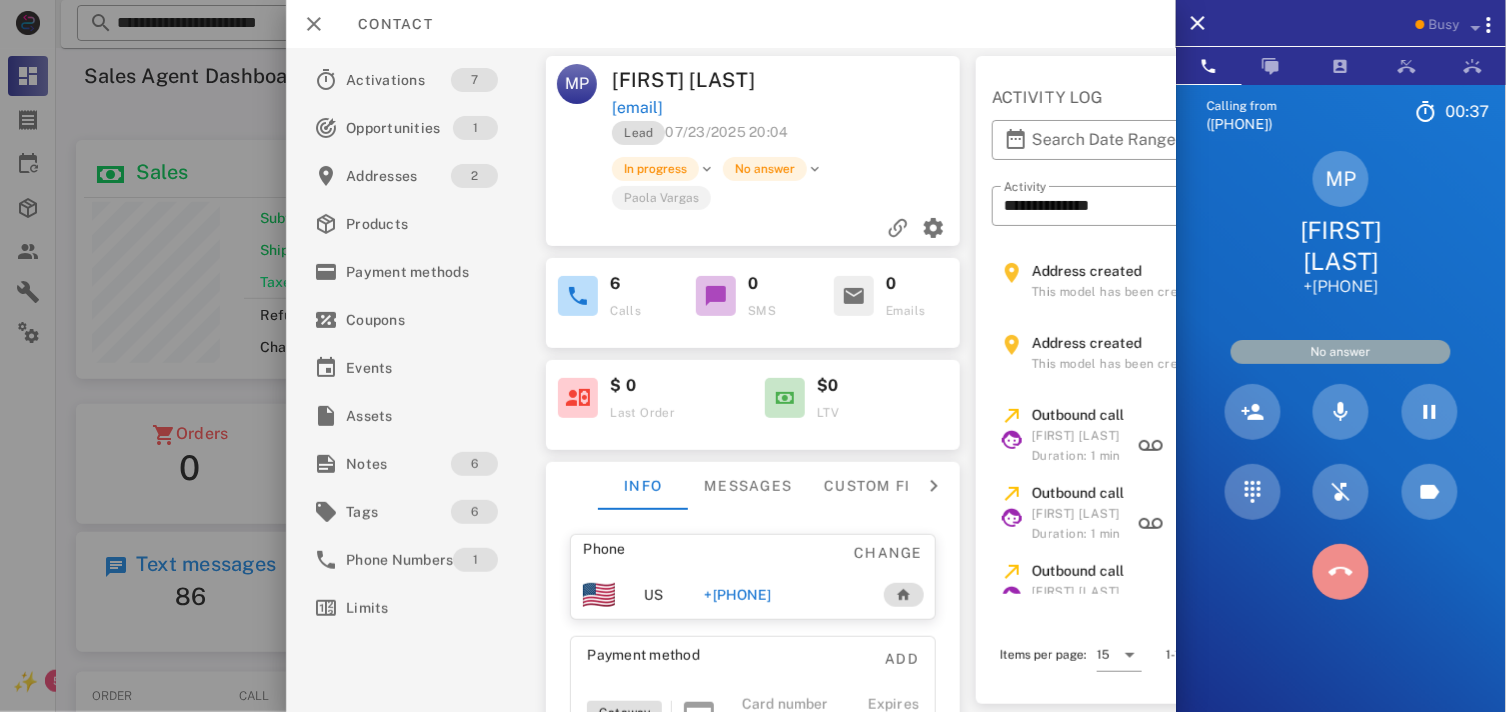 click at bounding box center [1341, 572] 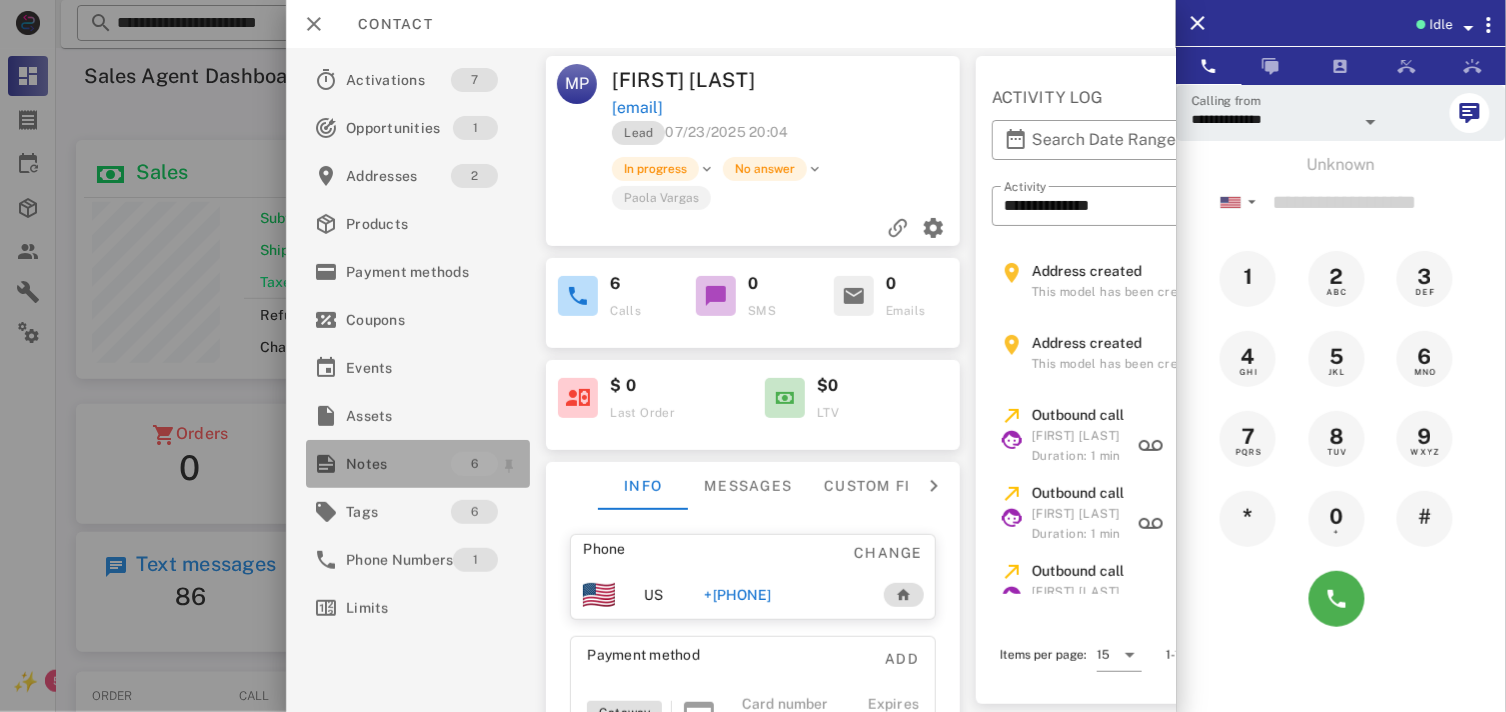 click on "Notes" at bounding box center (398, 464) 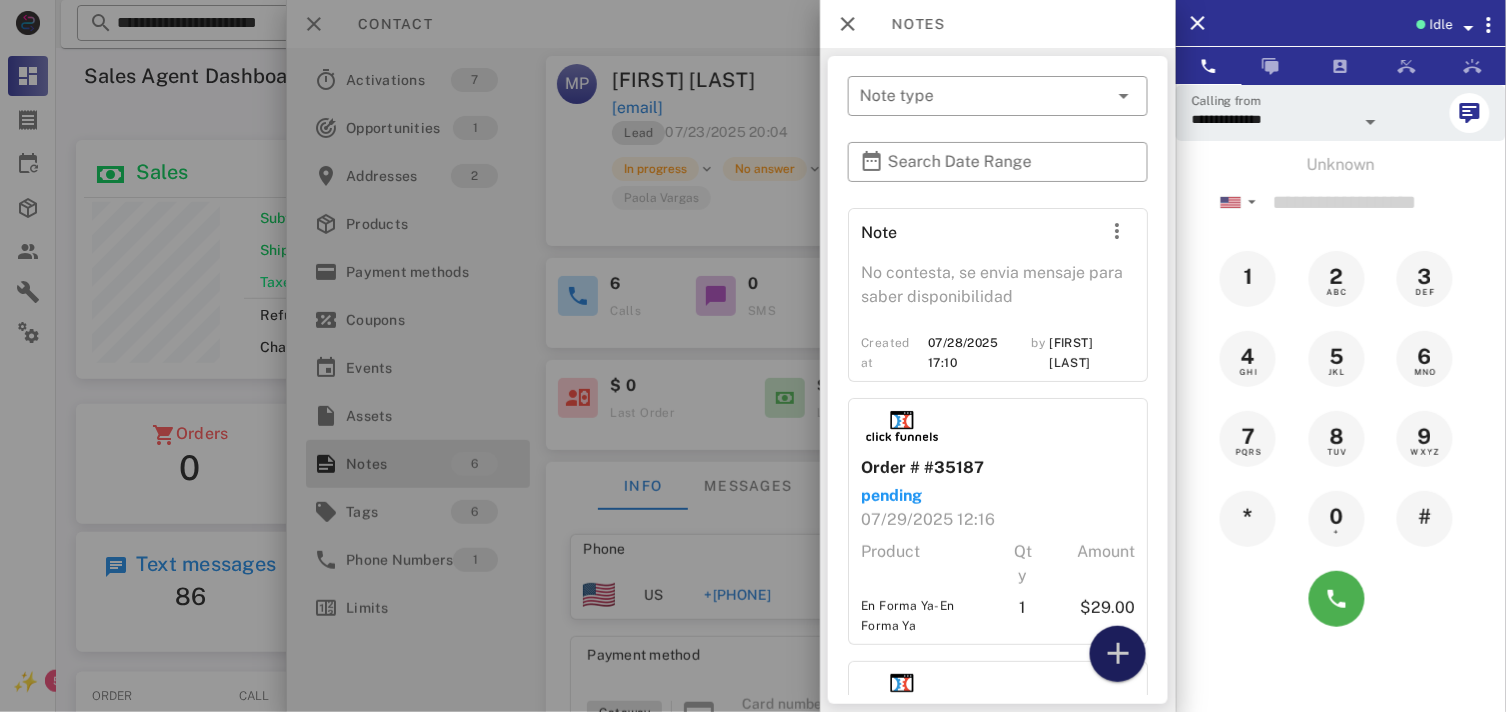 click at bounding box center [1118, 654] 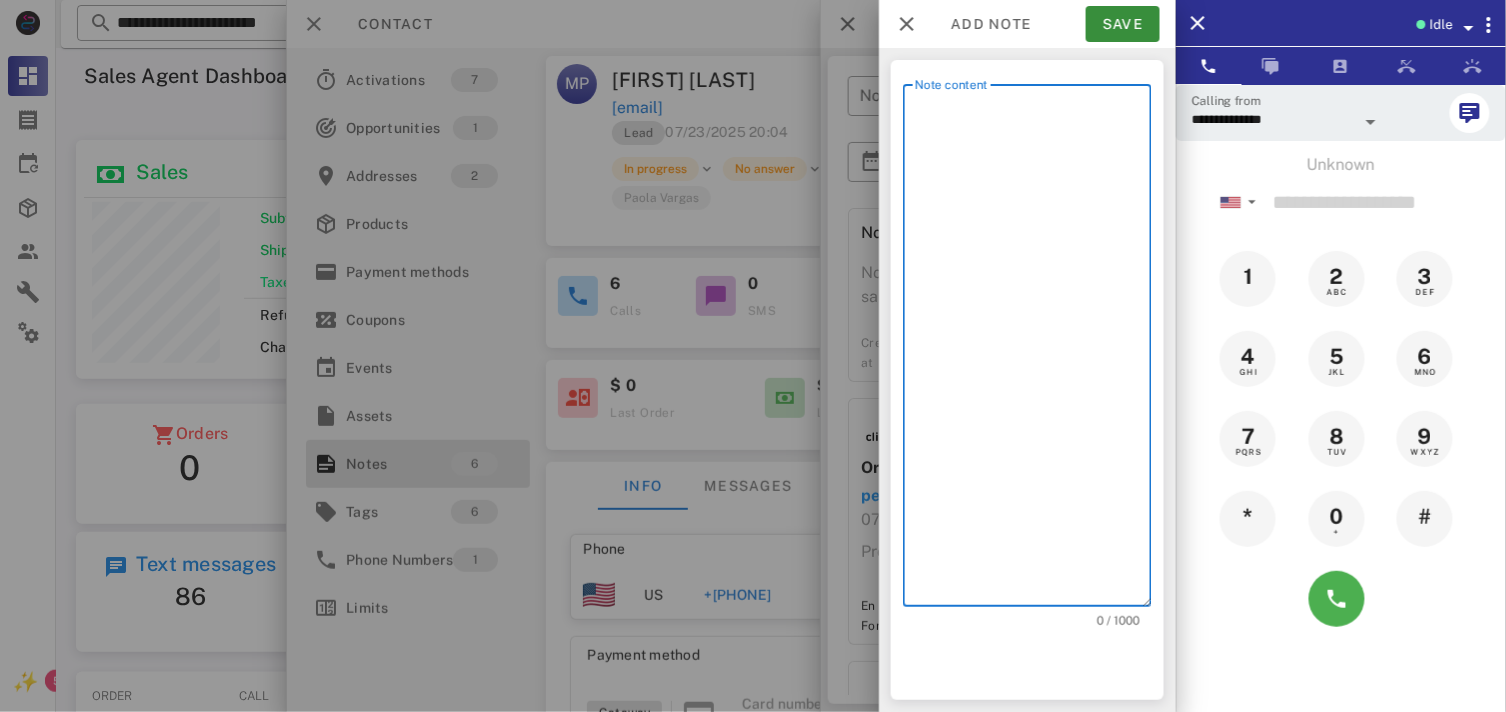 click on "Note content" at bounding box center [1033, 350] 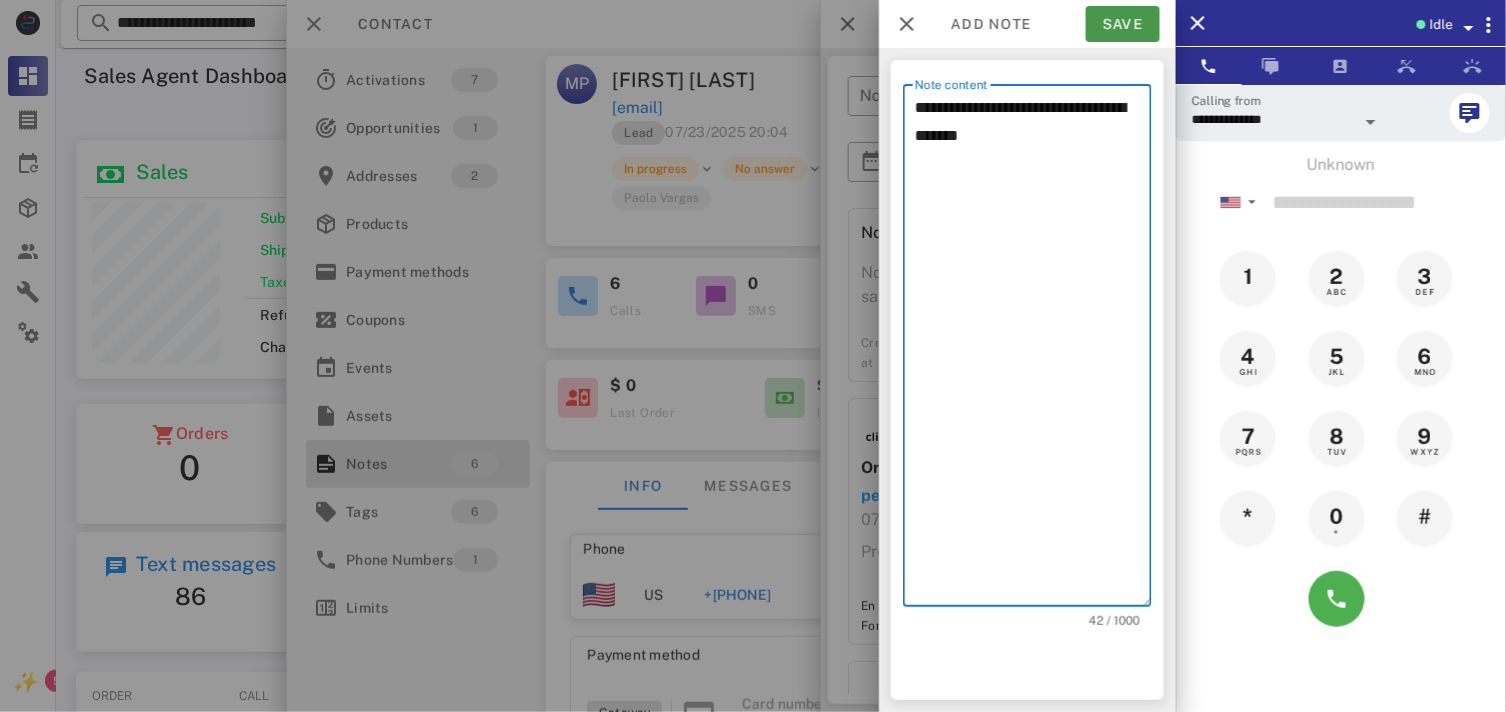type on "**********" 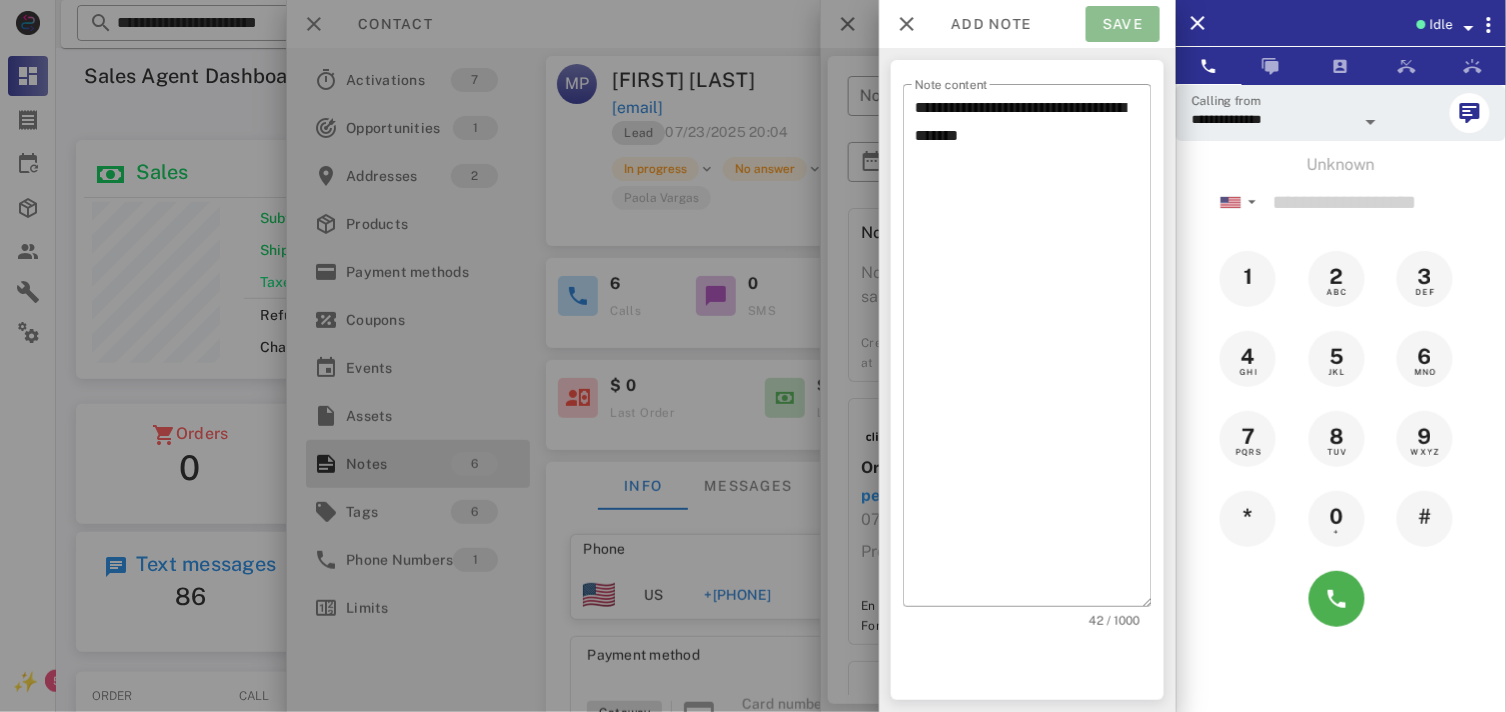 click on "Save" at bounding box center (1123, 24) 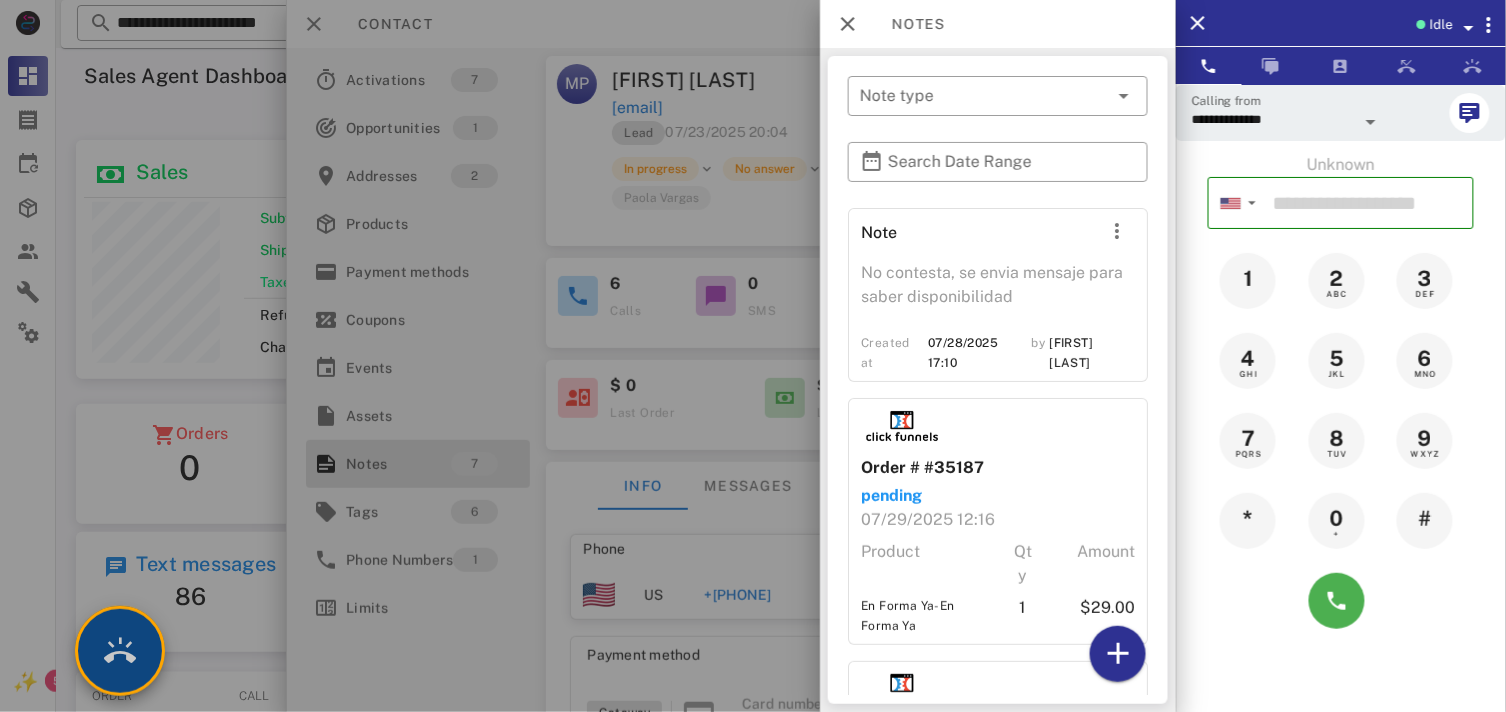 click at bounding box center [120, 651] 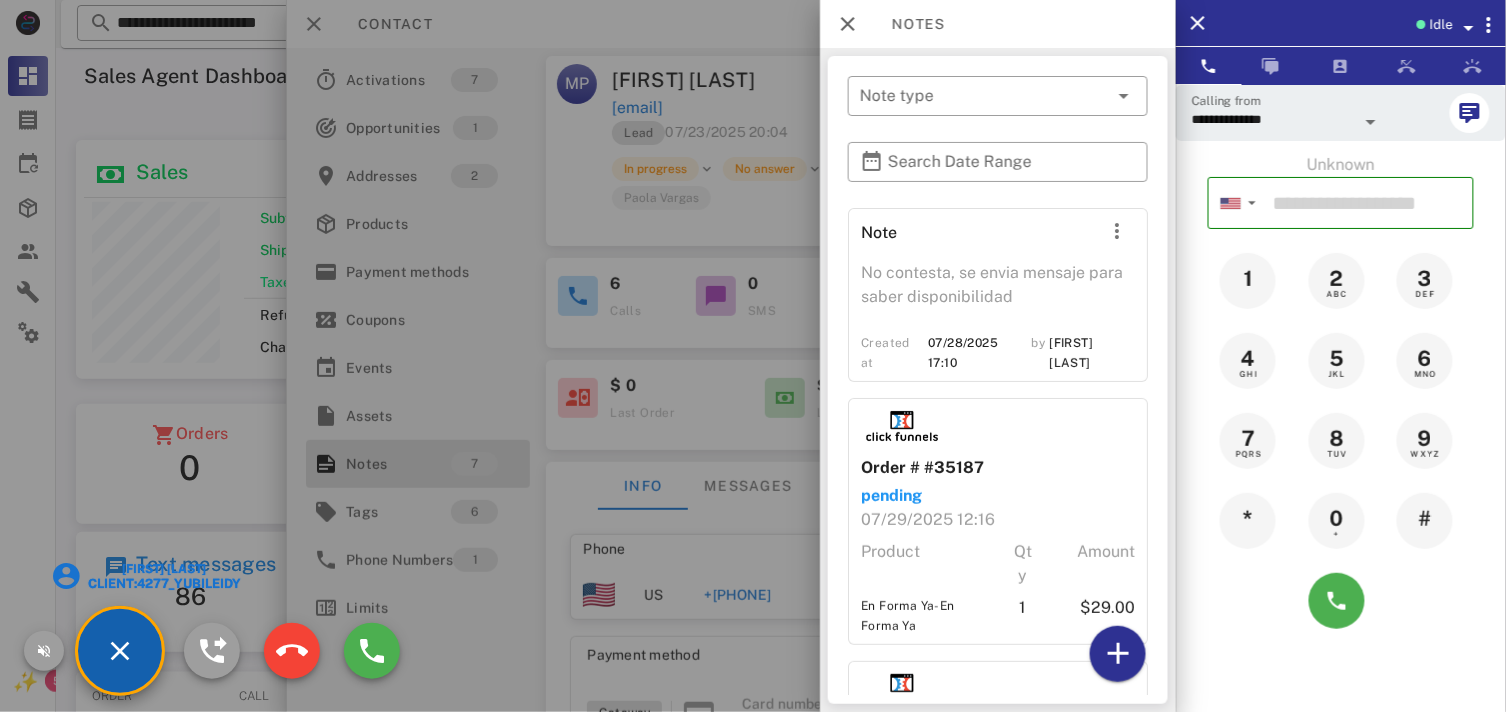 click at bounding box center (753, 356) 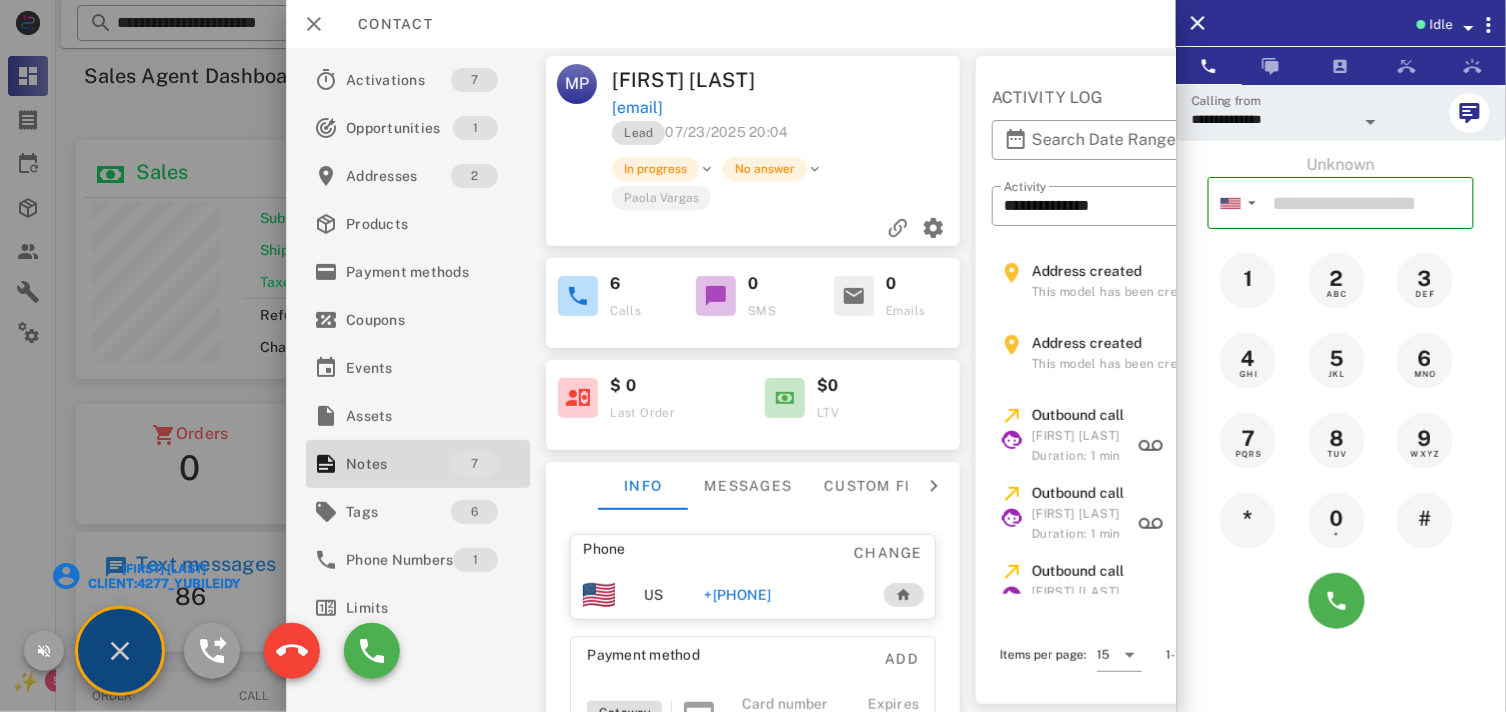 click on "client:4277_yubileidy" at bounding box center (163, 583) 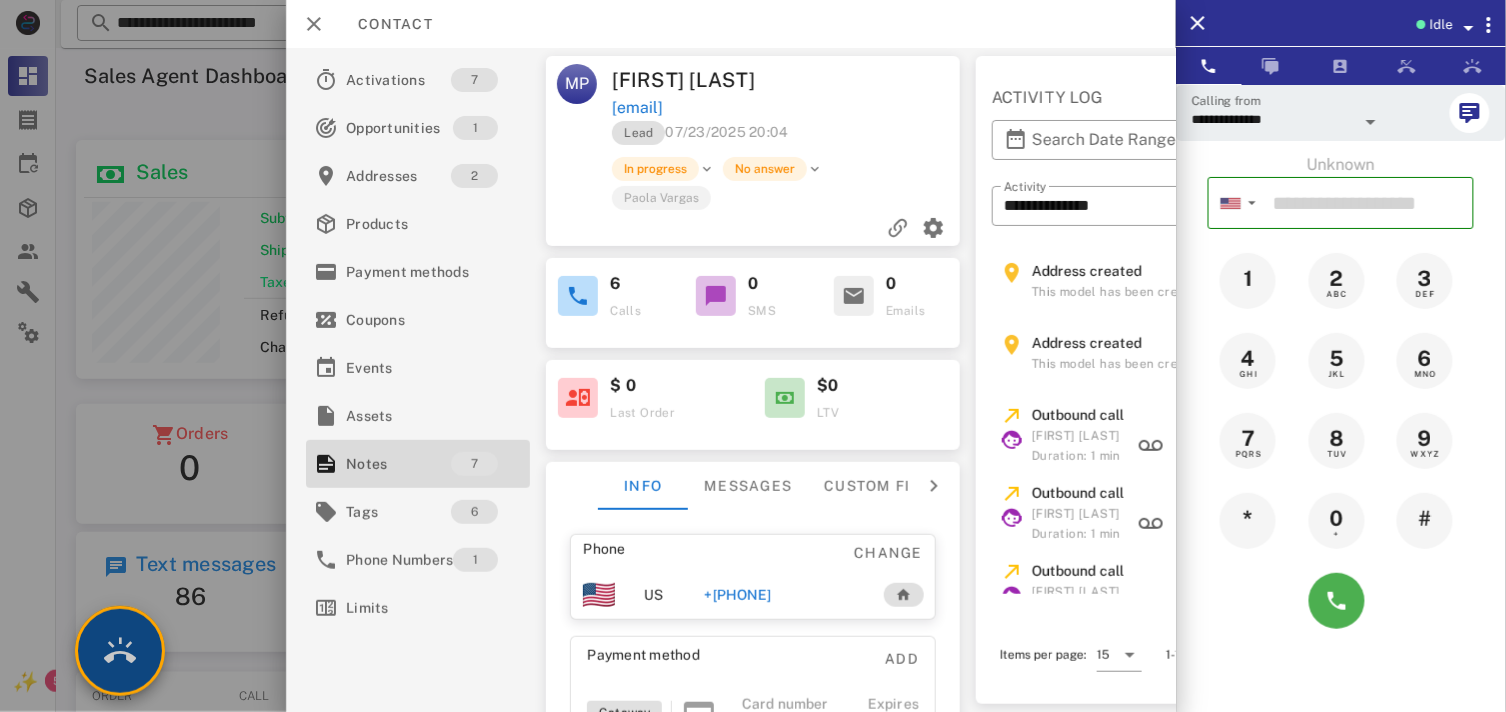 click at bounding box center (120, 651) 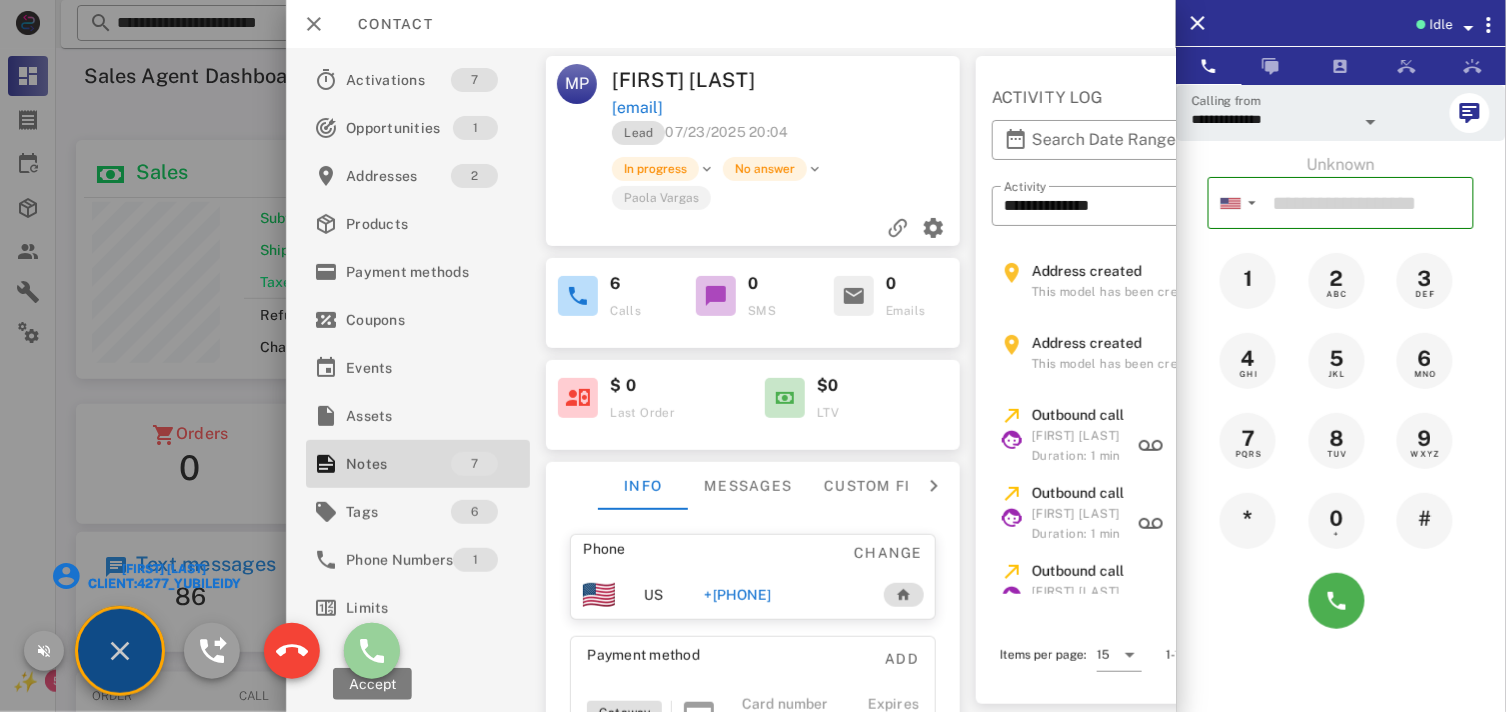 click at bounding box center [372, 651] 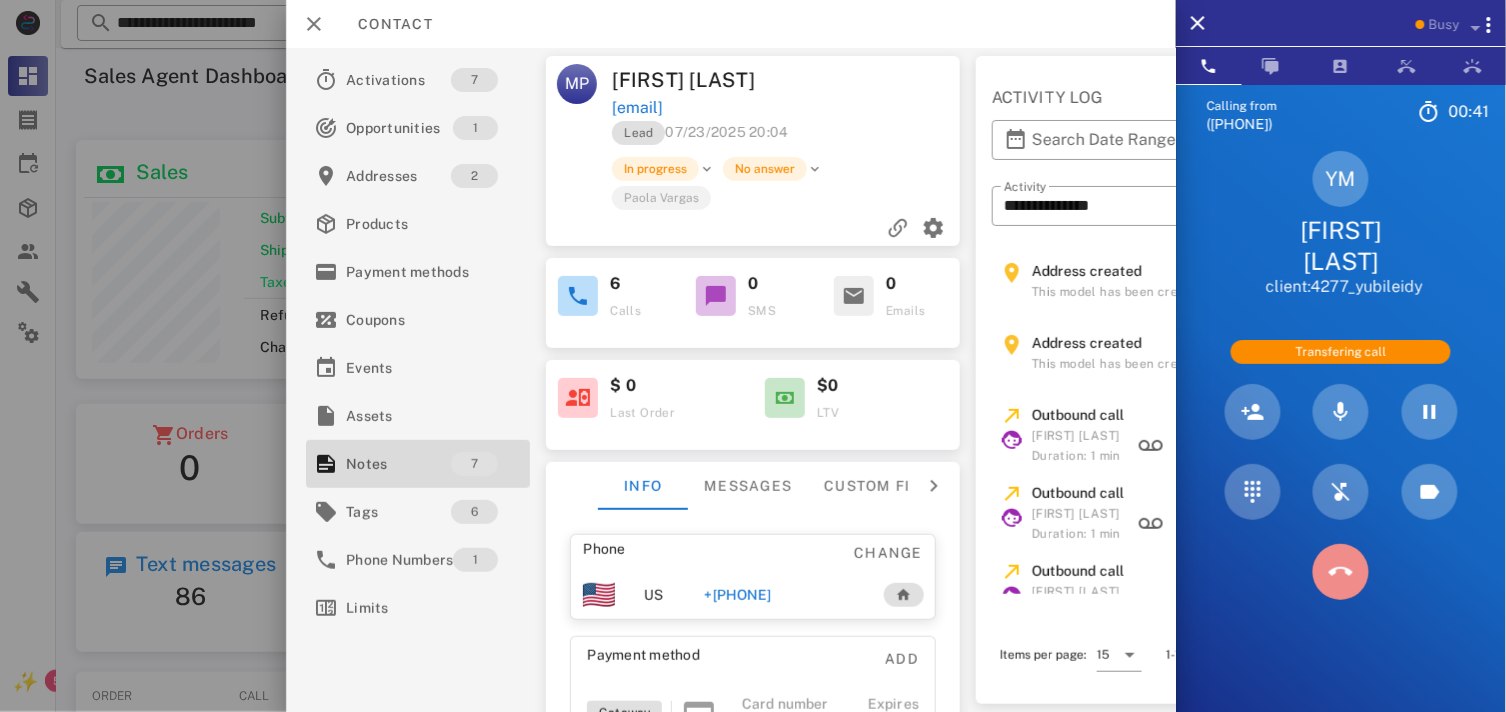 click at bounding box center (1341, 572) 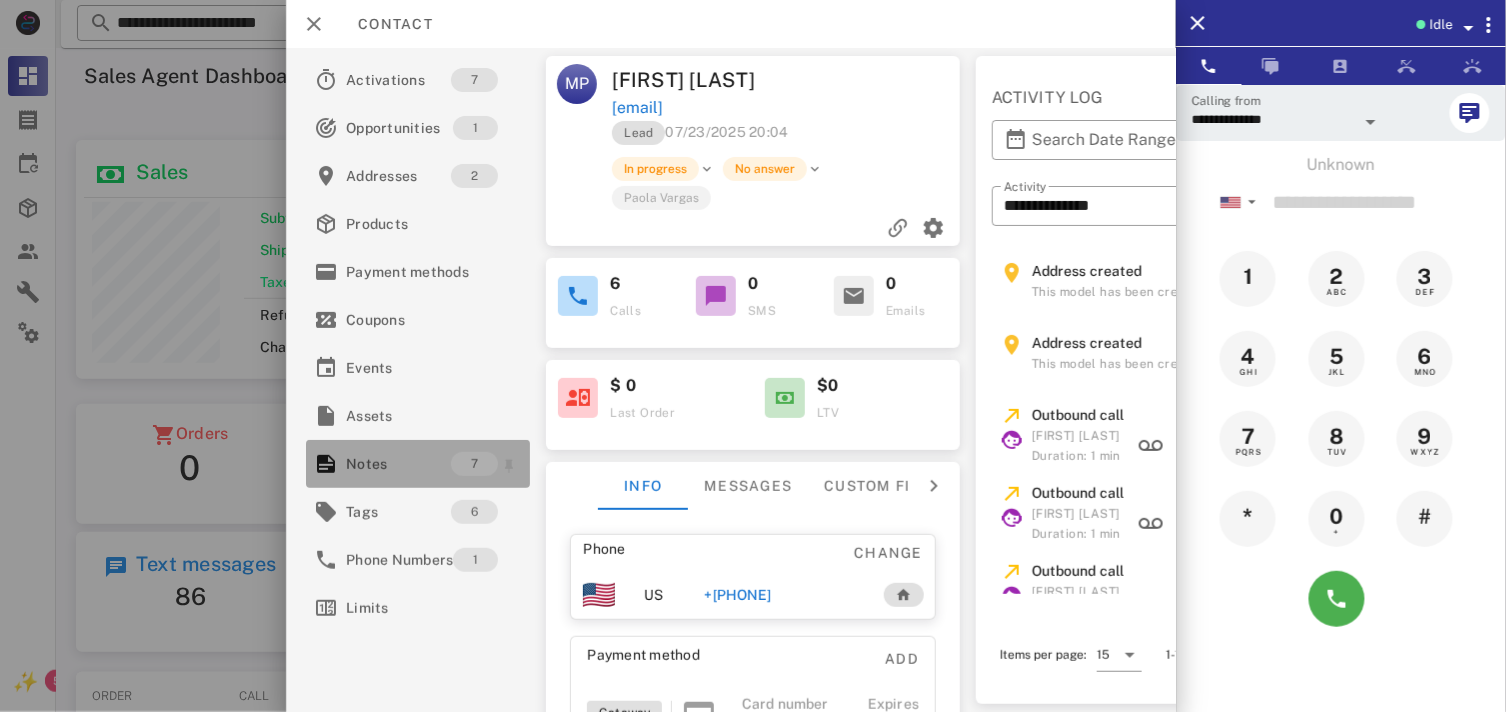 click on "Notes" at bounding box center [398, 464] 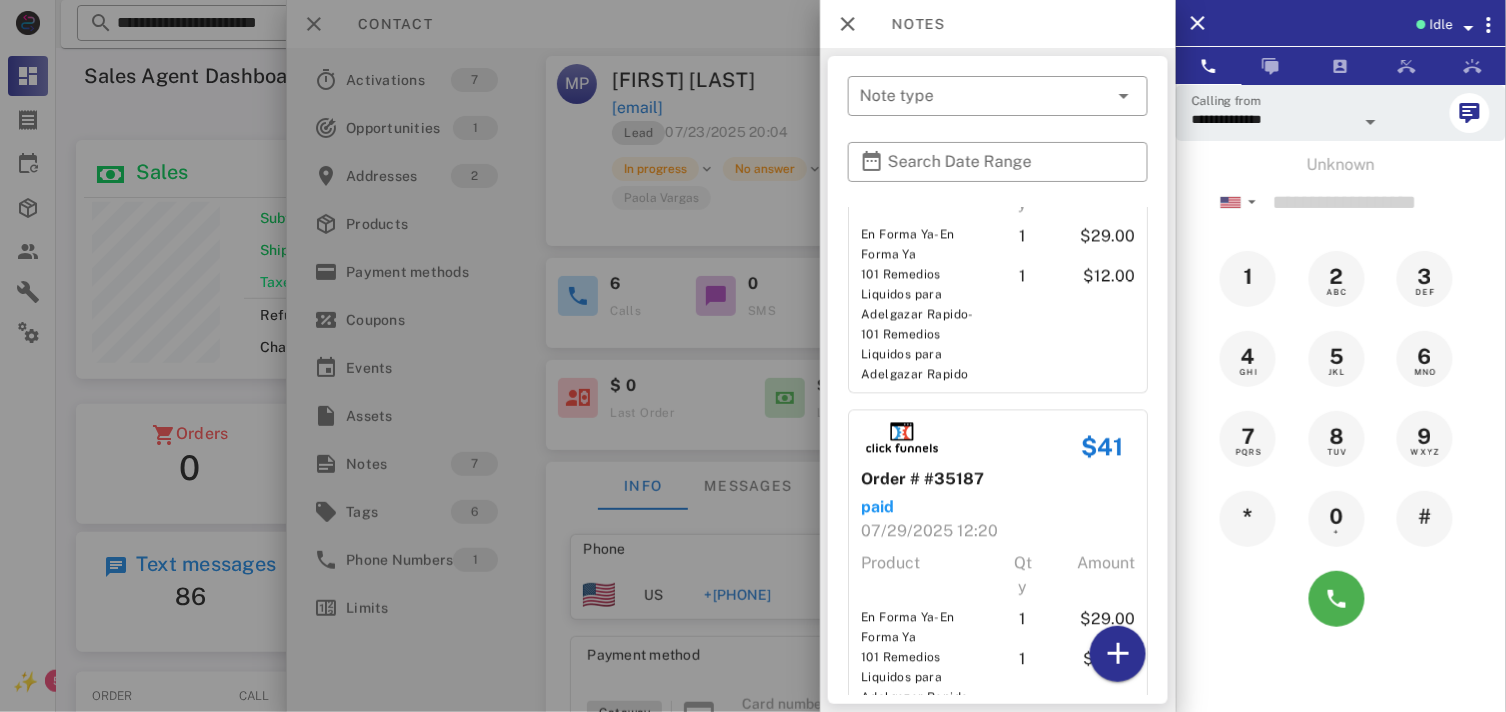scroll, scrollTop: 1553, scrollLeft: 0, axis: vertical 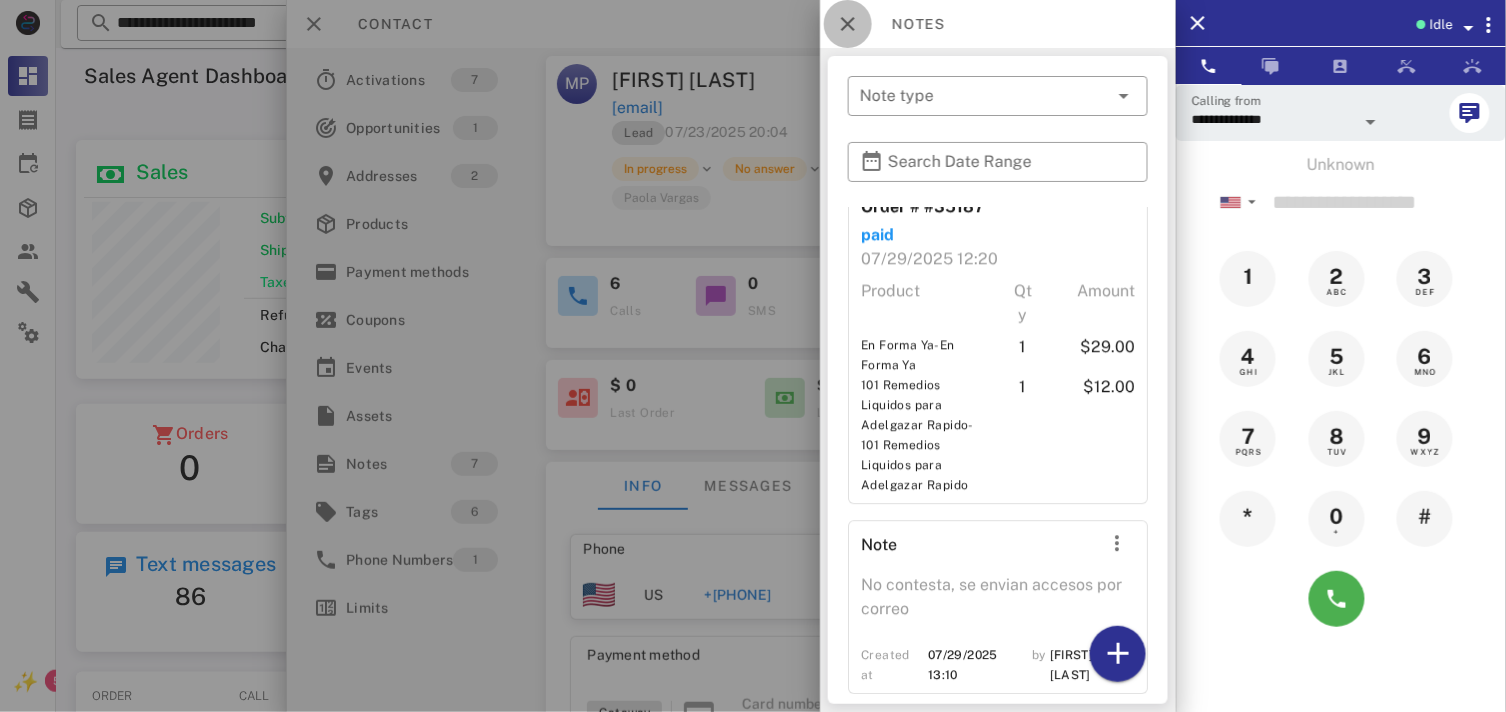 click at bounding box center (848, 24) 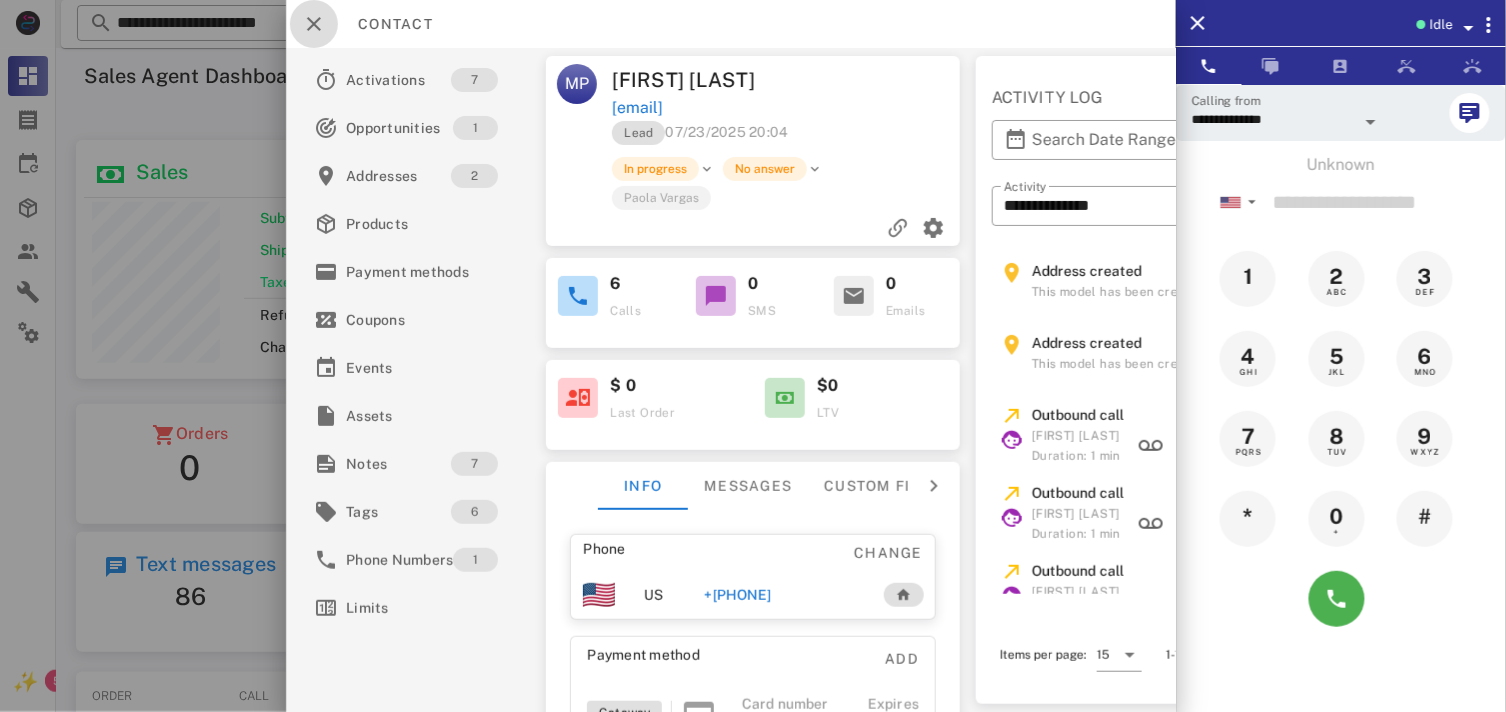 click at bounding box center (314, 24) 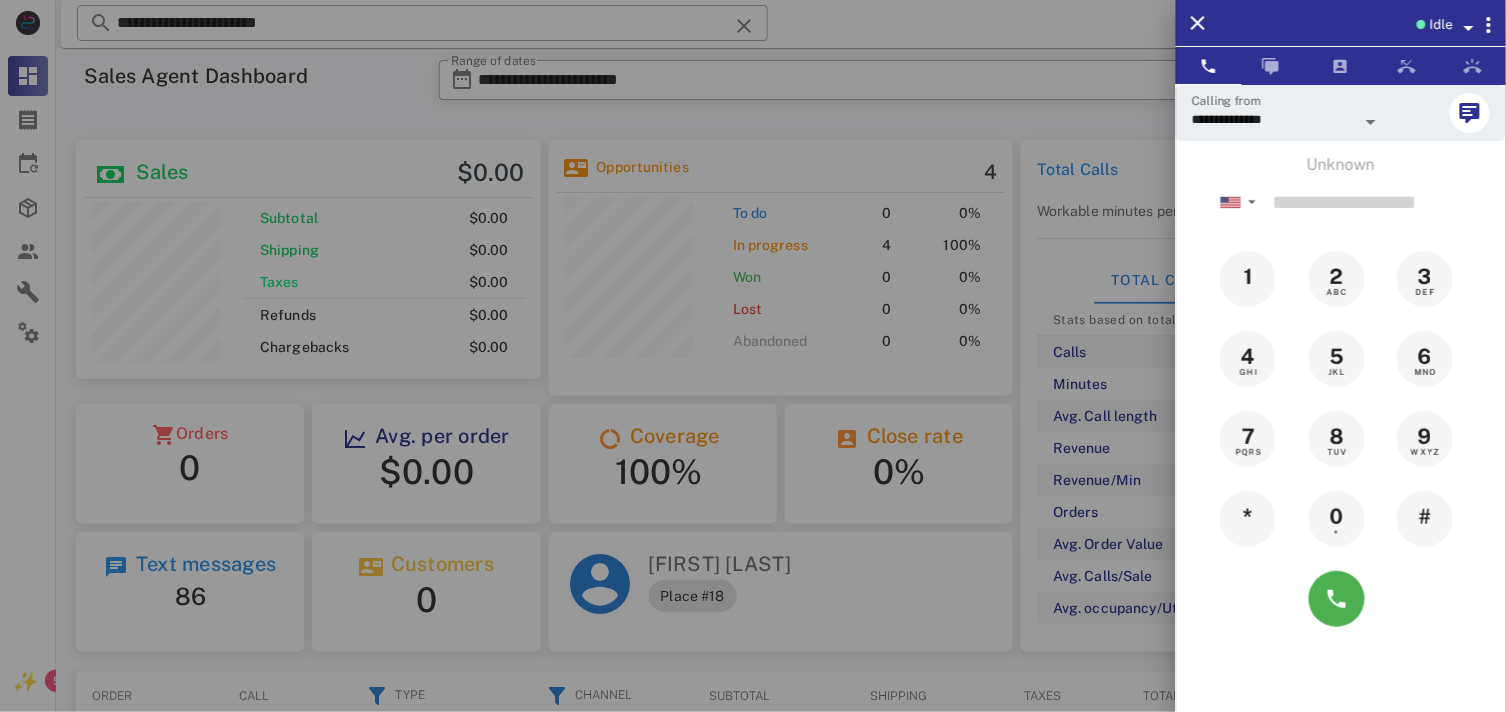 click at bounding box center (753, 356) 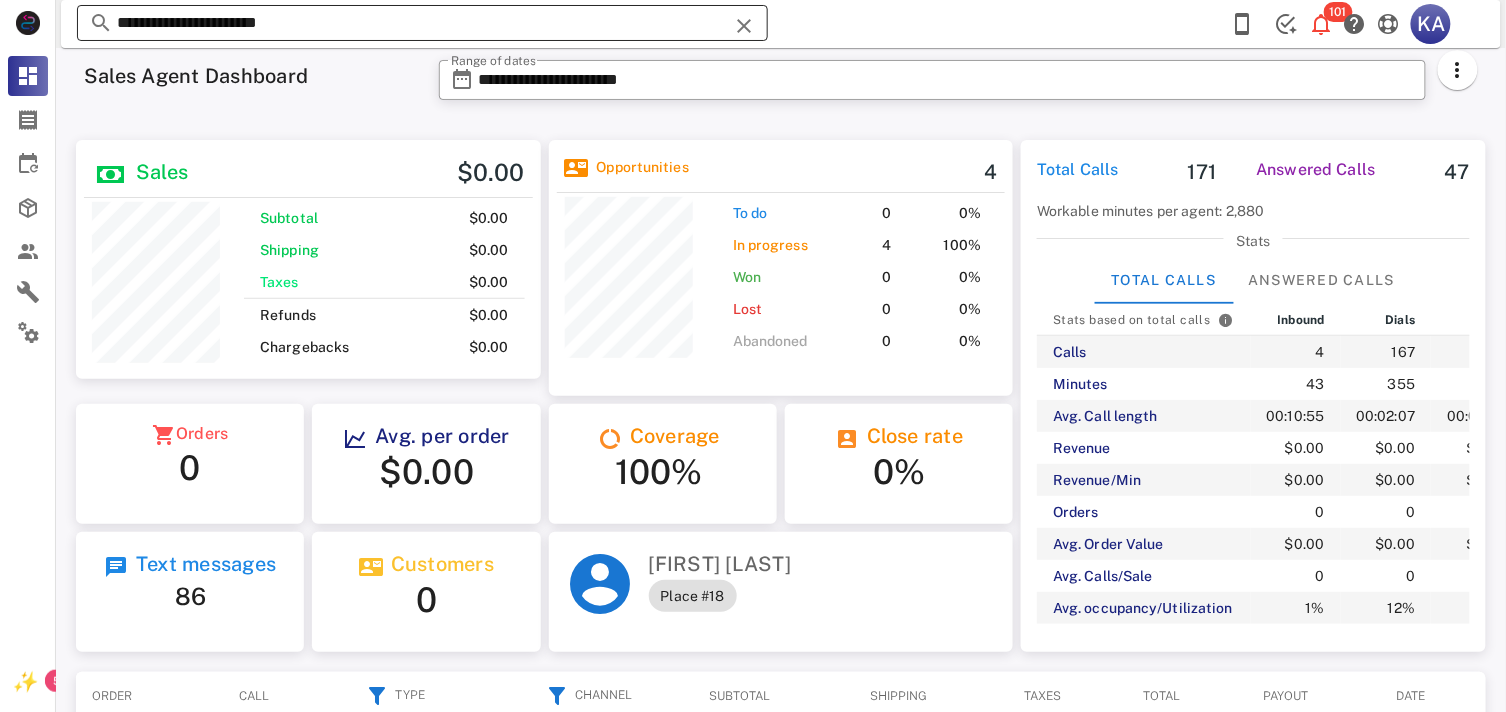 click at bounding box center (744, 26) 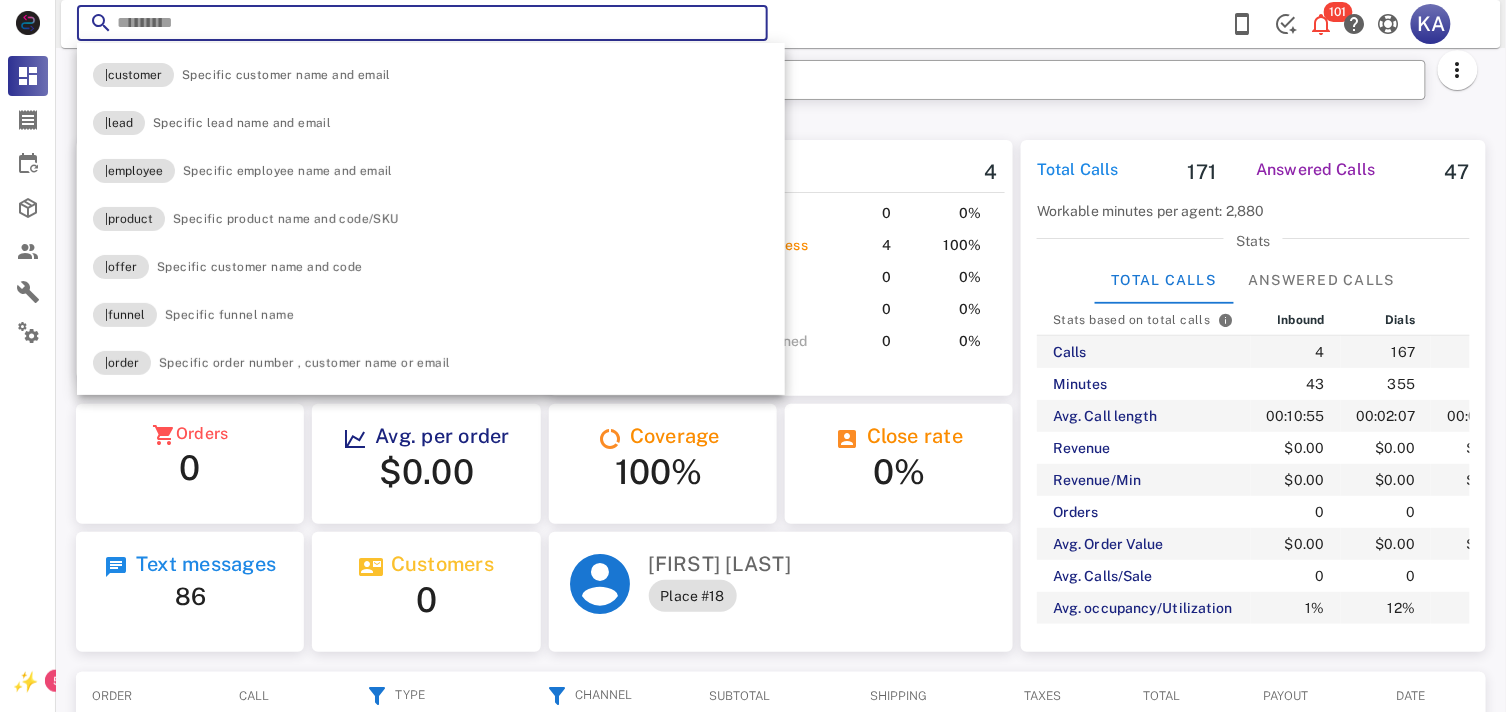 paste on "**********" 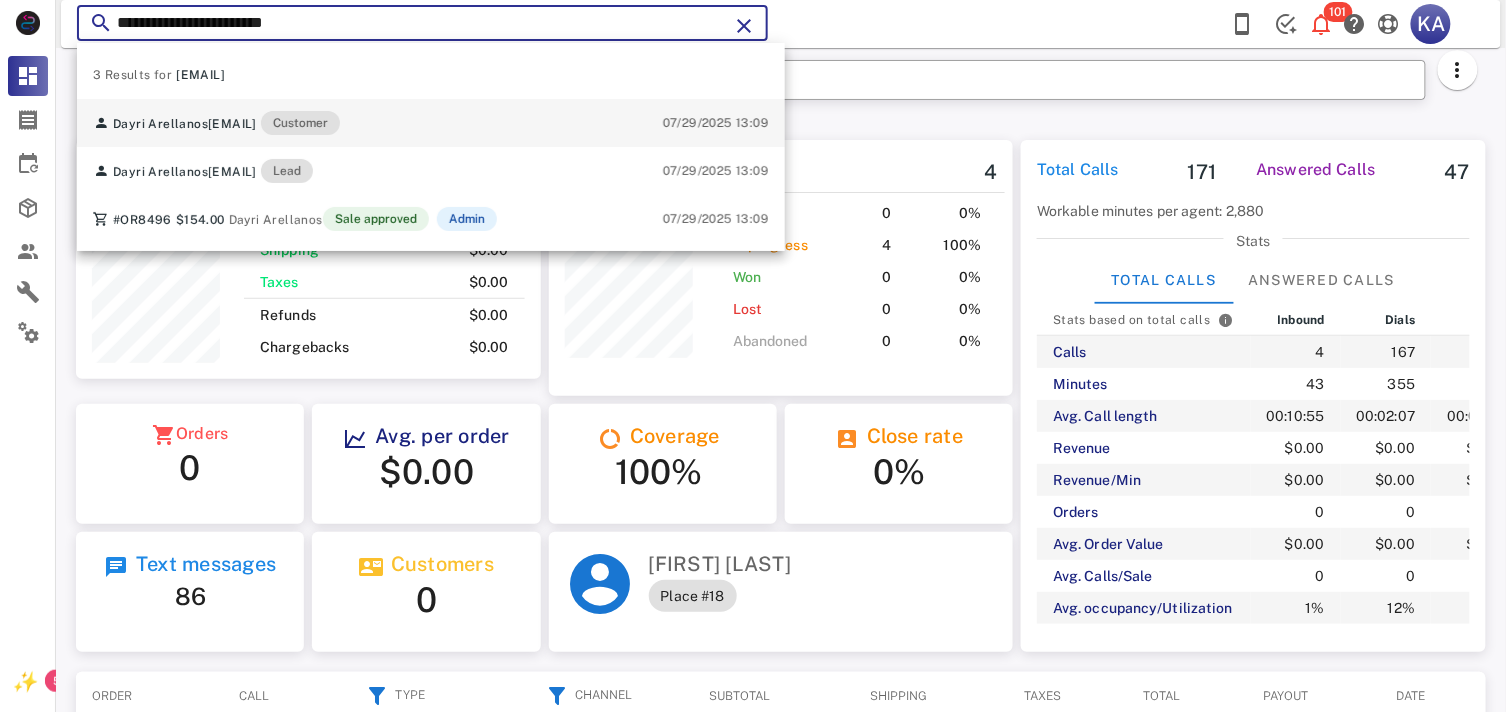 type on "**********" 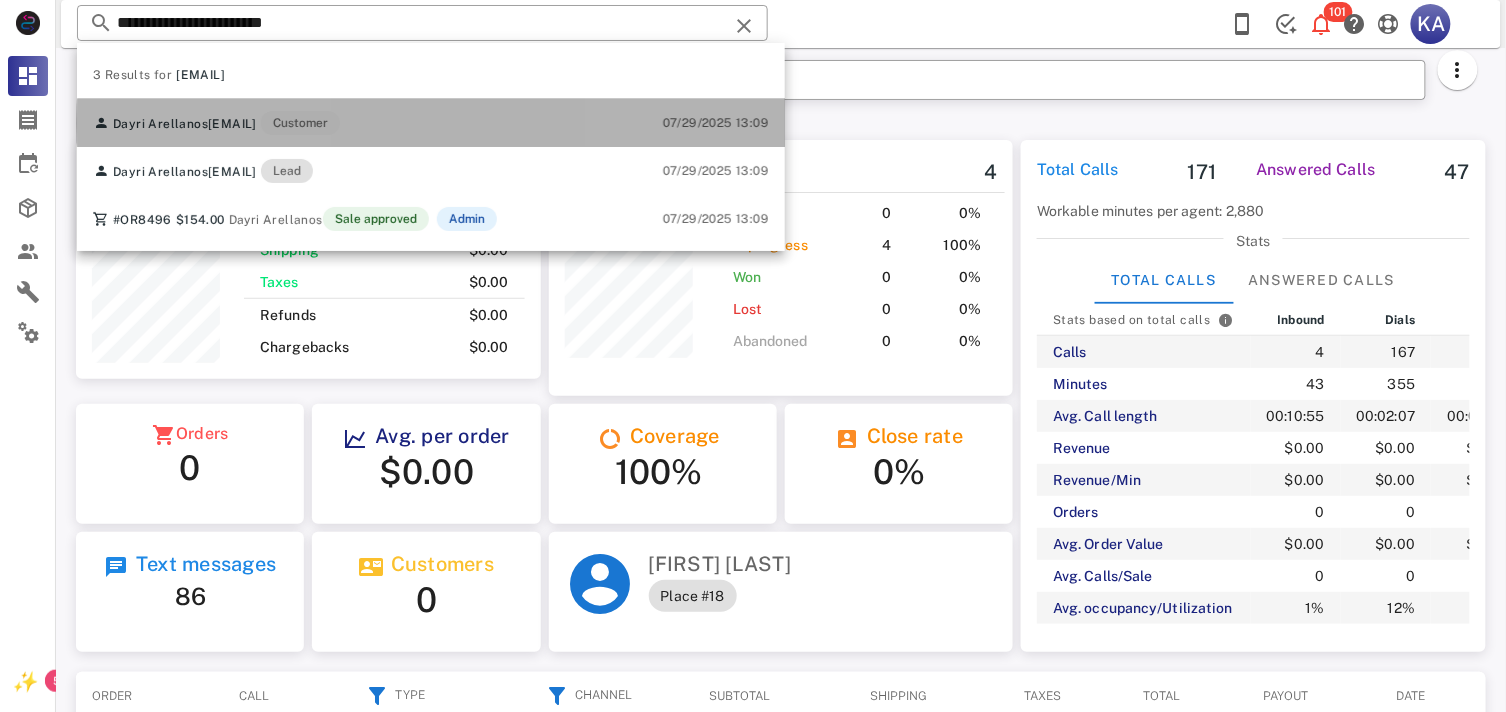click on "[FIRST] [LAST]   [EMAIL]   Customer   07/29/2025 13:09" at bounding box center [431, 123] 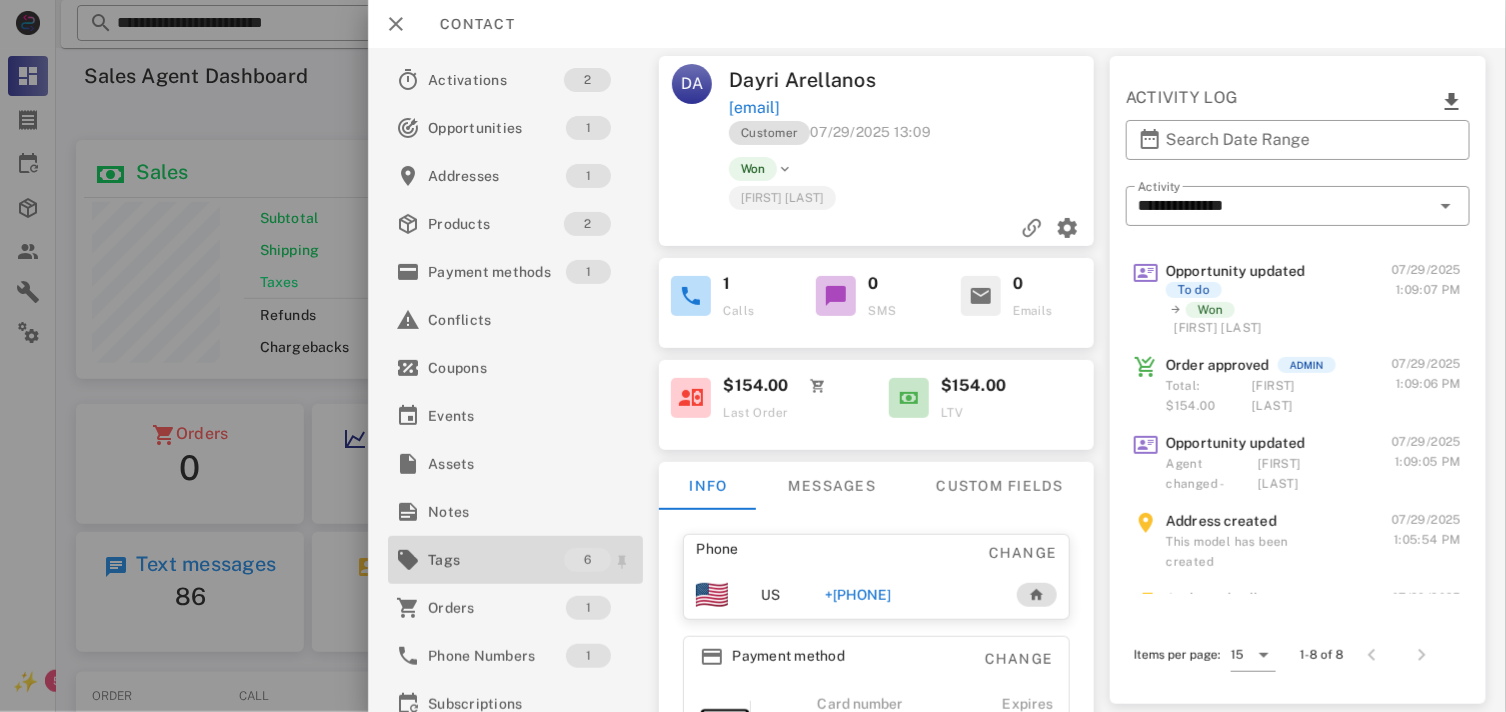 click on "Tags" at bounding box center [496, 560] 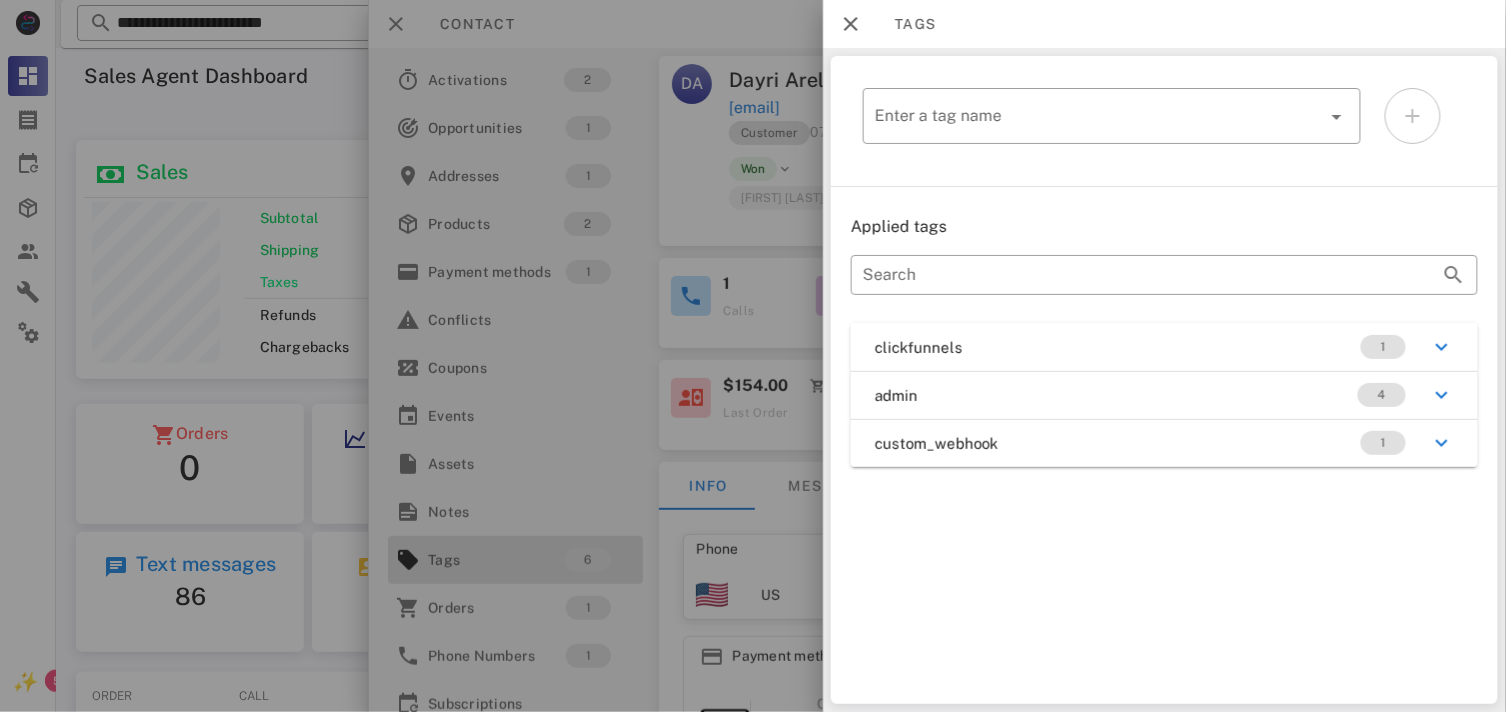 click at bounding box center [753, 356] 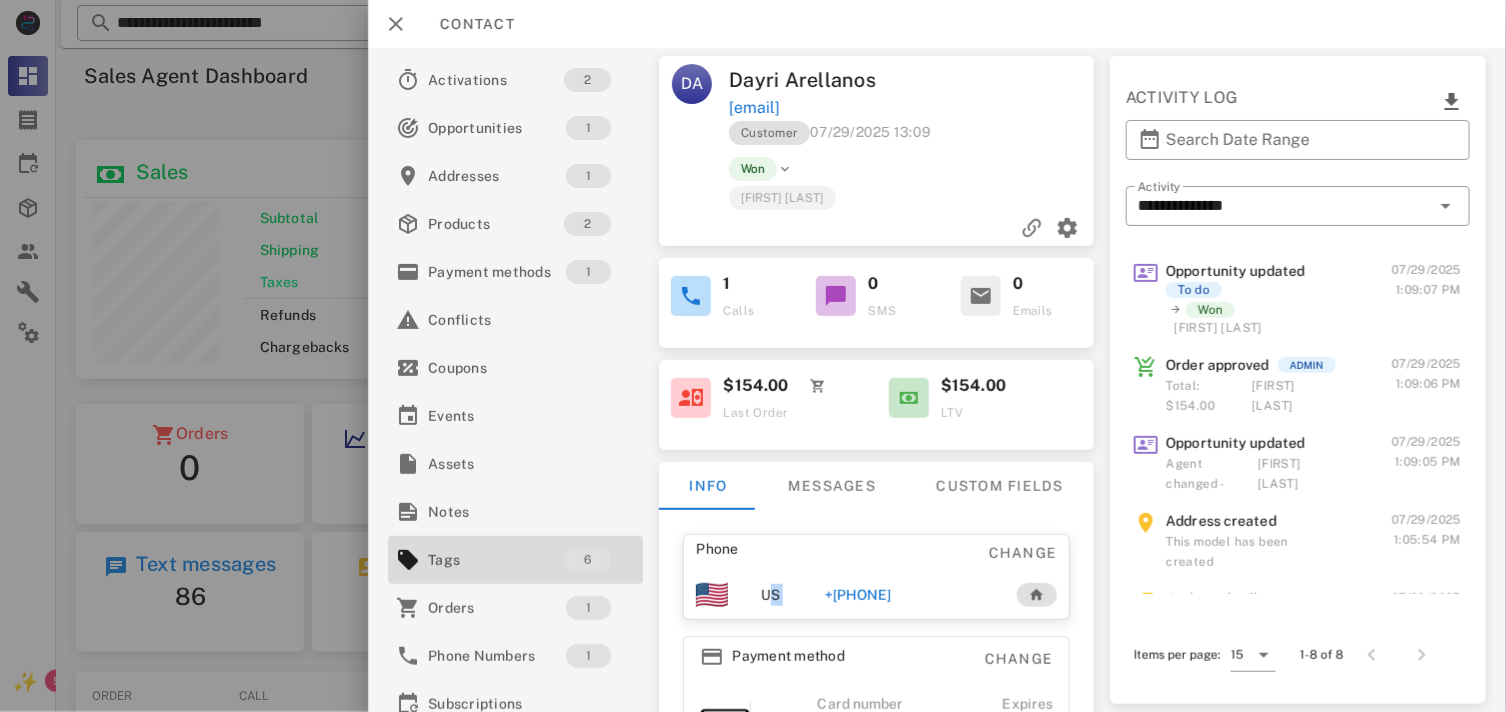 click on "US" at bounding box center (770, 595) 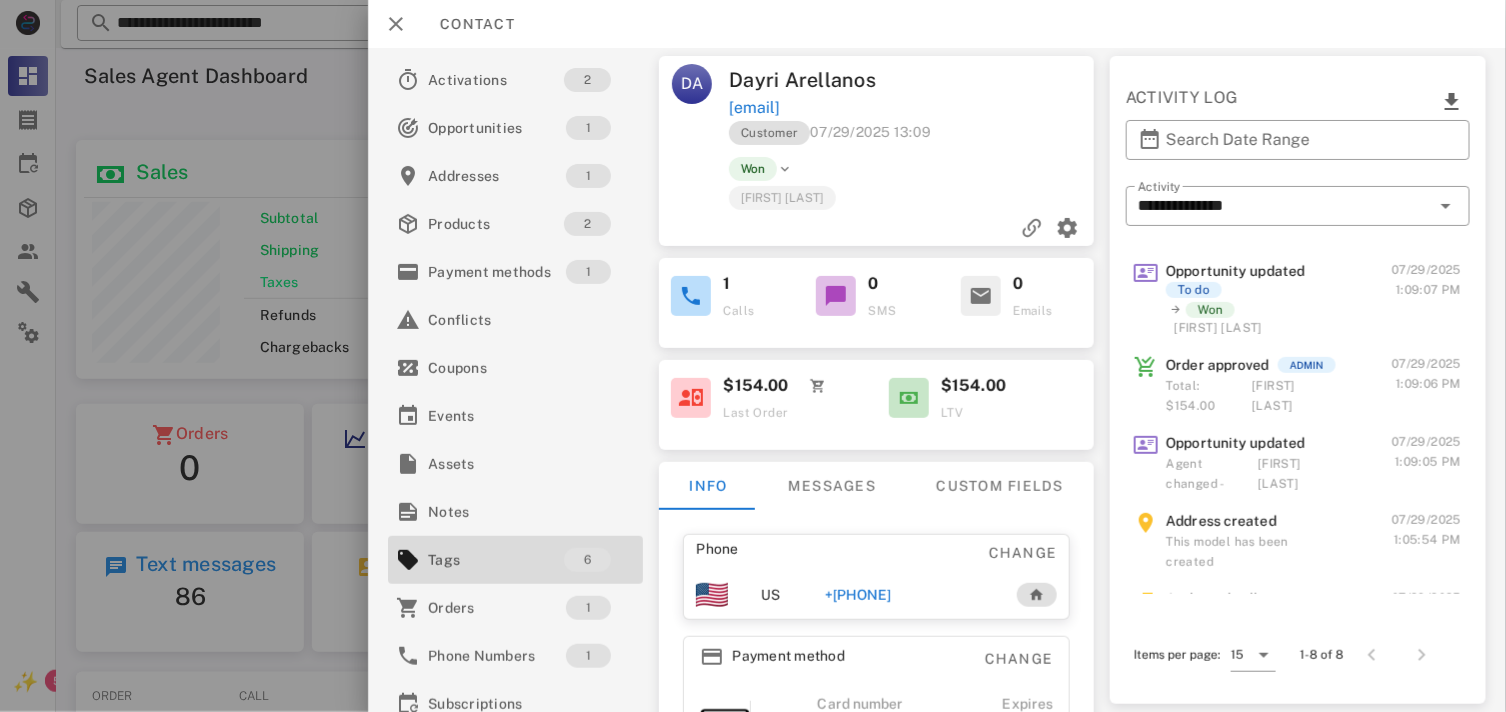 click on "+[PHONE]" at bounding box center (858, 595) 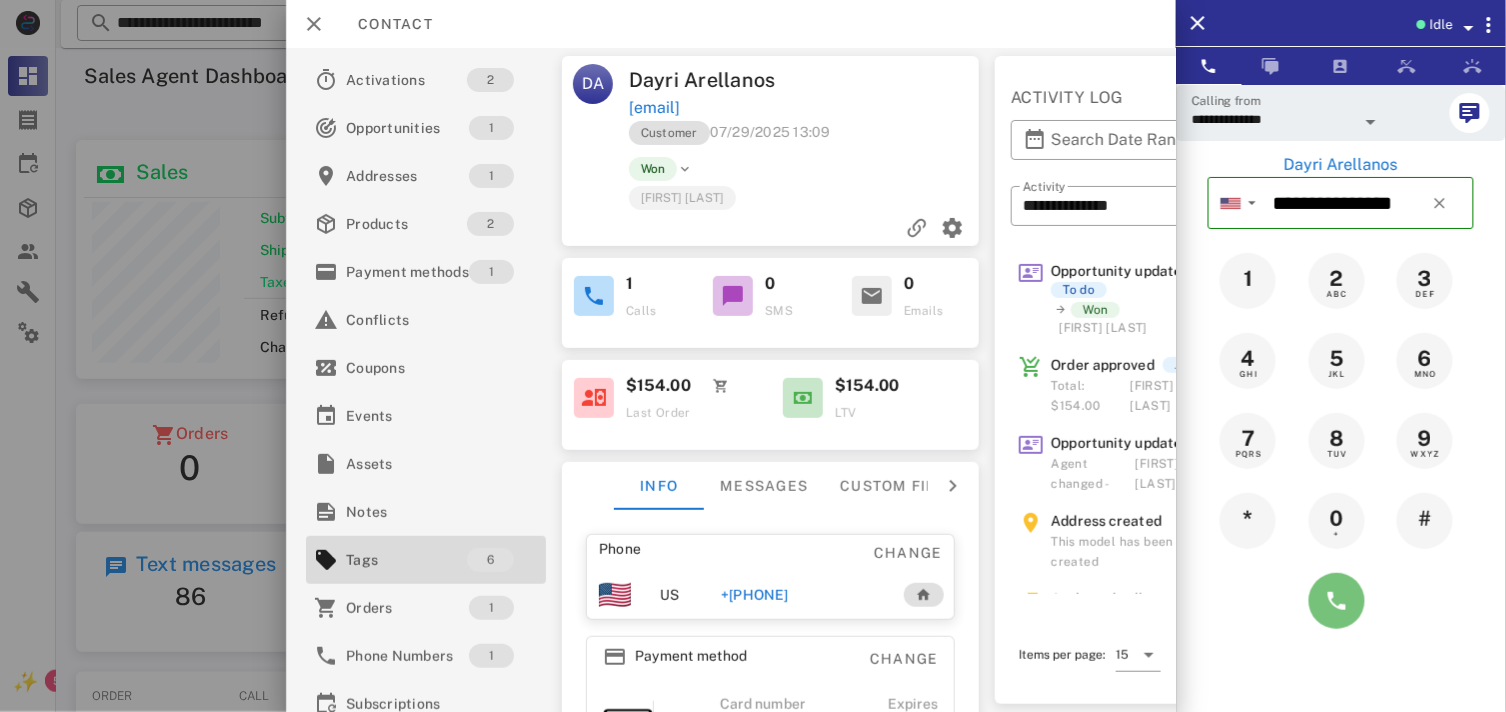 click at bounding box center [1337, 601] 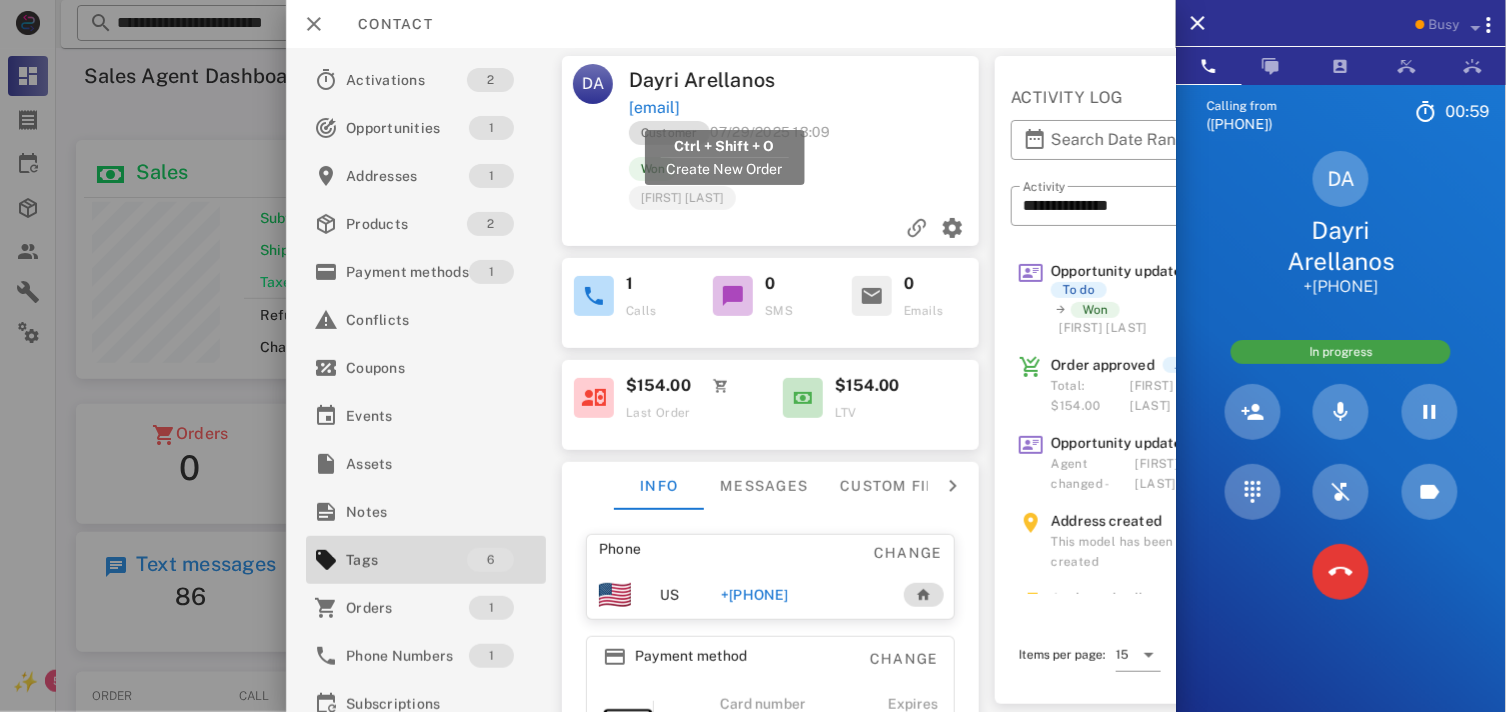 drag, startPoint x: 838, startPoint y: 102, endPoint x: 632, endPoint y: 110, distance: 206.15529 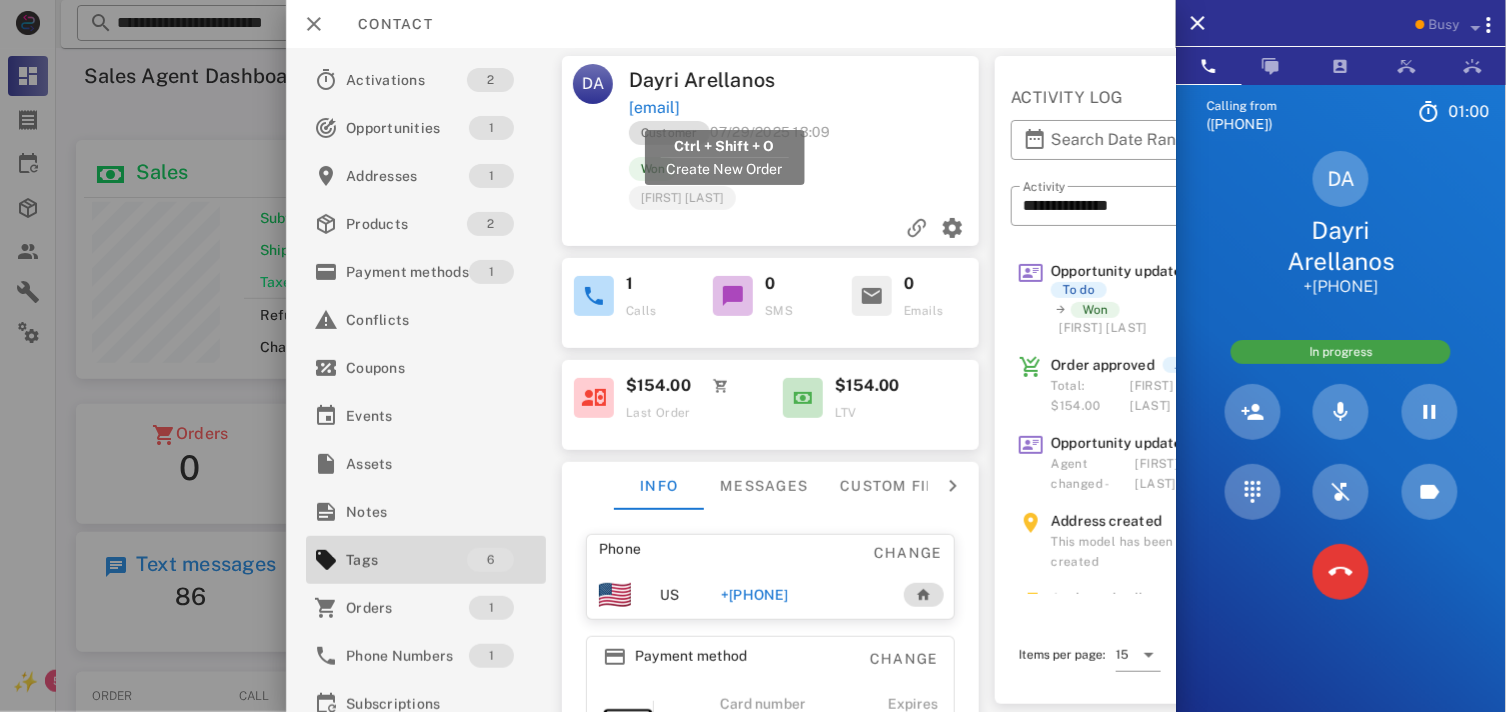 copy on "[EMAIL]" 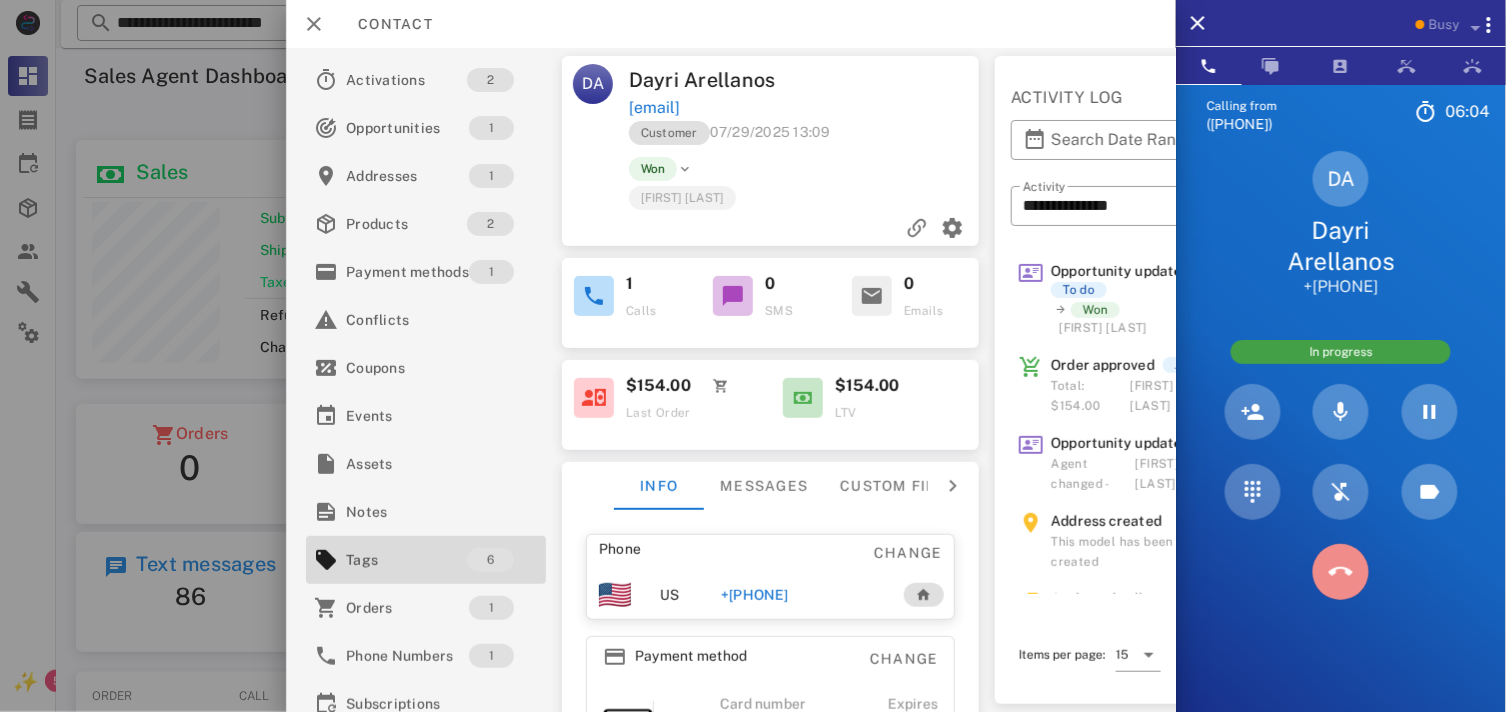 click at bounding box center [1341, 572] 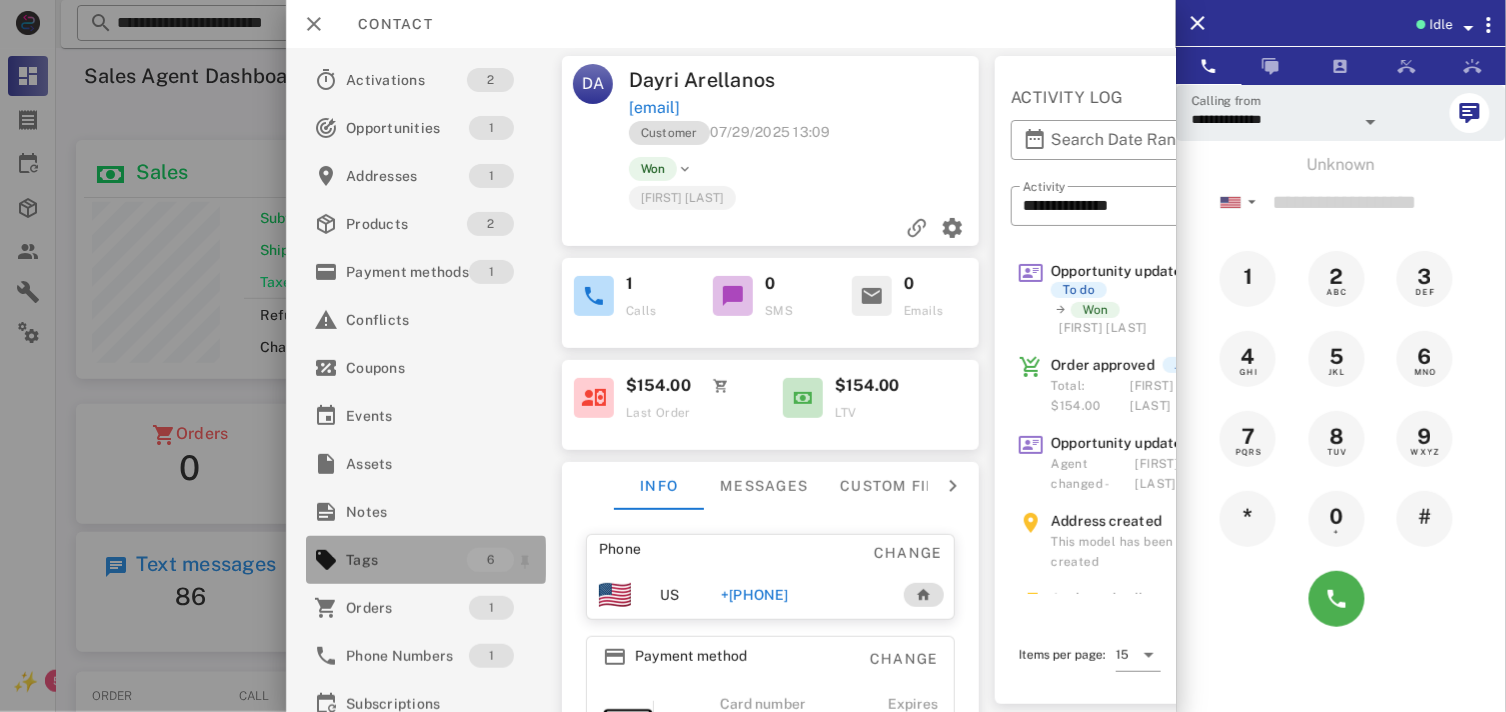 click on "6" at bounding box center [490, 560] 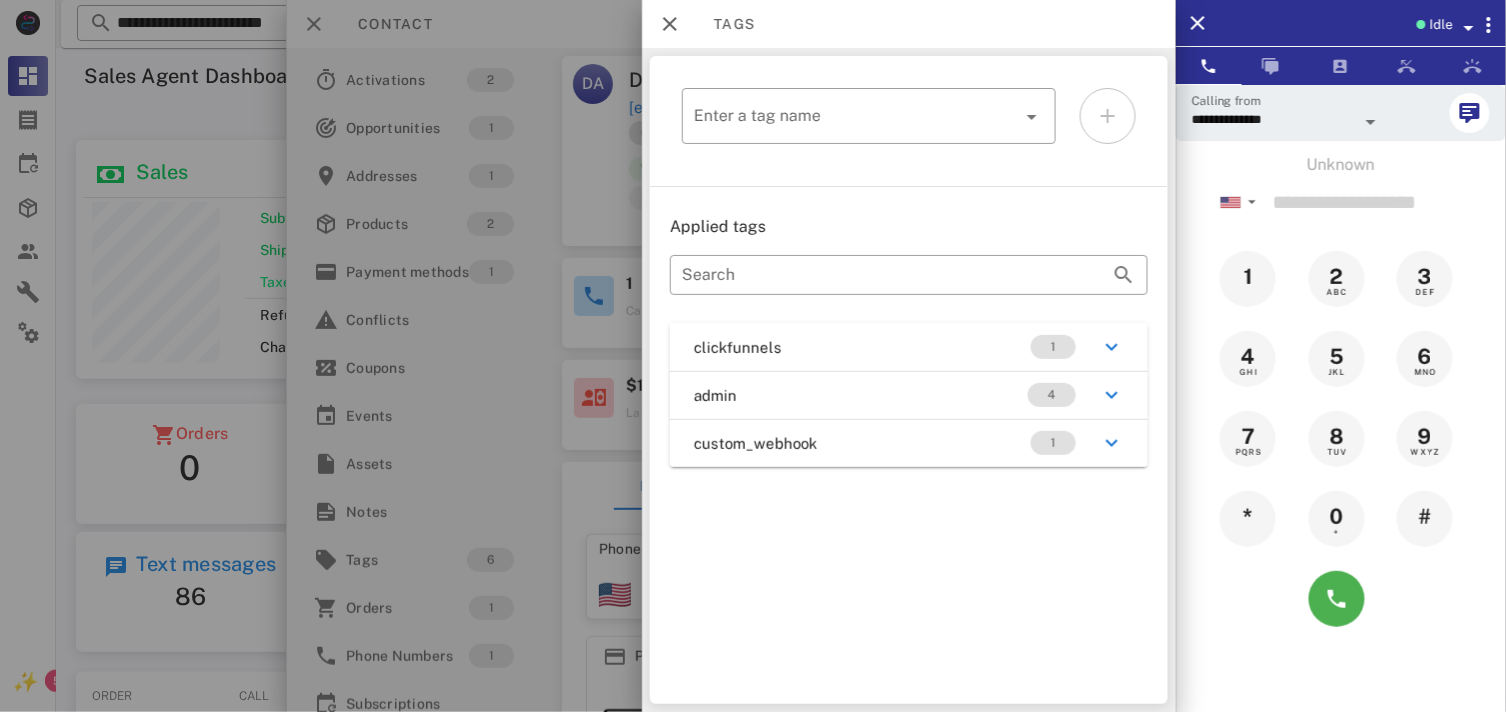 click at bounding box center (753, 356) 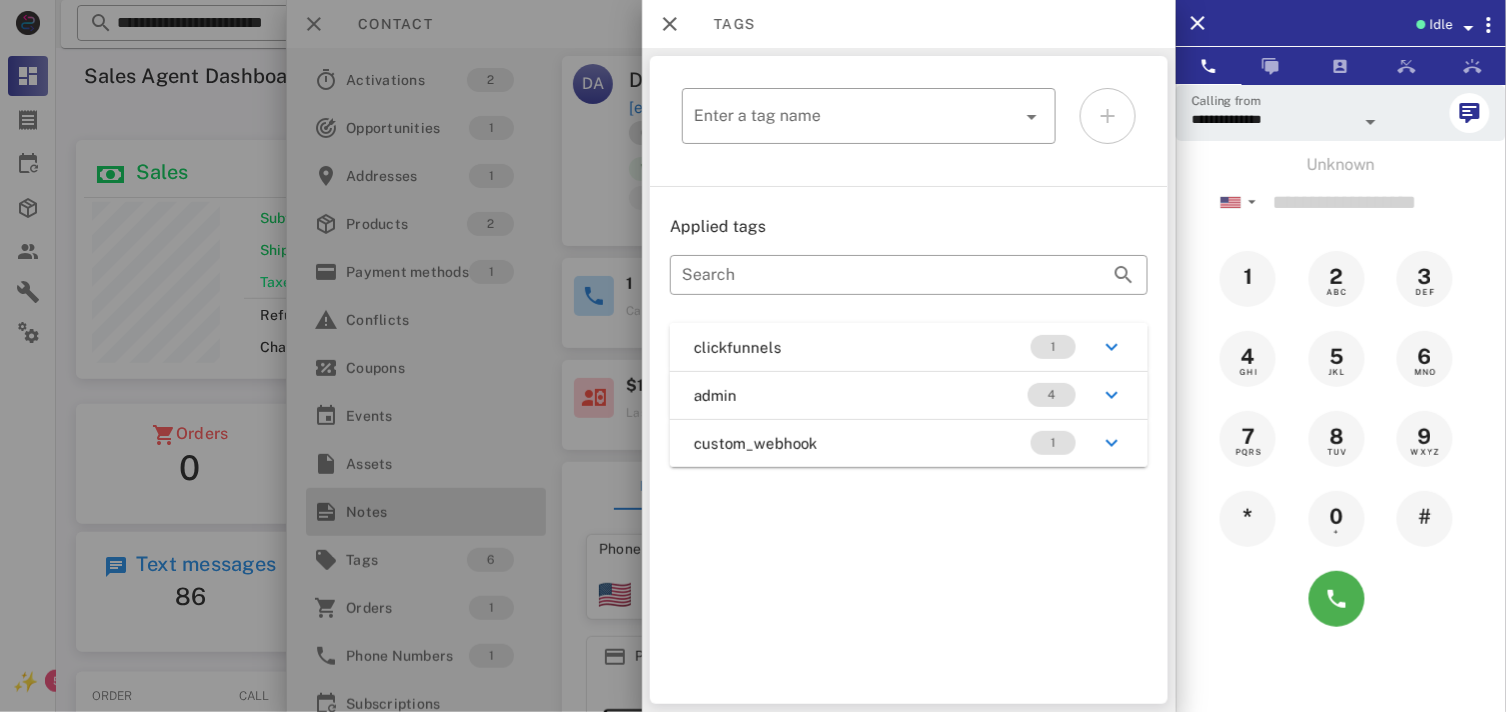 click on "Notes" at bounding box center [422, 512] 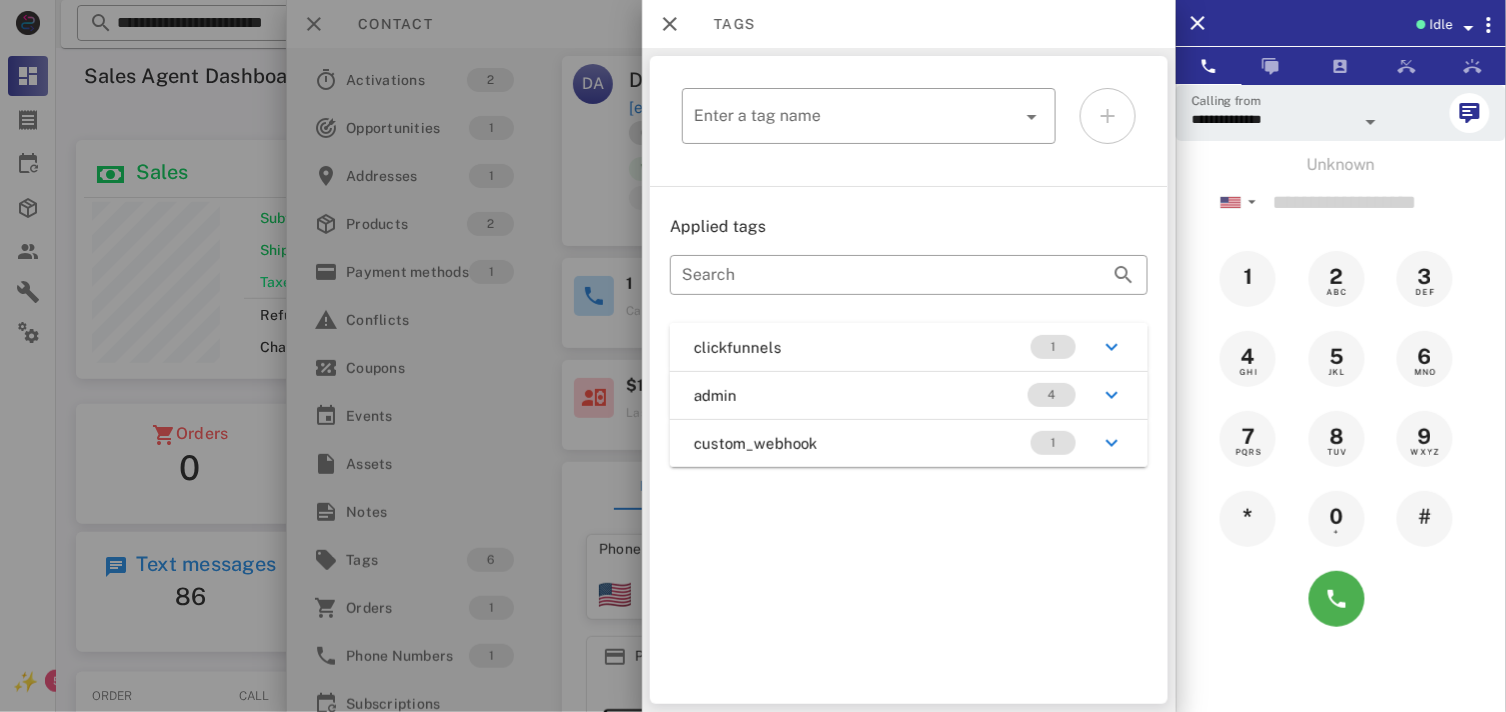 click at bounding box center [753, 356] 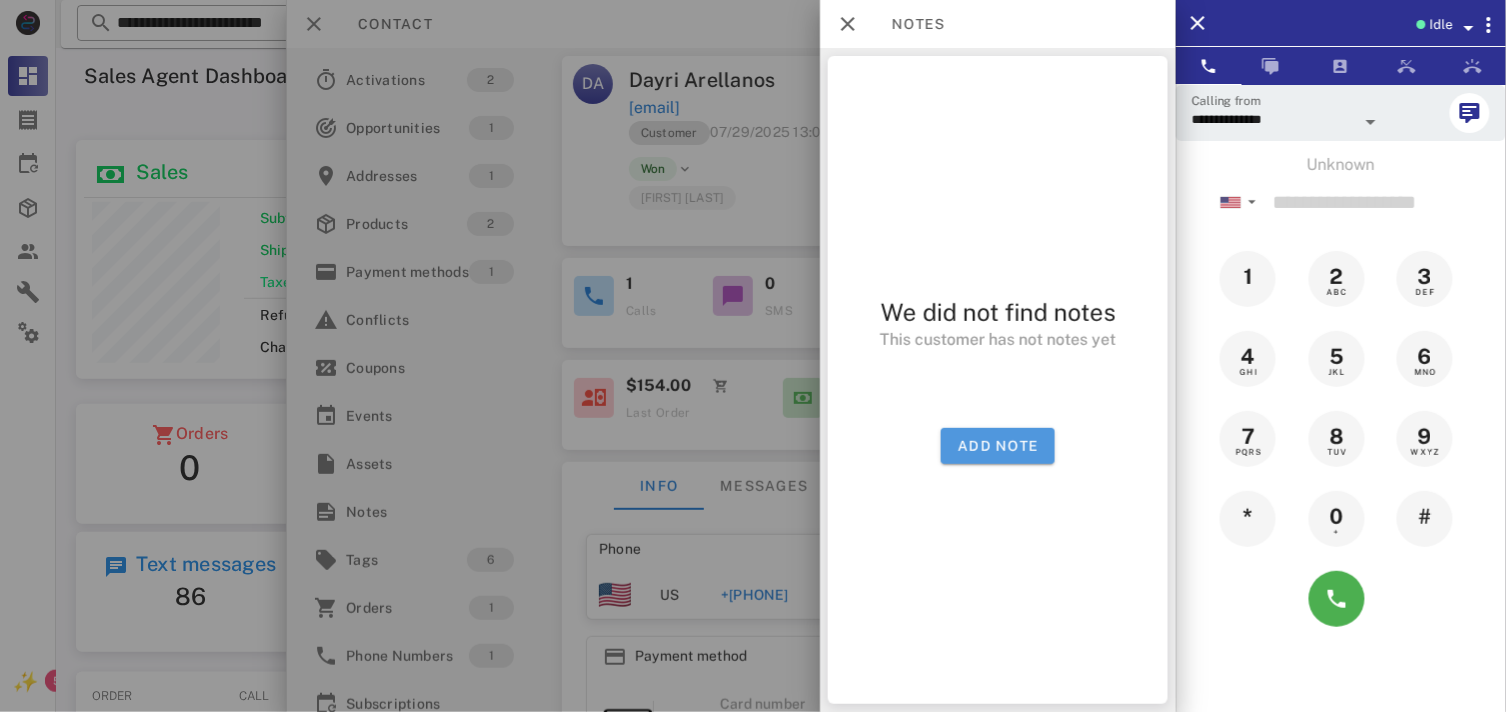 click on "Add note" at bounding box center (998, 446) 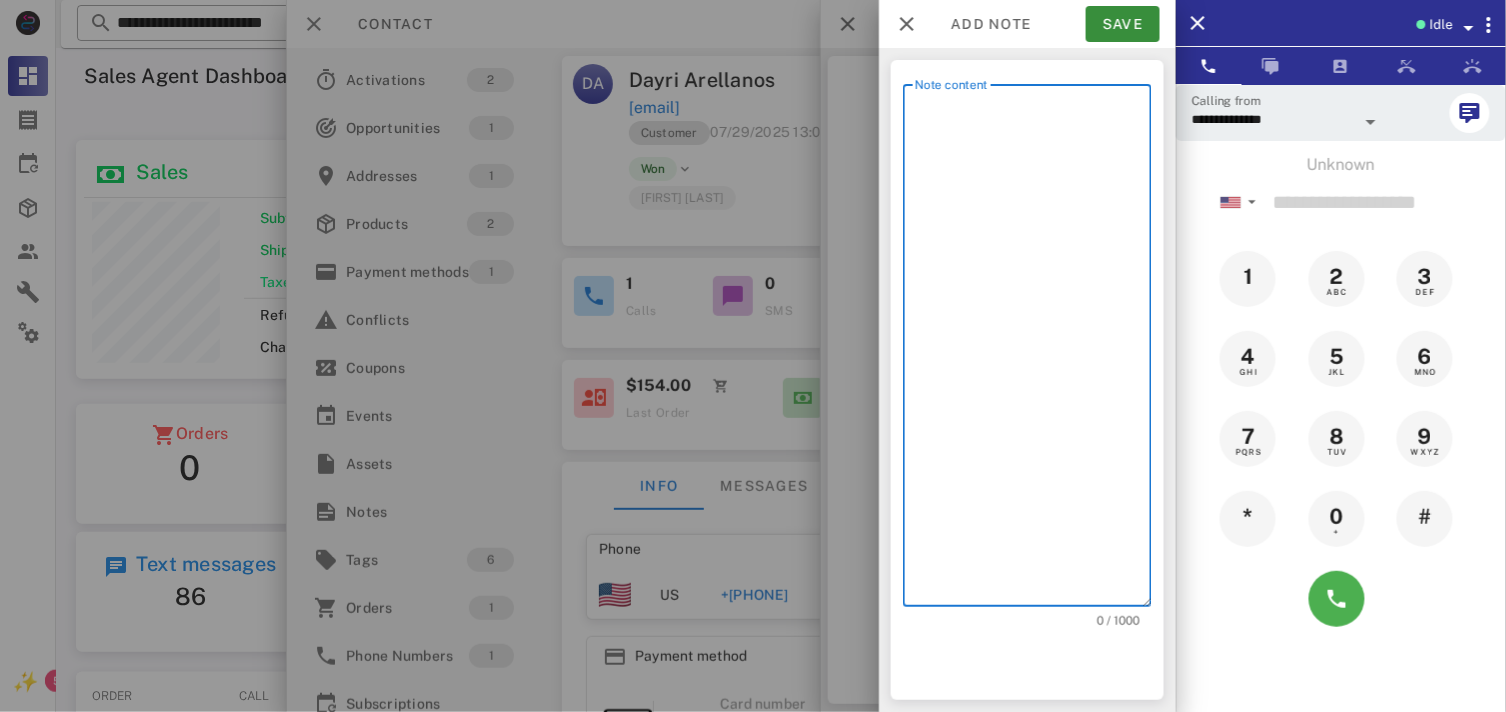 click on "Note content" at bounding box center (1033, 350) 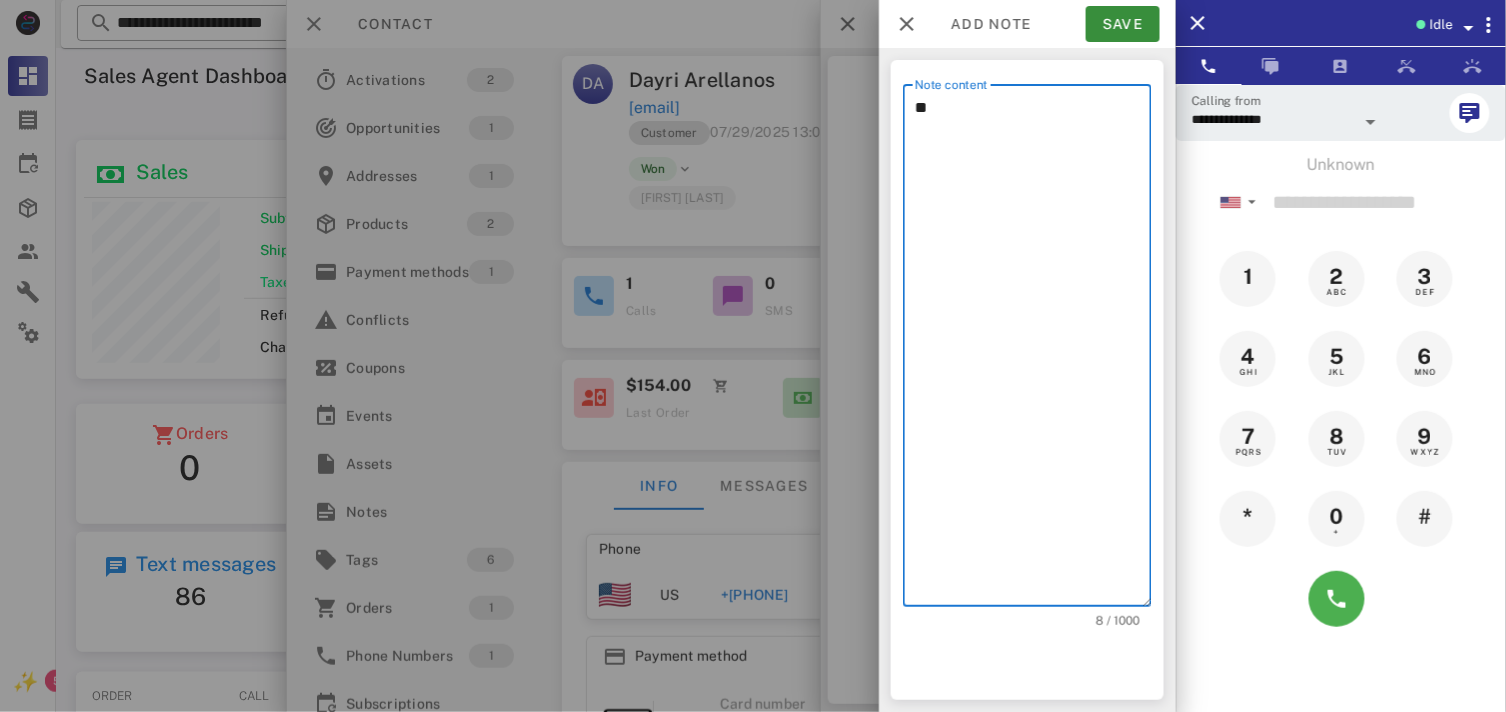 type on "*" 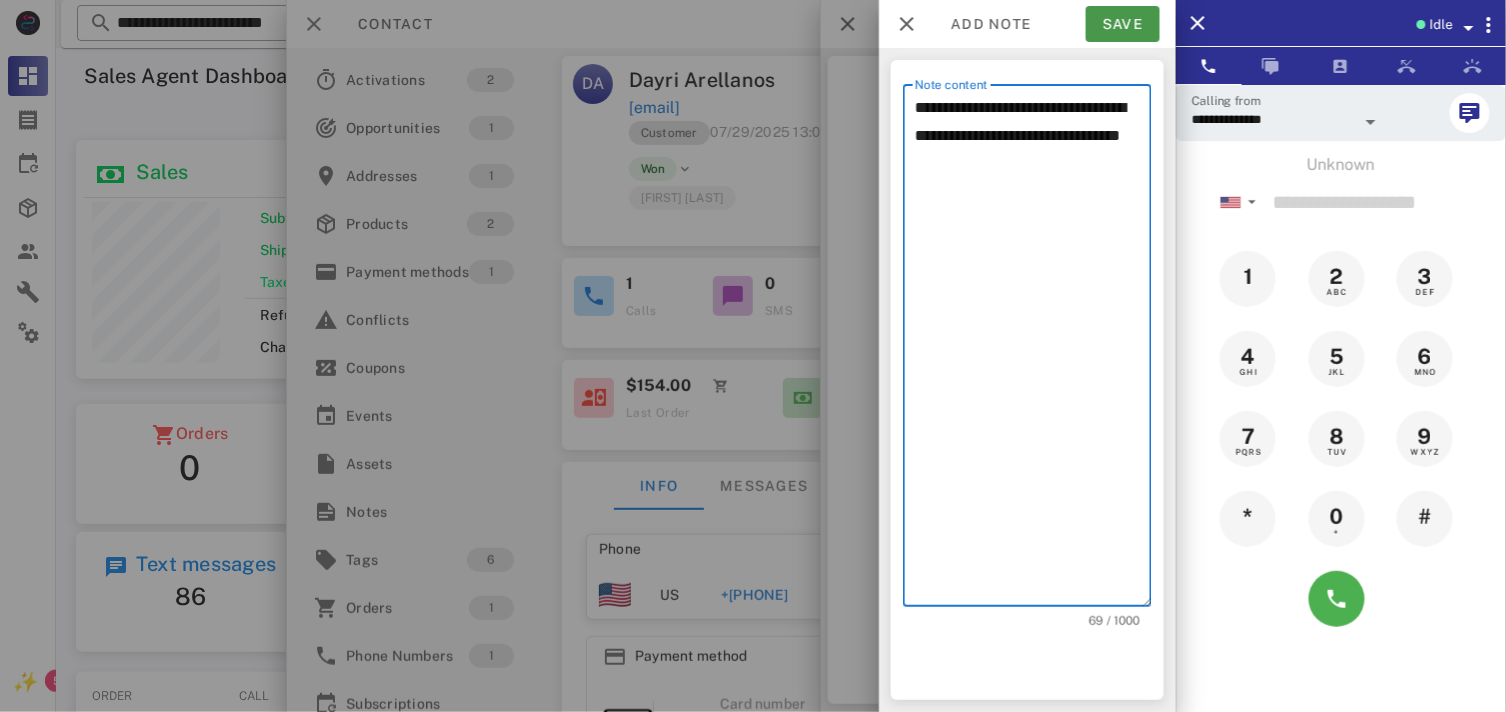 type on "**********" 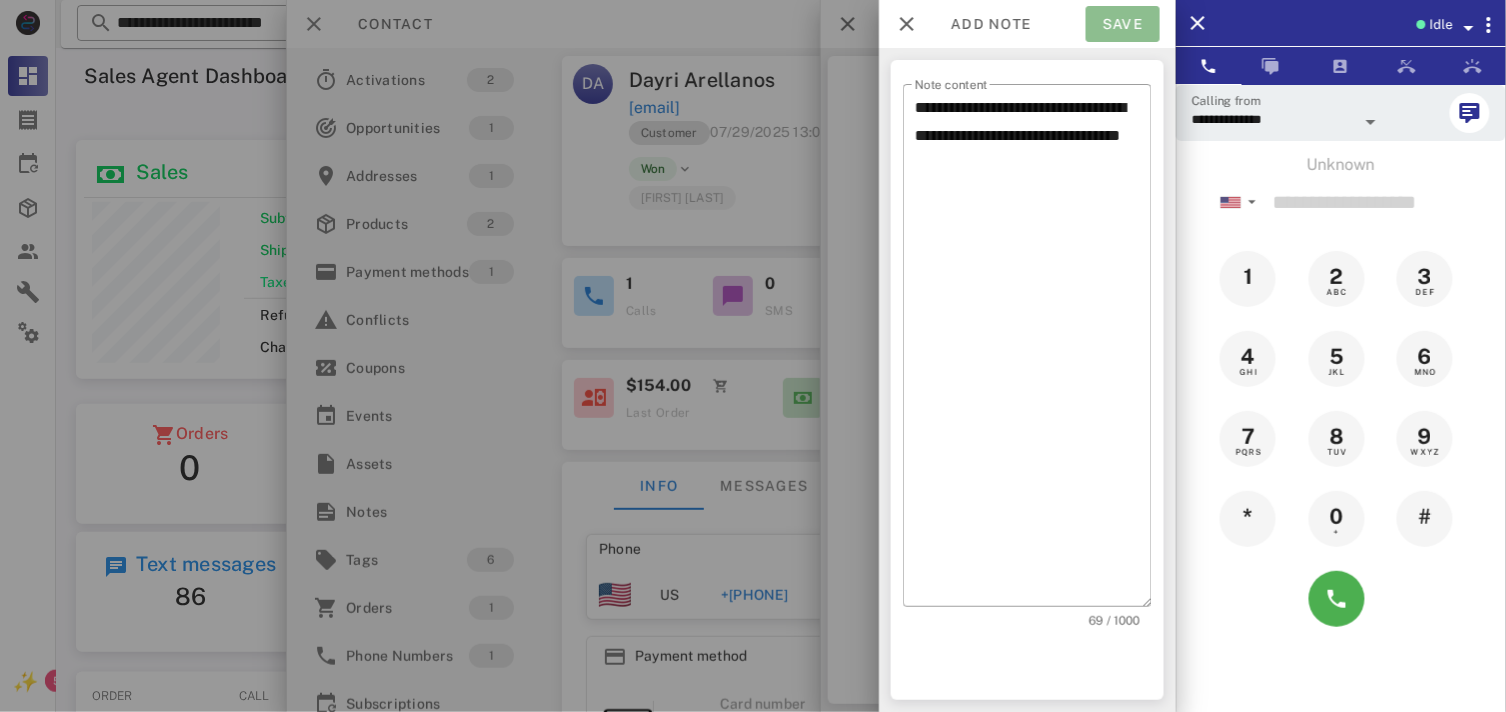 click on "Save" at bounding box center (1123, 24) 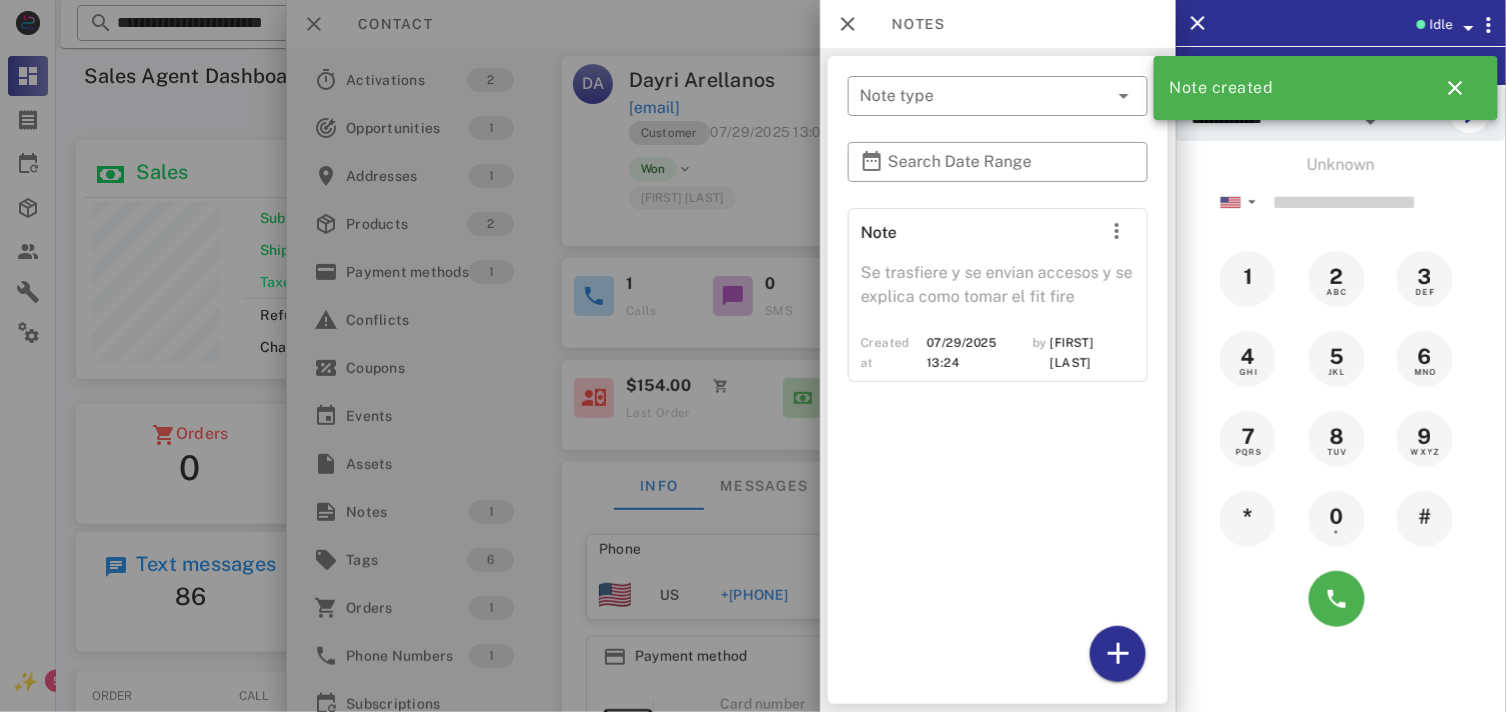 click at bounding box center [753, 356] 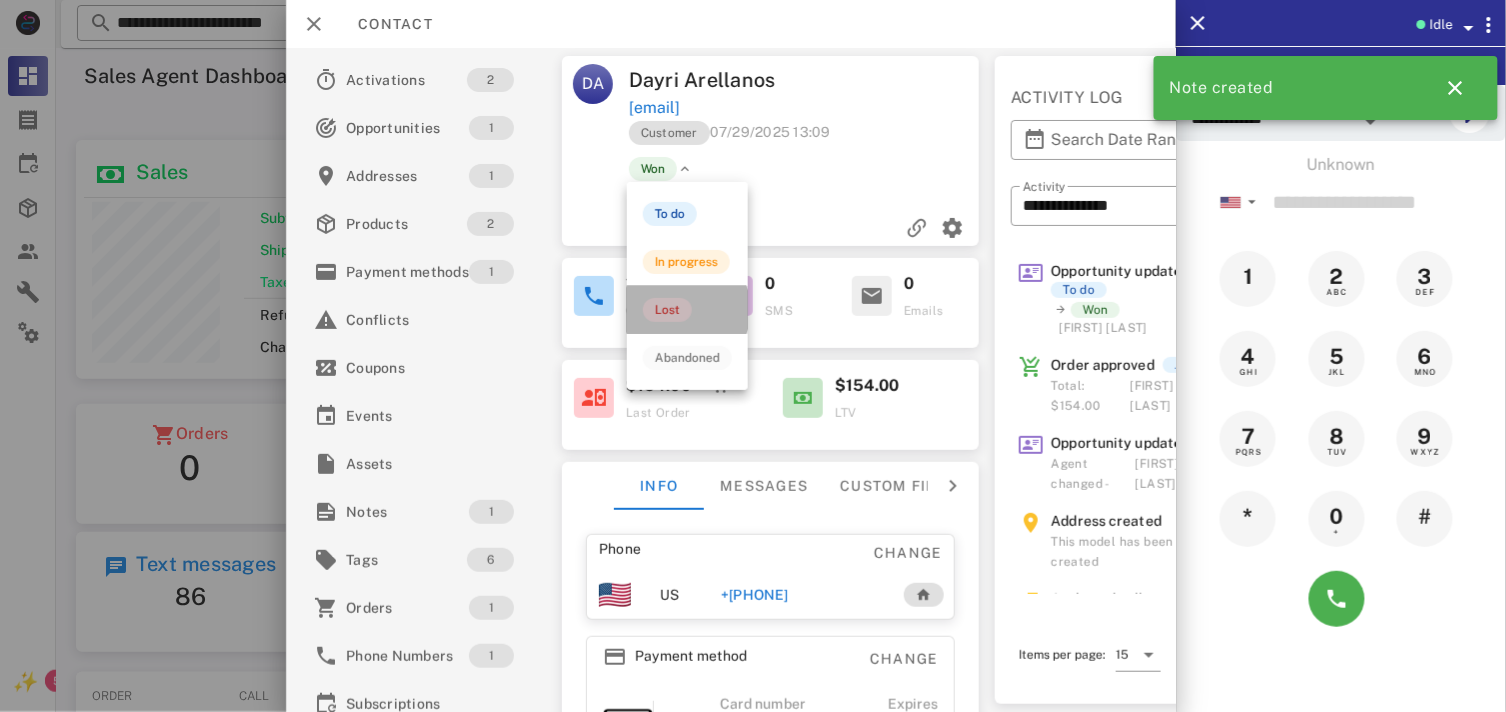 click on "Lost" at bounding box center [687, 310] 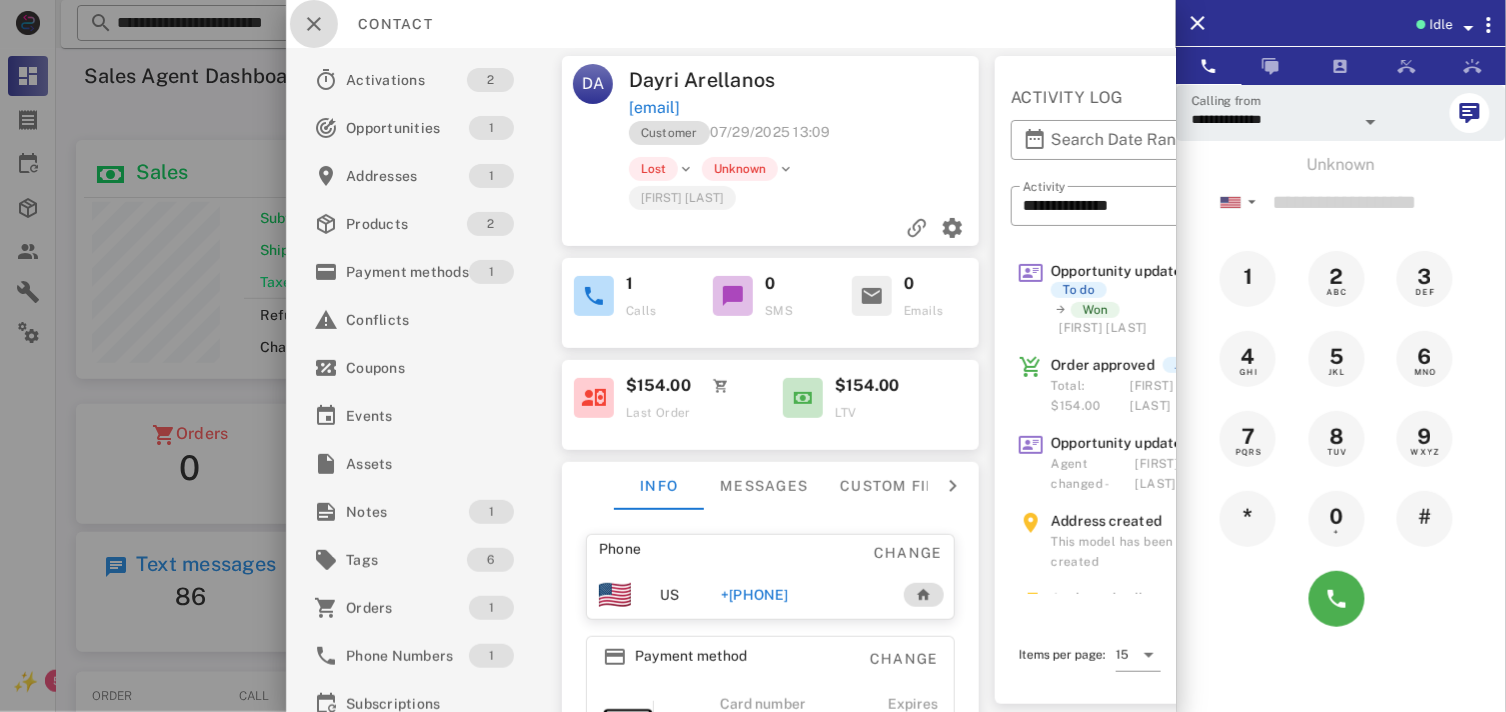 drag, startPoint x: 310, startPoint y: 23, endPoint x: 257, endPoint y: -55, distance: 94.302704 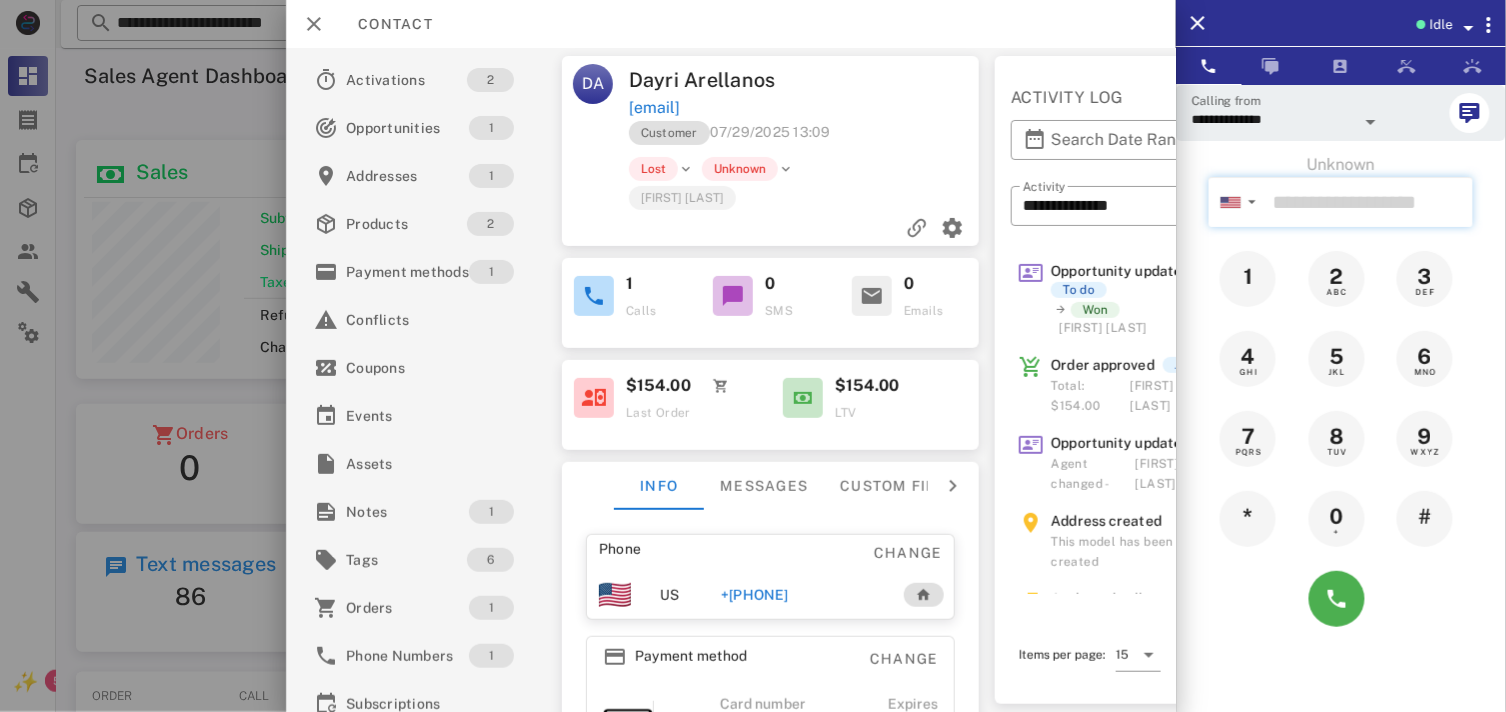 click at bounding box center [1369, 202] 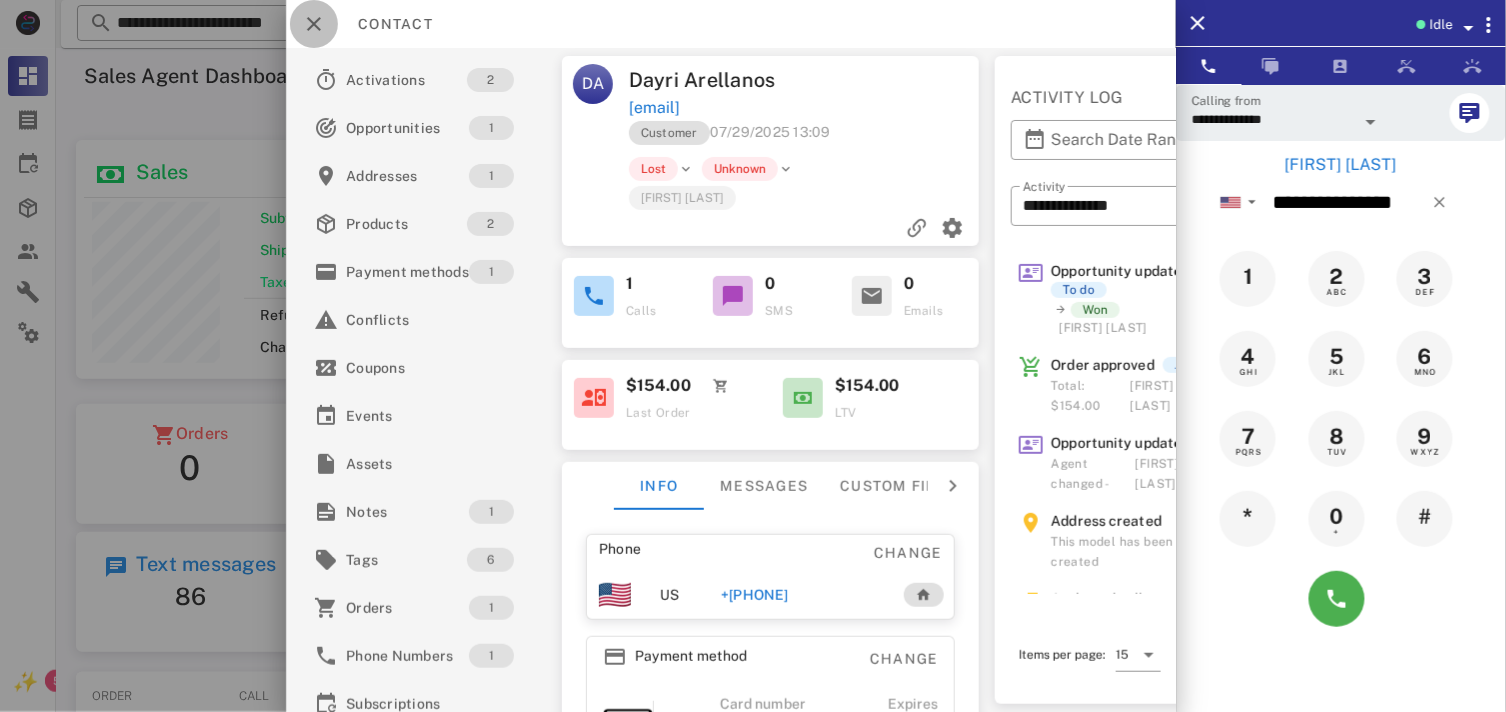 click at bounding box center [314, 24] 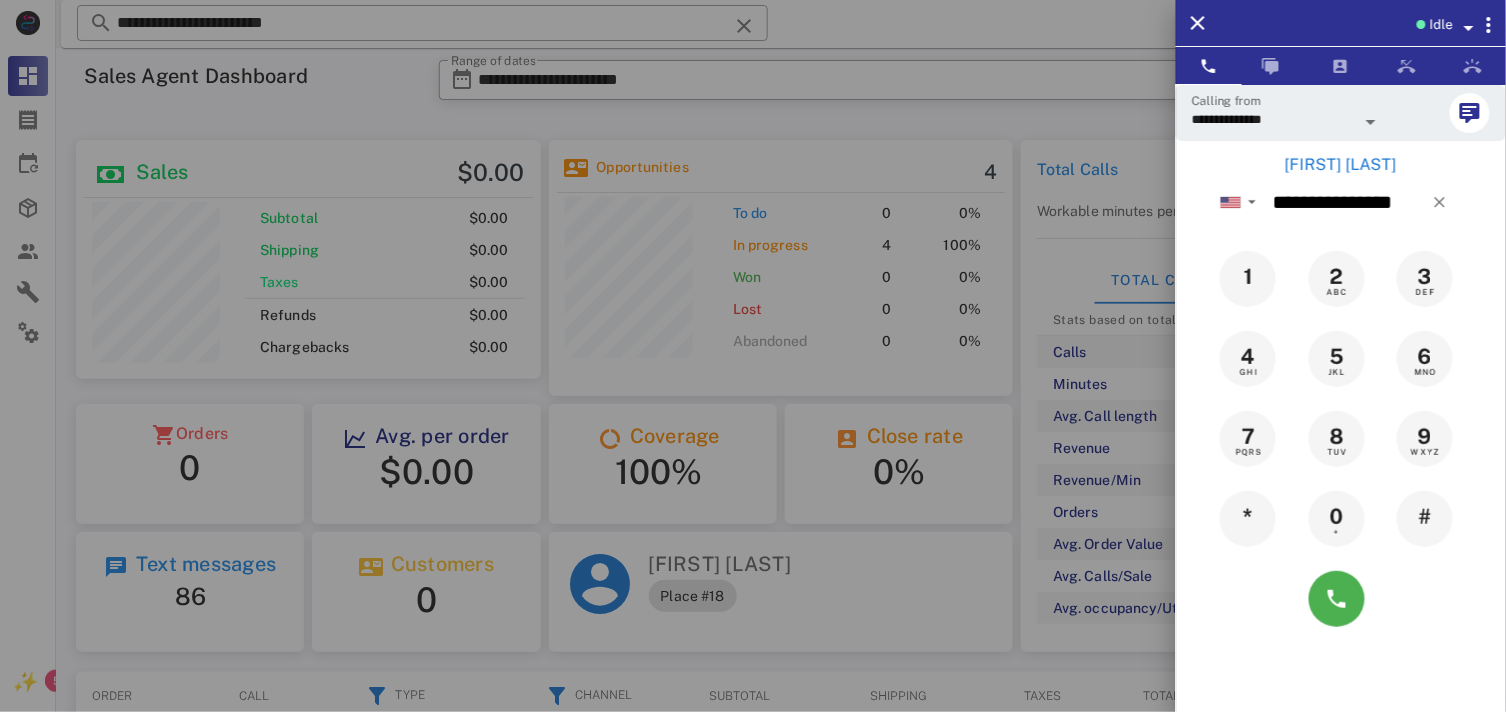 click on "[FIRST] [LAST]" at bounding box center [1341, 165] 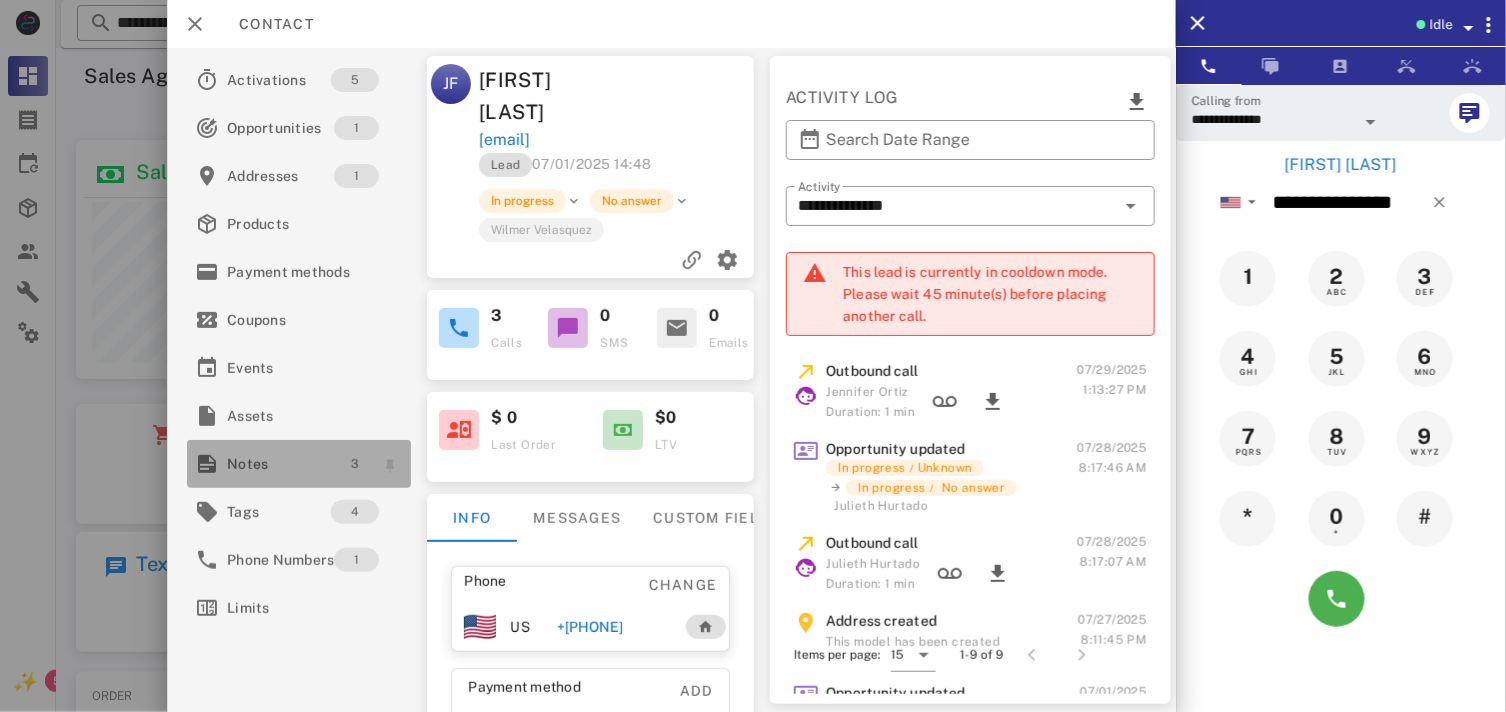 click on "3" at bounding box center [355, 464] 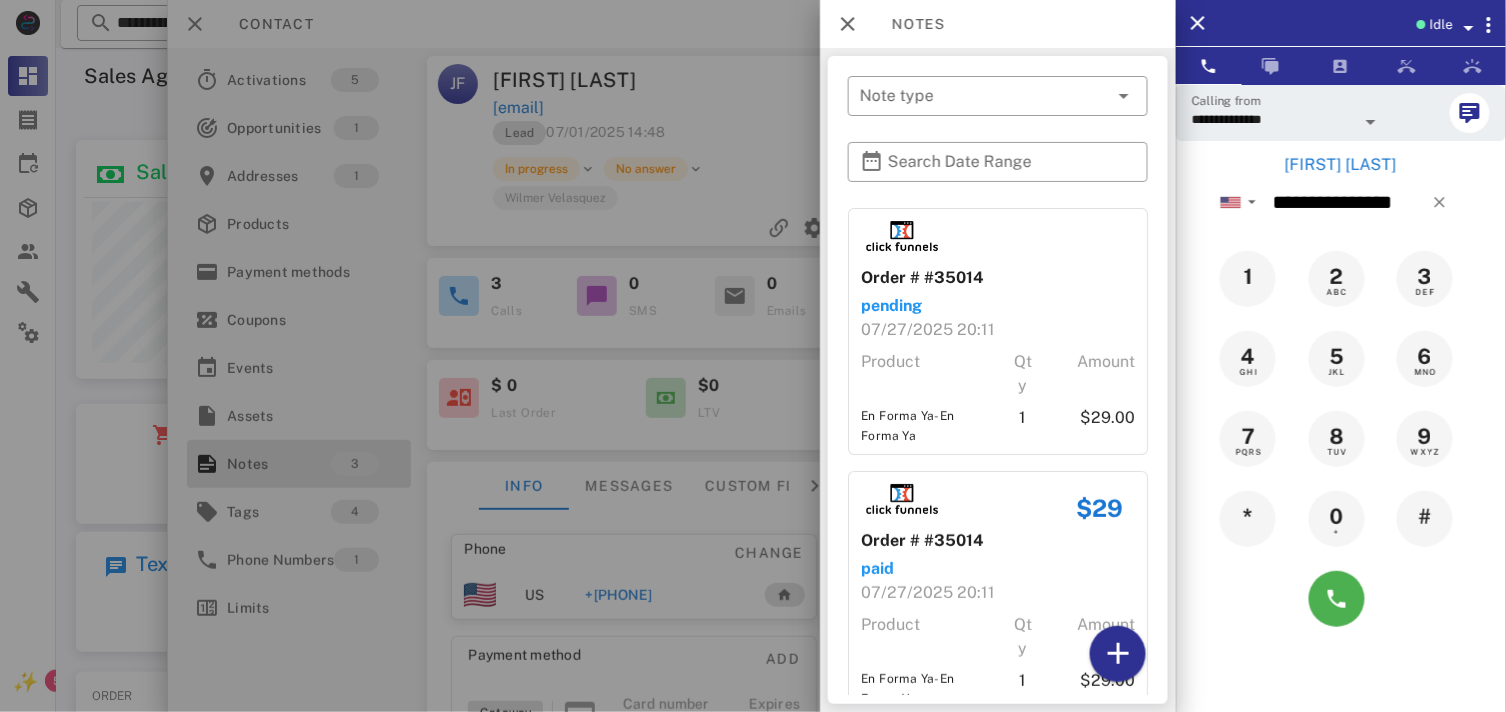 scroll, scrollTop: 214, scrollLeft: 0, axis: vertical 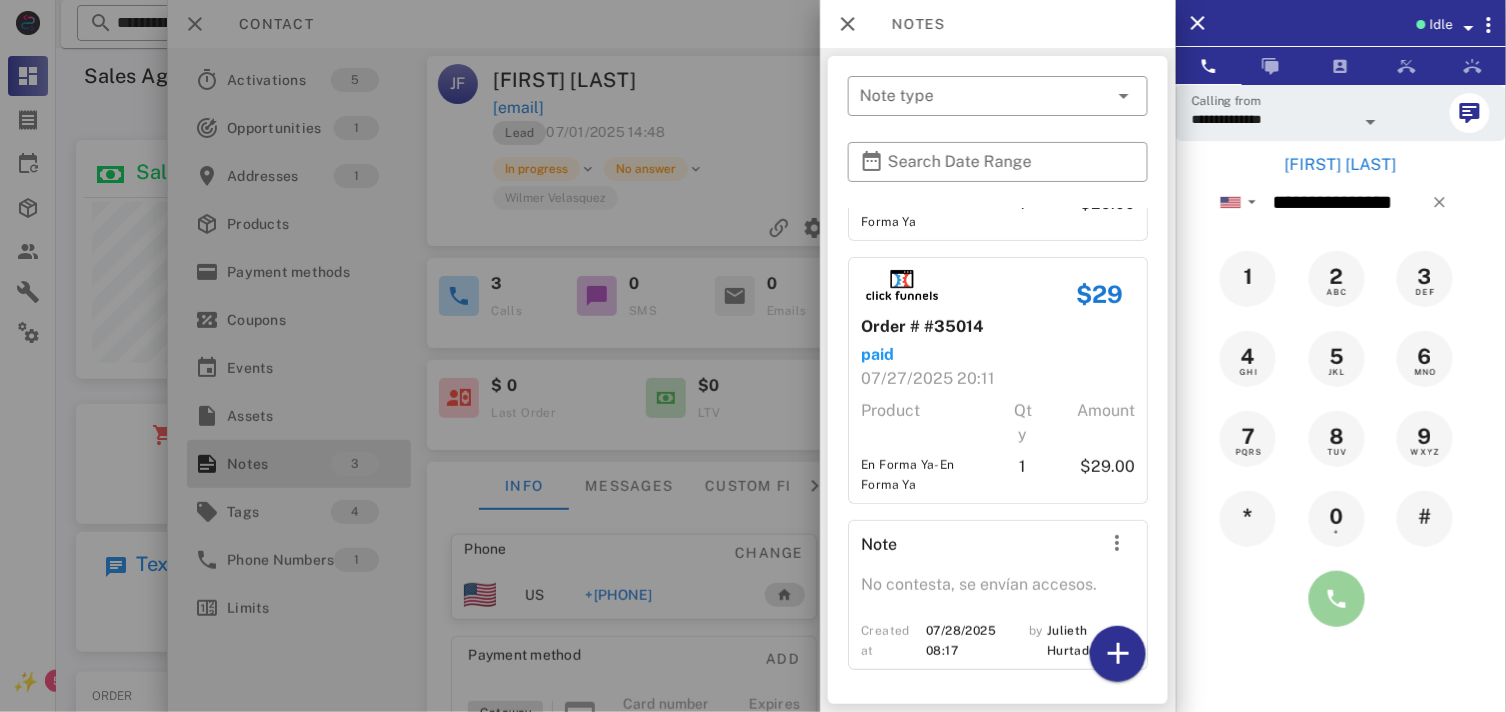 click at bounding box center [1337, 599] 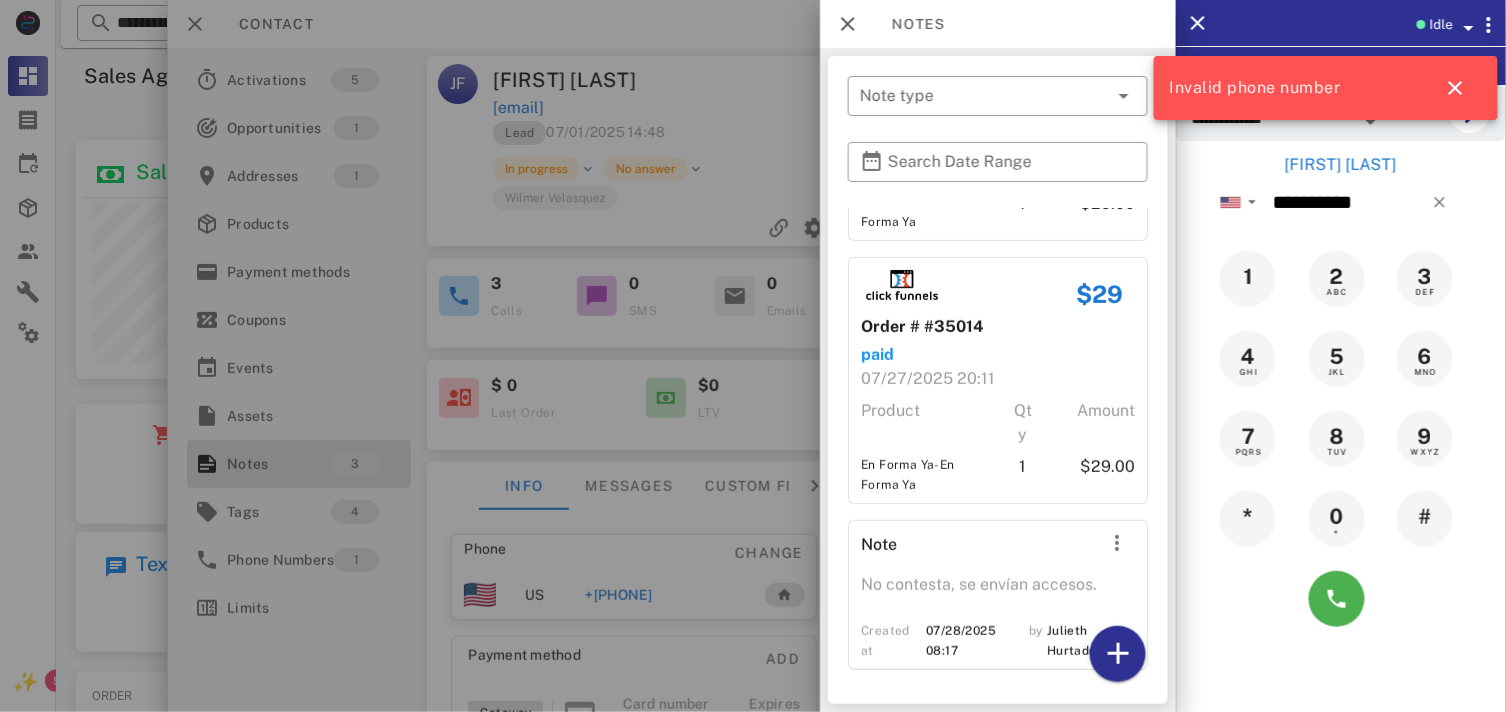 click at bounding box center (753, 356) 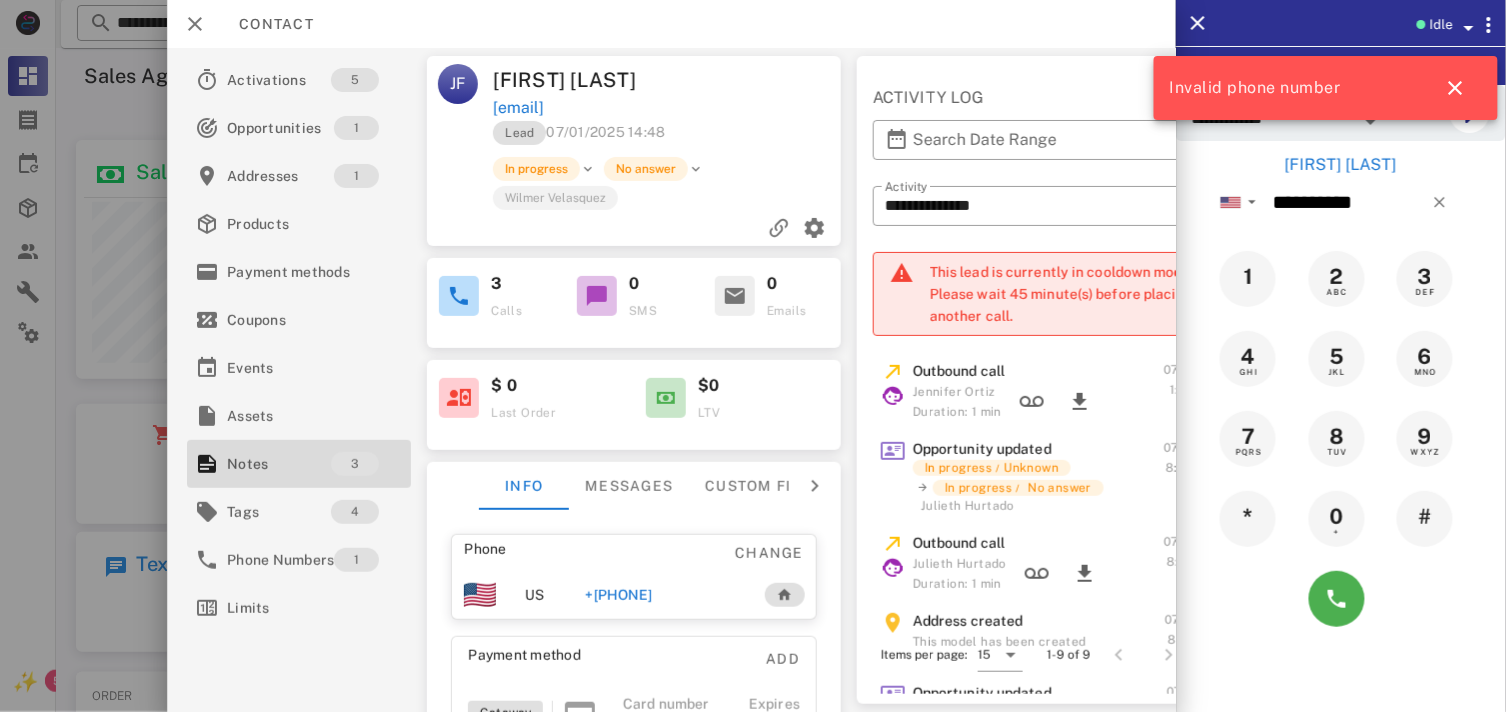 click on "+[PHONE]" at bounding box center (664, 595) 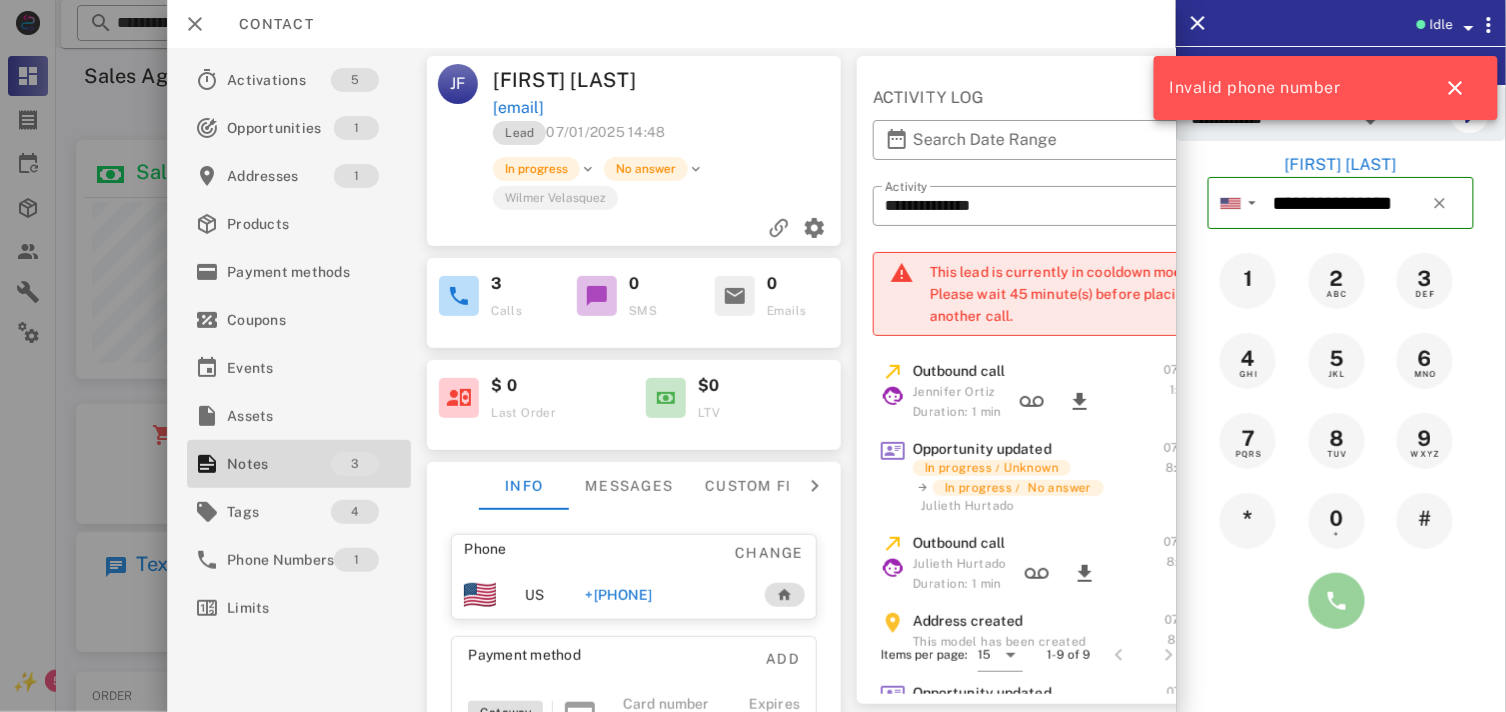 click at bounding box center [1337, 601] 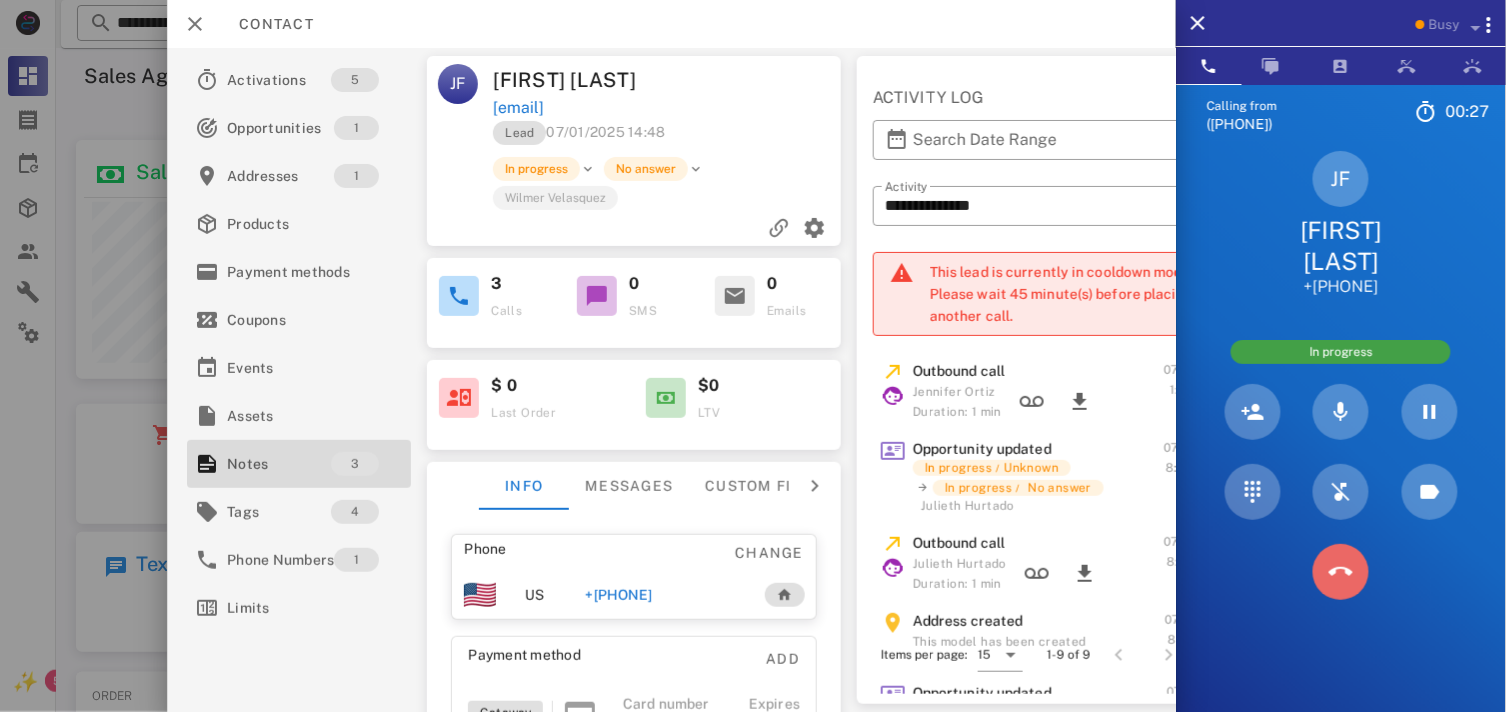 click at bounding box center [1341, 572] 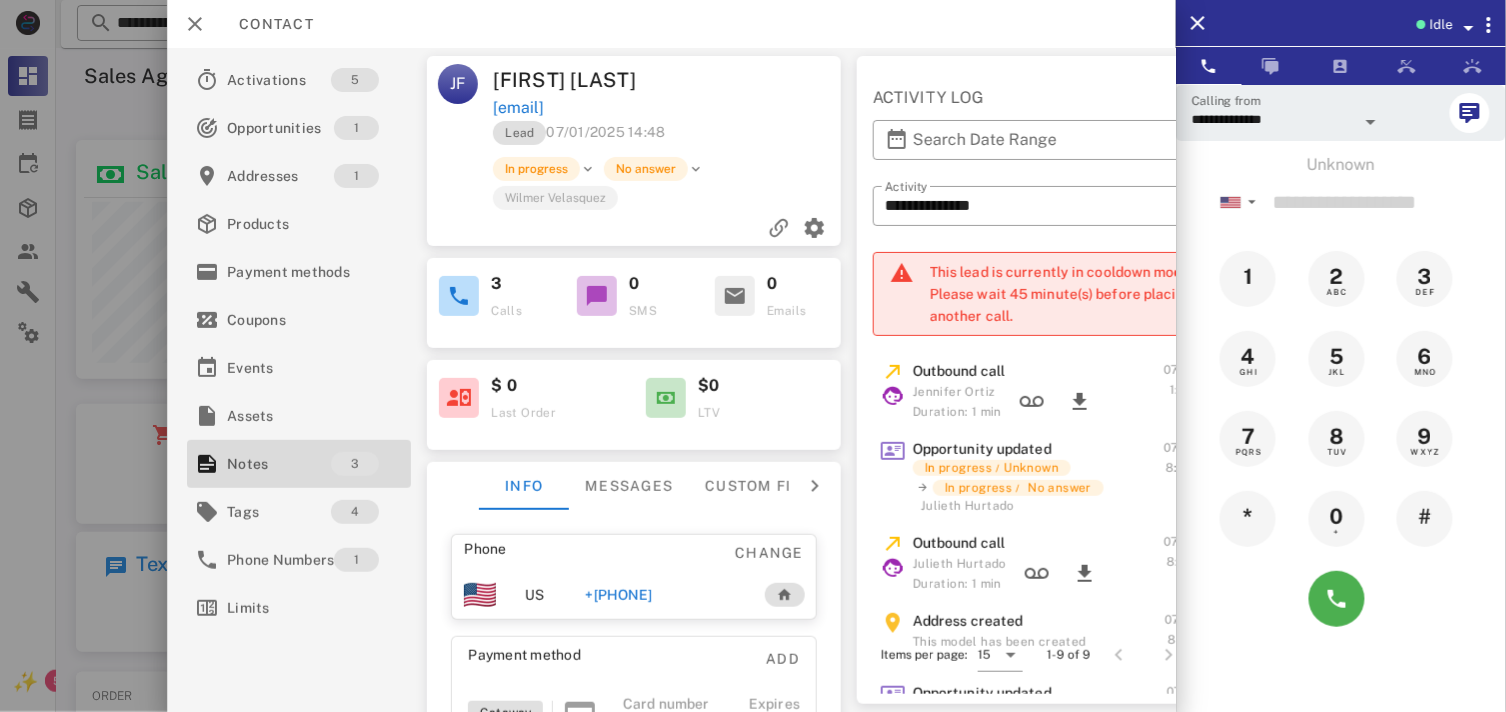click on "+[PHONE]" at bounding box center [618, 595] 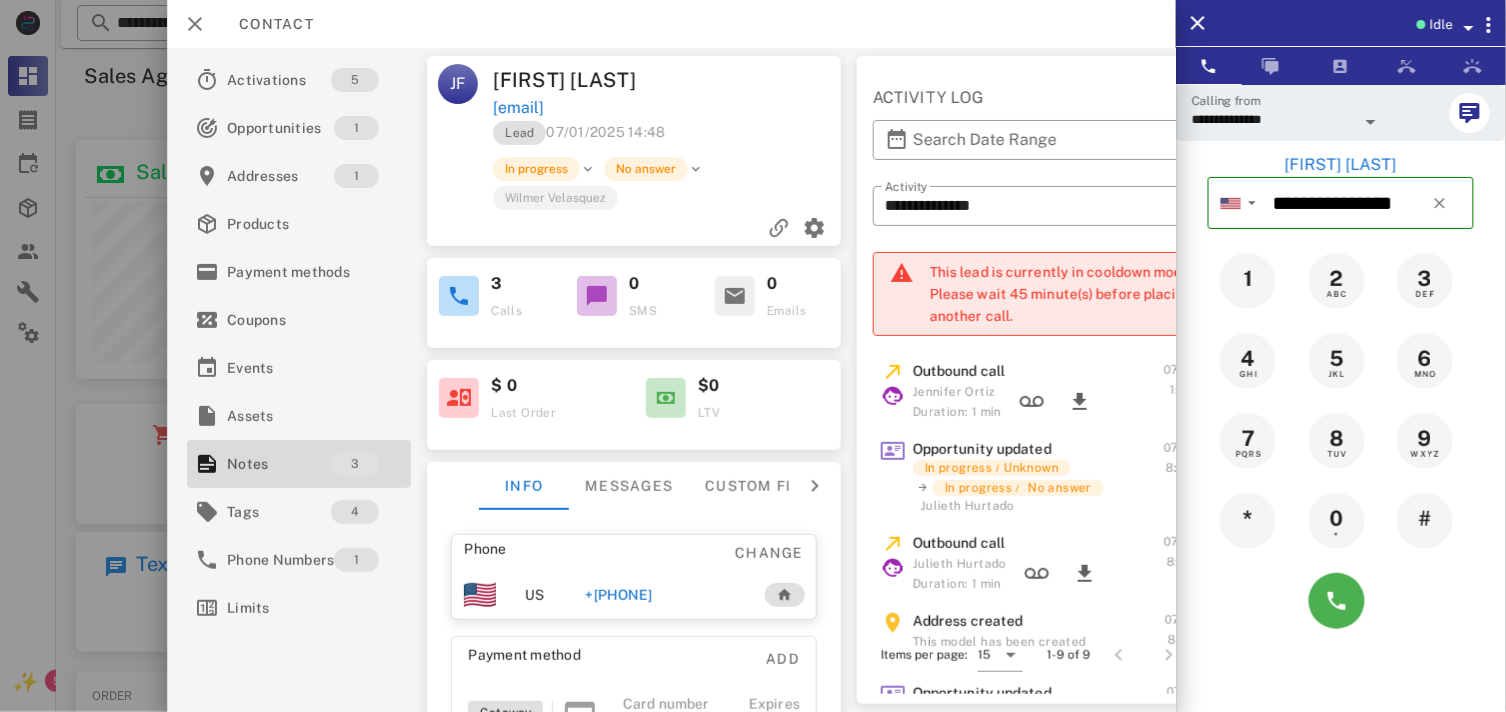 click at bounding box center (1341, 601) 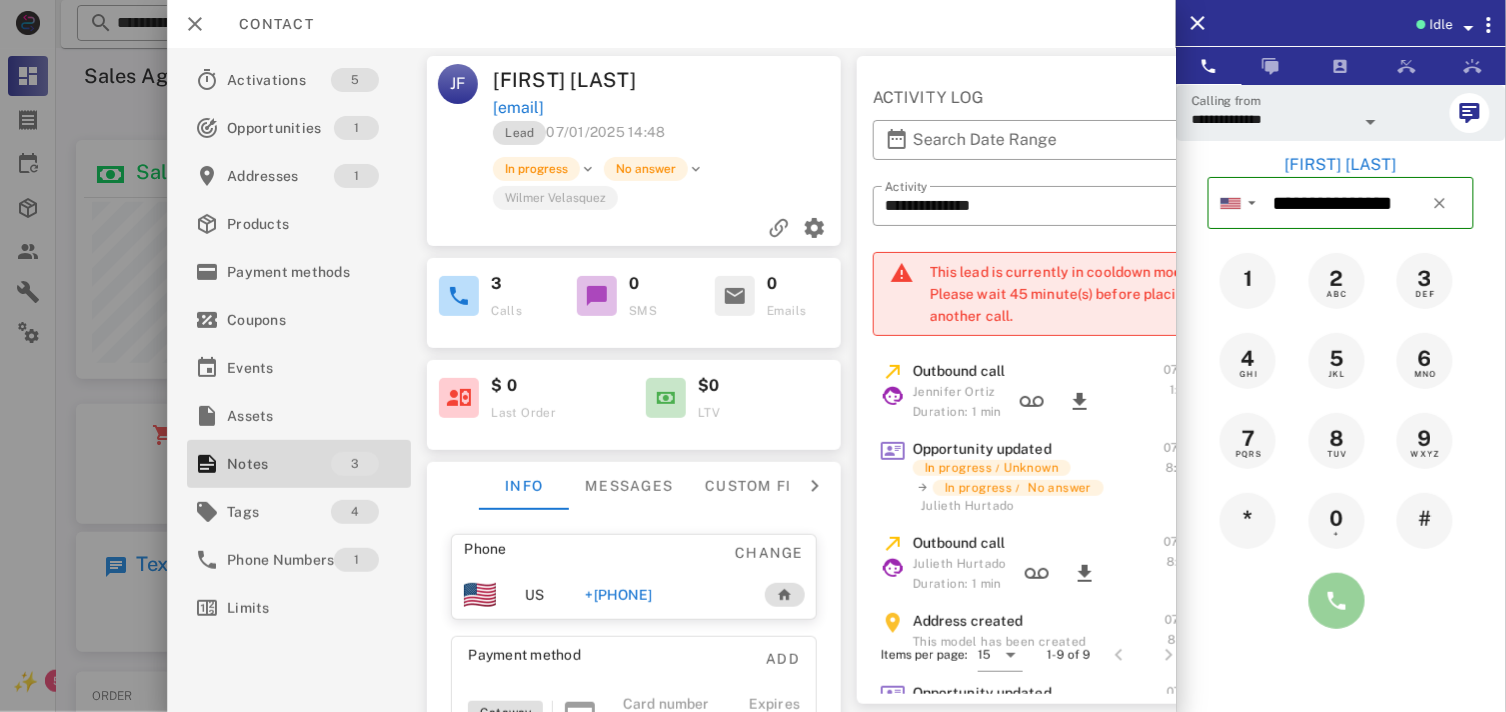 click at bounding box center (1337, 601) 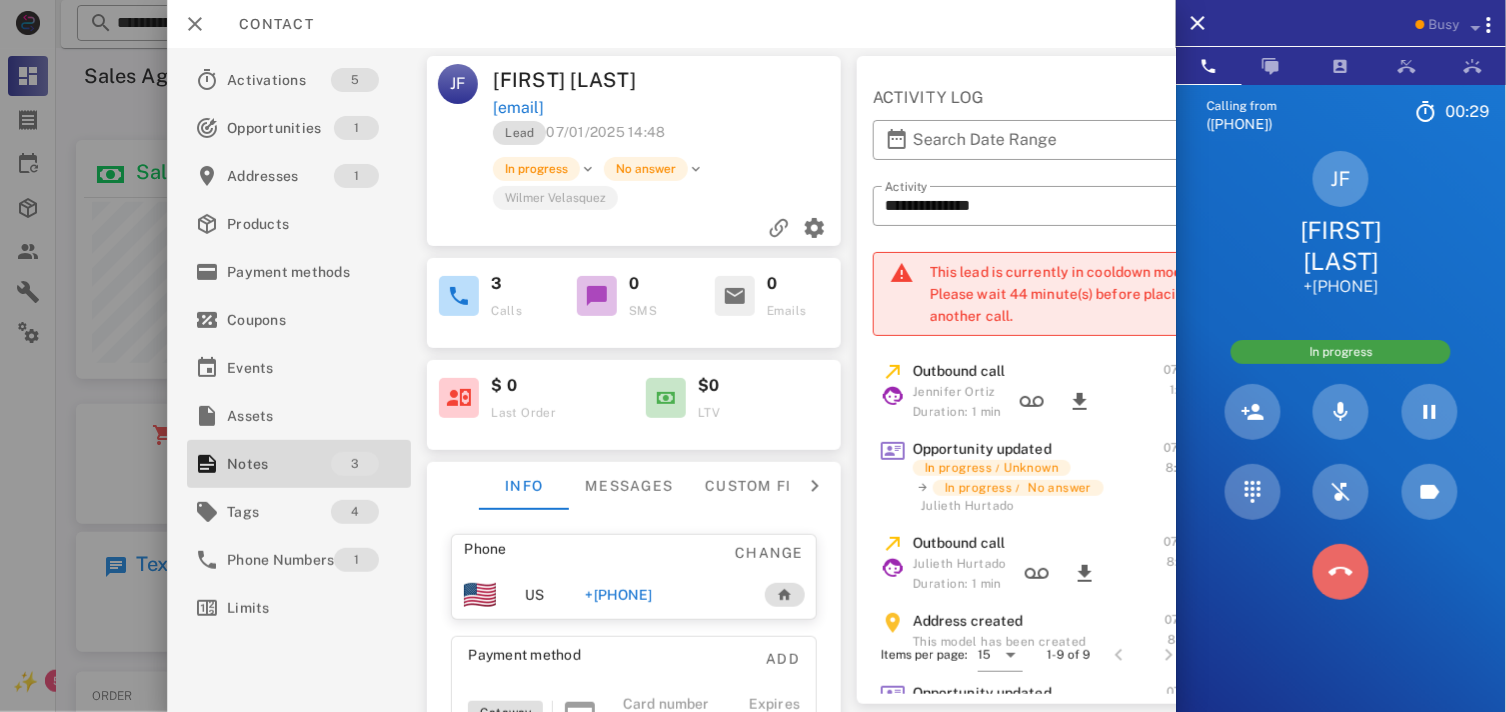 click at bounding box center [1341, 572] 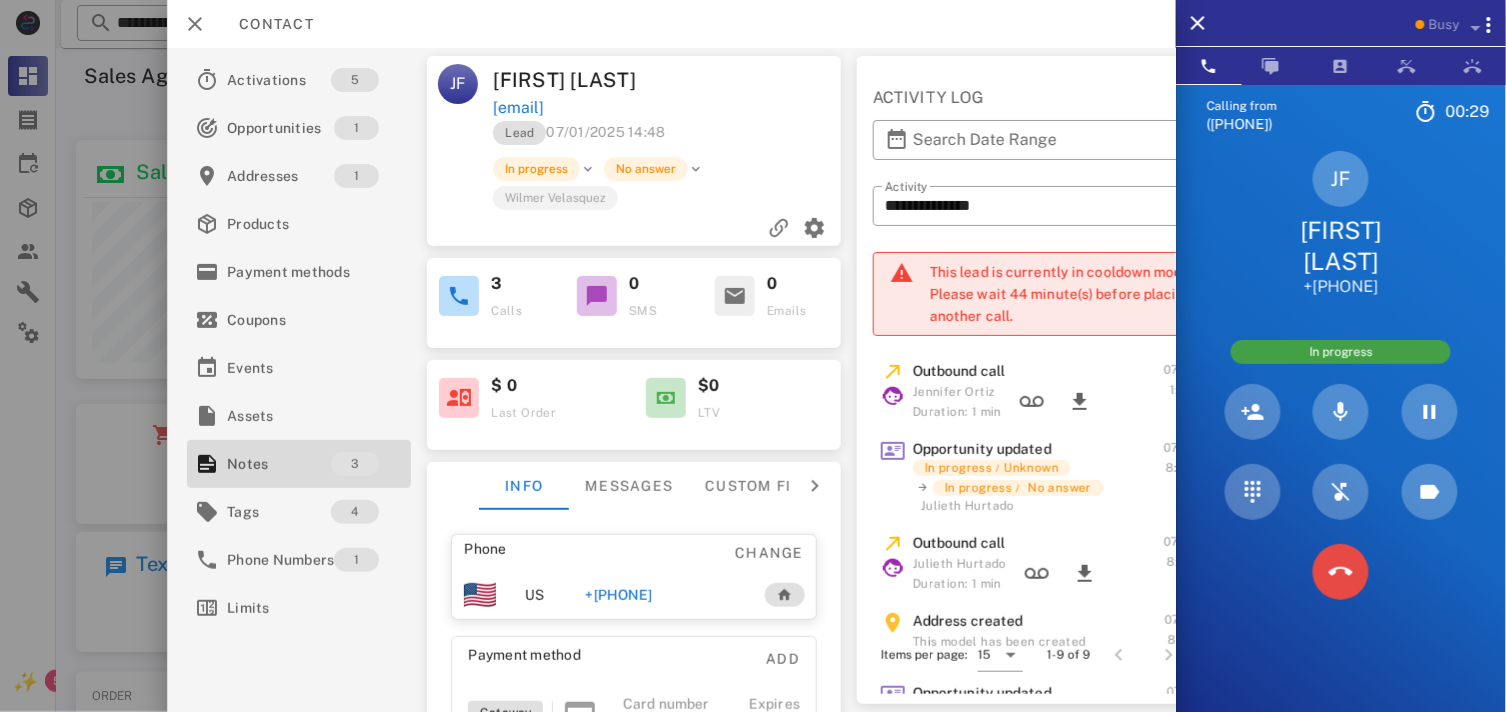 click on "JKL" at bounding box center [0, 0] 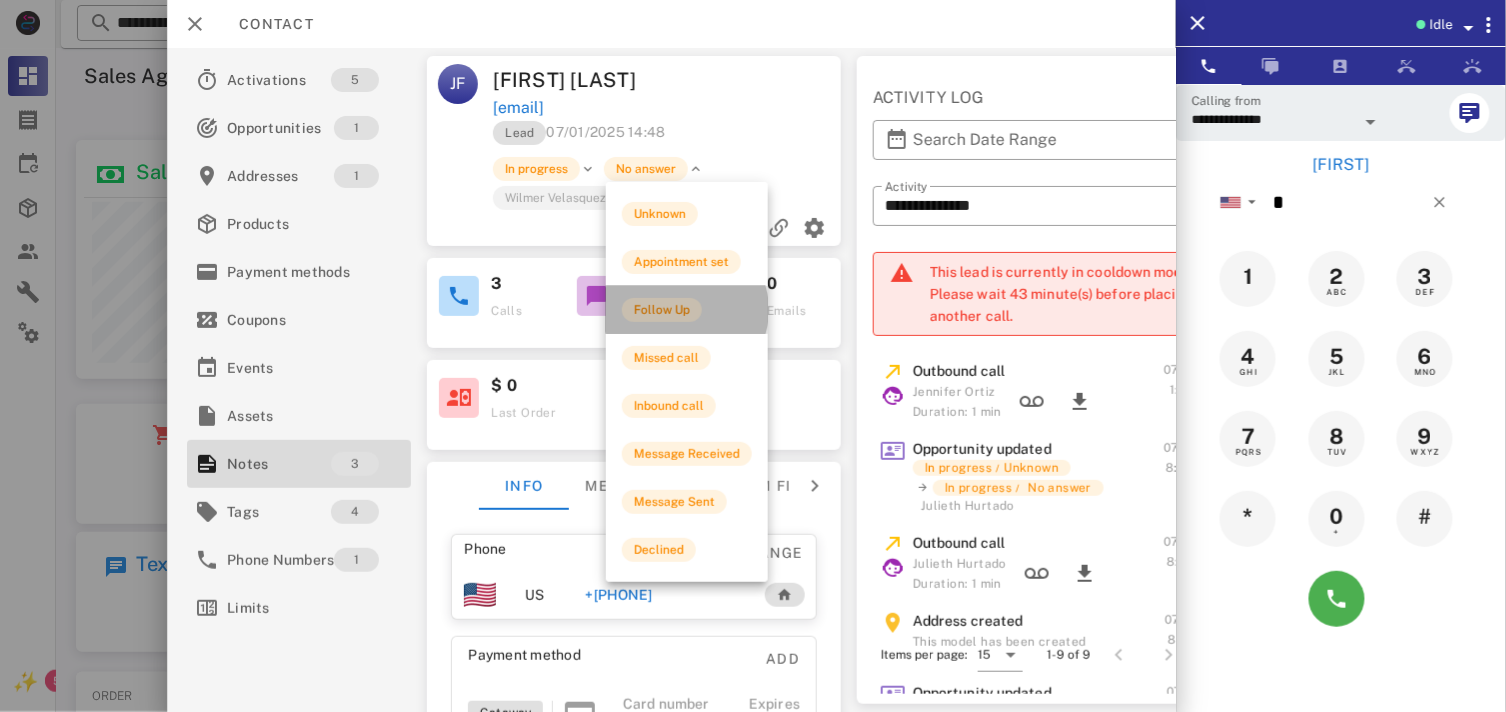 click on "Follow Up" at bounding box center (687, 310) 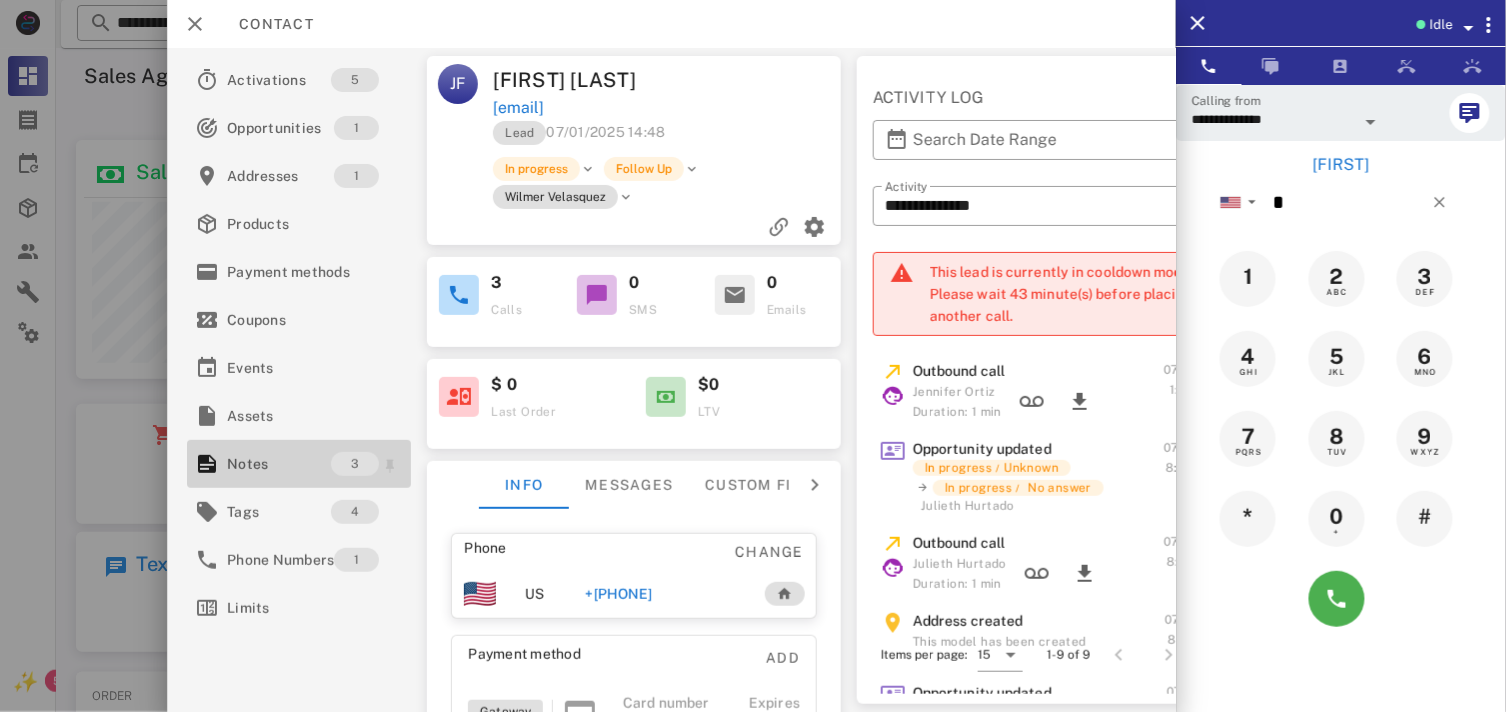 click on "Notes" at bounding box center (279, 464) 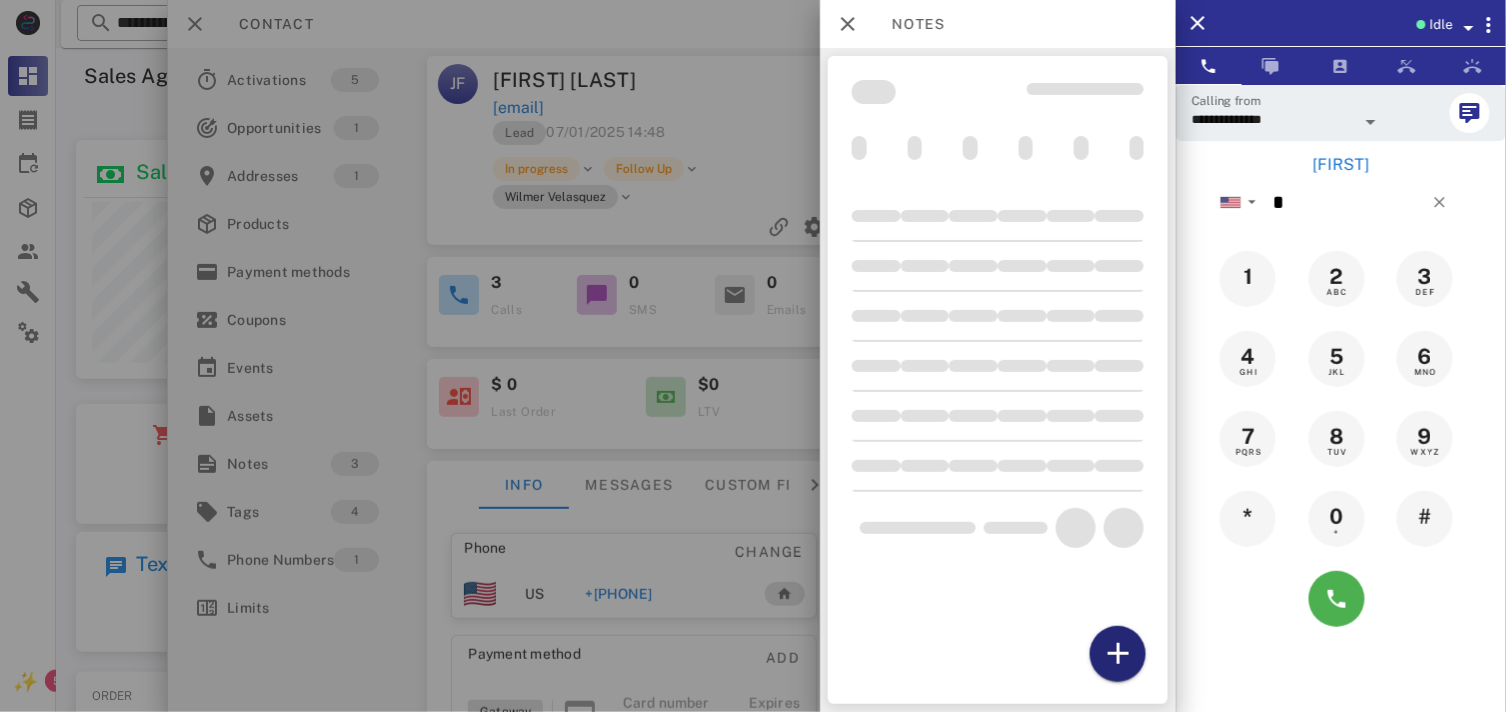 click at bounding box center [1118, 654] 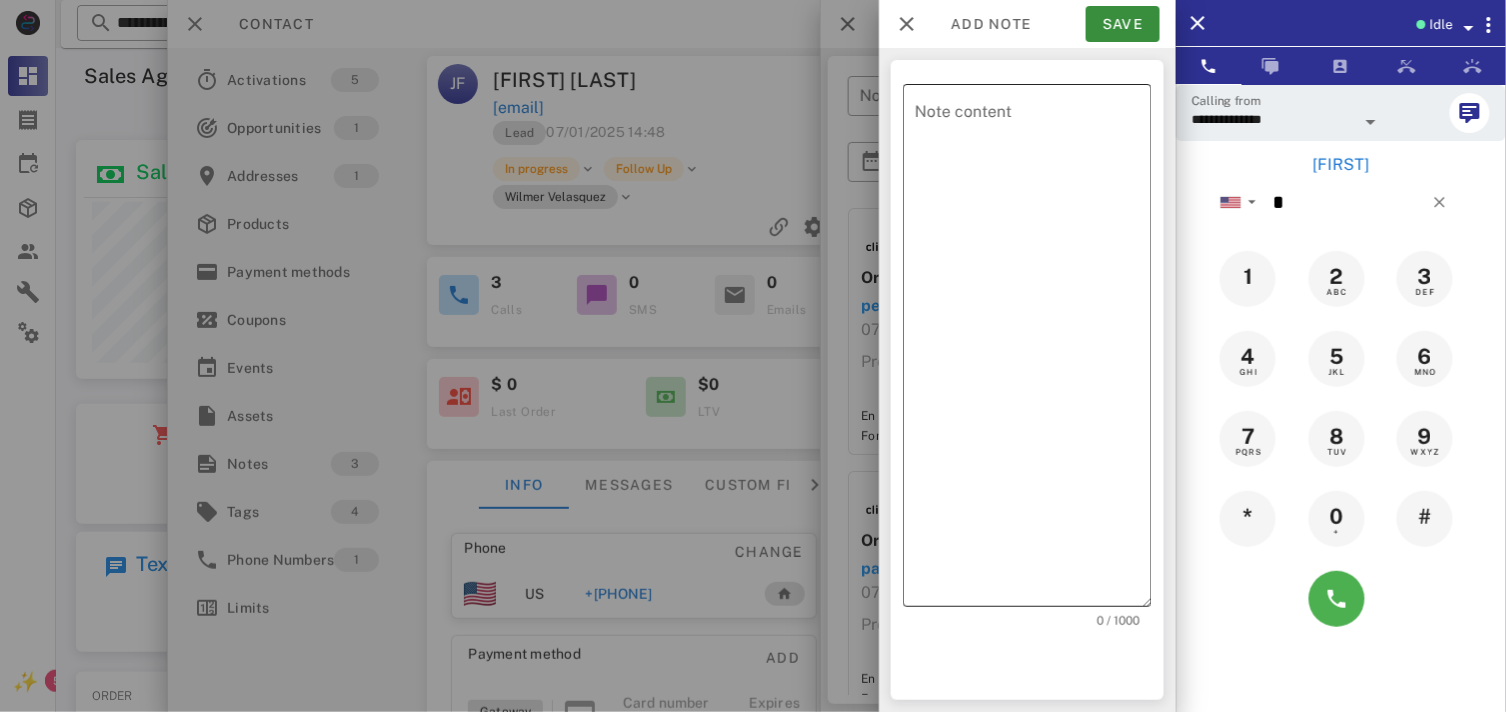 click on "Note content" at bounding box center (1033, 350) 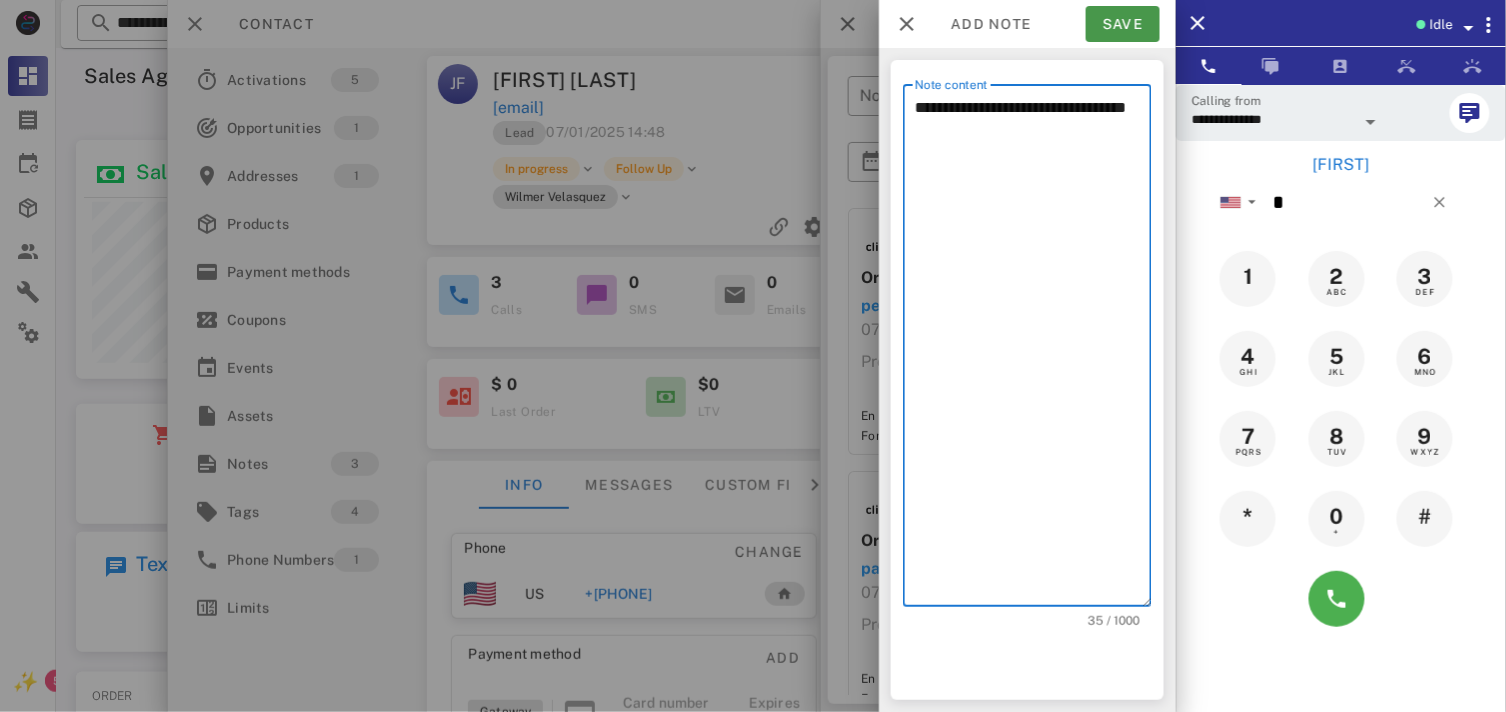 type on "**********" 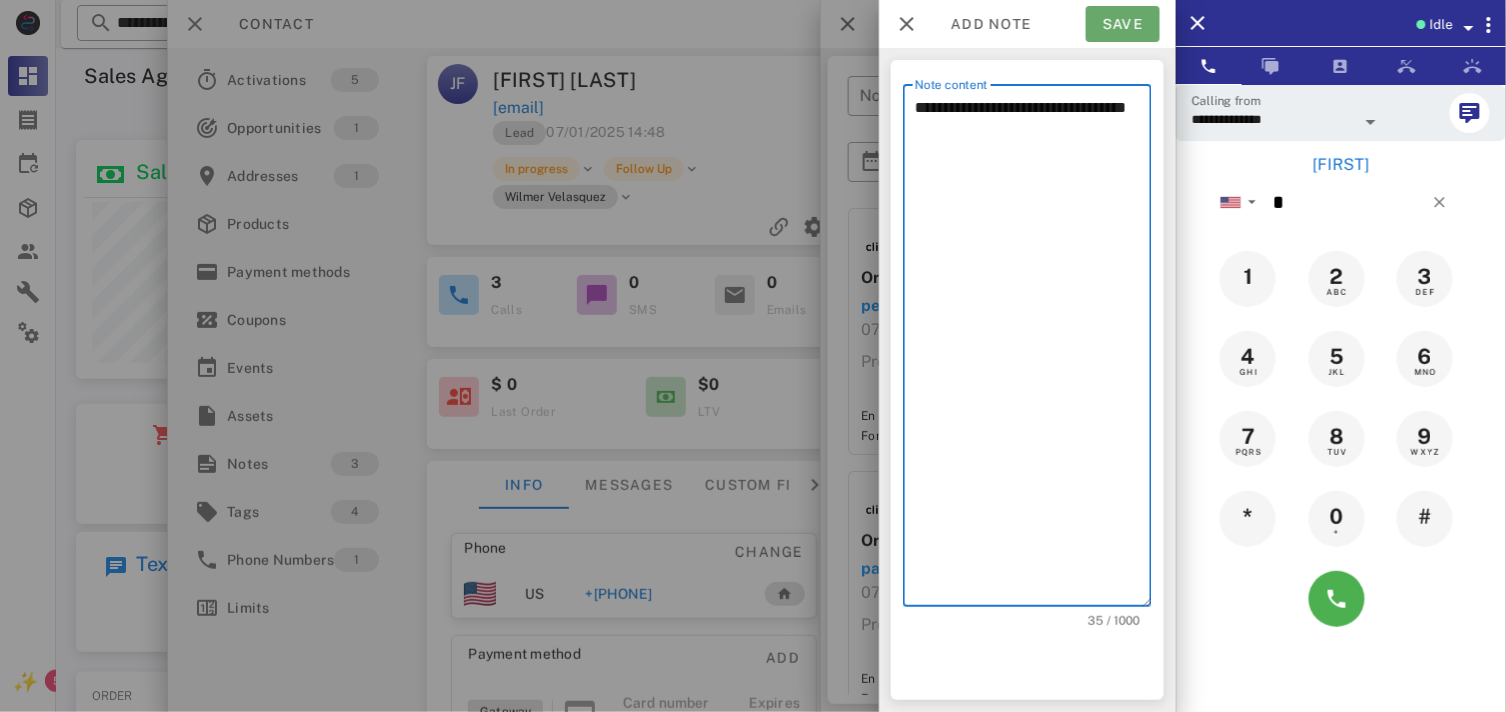 click on "Save" at bounding box center (1123, 24) 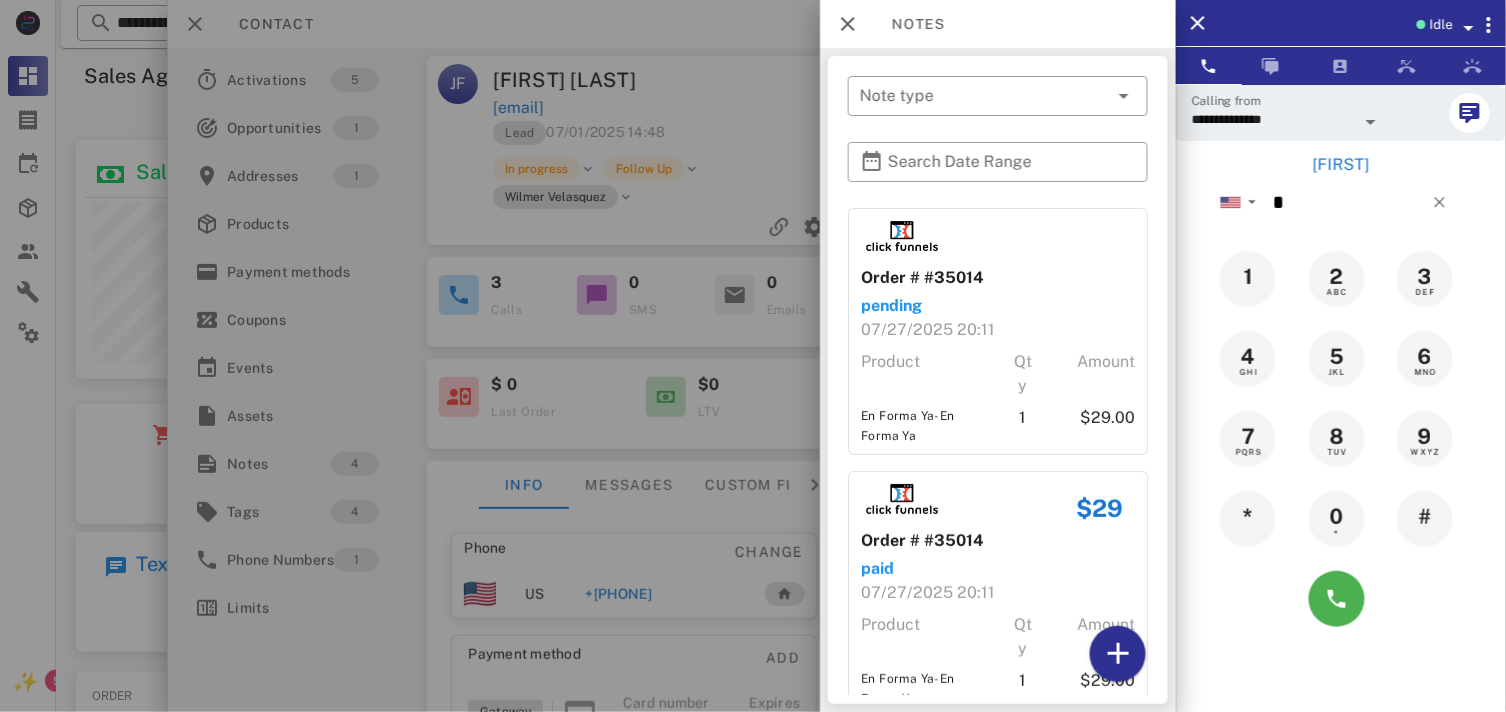 click at bounding box center [753, 356] 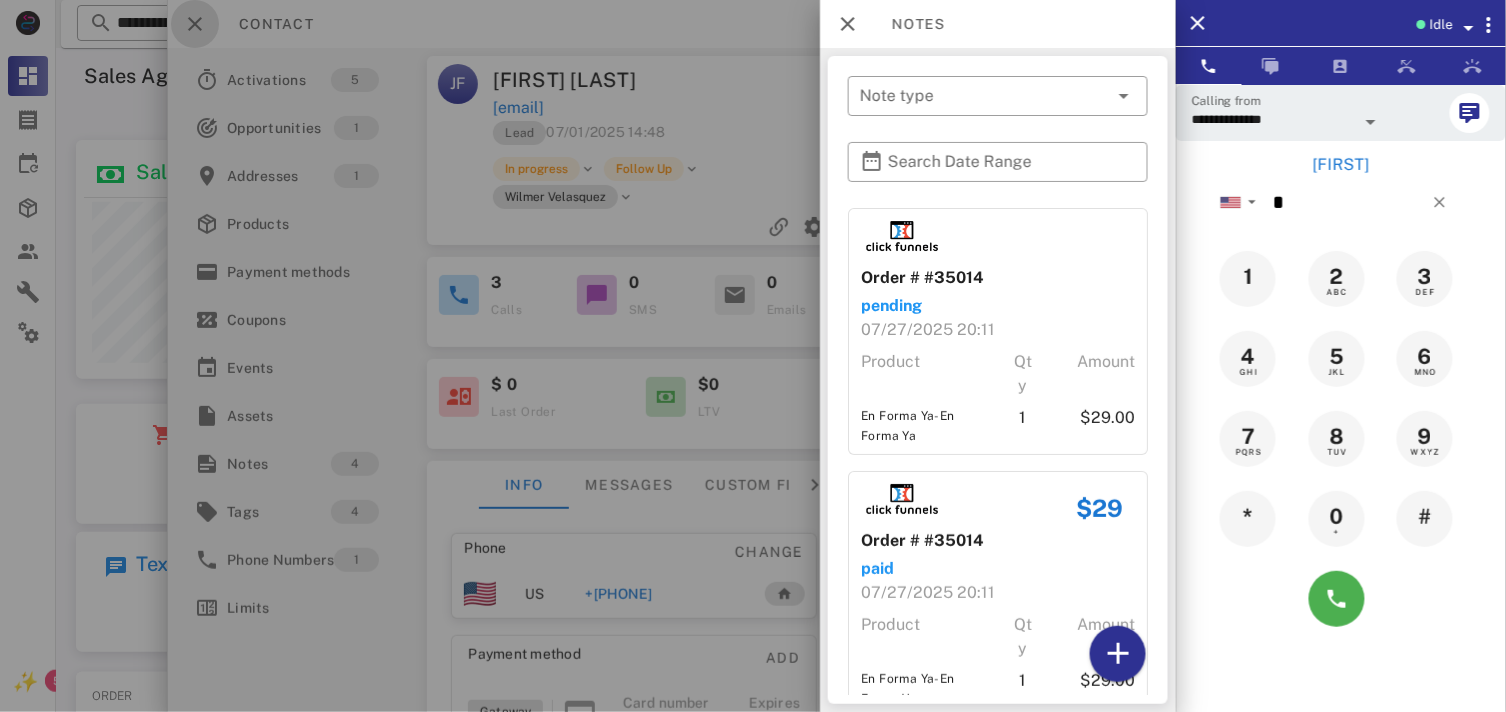 click at bounding box center [195, 24] 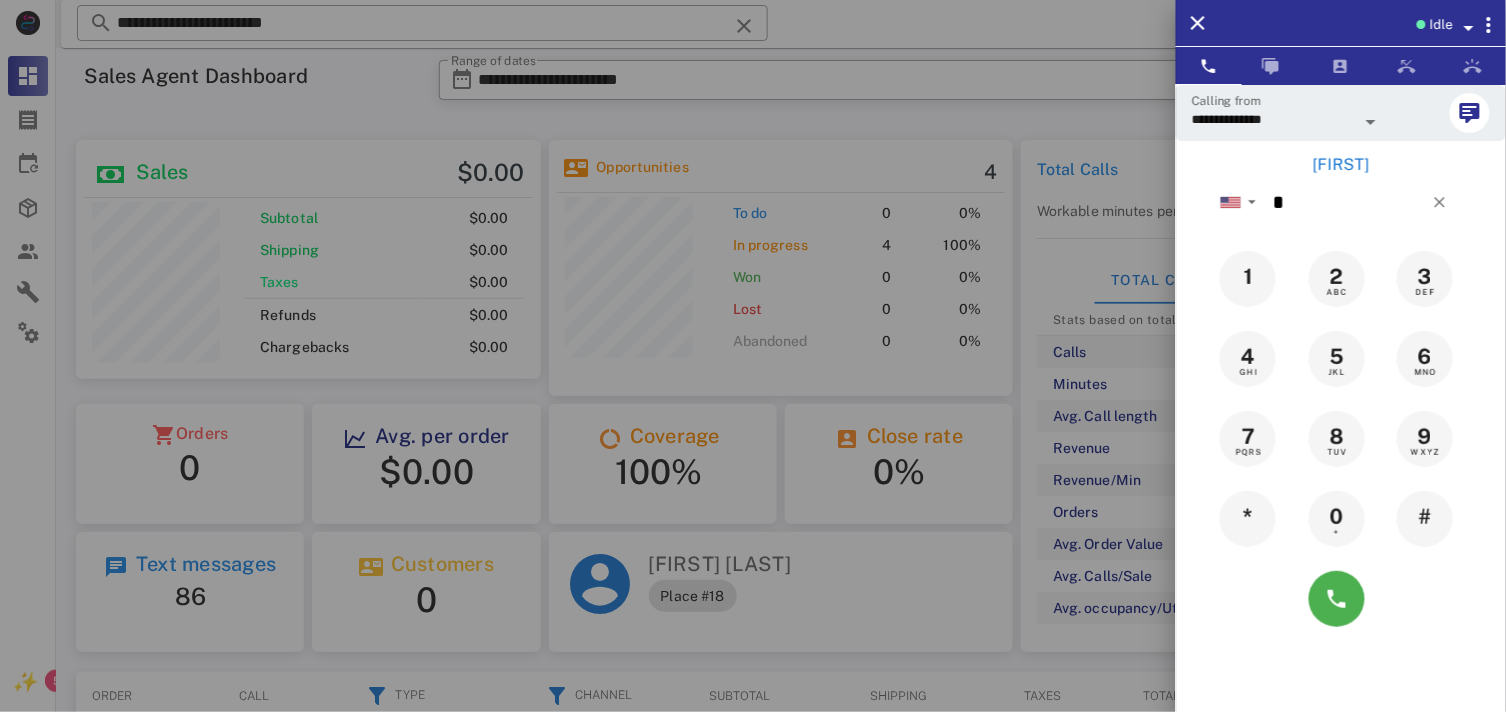 click at bounding box center [753, 356] 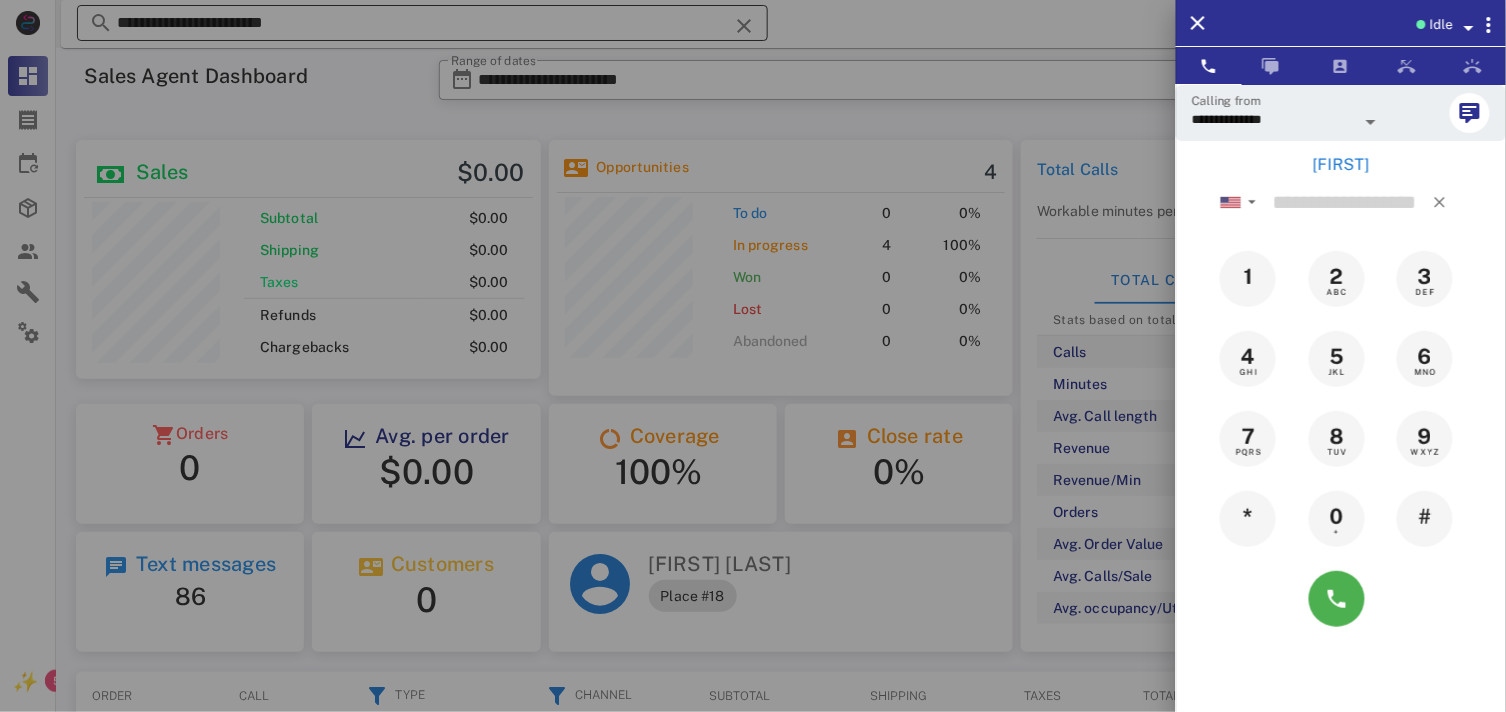 click on "**********" at bounding box center (422, 23) 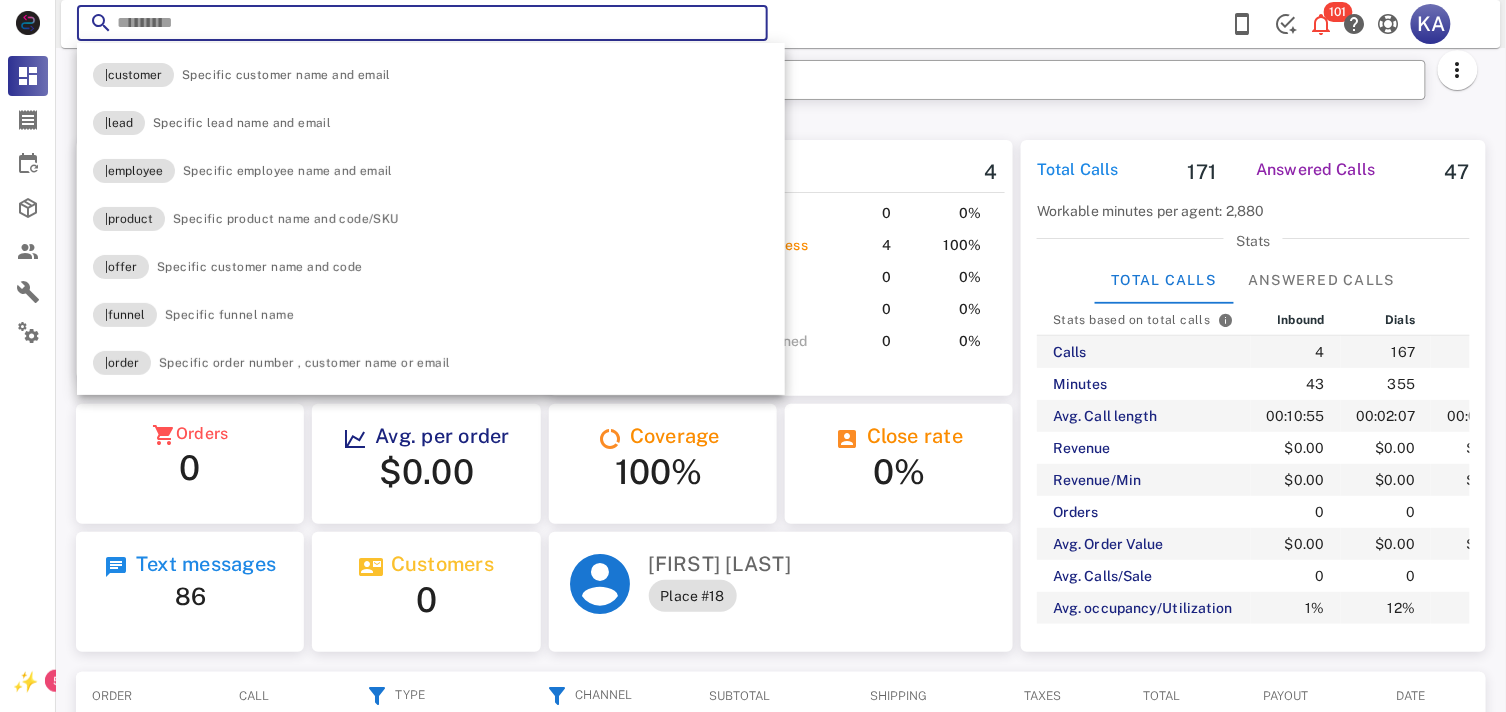 paste on "**********" 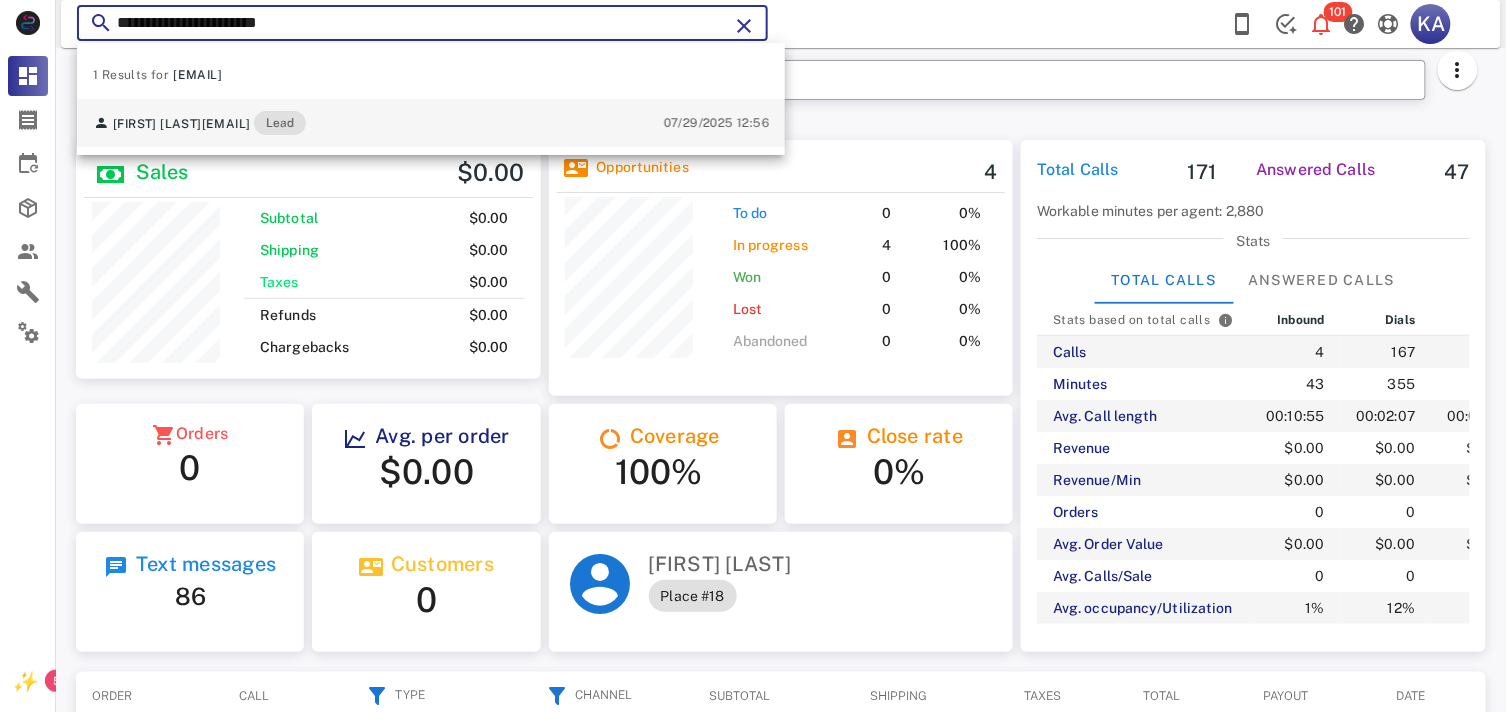 type on "**********" 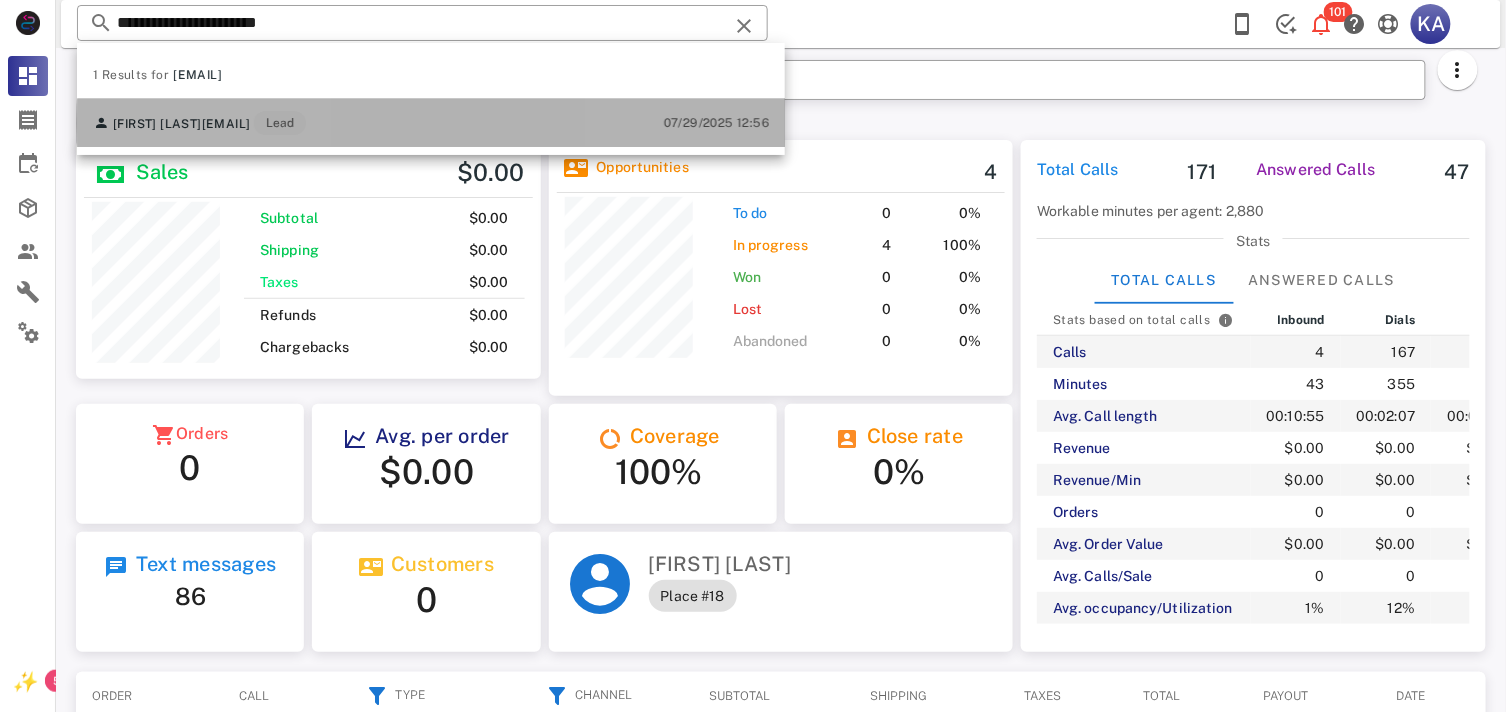 click on "07/29/2025 12:56" at bounding box center (716, 123) 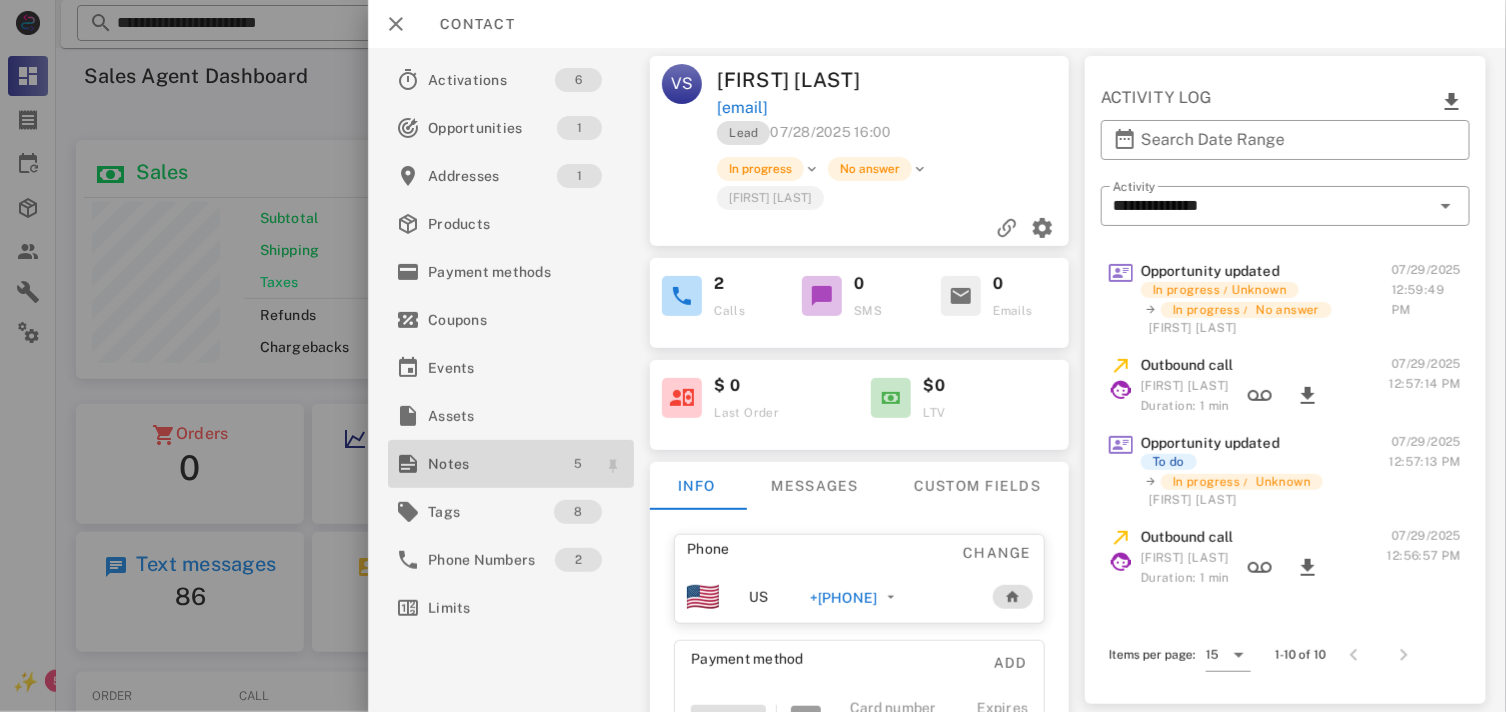 click on "5" at bounding box center (578, 464) 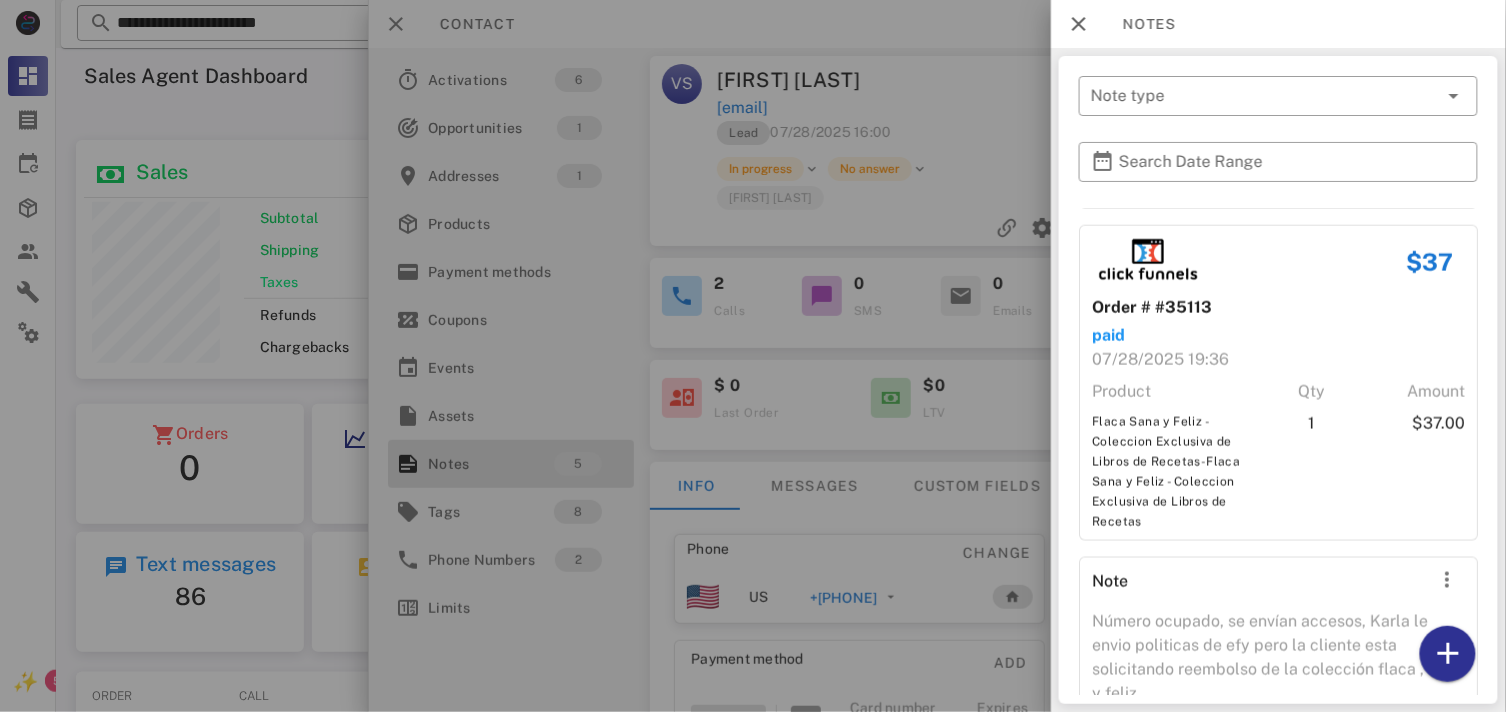 scroll, scrollTop: 874, scrollLeft: 0, axis: vertical 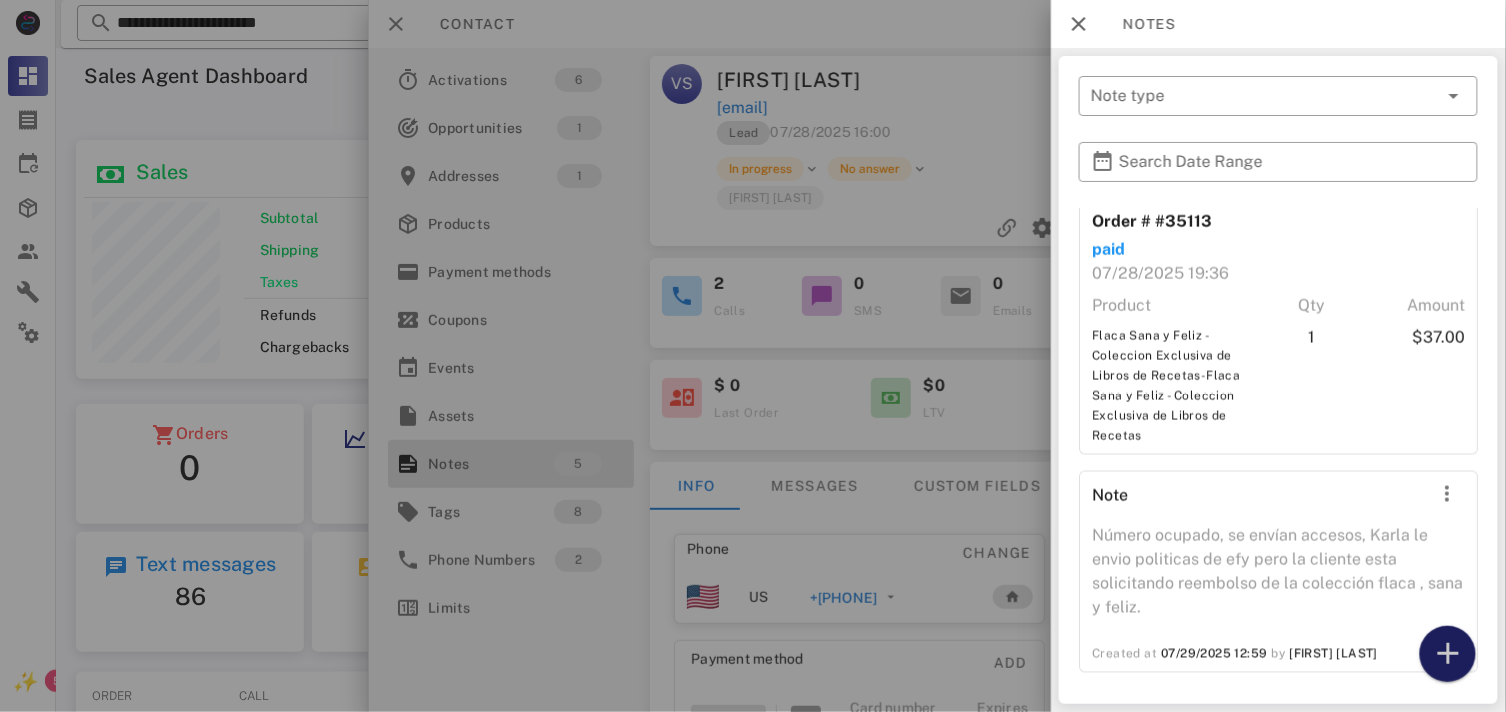 click at bounding box center (1448, 654) 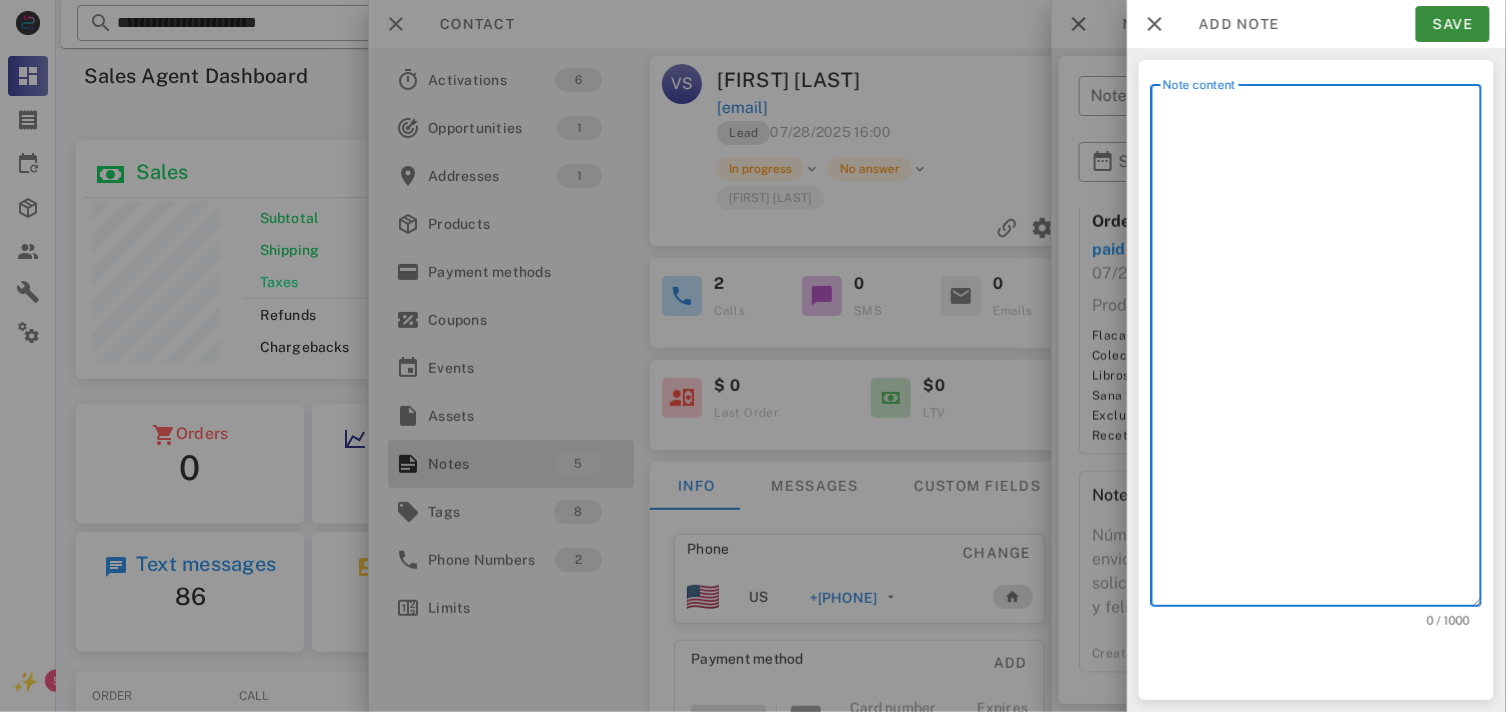 click on "Note content" at bounding box center (1322, 350) 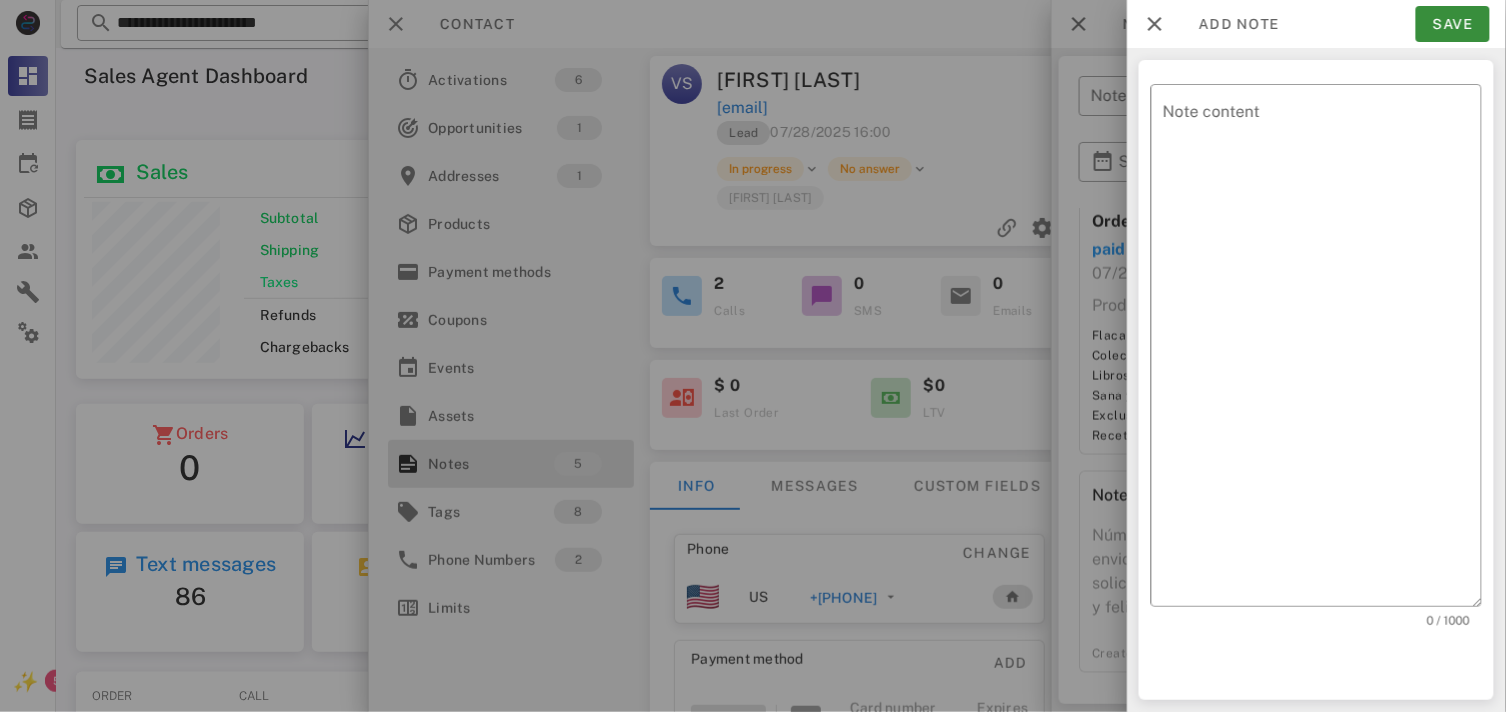 click at bounding box center [753, 356] 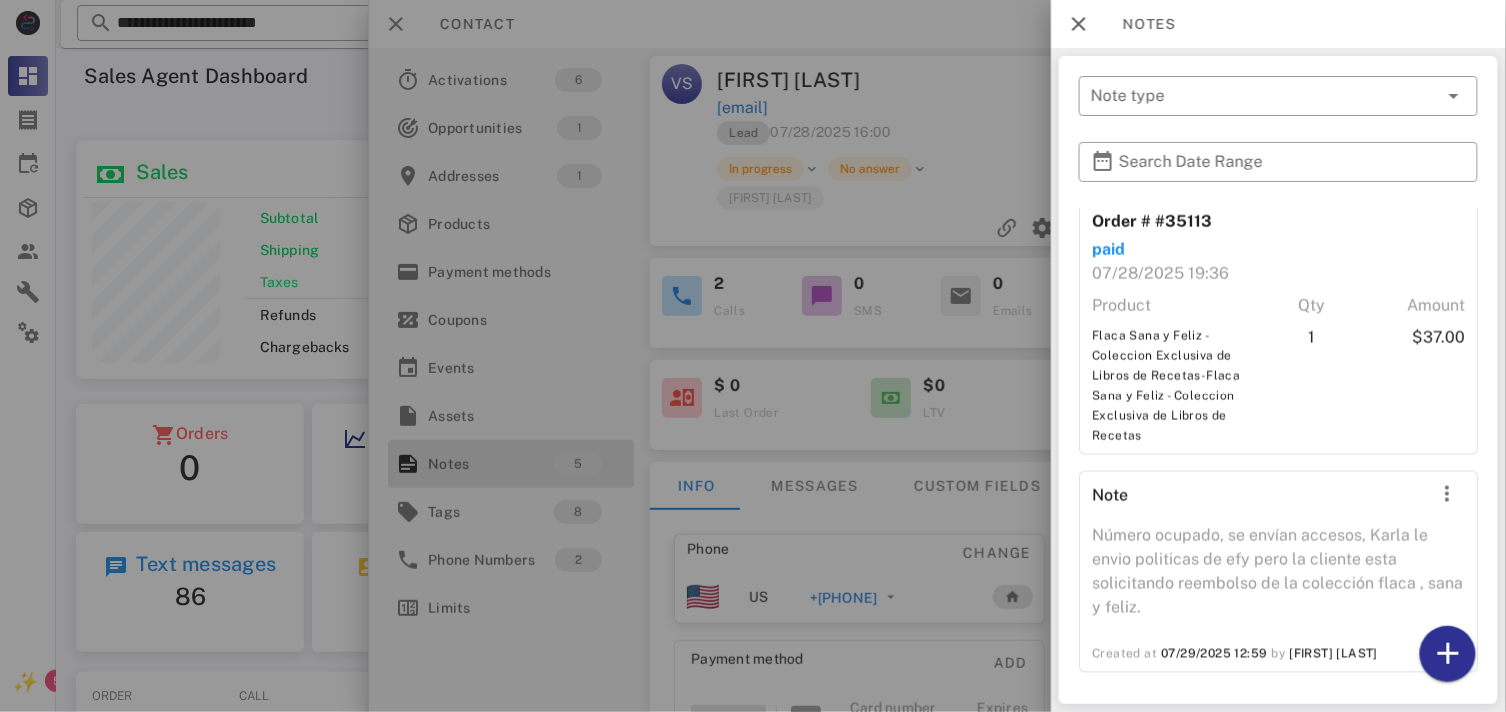 click at bounding box center (753, 356) 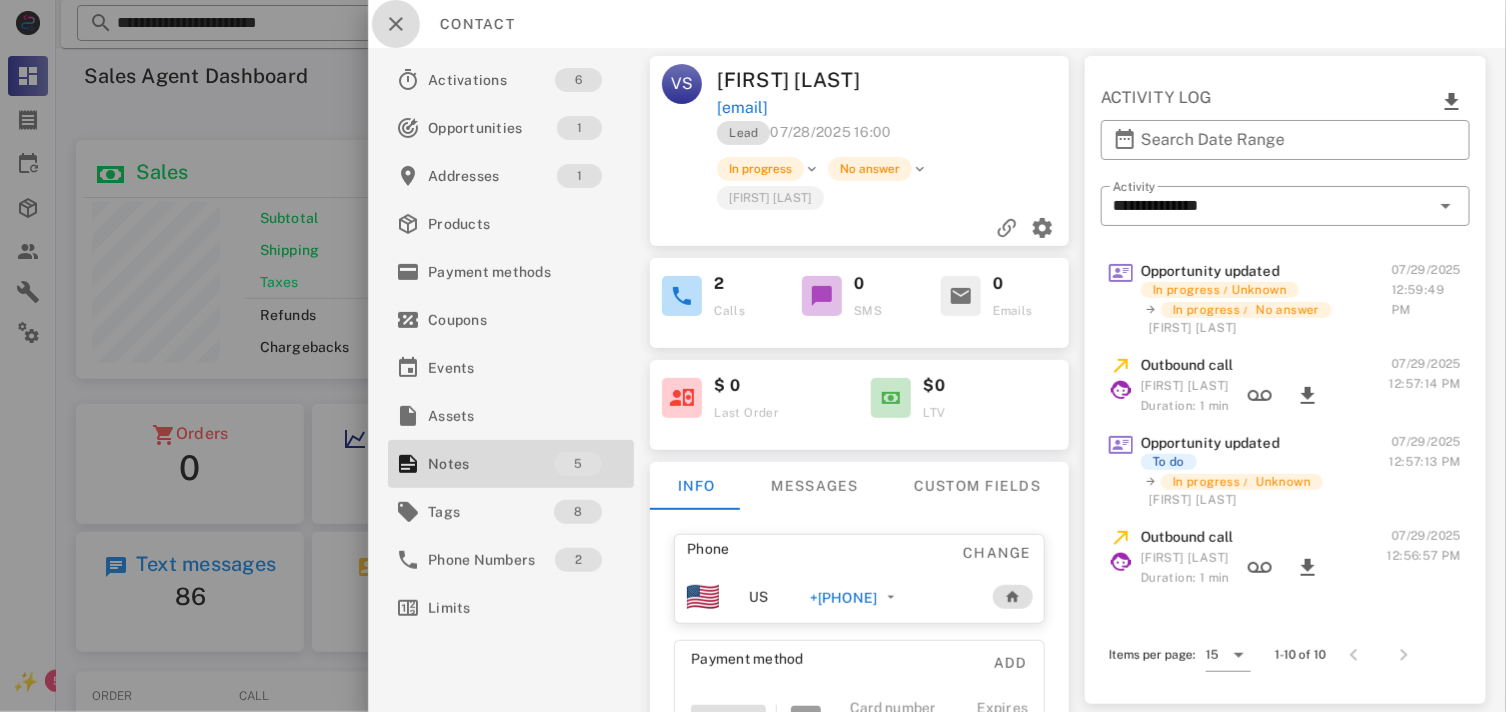 click at bounding box center (396, 24) 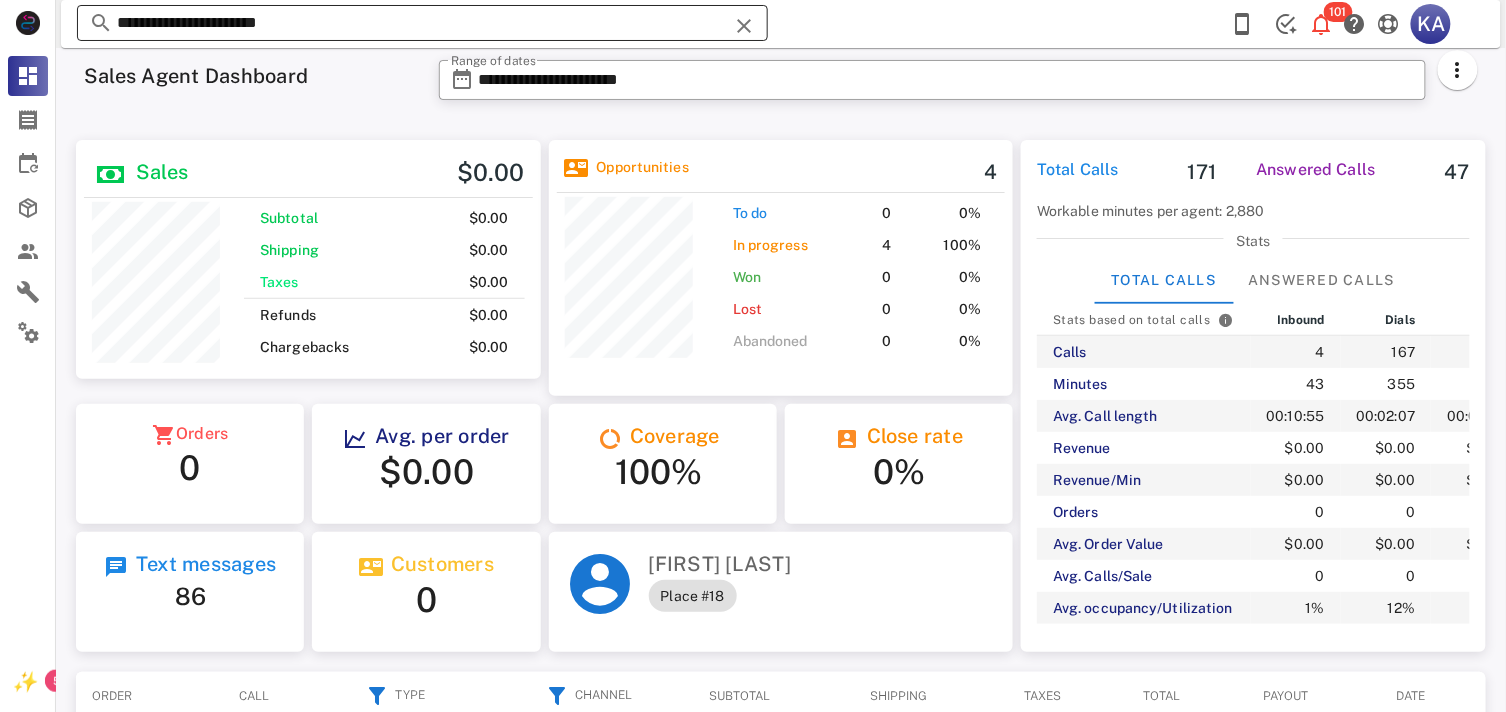 click at bounding box center (744, 26) 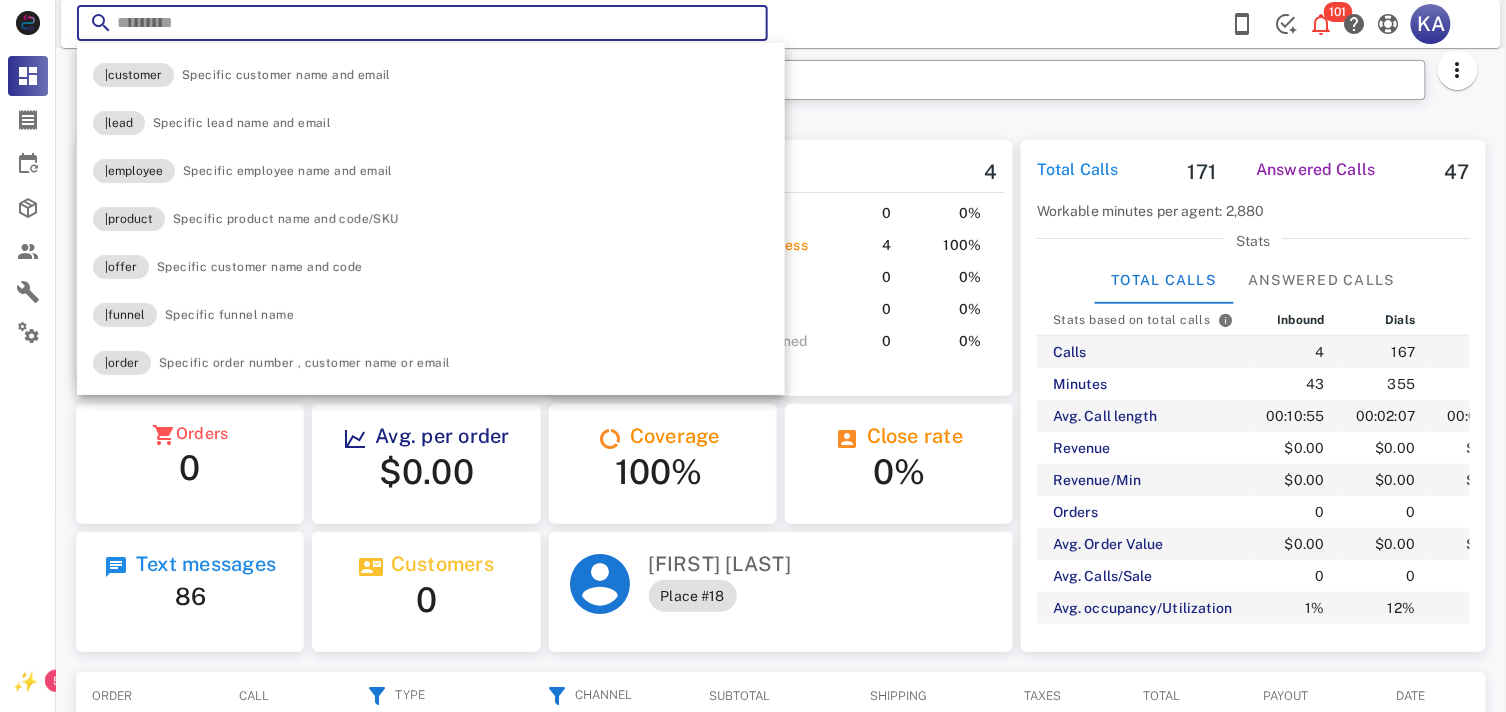paste on "**********" 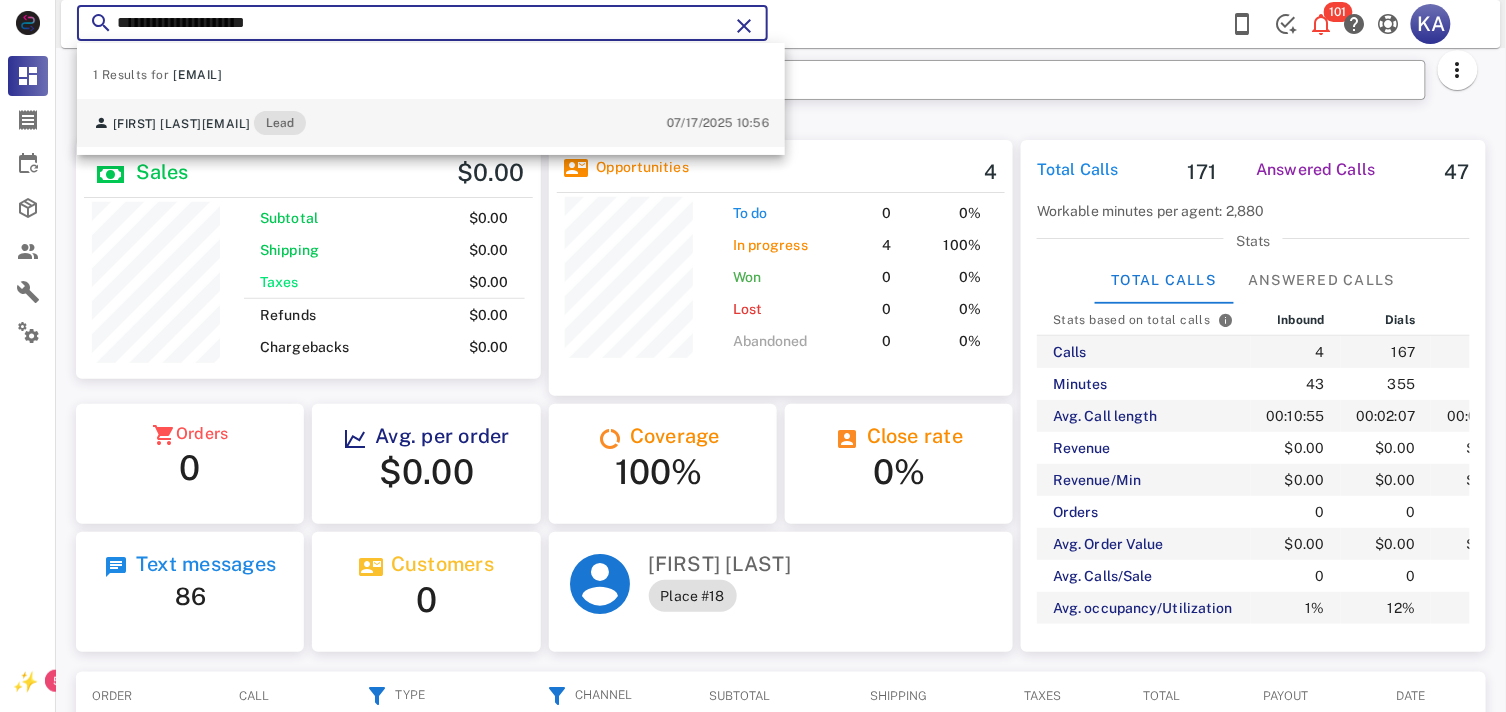 type on "**********" 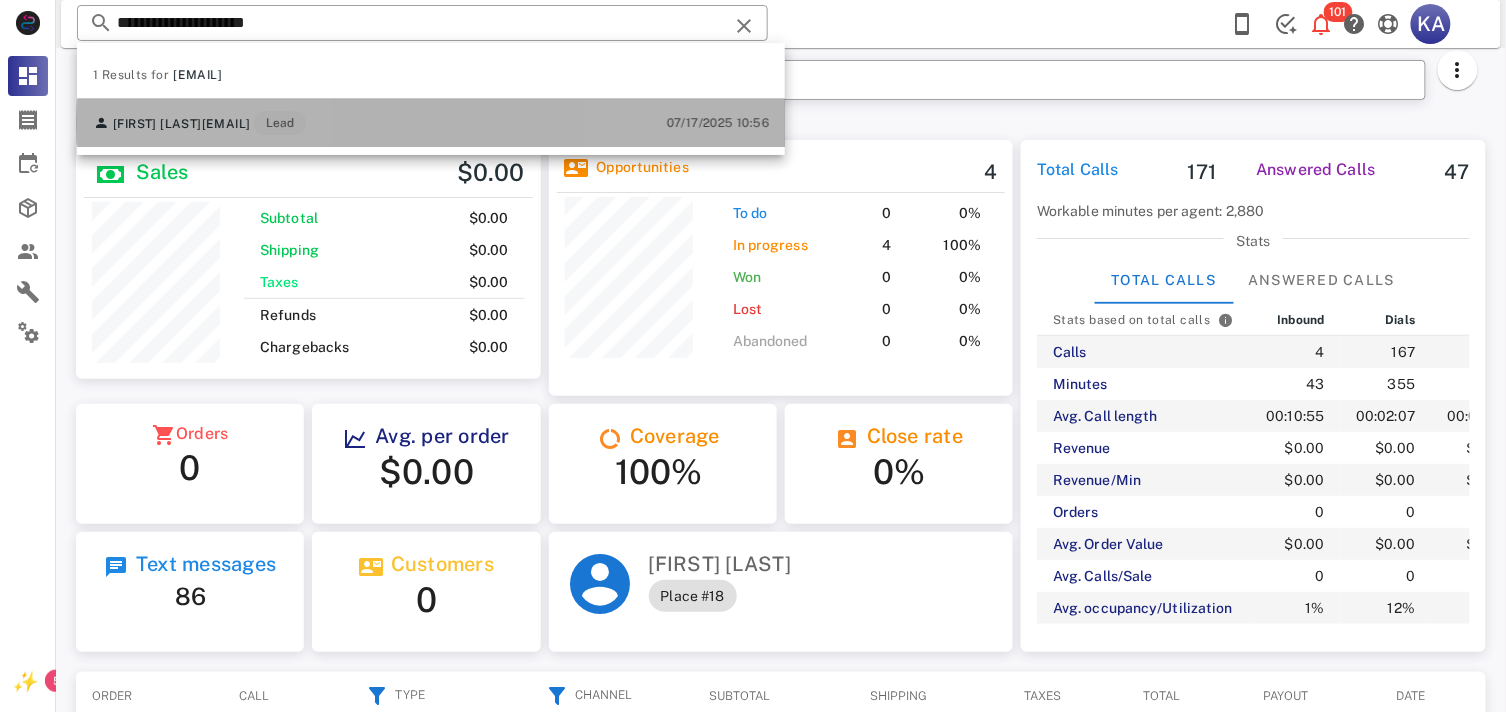 click on "[FIRST] [LAST]   [EMAIL]   Lead   07/17/2025 10:56" at bounding box center (431, 123) 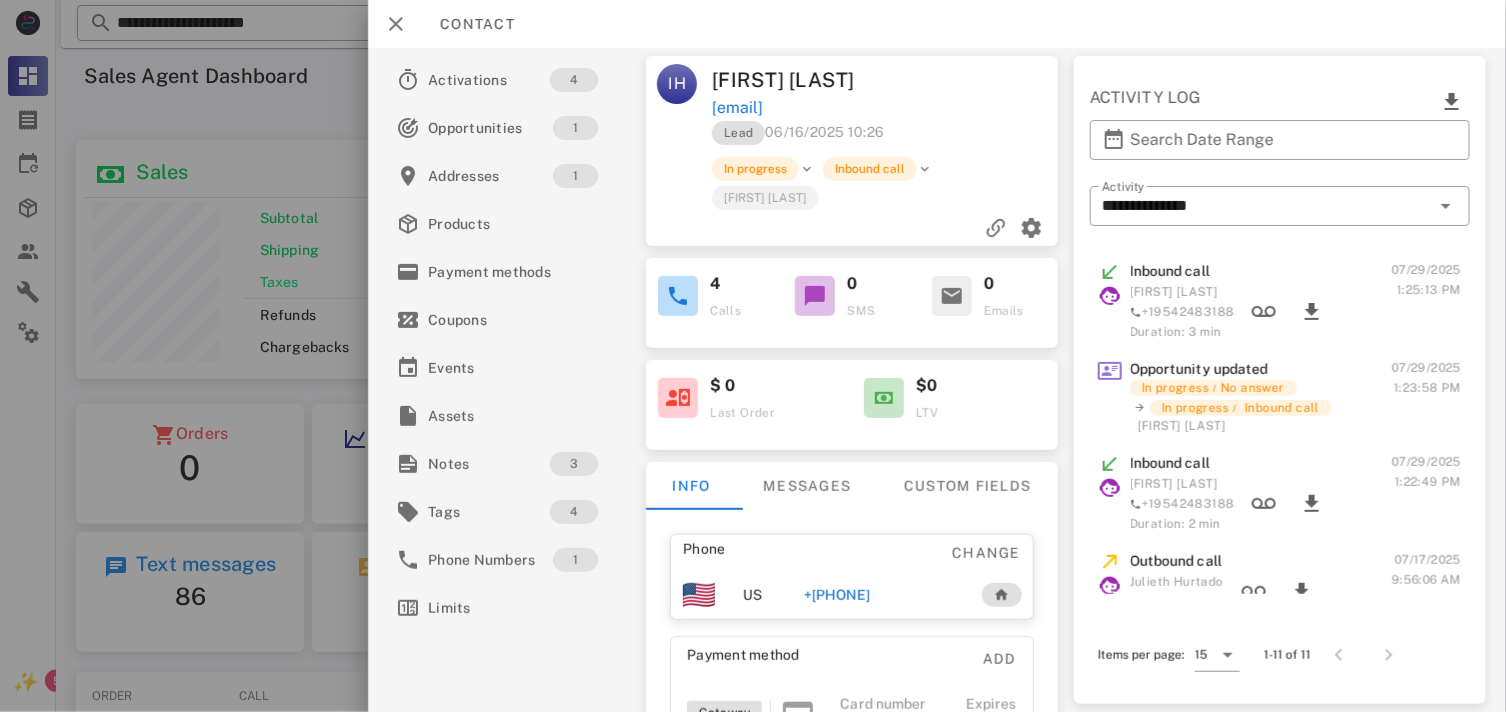 click on "+[PHONE]" at bounding box center [837, 595] 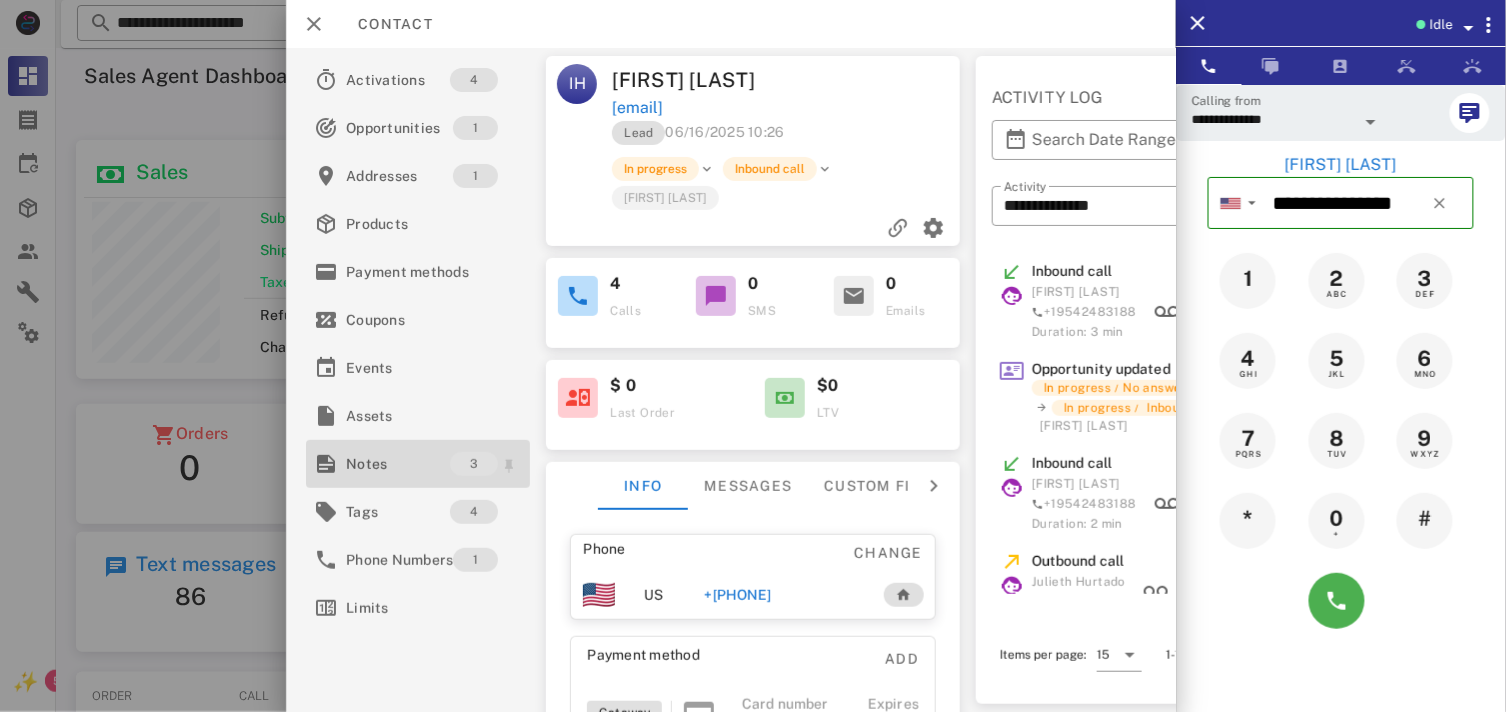 click on "Notes" at bounding box center (398, 464) 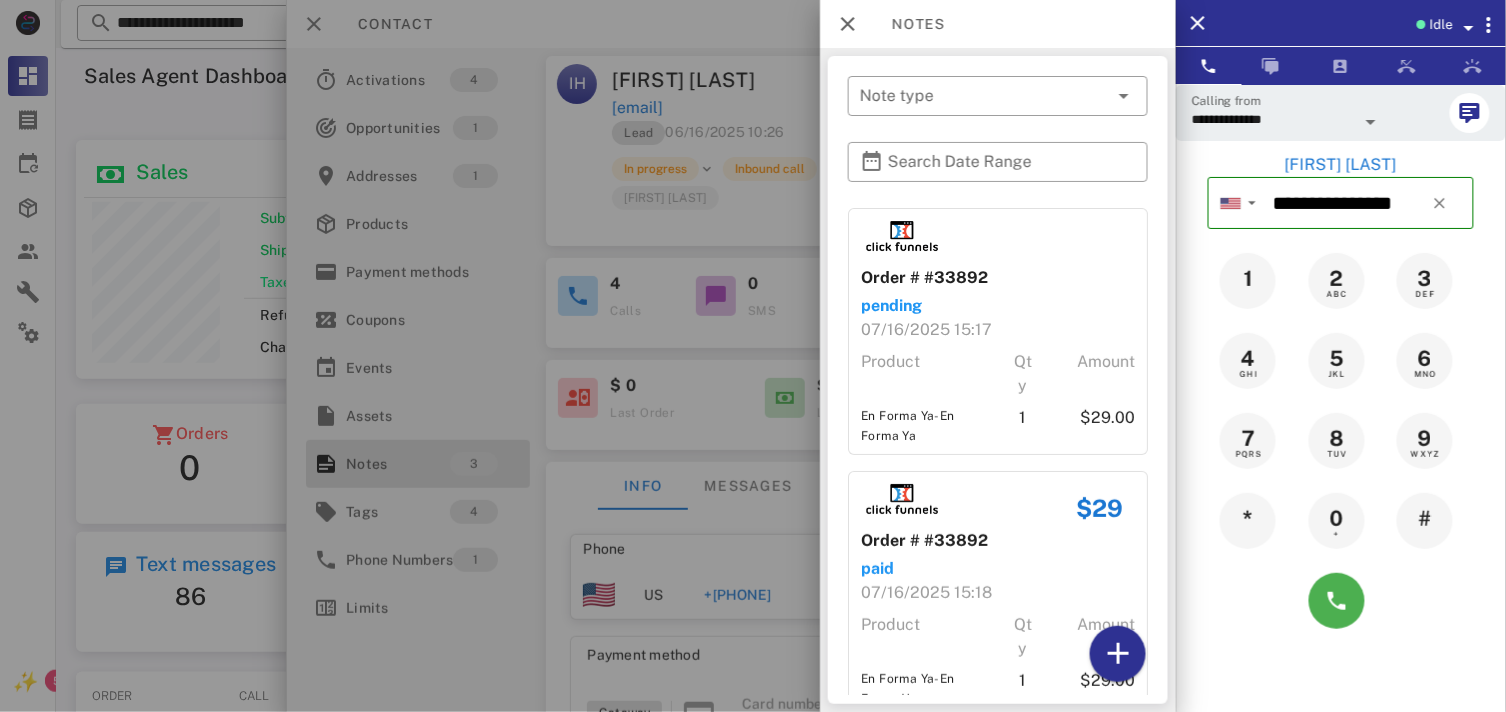 scroll, scrollTop: 214, scrollLeft: 0, axis: vertical 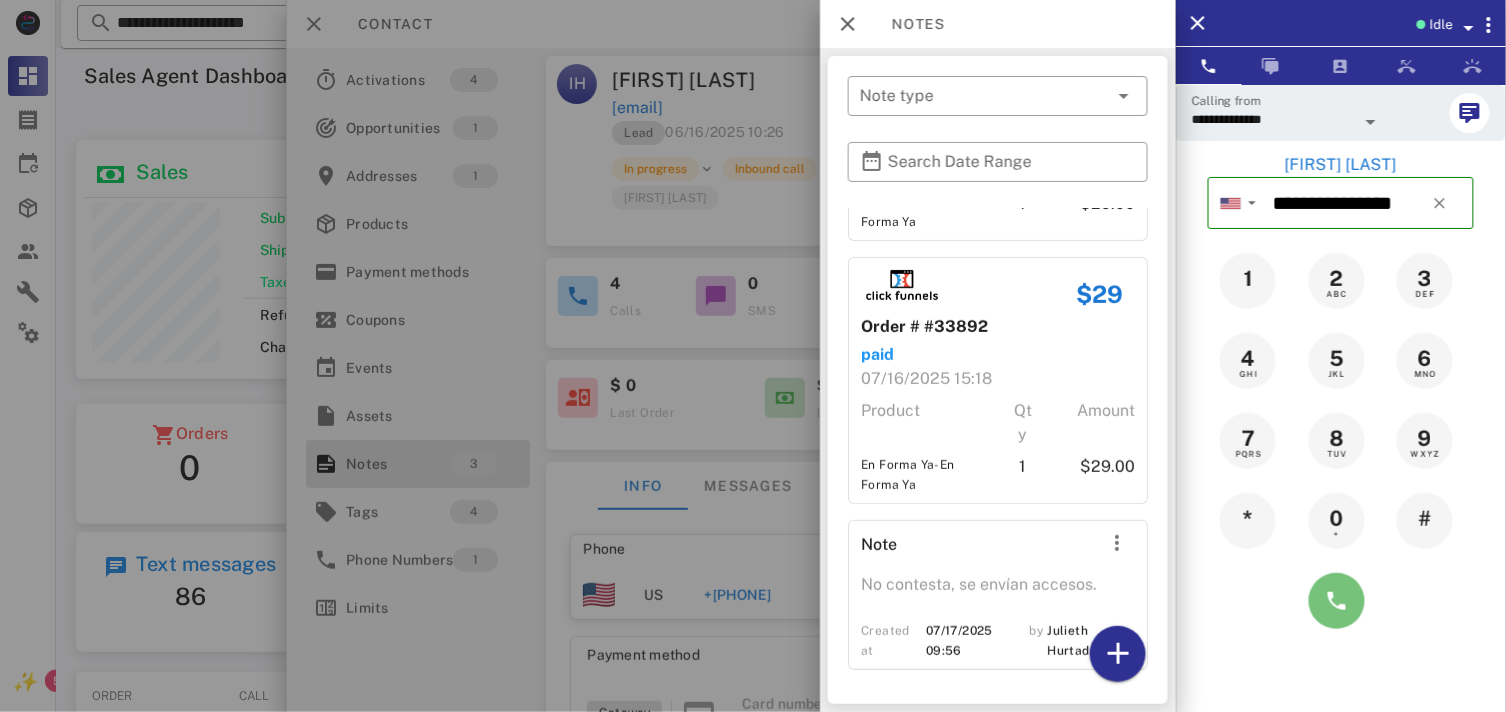 click at bounding box center [1337, 601] 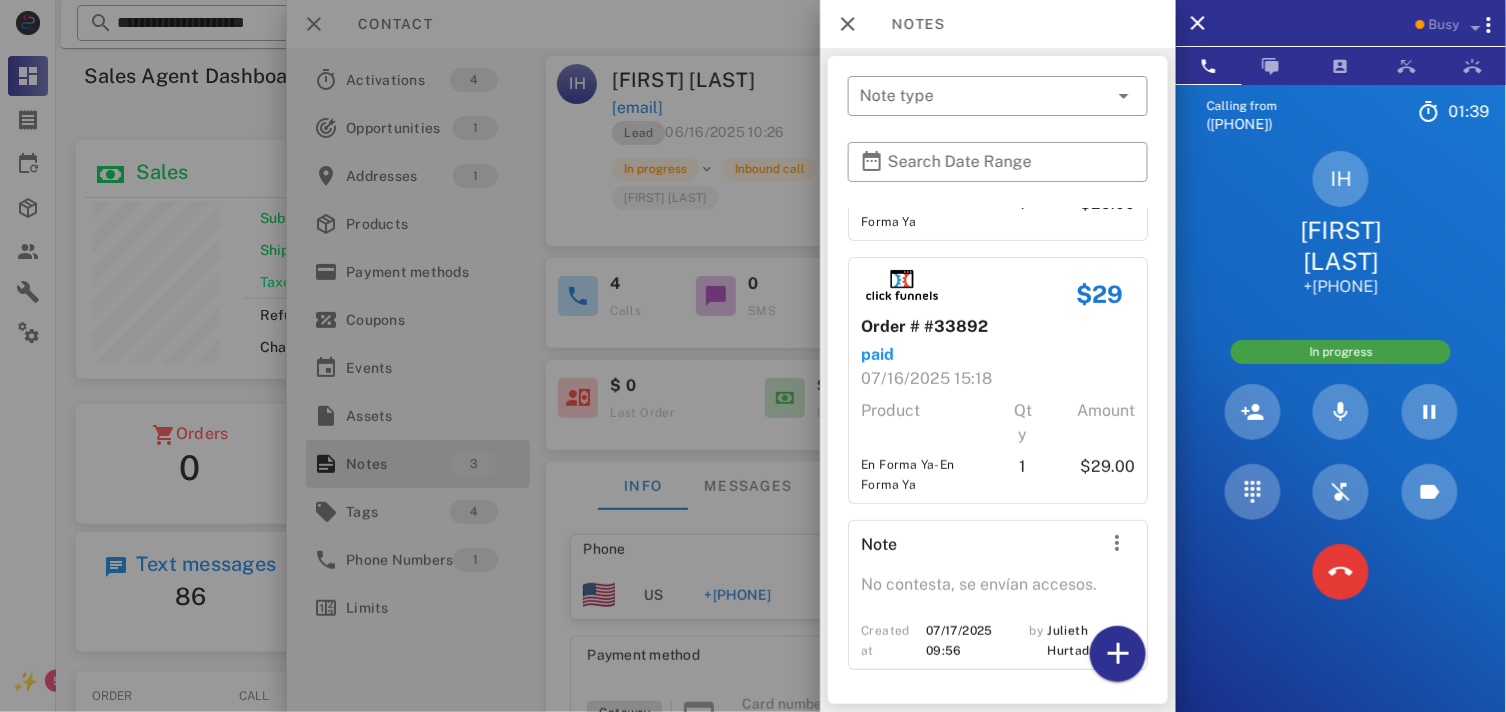 click at bounding box center (753, 356) 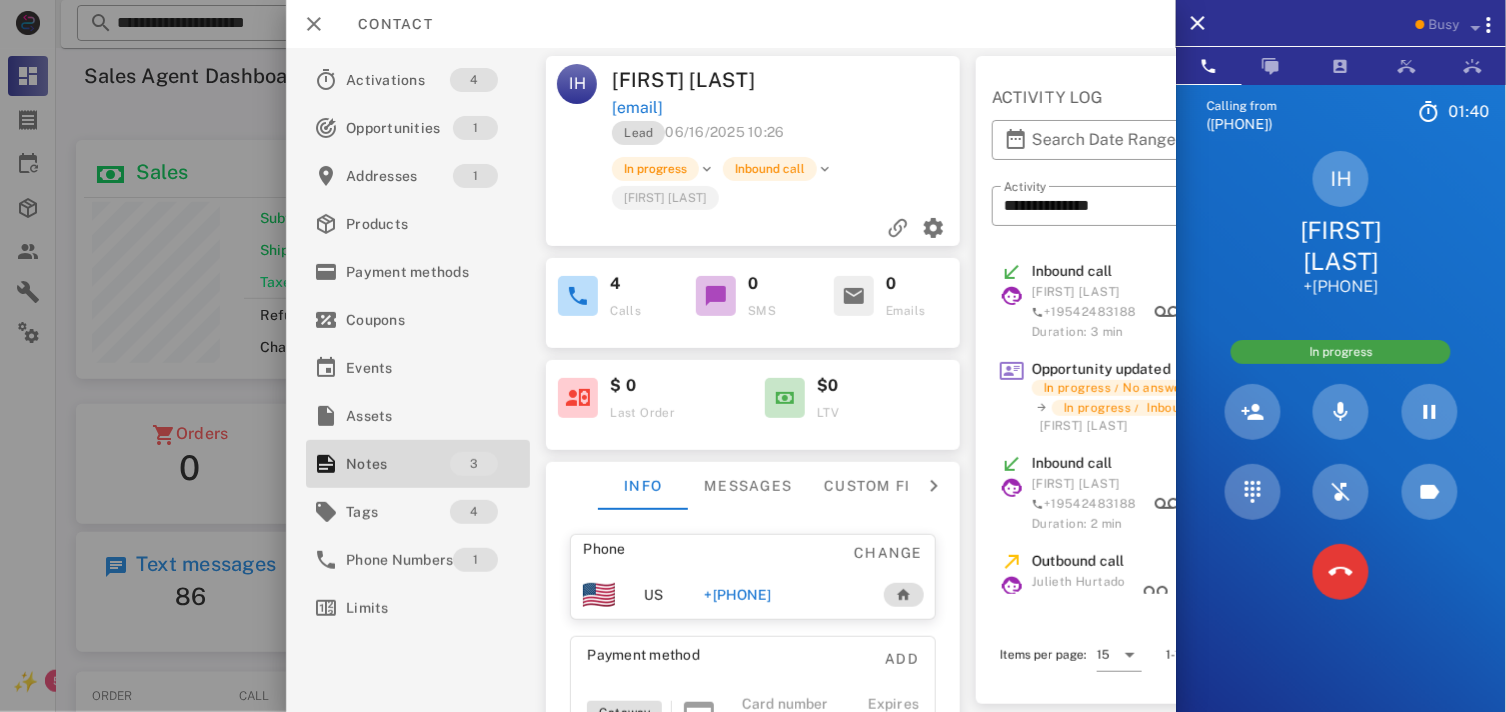 drag, startPoint x: 794, startPoint y: 115, endPoint x: 750, endPoint y: 115, distance: 44 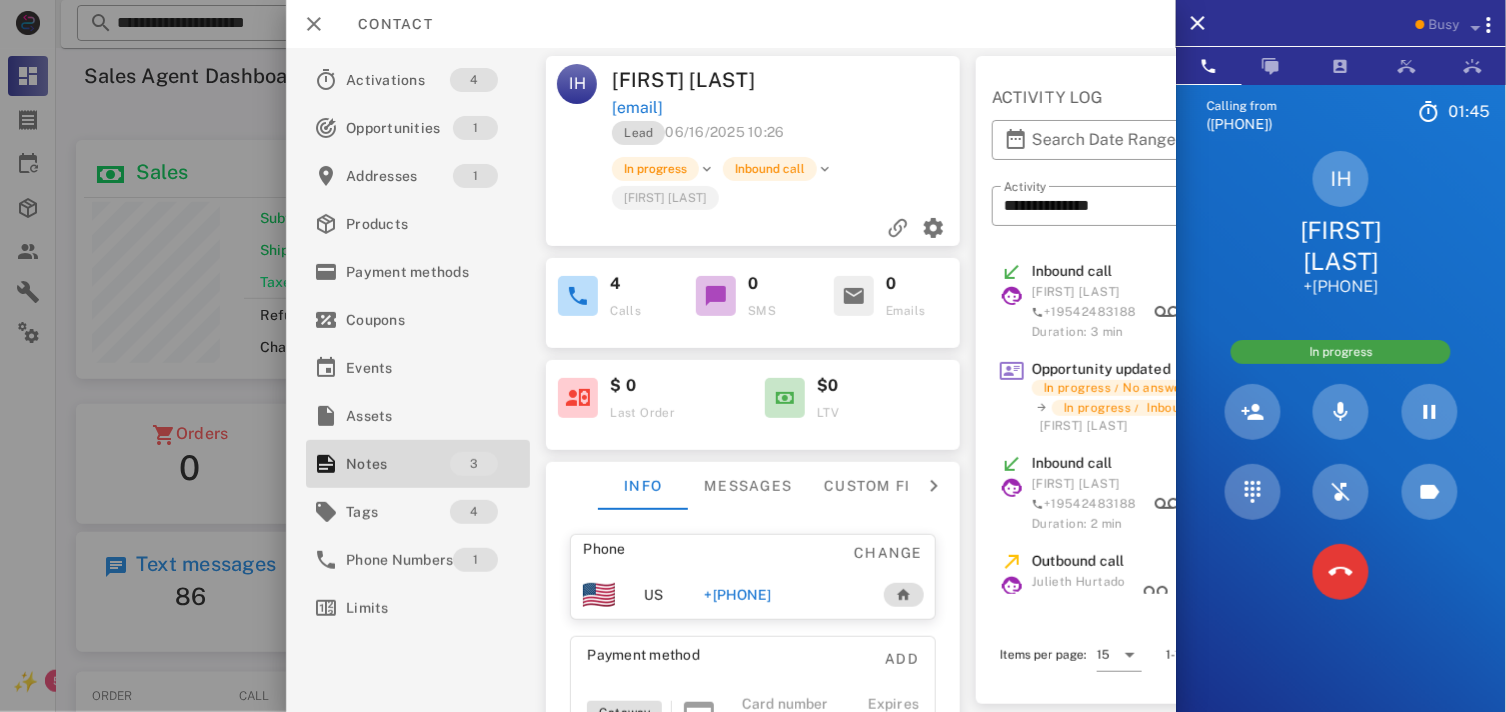 click on "[EMAIL]" at bounding box center [787, 108] 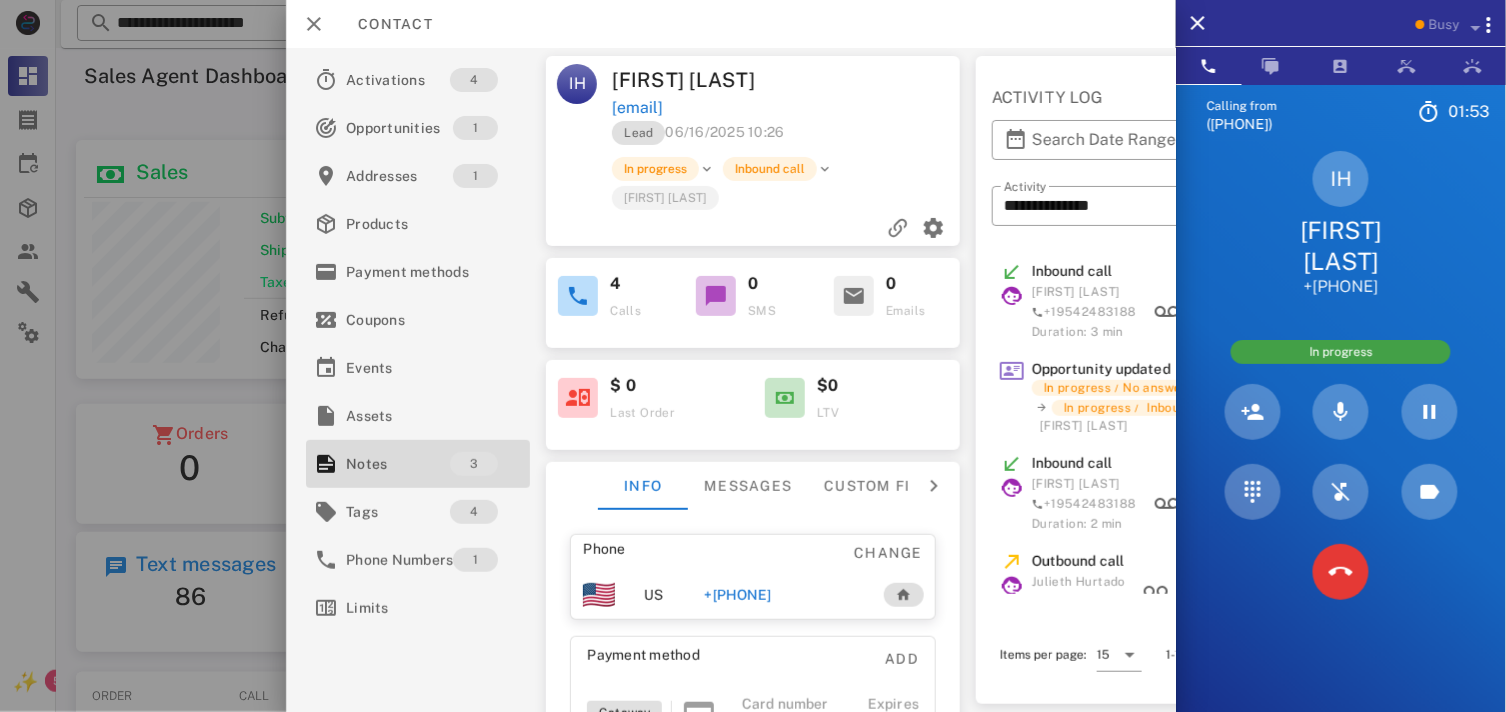 drag, startPoint x: 808, startPoint y: 100, endPoint x: 606, endPoint y: 101, distance: 202.00247 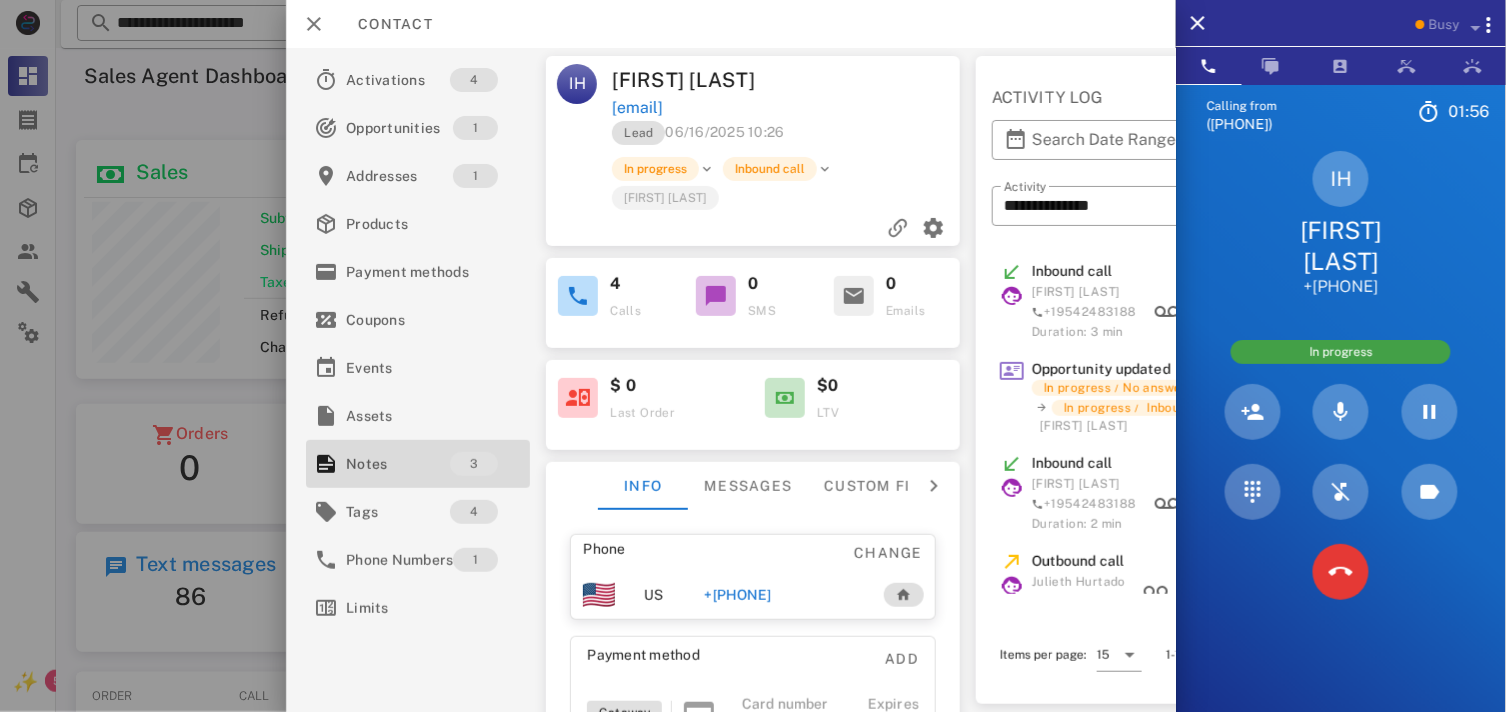 click on "Lead   06/16/2025 10:26" at bounding box center [787, 138] 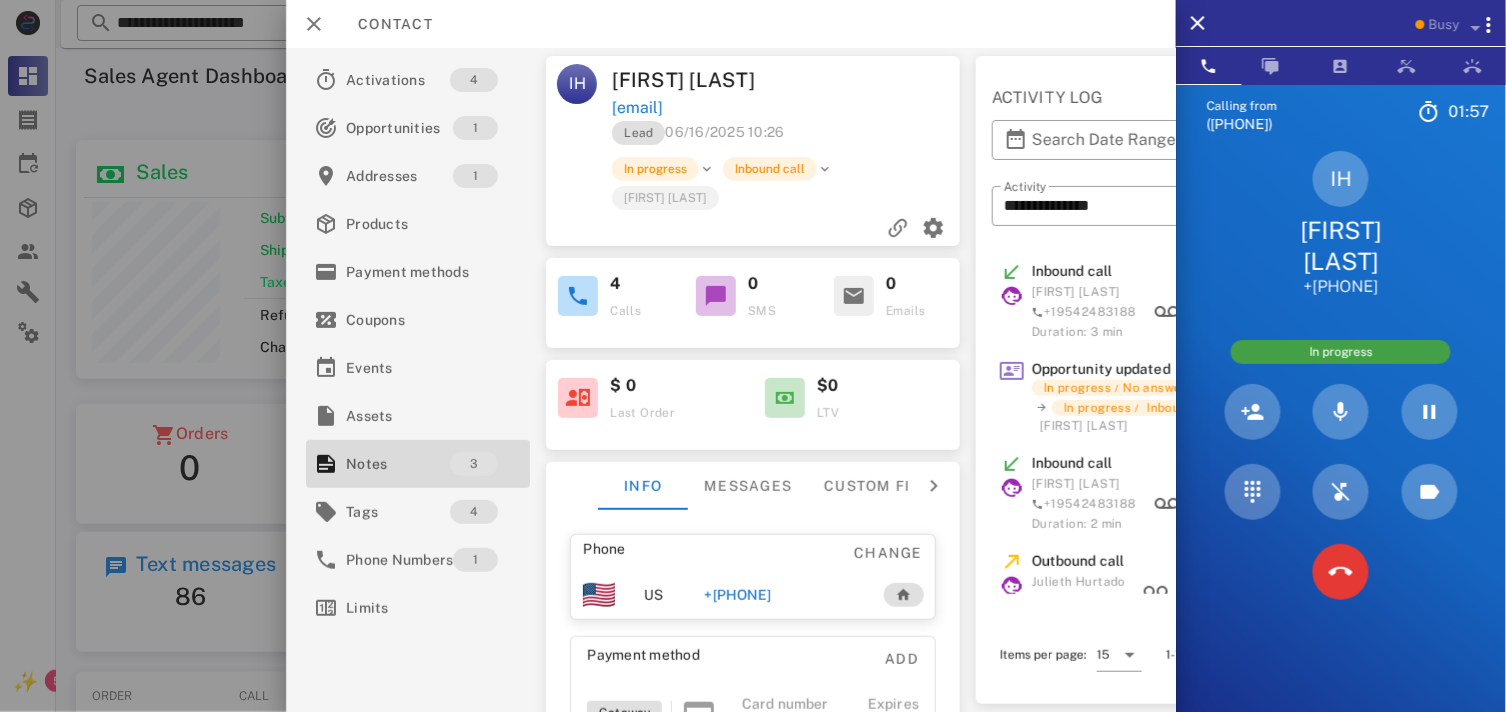 drag, startPoint x: 806, startPoint y: 111, endPoint x: 762, endPoint y: 114, distance: 44.102154 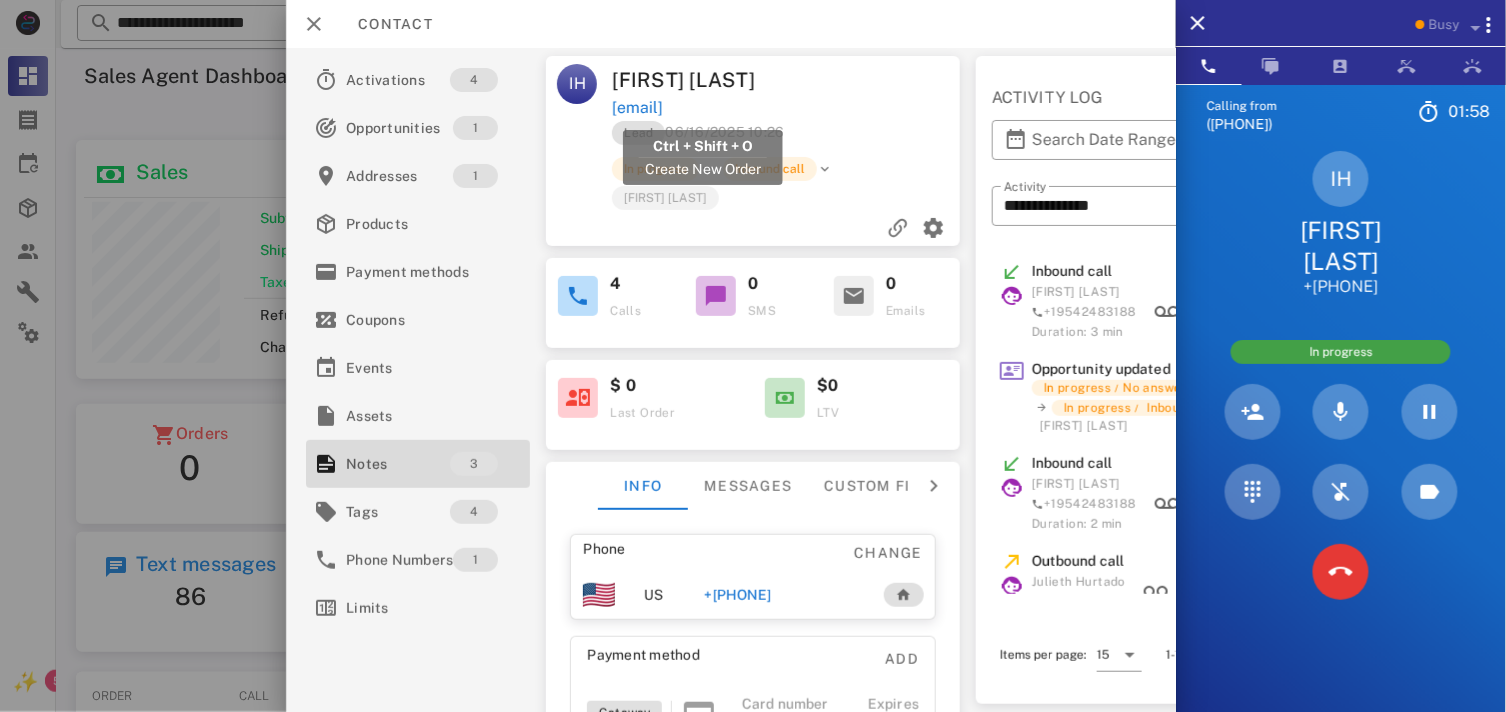 click on "[EMAIL]" at bounding box center (637, 108) 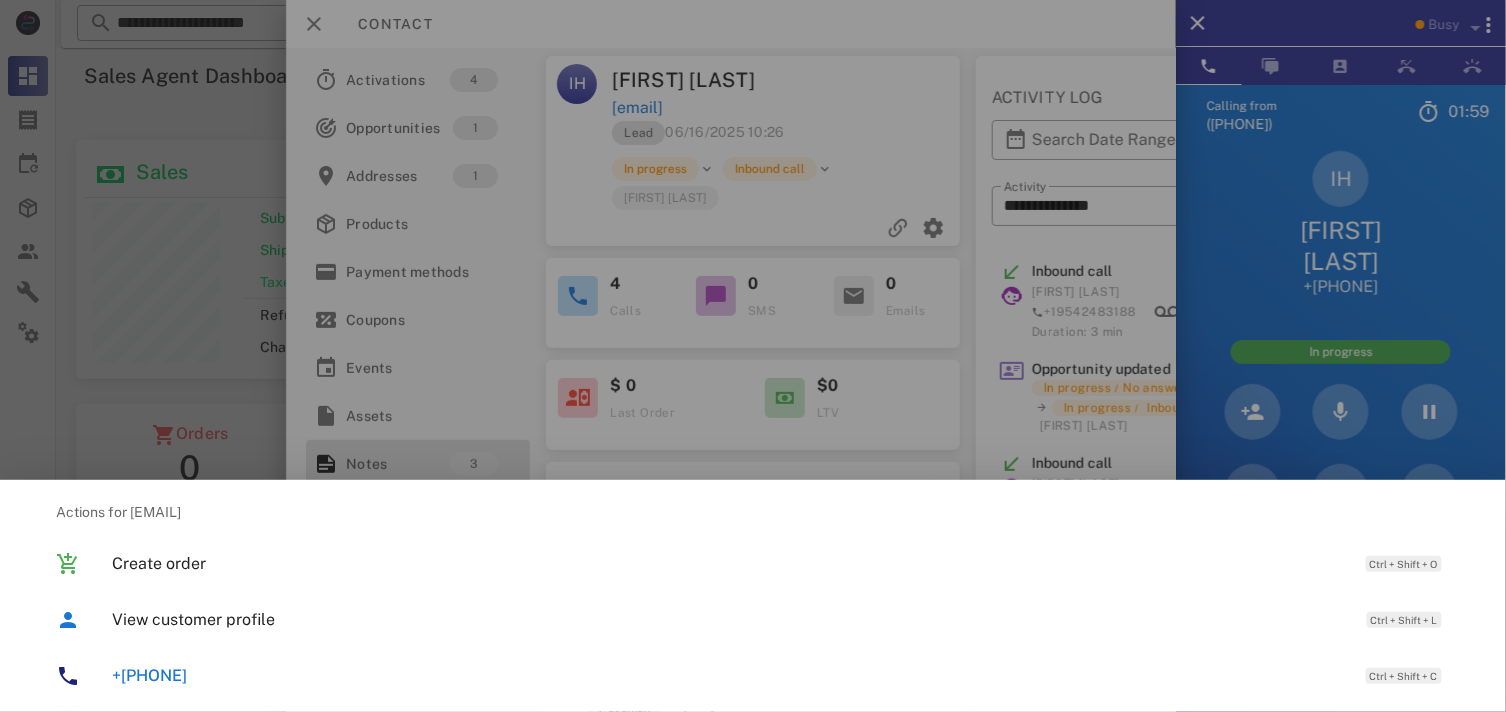 click at bounding box center [753, 356] 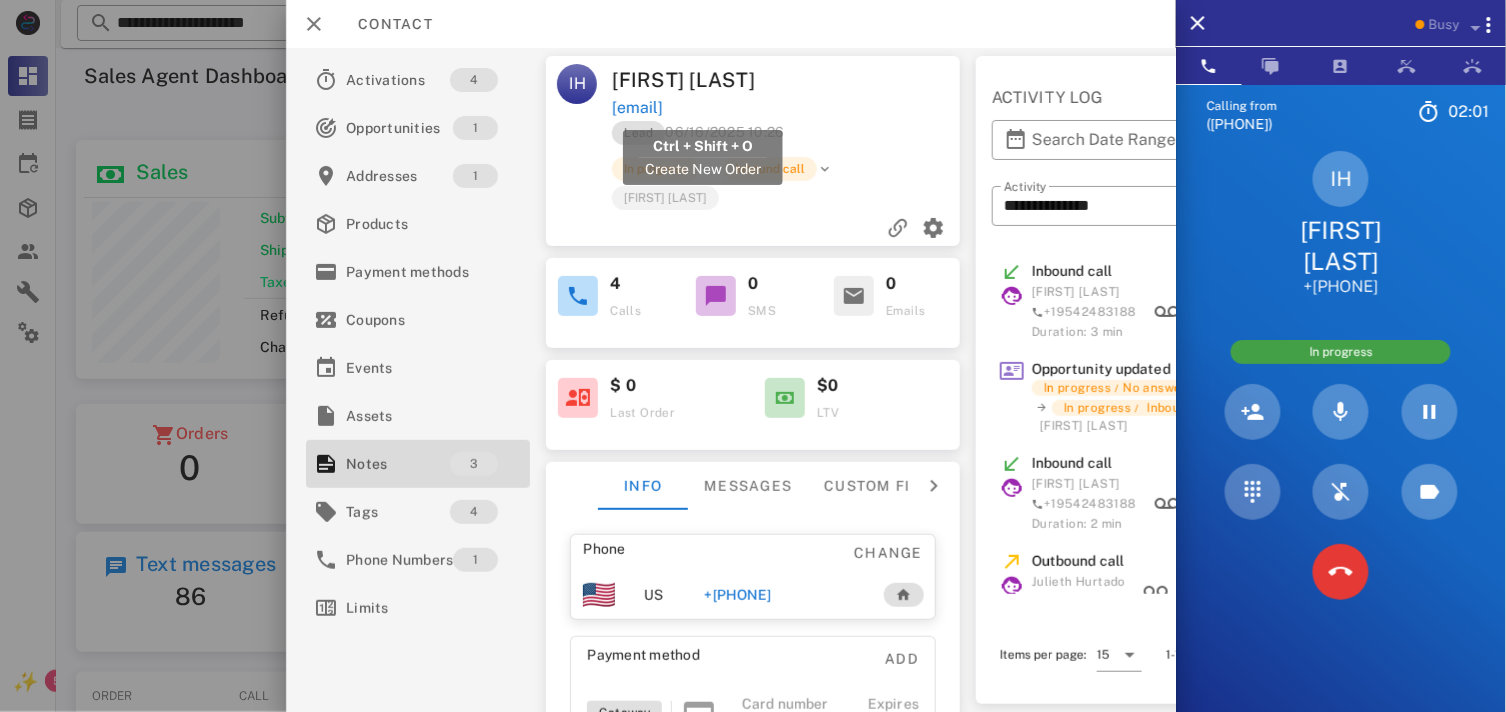 drag, startPoint x: 787, startPoint y: 110, endPoint x: 613, endPoint y: 110, distance: 174 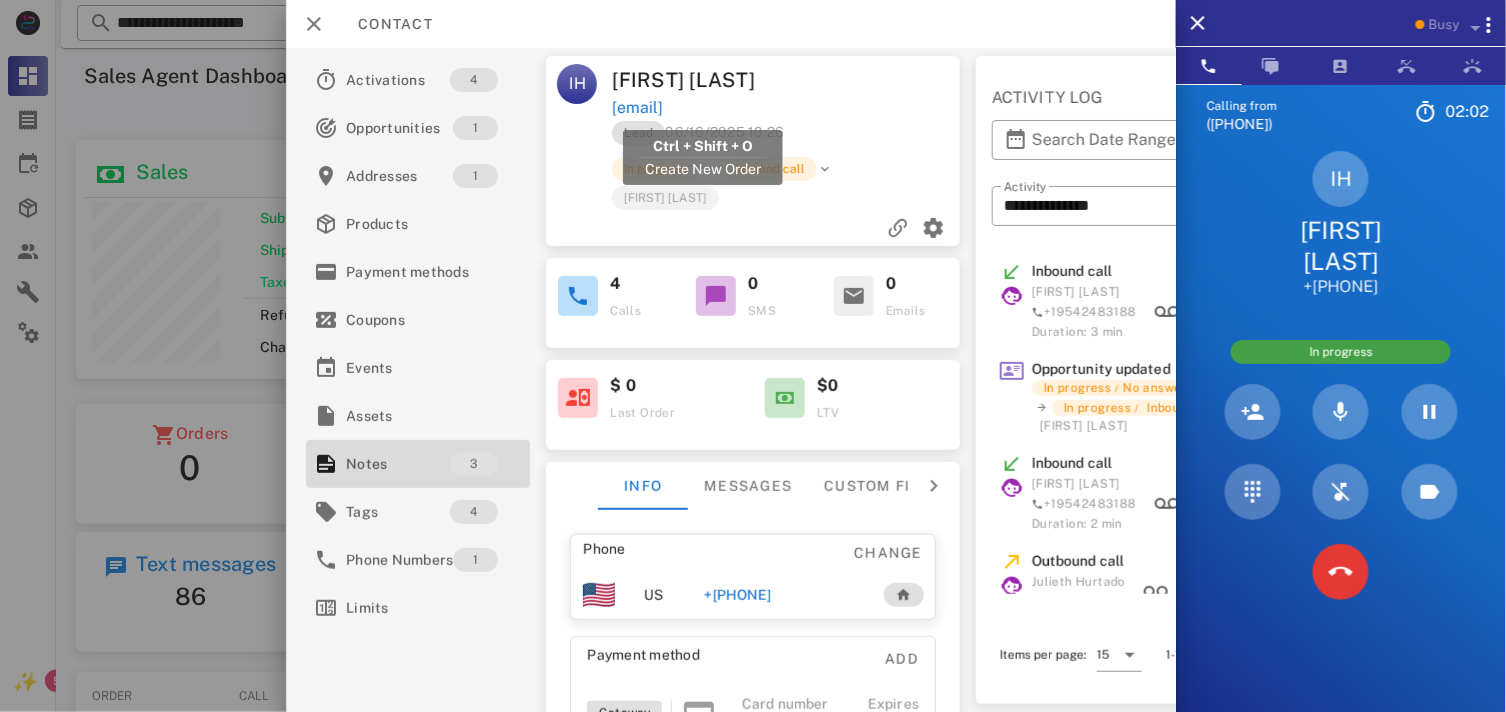 copy on "[EMAIL]" 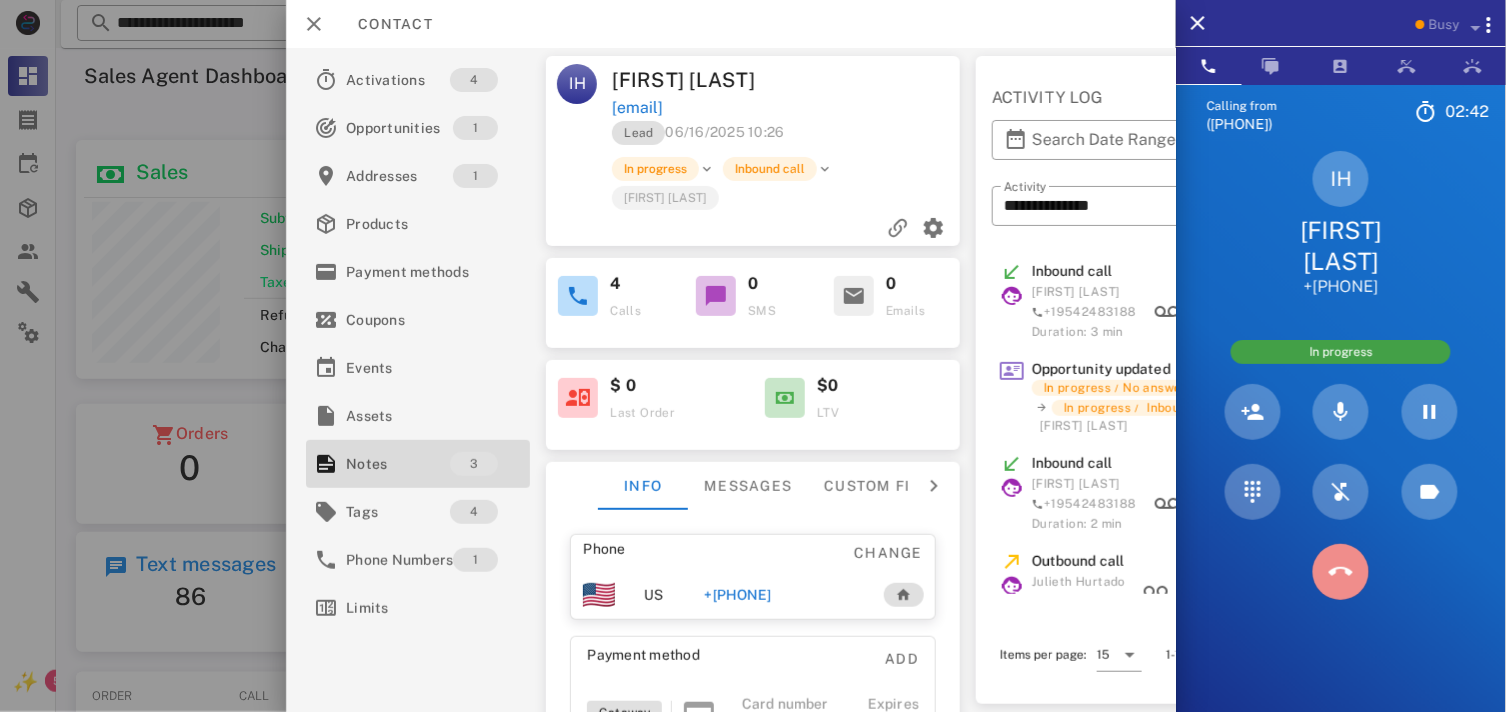 click at bounding box center [1341, 572] 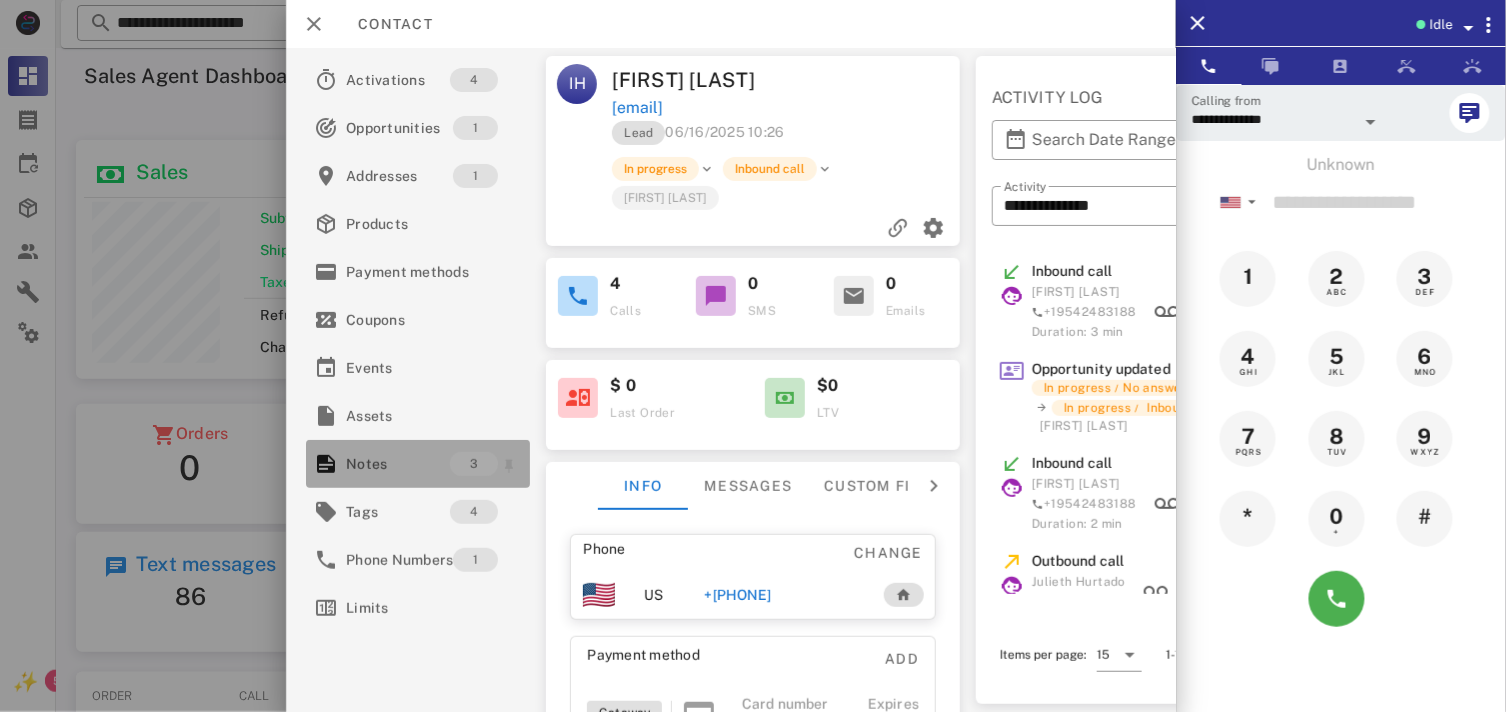 click on "3" at bounding box center (474, 464) 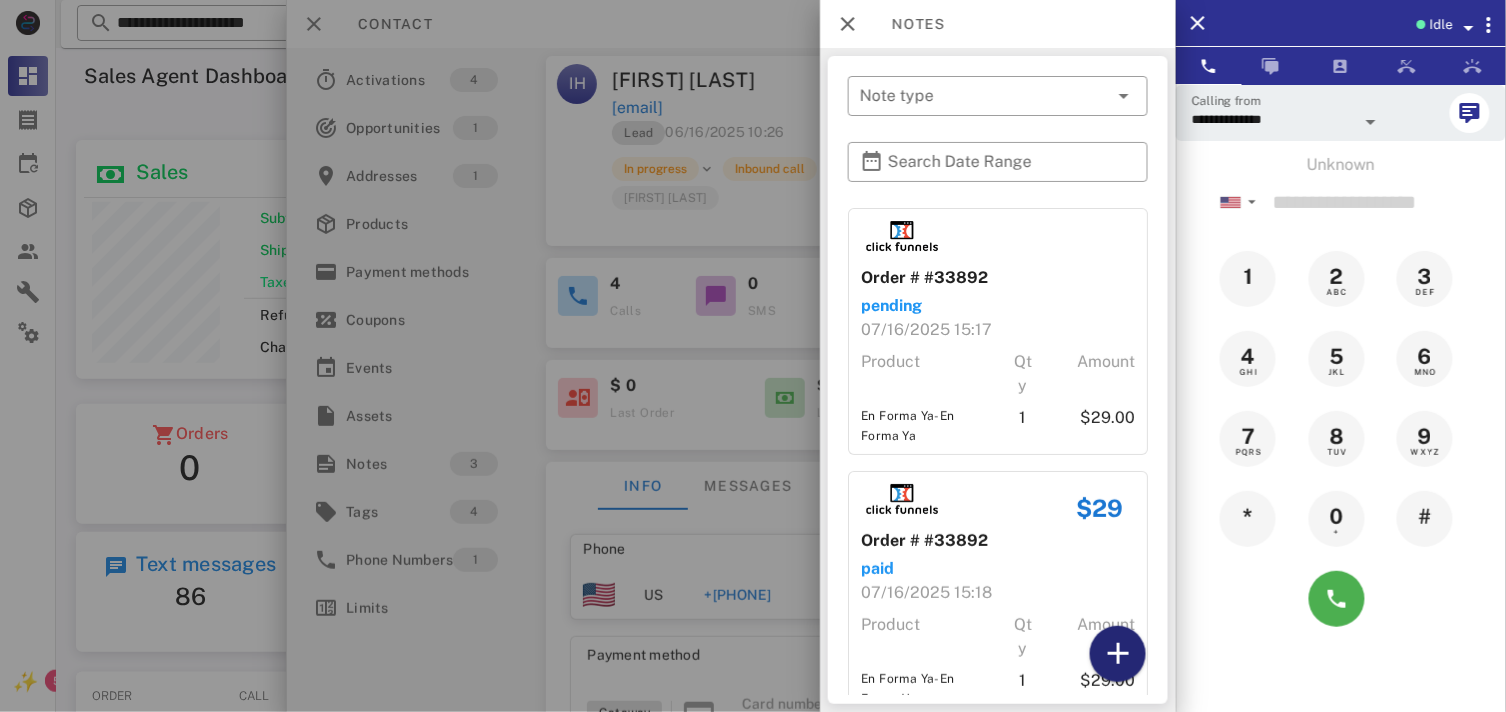 click at bounding box center (1118, 654) 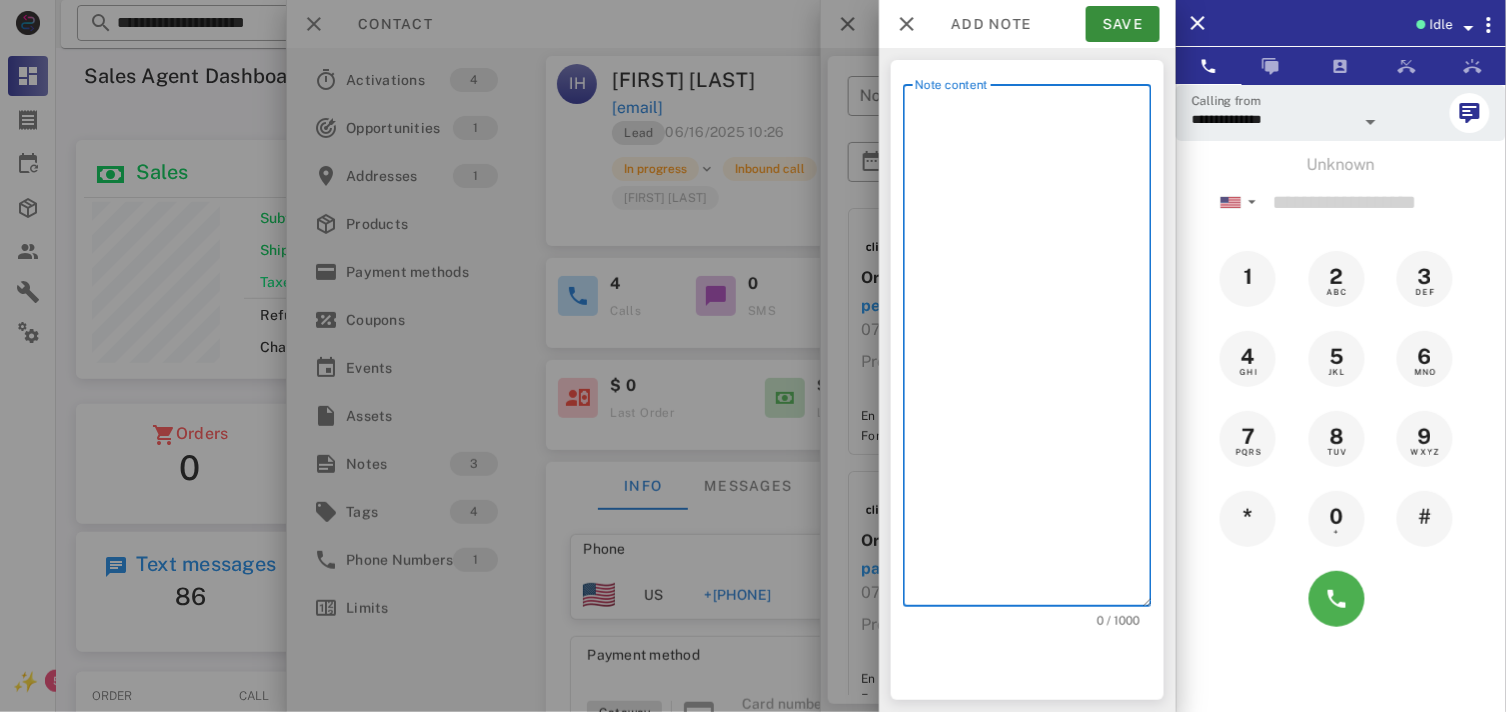 click on "Note content" at bounding box center [1033, 350] 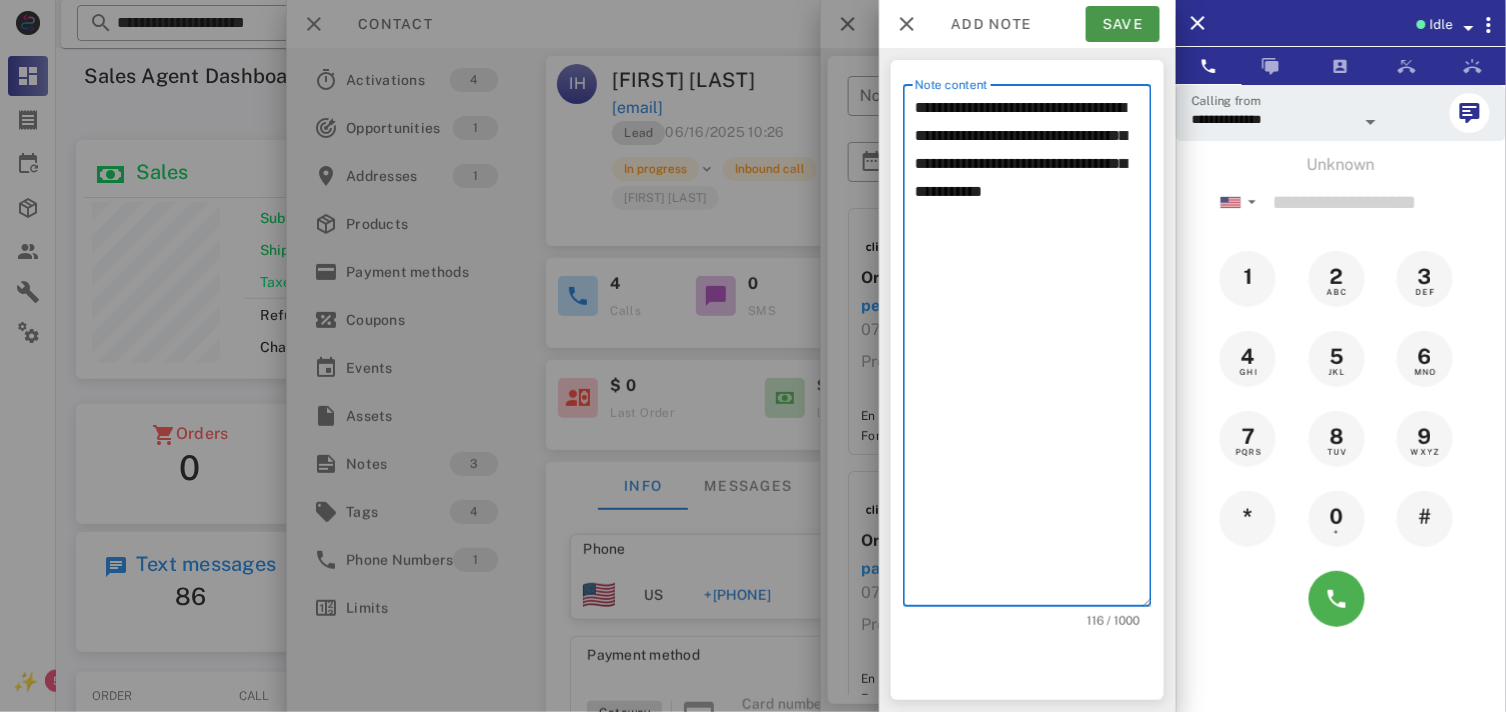 type on "**********" 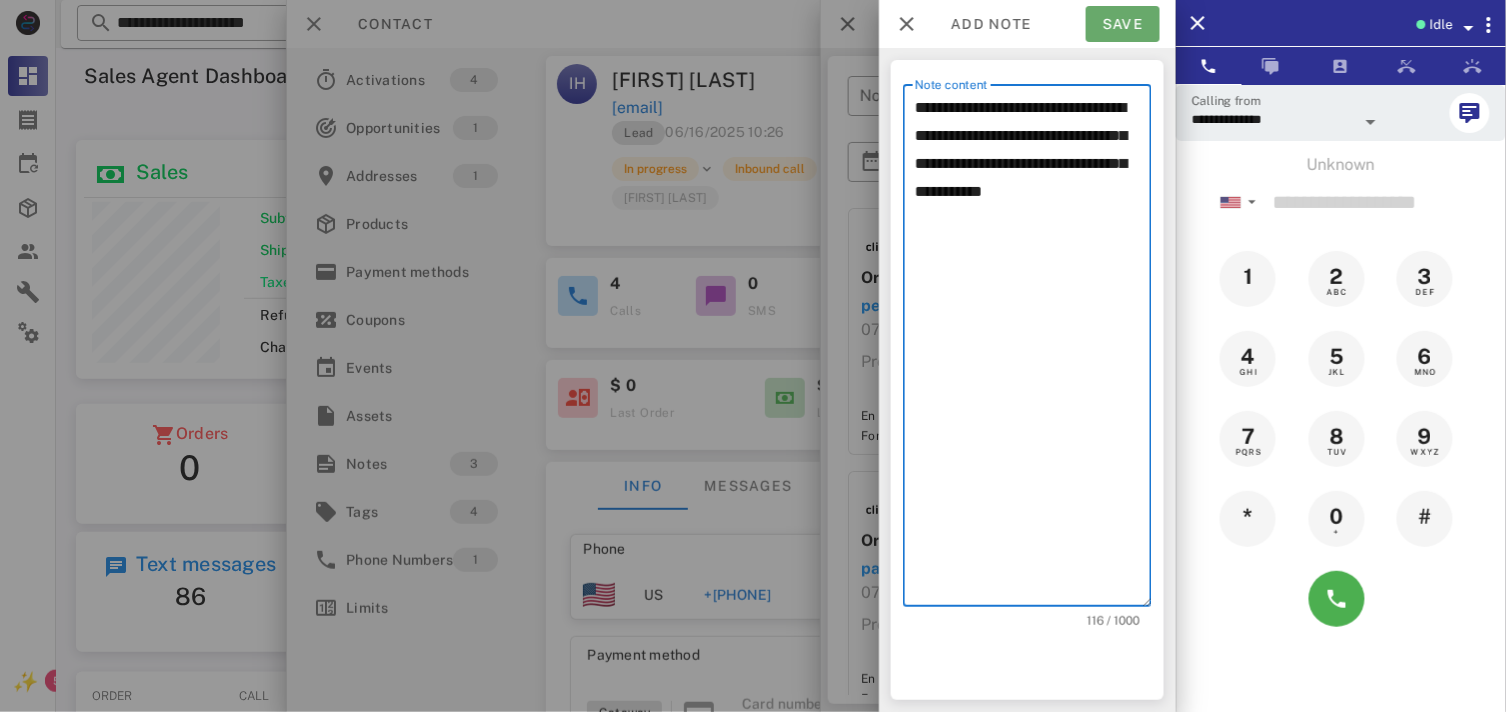click on "Save" at bounding box center [1123, 24] 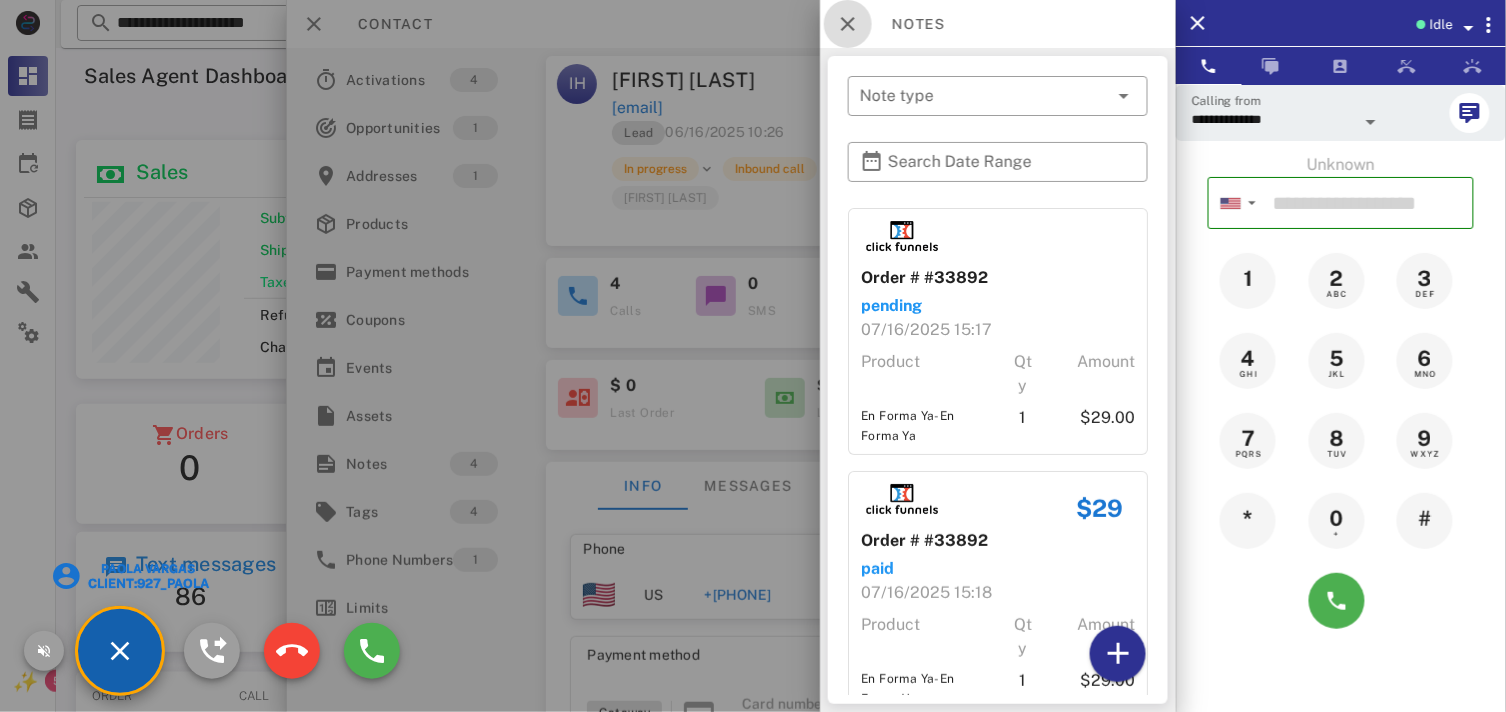 click at bounding box center [848, 24] 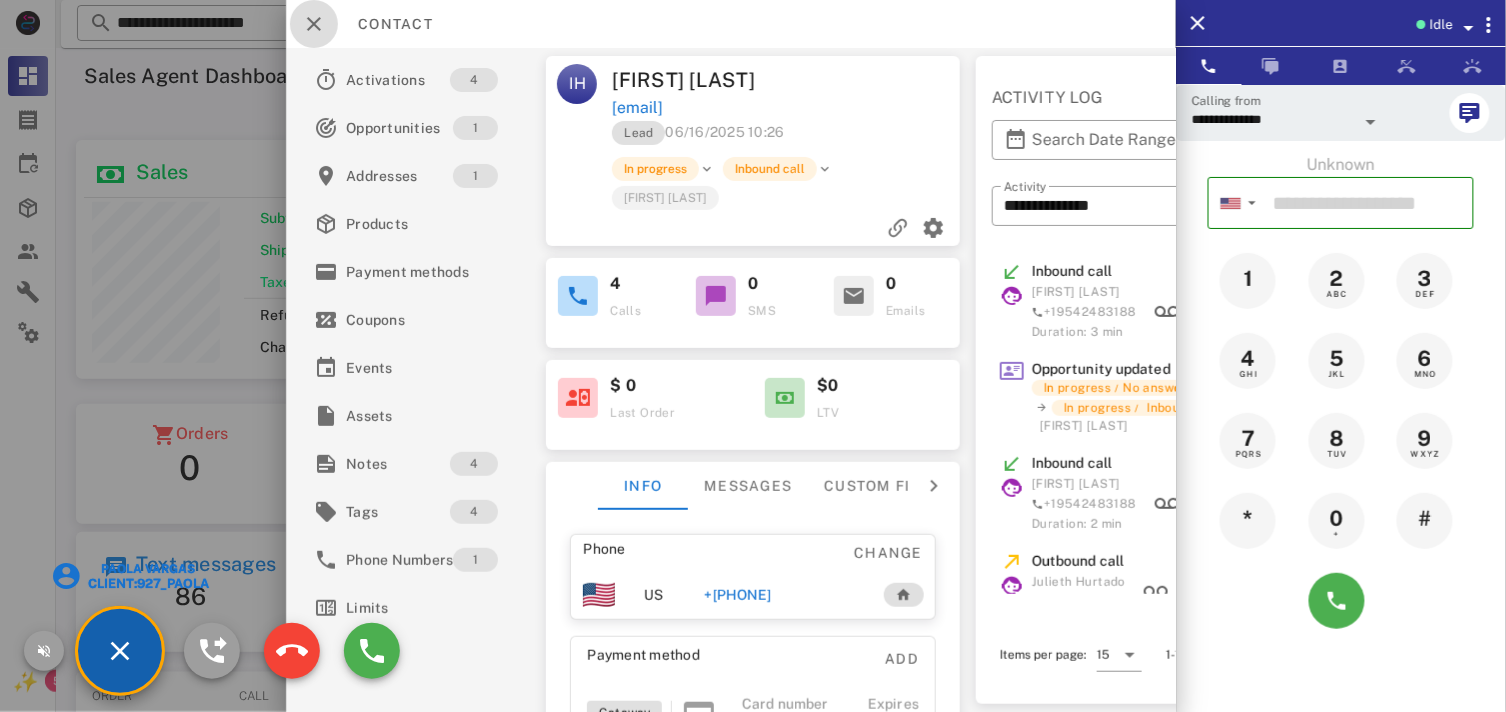 click at bounding box center (314, 24) 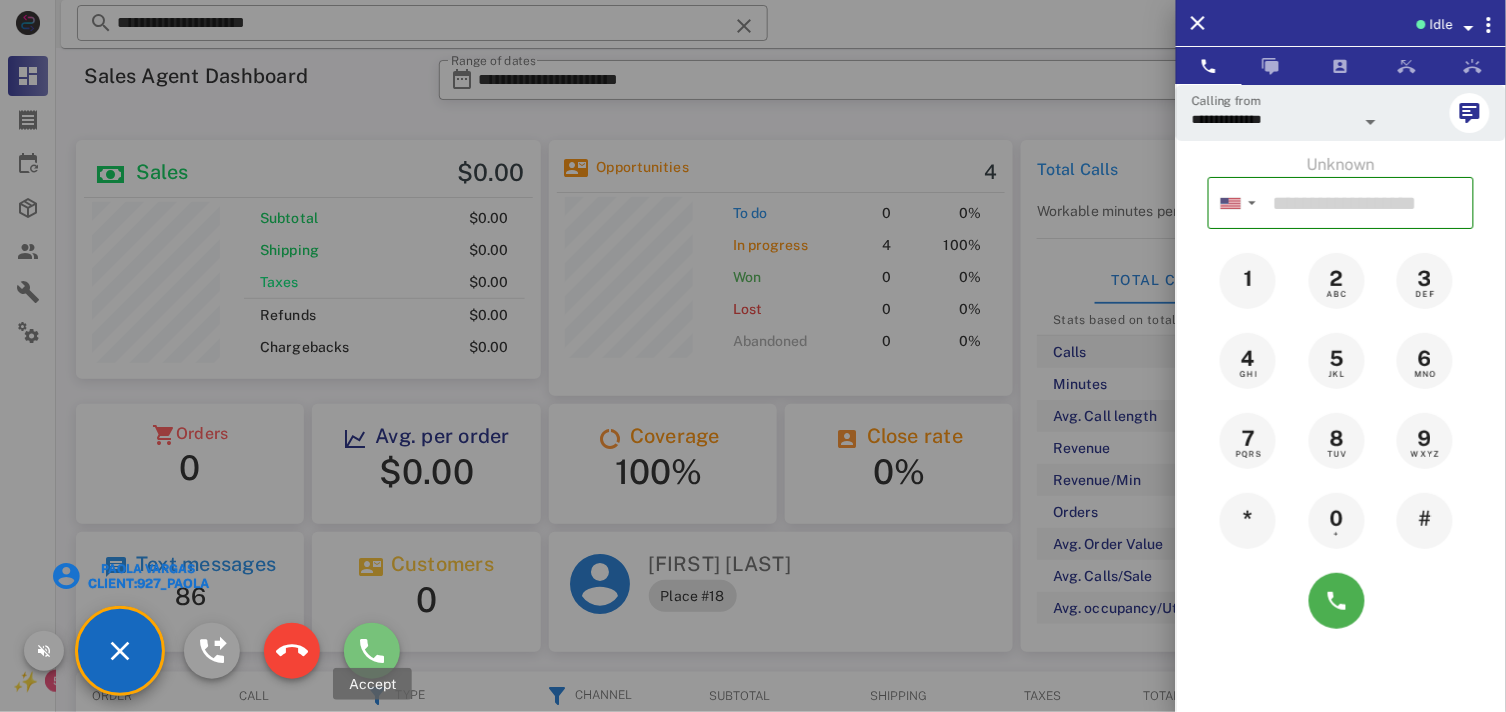 click at bounding box center [372, 651] 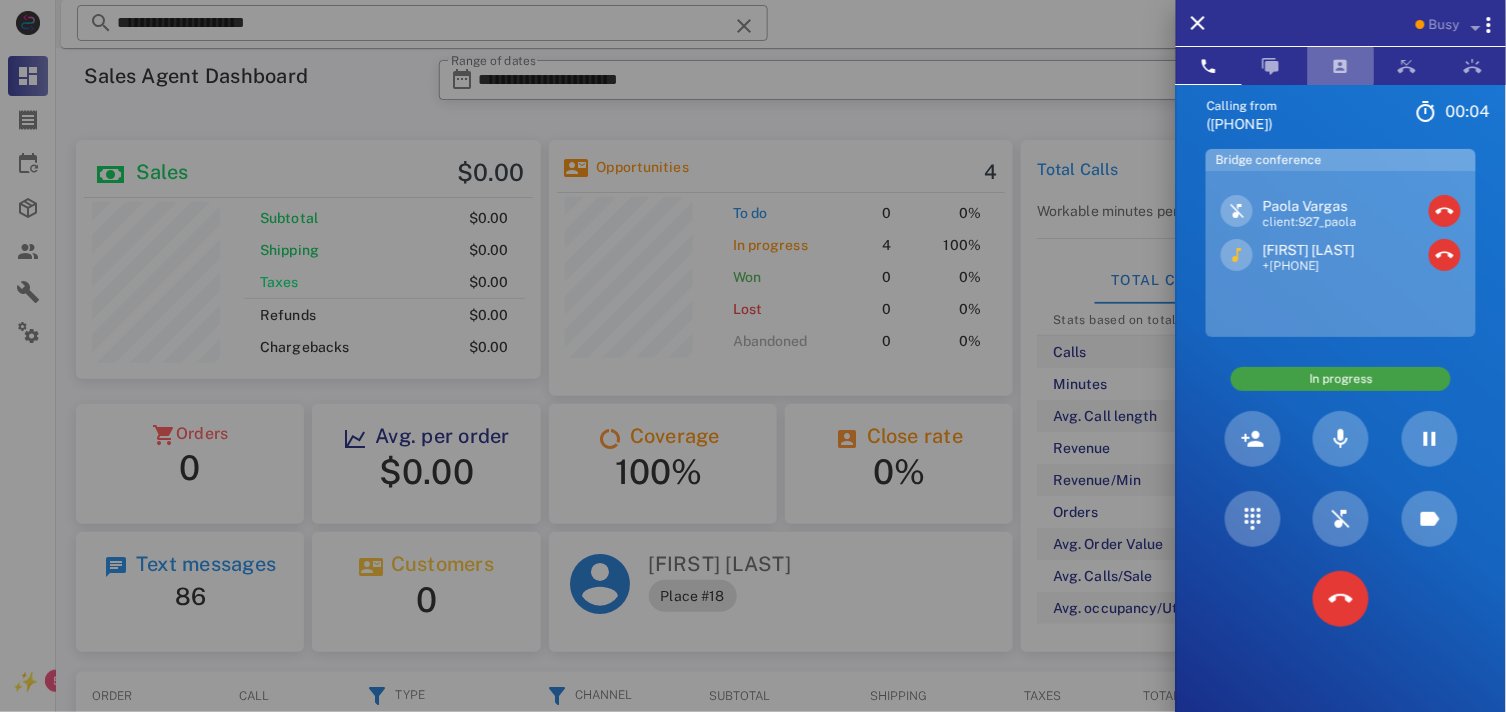 click at bounding box center [1341, 66] 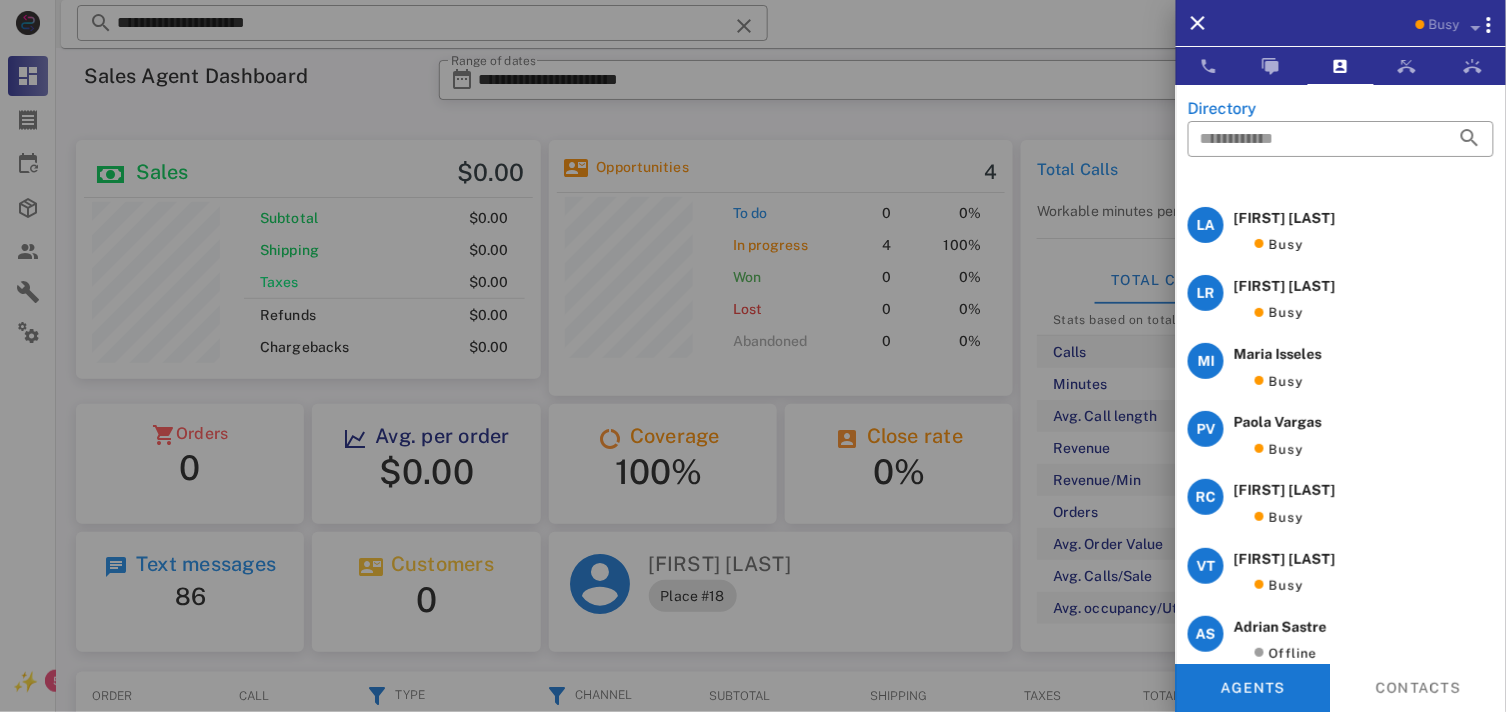 scroll, scrollTop: 0, scrollLeft: 0, axis: both 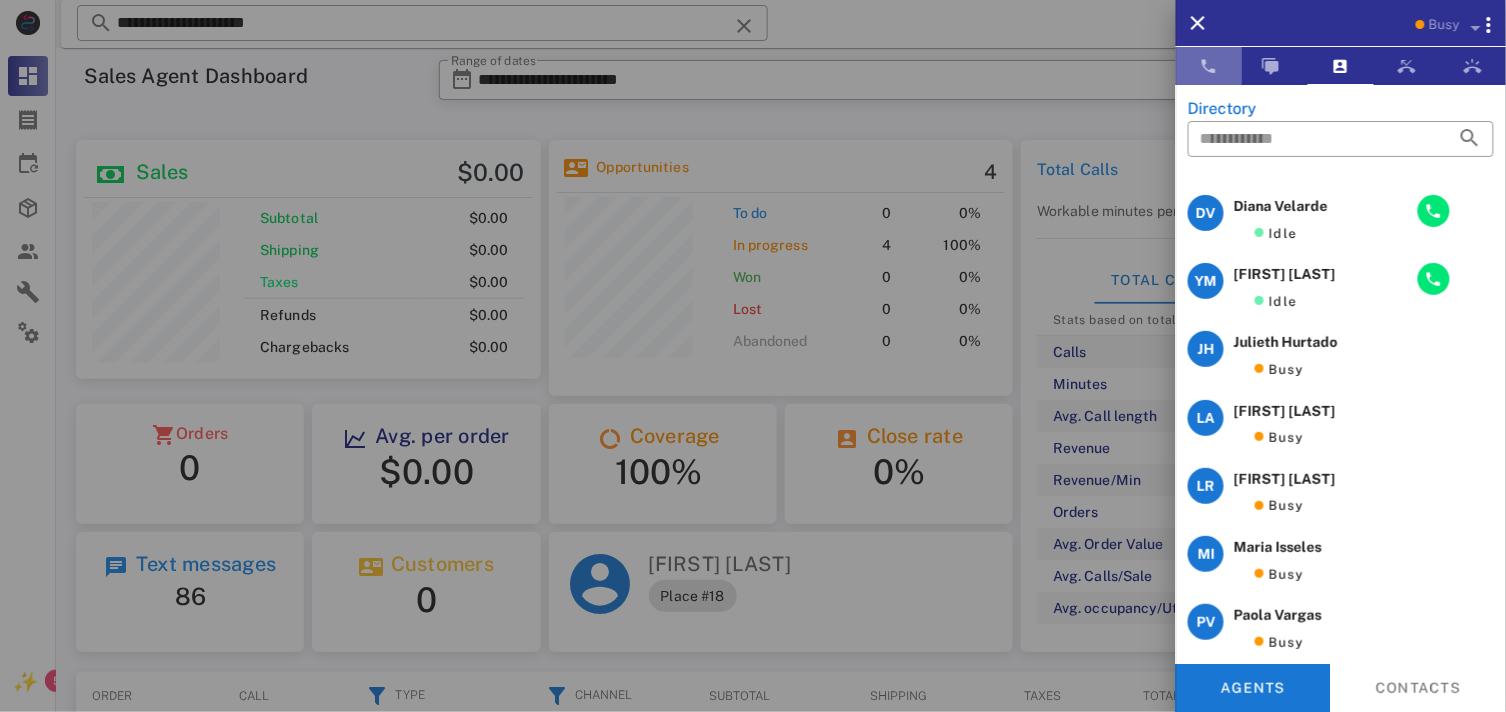 click at bounding box center [1209, 66] 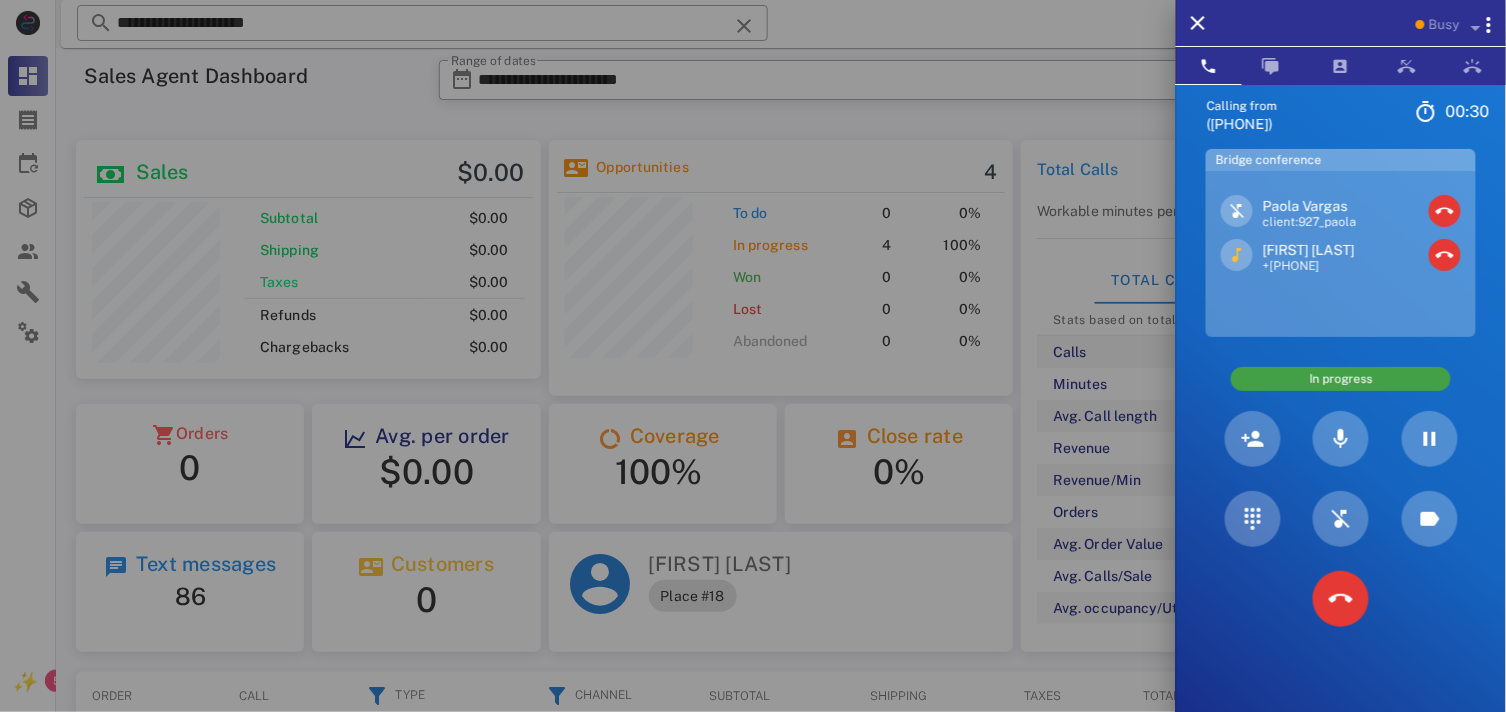 click on "[FIRST] [LAST]" at bounding box center (1309, 250) 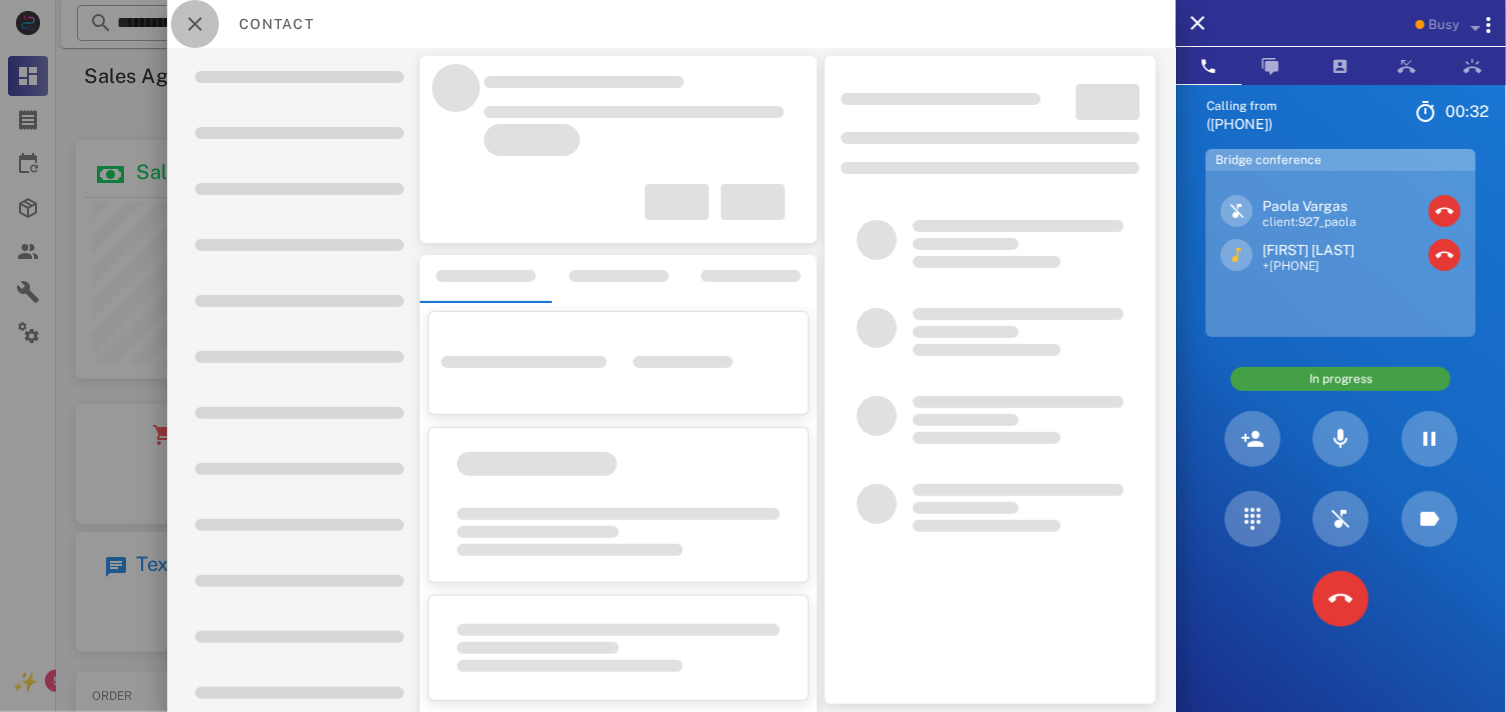 click at bounding box center (195, 24) 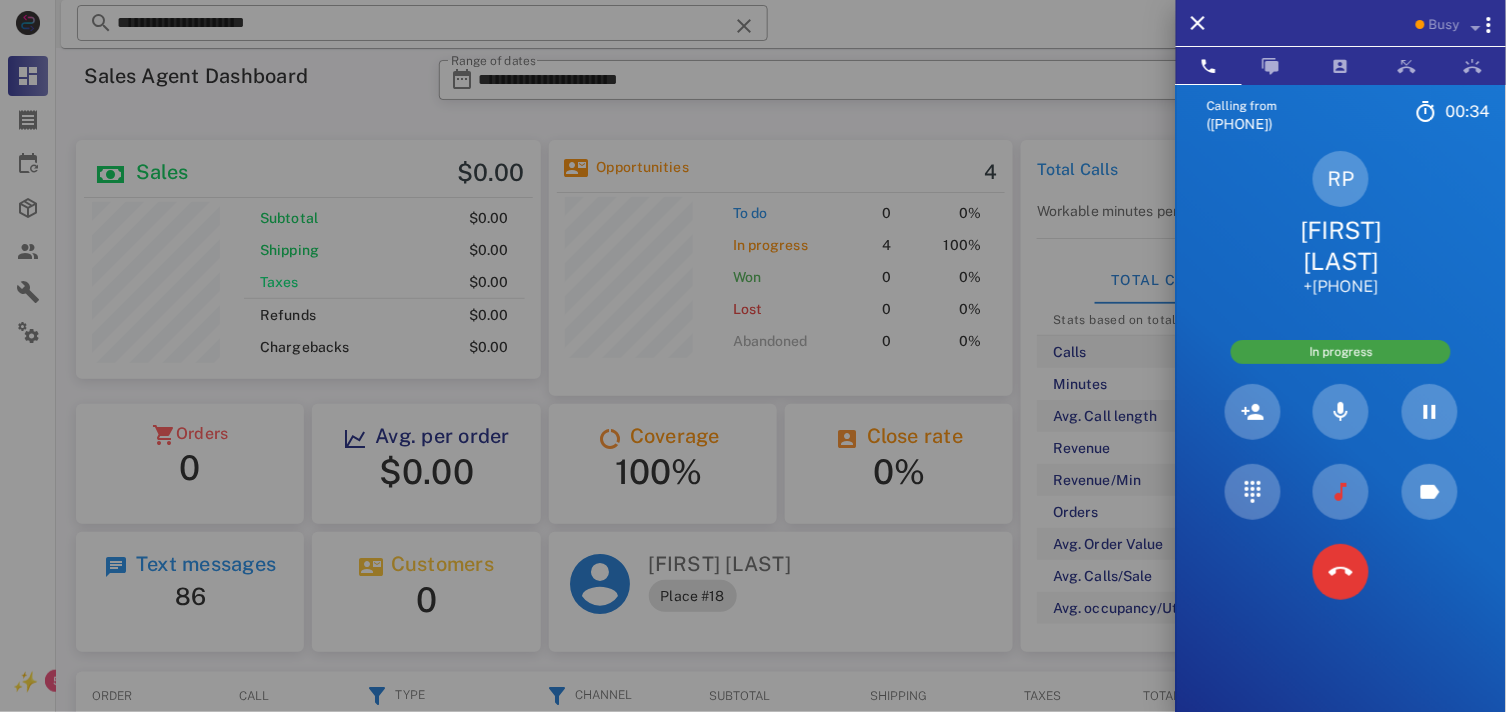 click on "+[PHONE]" at bounding box center [1341, 287] 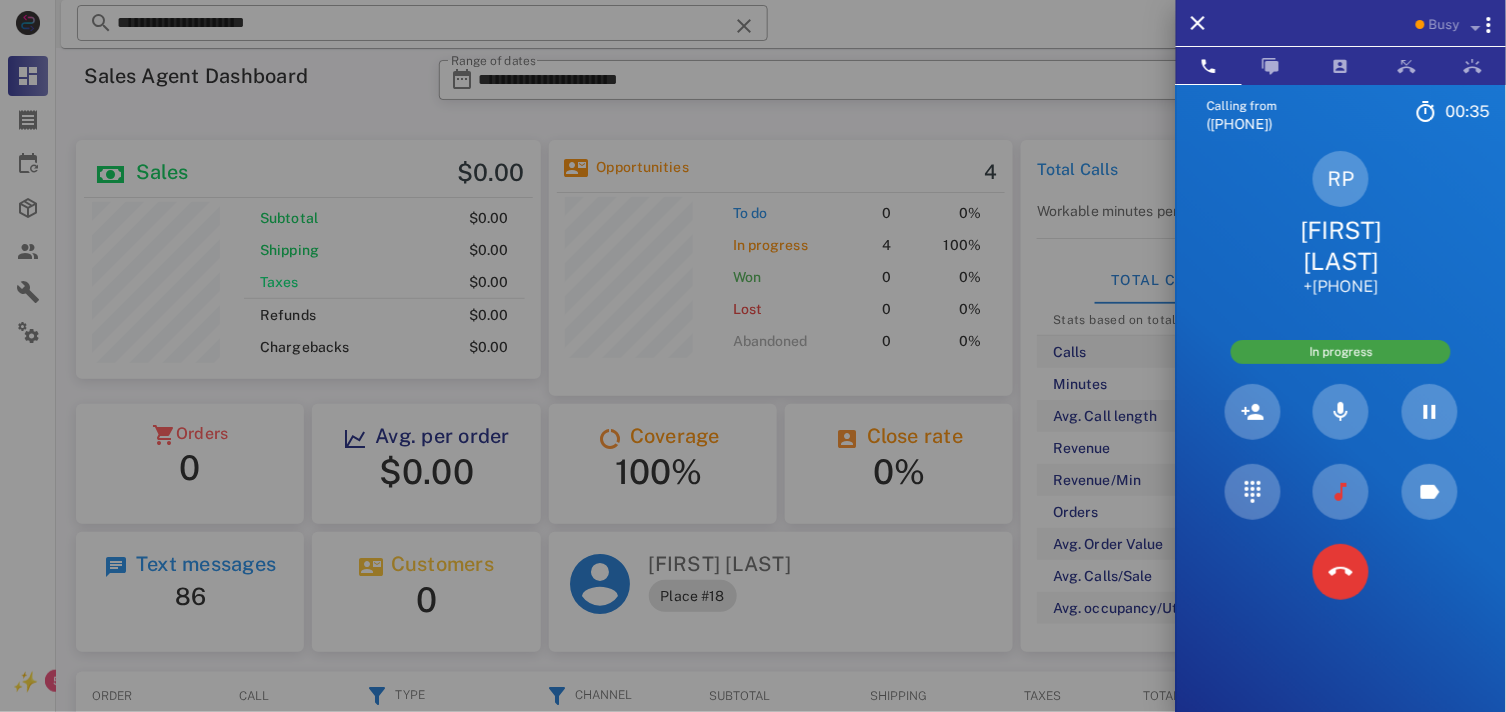 click on "[FIRST] [LAST]" at bounding box center (1341, 246) 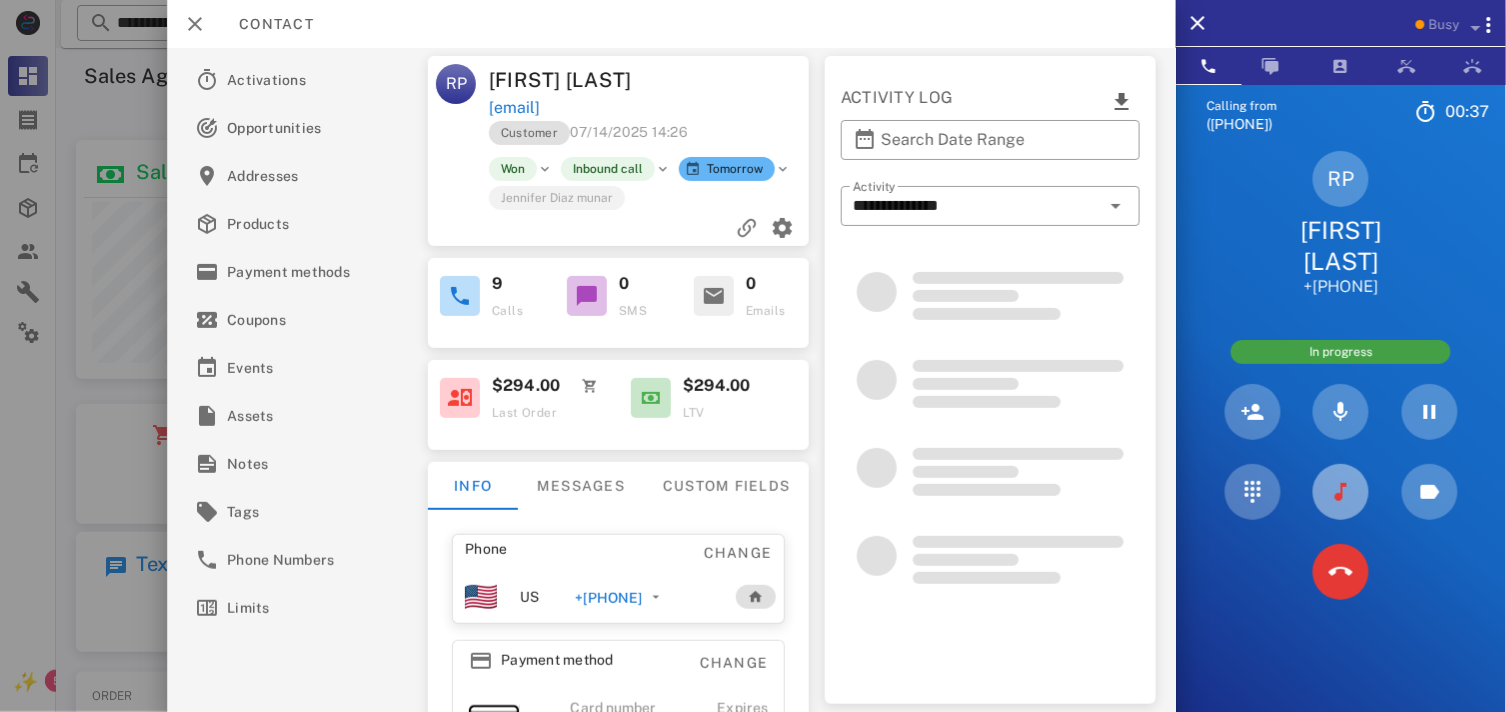 click at bounding box center [1341, 492] 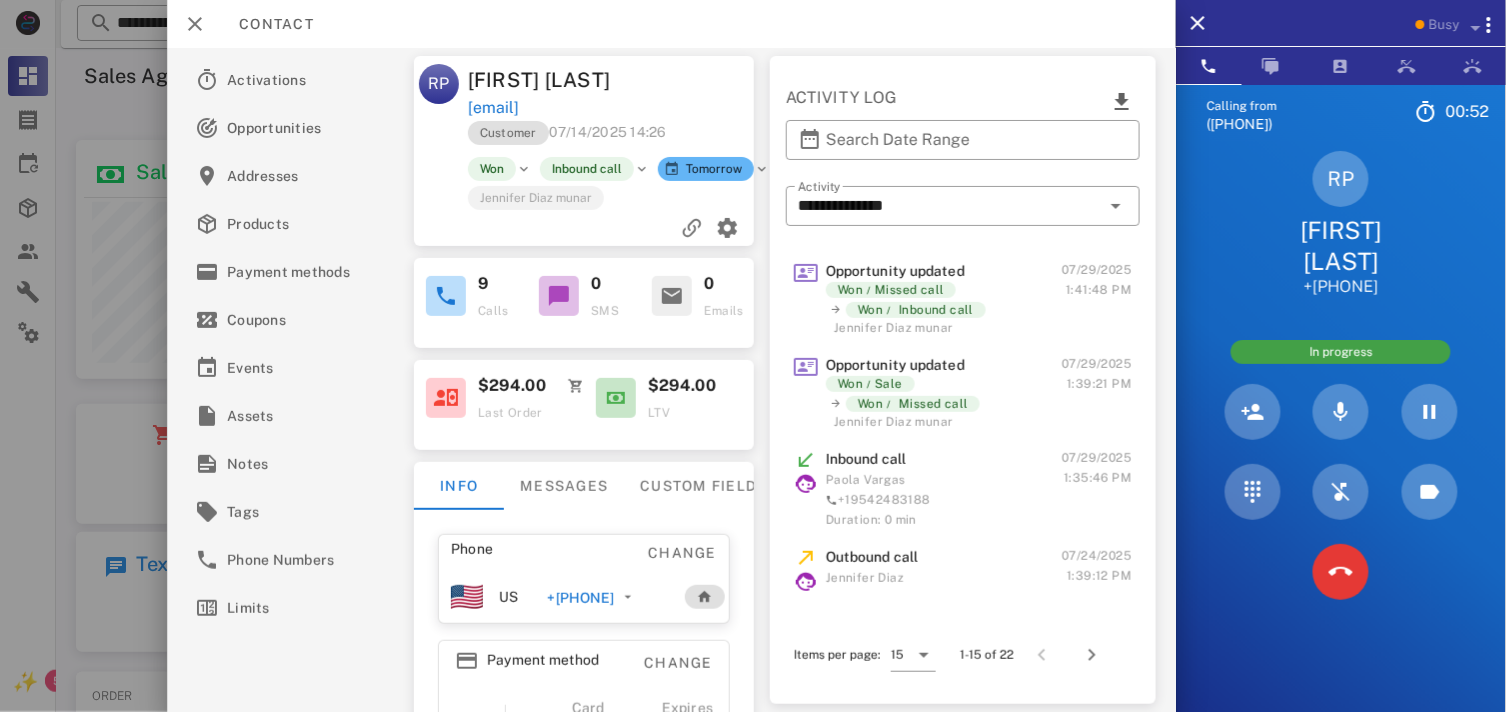 drag, startPoint x: 683, startPoint y: 107, endPoint x: 462, endPoint y: 111, distance: 221.0362 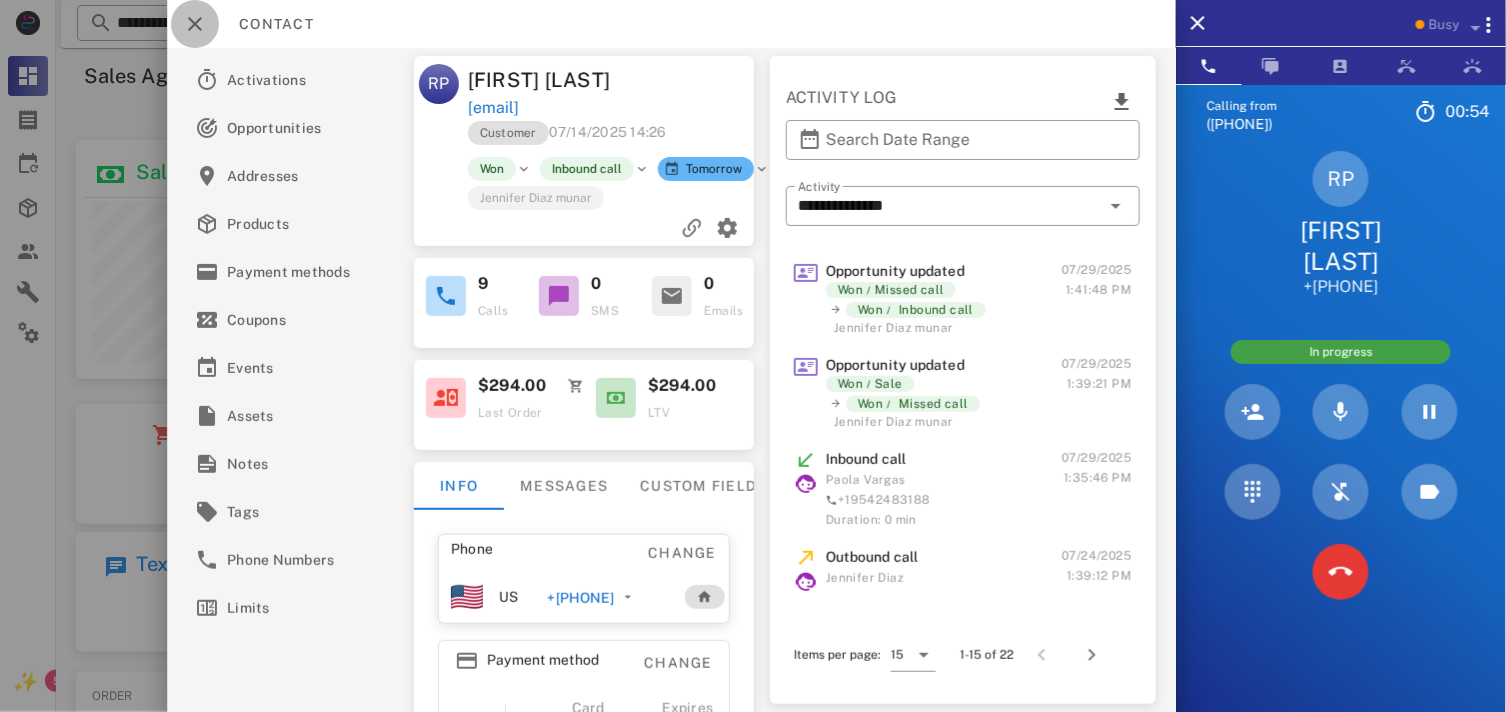 click at bounding box center [195, 24] 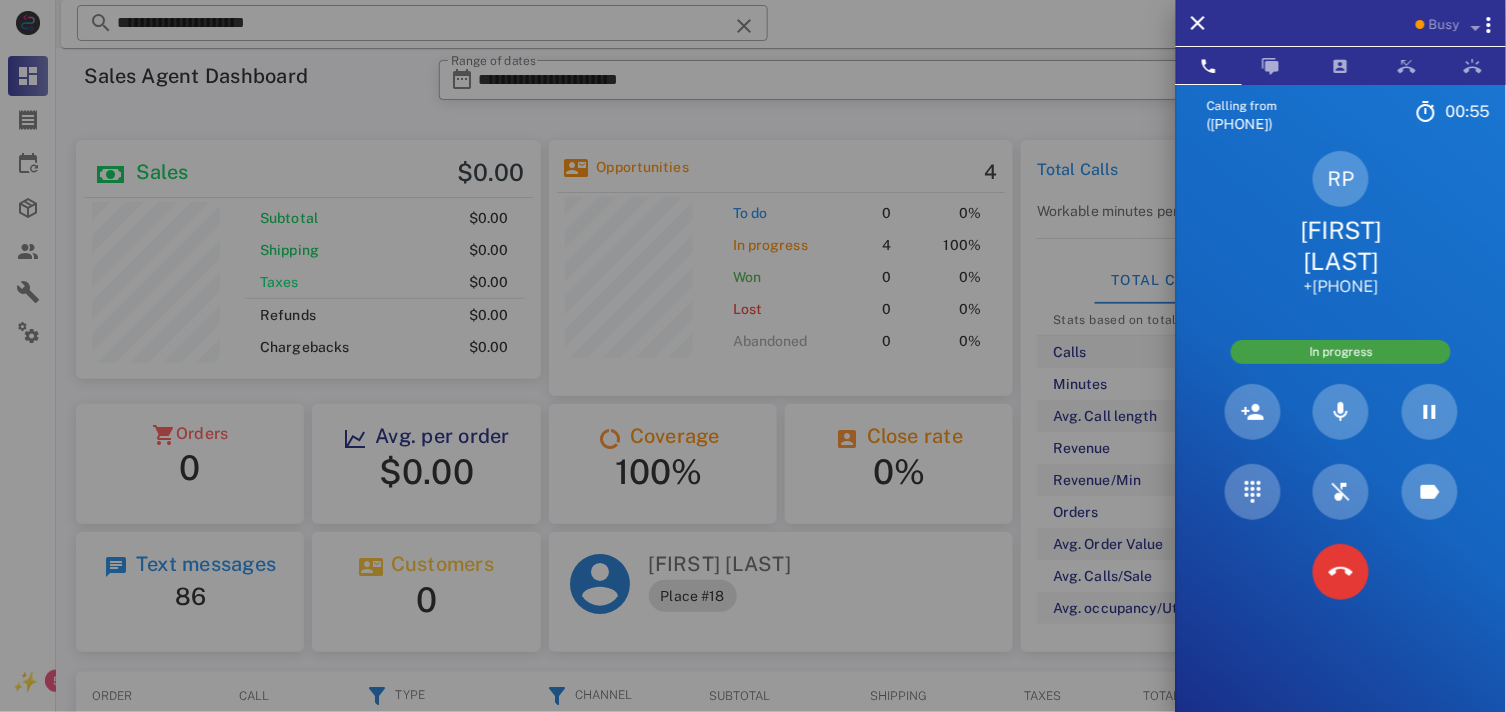 click at bounding box center (753, 356) 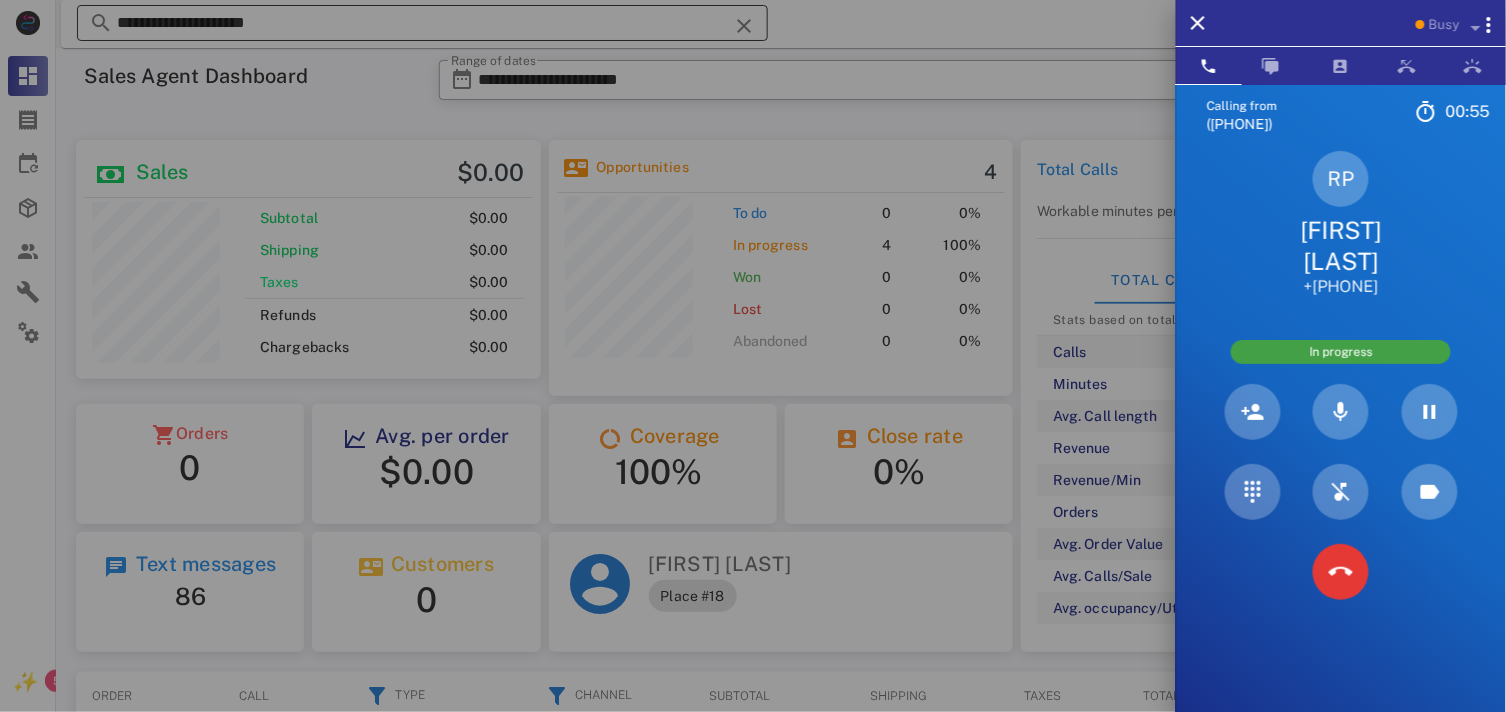 click at bounding box center (744, 26) 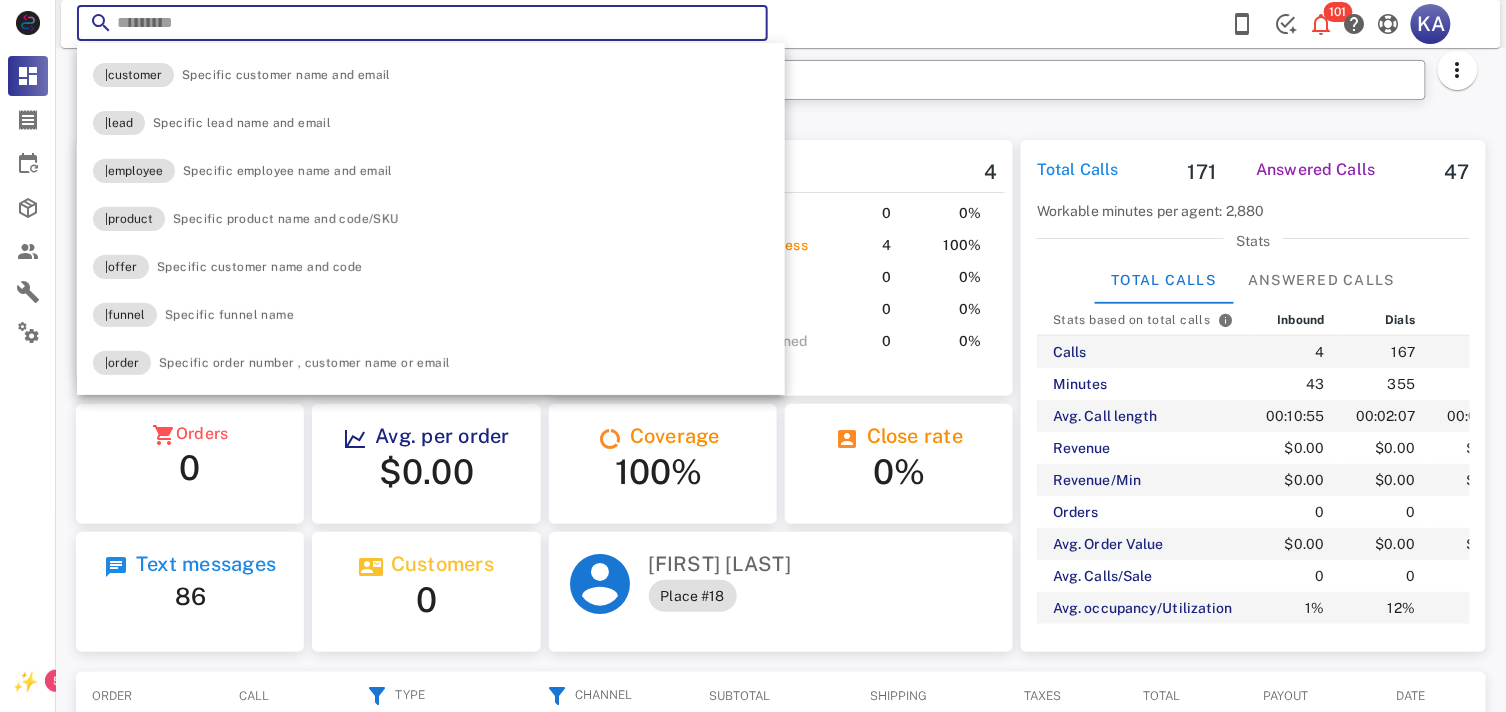 paste on "**********" 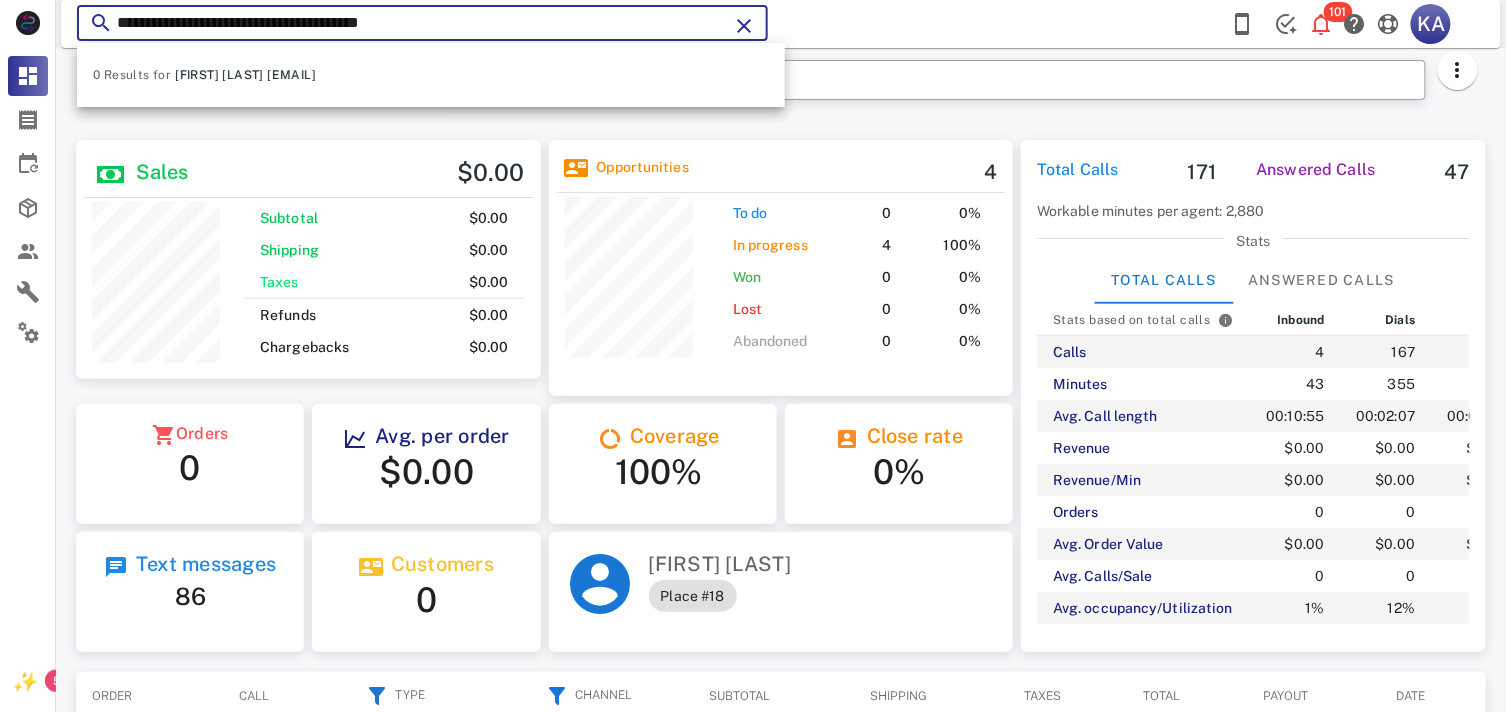 click on "**********" at bounding box center [422, 23] 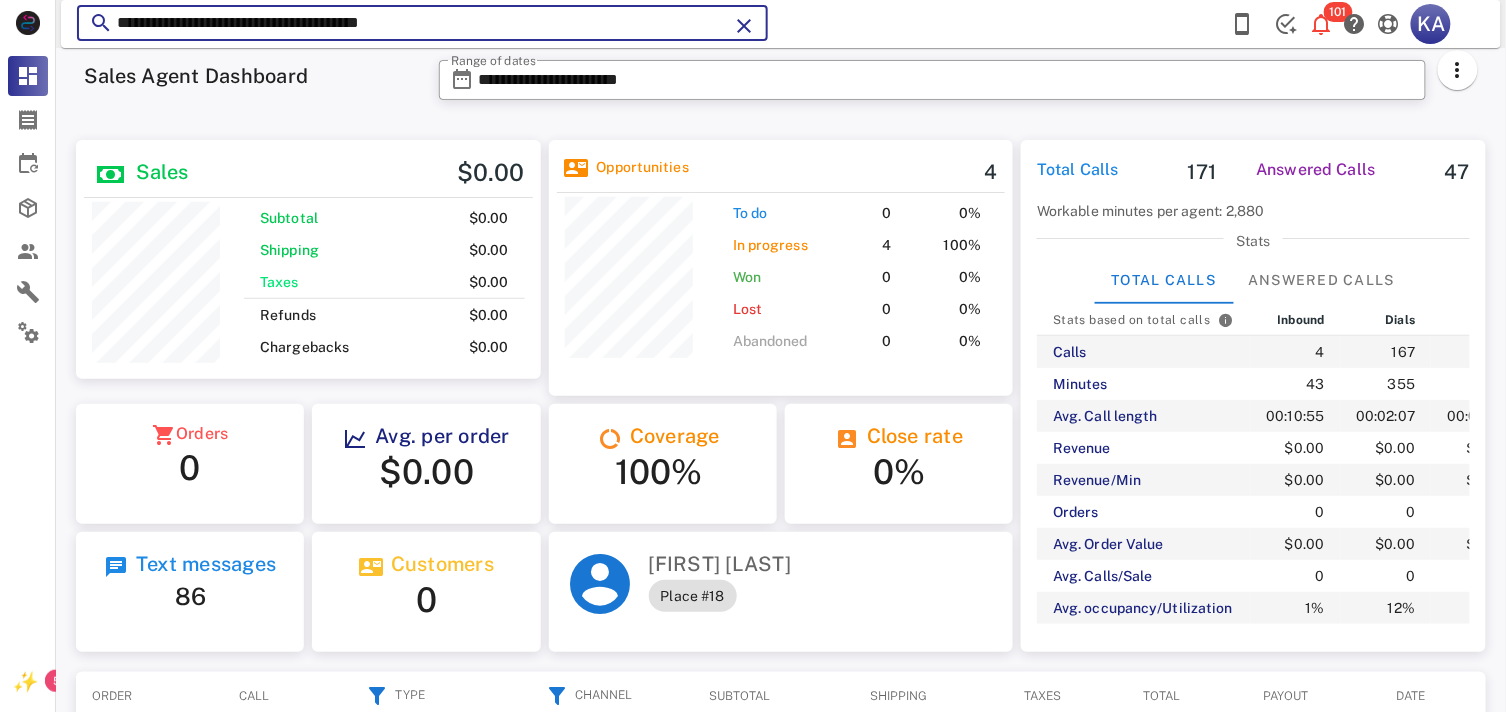 click on "**********" at bounding box center [422, 23] 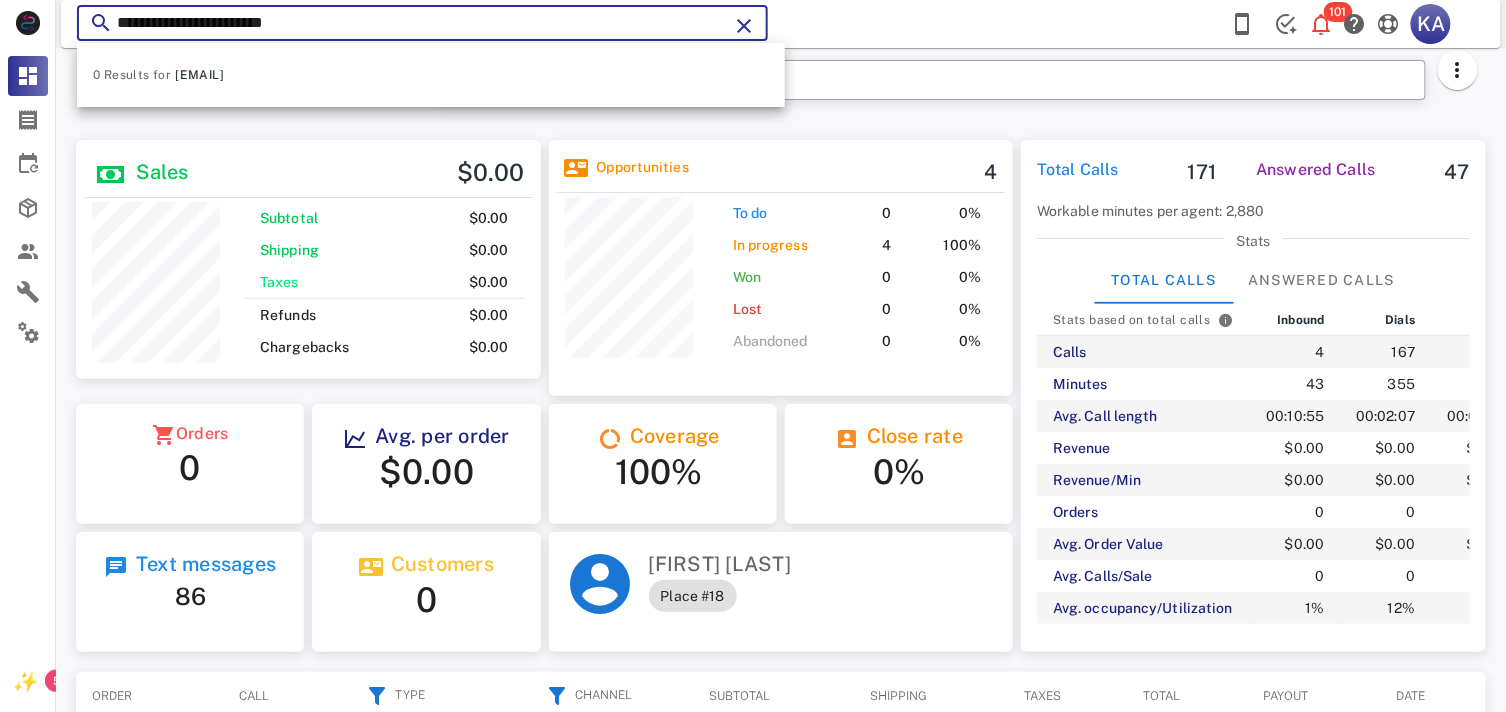 type on "**********" 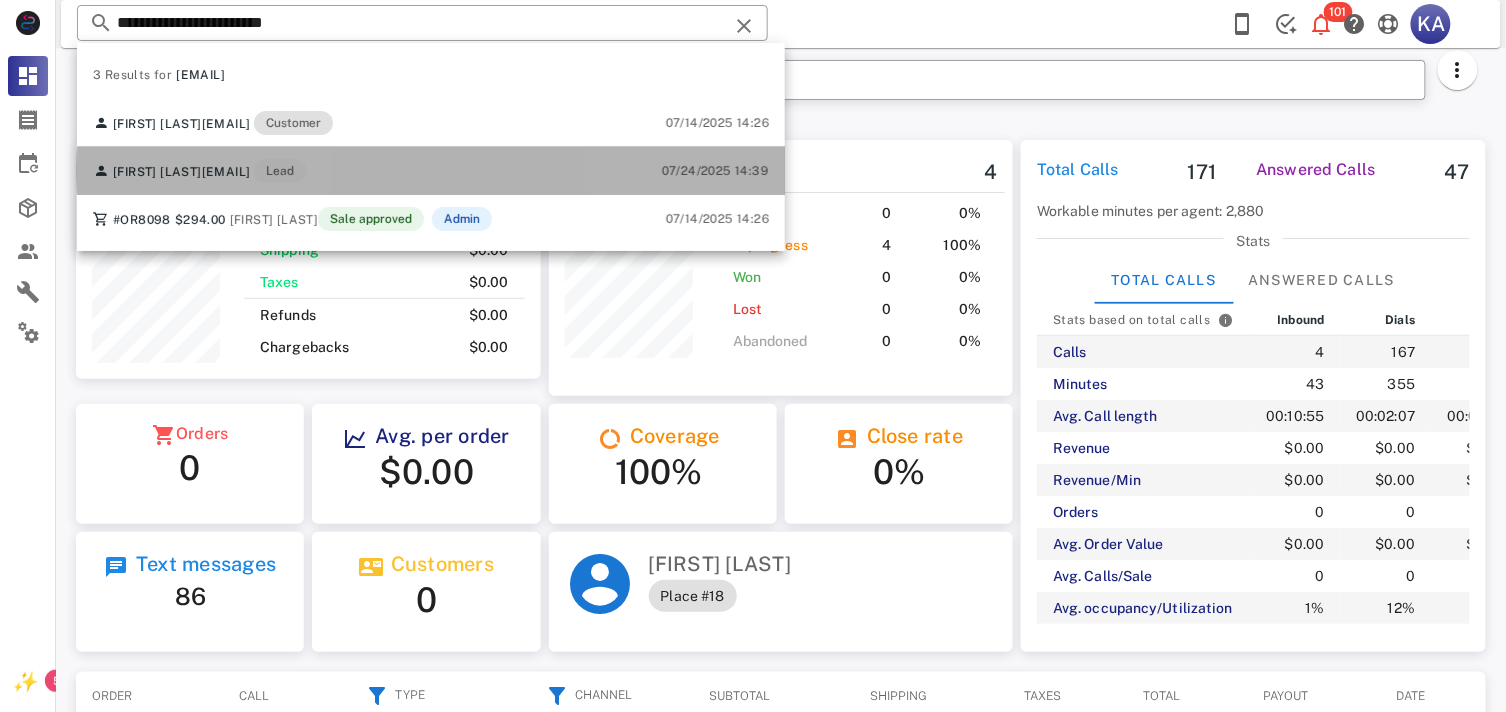 click on "[FIRST] [LAST]   [EMAIL]   Lead   07/24/2025 14:39" at bounding box center [431, 171] 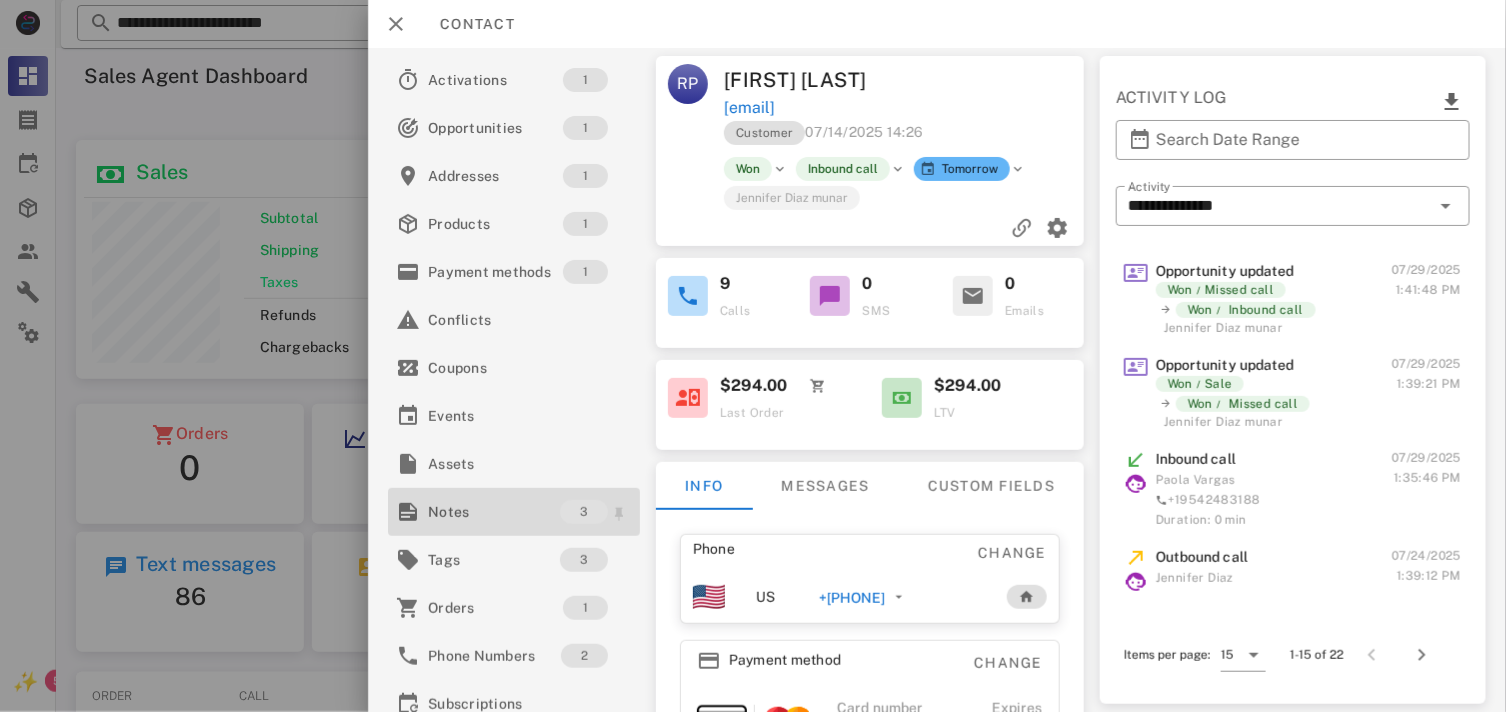 click on "Notes" at bounding box center [494, 512] 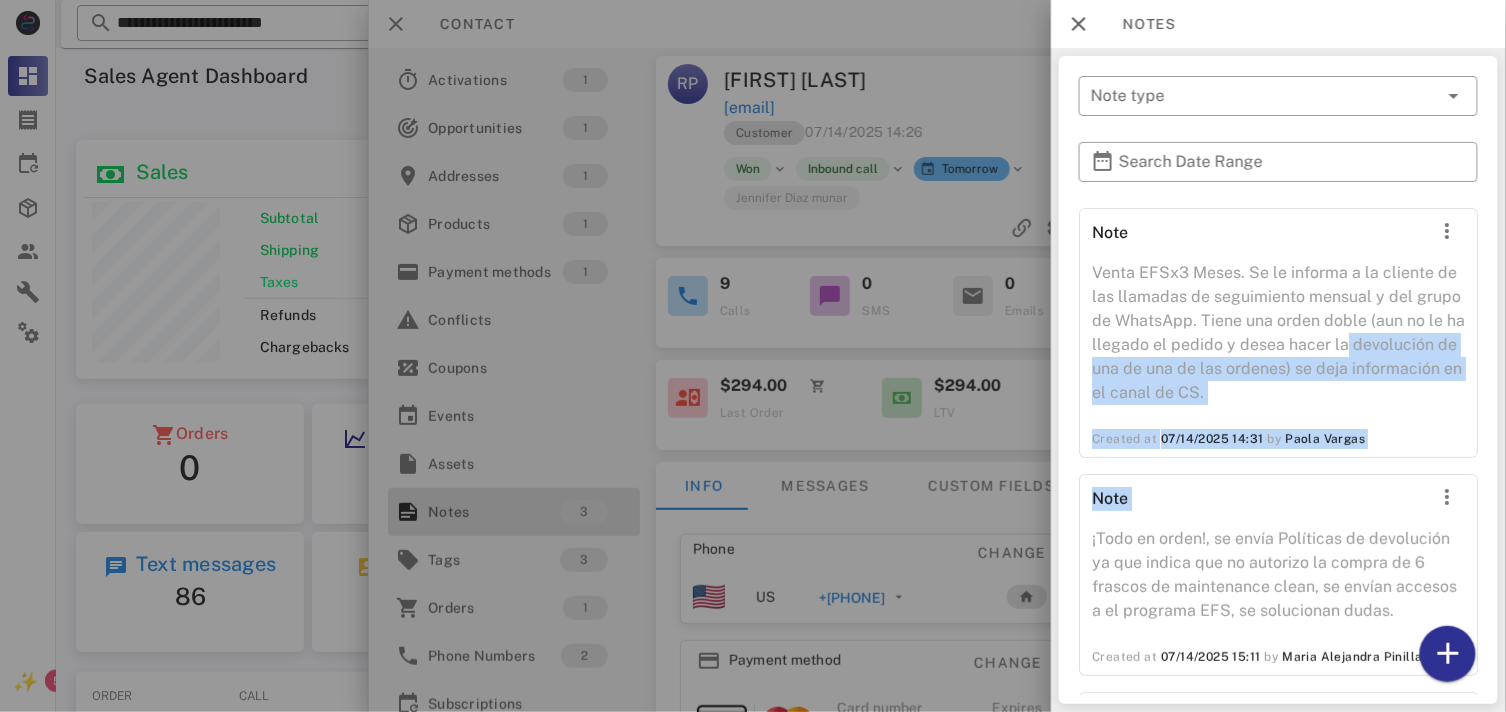 drag, startPoint x: 1477, startPoint y: 347, endPoint x: 1475, endPoint y: 517, distance: 170.01176 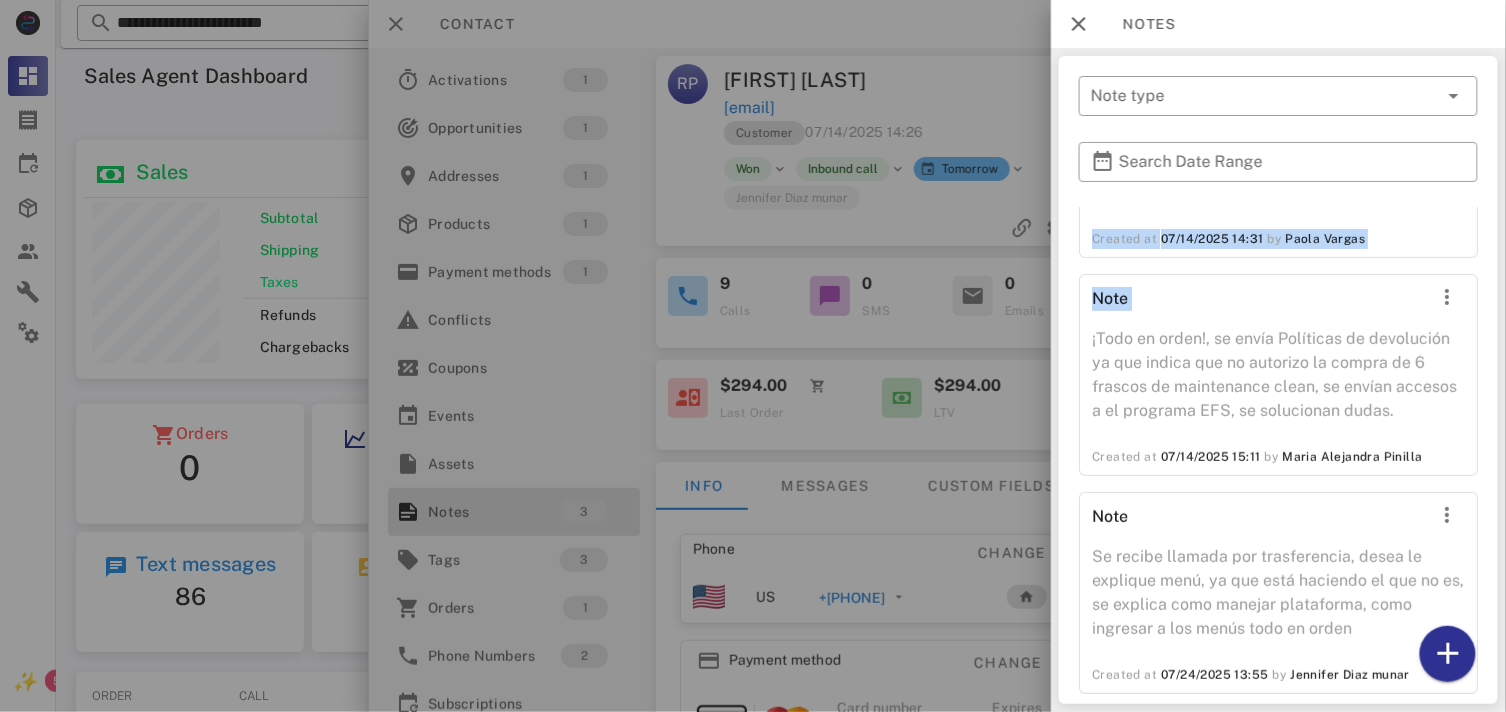scroll, scrollTop: 226, scrollLeft: 0, axis: vertical 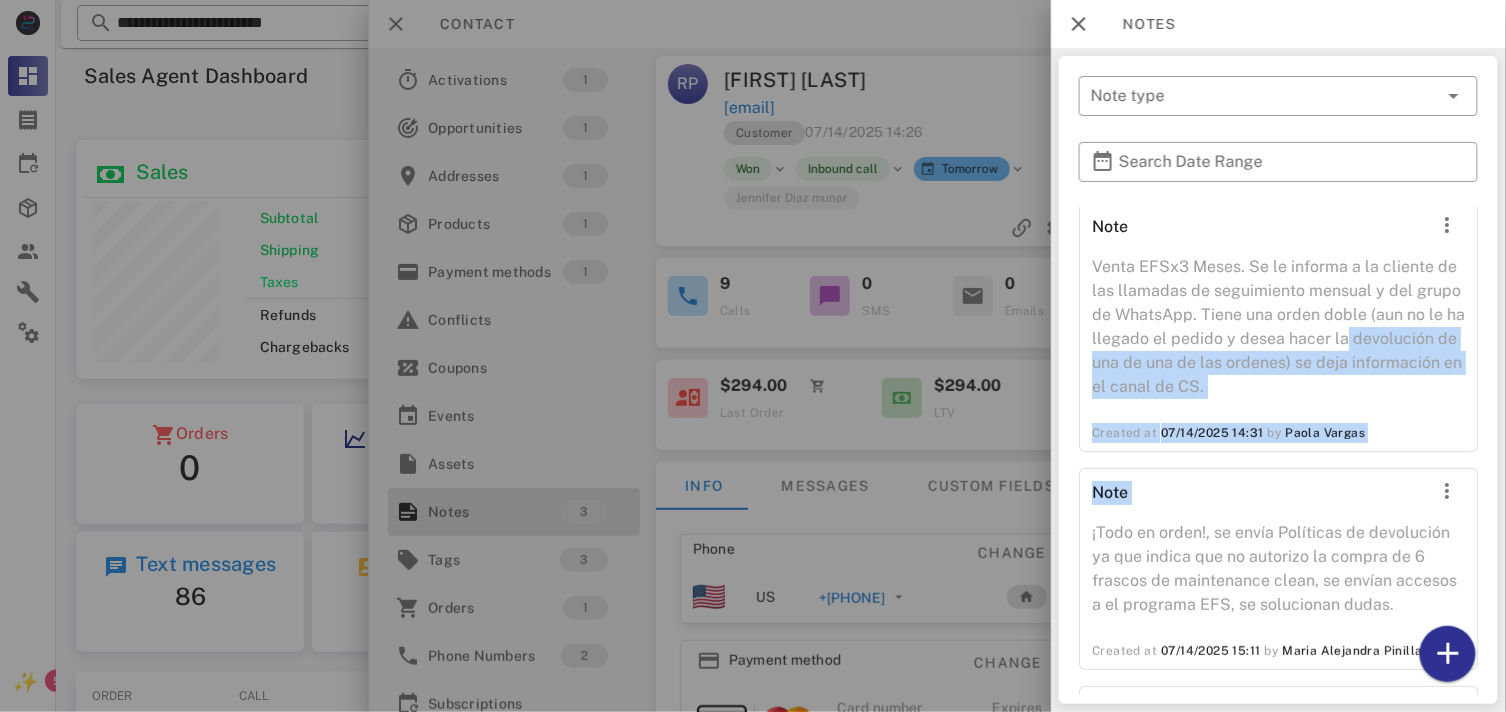 click on "Venta EFSx3 Meses.
Se le informa a la cliente de las llamadas de seguimiento mensual y del grupo de WhatsApp.
Tiene una orden doble (aun no le ha llegado el pedido y desea hacer la devolución de una de una de las ordenes) se deja información en el canal de CS." at bounding box center [1278, 333] 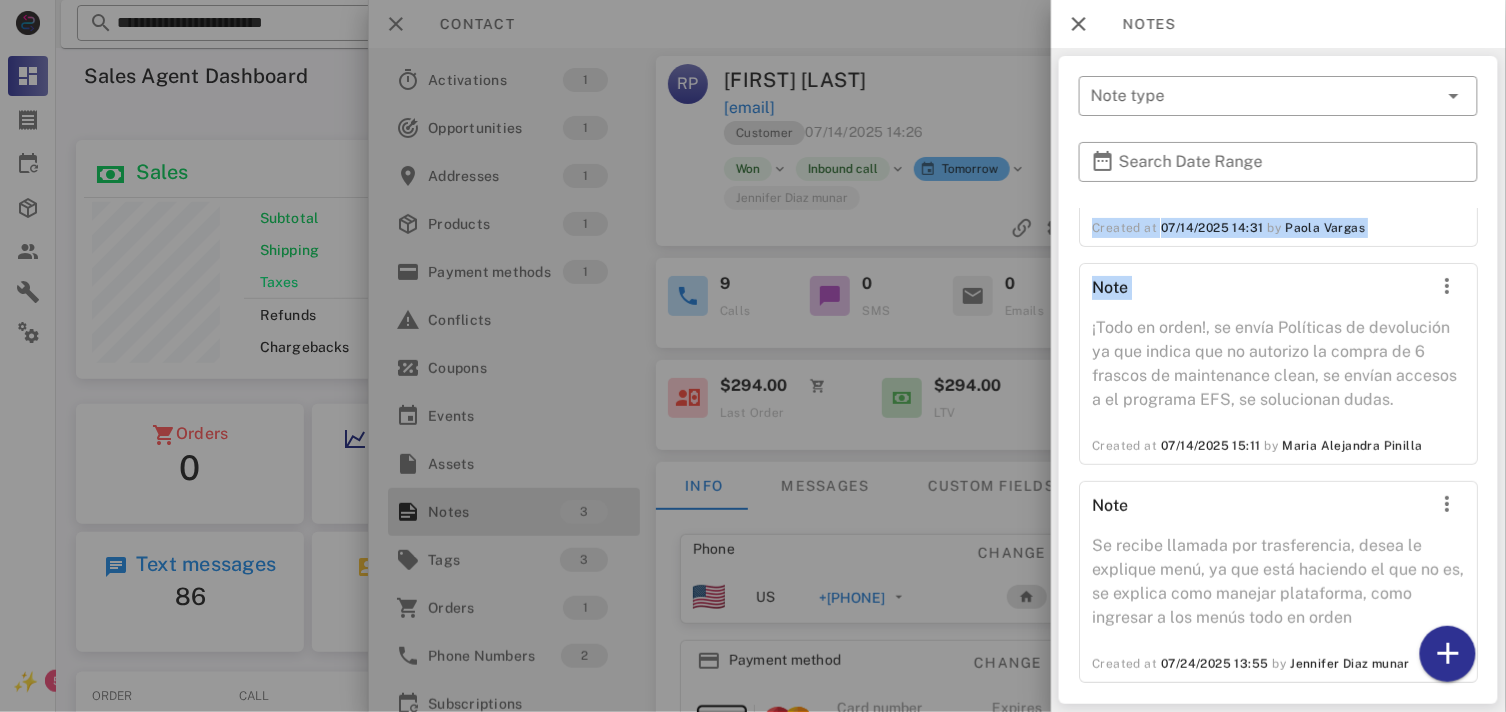scroll, scrollTop: 226, scrollLeft: 0, axis: vertical 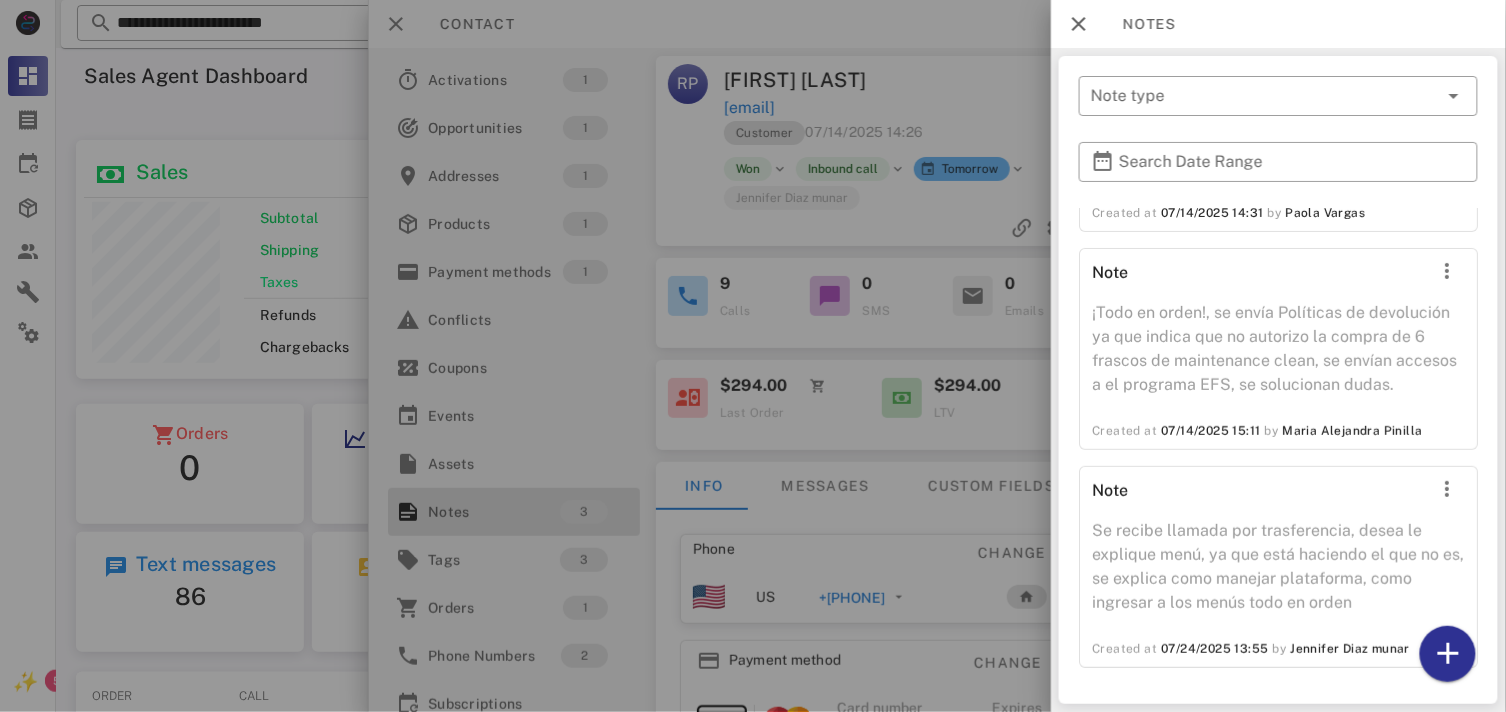 click on "Se recibe llamada por trasferencia, desea le explique menú, ya que está haciendo el que no es, se explica como manejar plataforma, como ingresar a los menús todo en orden" at bounding box center (1278, 573) 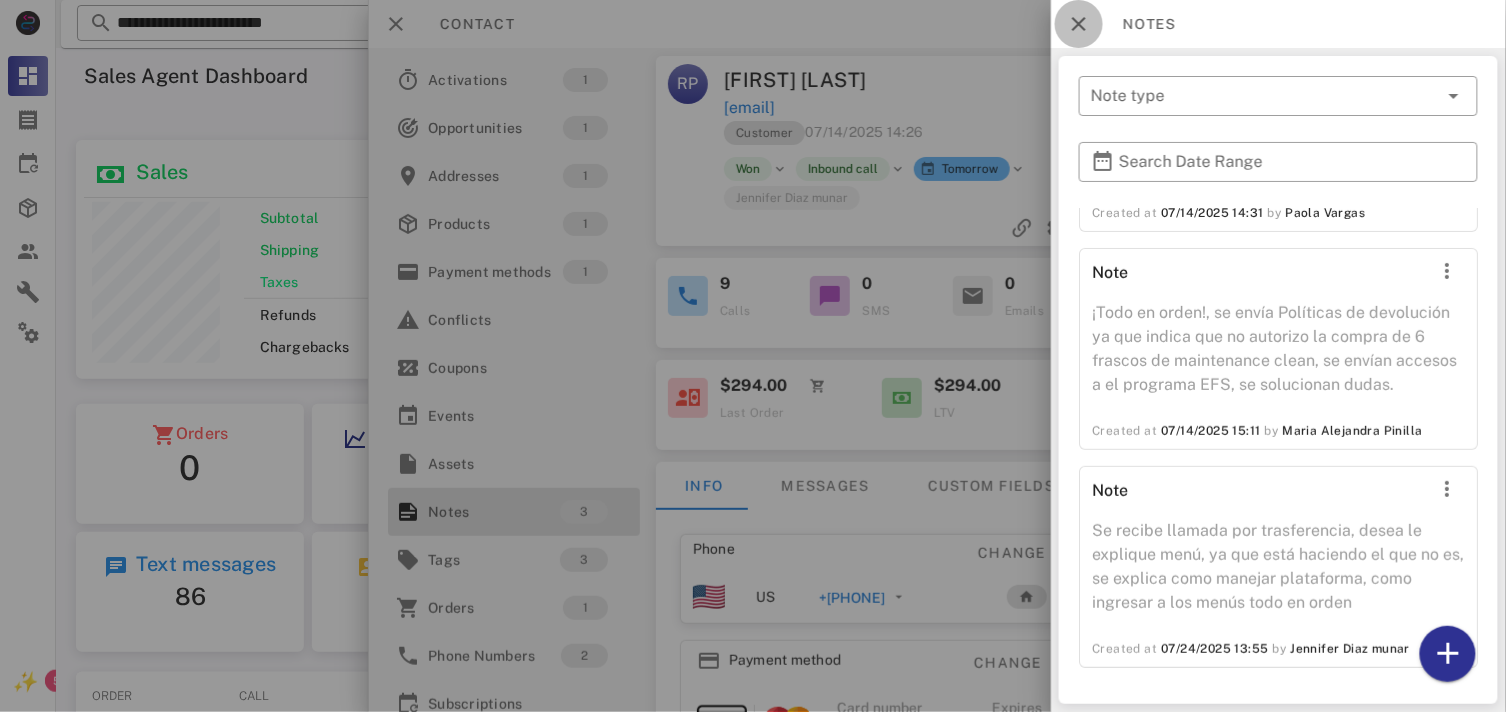 click at bounding box center (1079, 24) 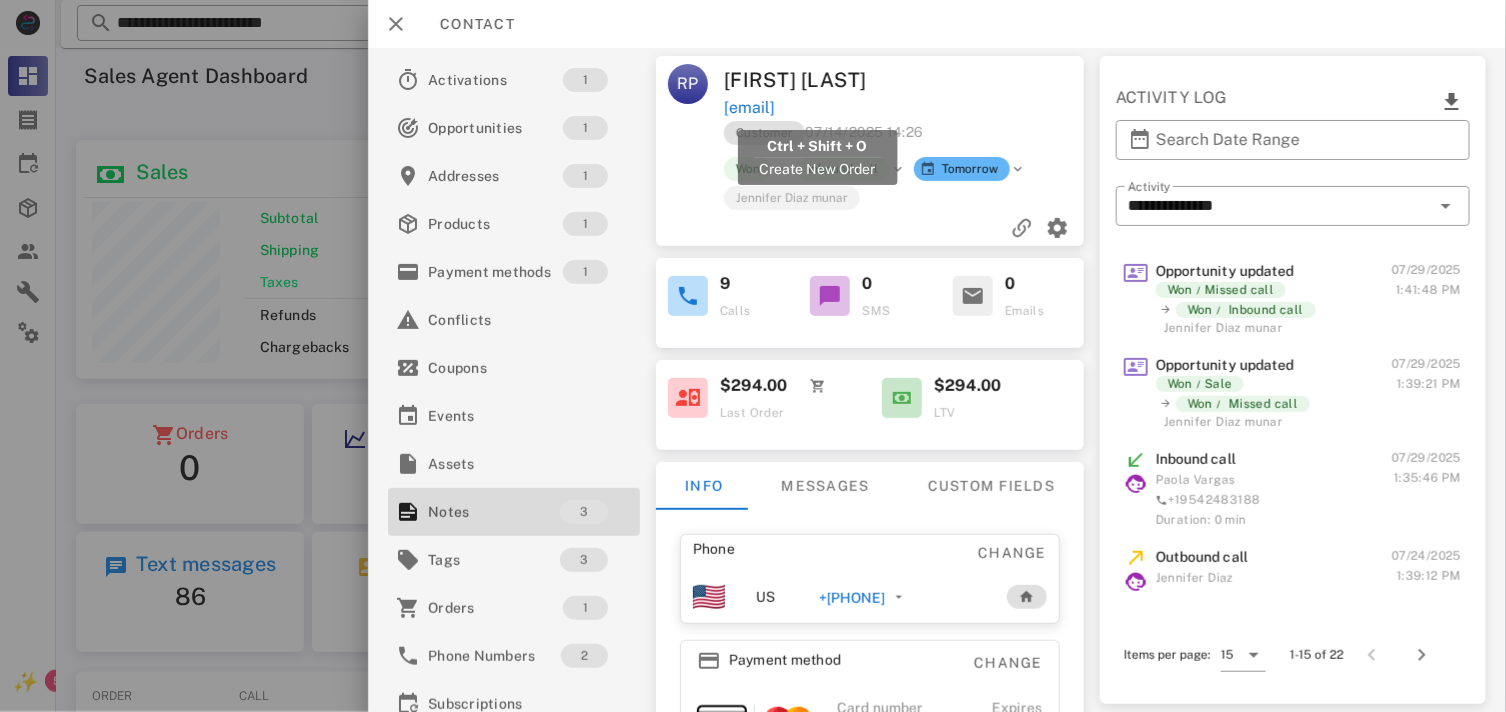 click on "[EMAIL]" at bounding box center [905, 108] 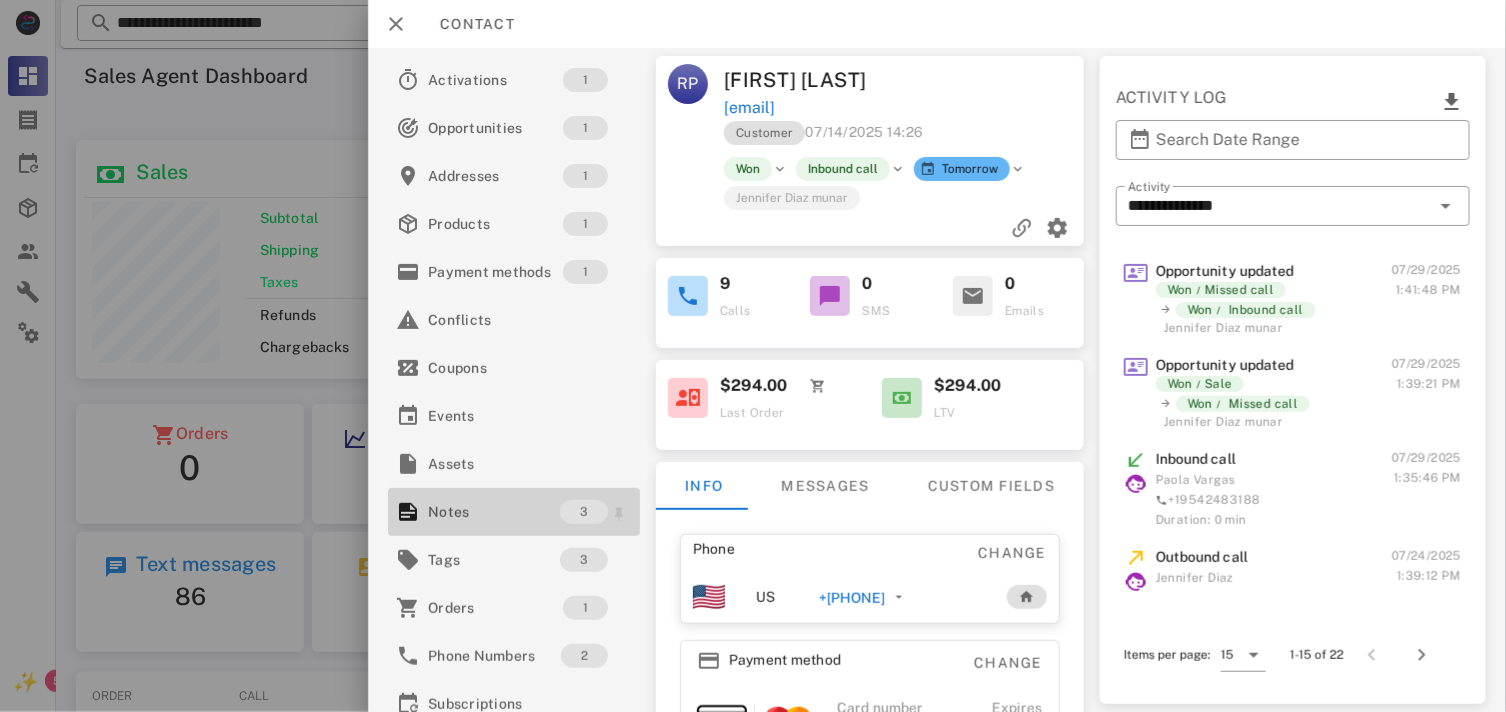 click on "Notes" at bounding box center (494, 512) 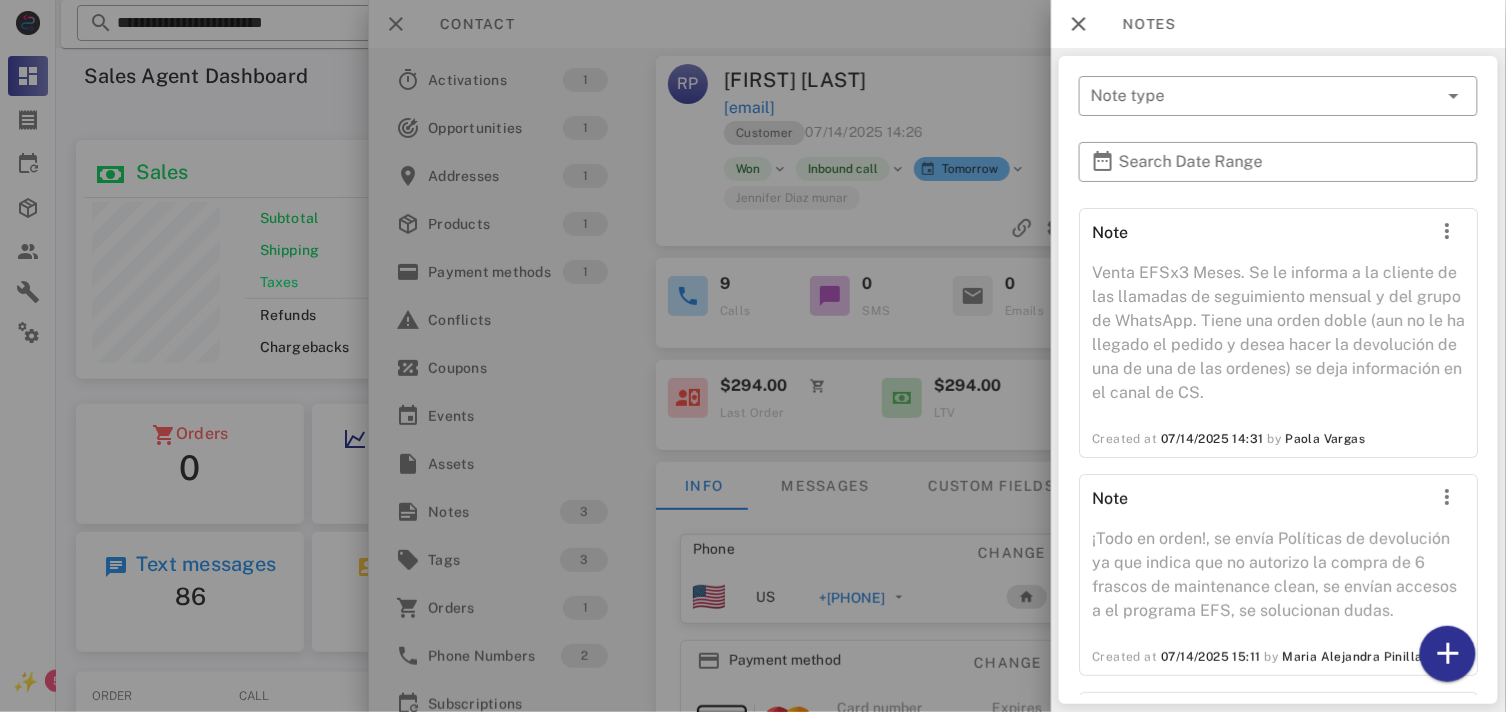 click on "​ Note type ​ Search Date Range  Note  Venta EFSx3 Meses.
Se le informa a la cliente de las llamadas de seguimiento mensual y del grupo de WhatsApp.
Tiene una orden doble (aun no le ha llegado el pedido y desea hacer la devolución de una de una de las ordenes) se deja información en el canal de CS.  Created at   07/14/2025 14:31   by   [FIRST] [LAST]   Note  ¡Todo en orden!, se envía Políticas de devolución ya que indica que no autorizo la compra de 6 frascos de maintenance clean, se envían accesos a el programa EFS, se solucionan dudas.  Created at   07/14/2025 15:11   by   [FIRST] [LAST]   Note  Se recibe llamada por trasferencia, desea le explique menú, ya que está haciendo el que no es, se explica como manejar plataforma, como ingresar a los menús todo en orden  Created at   07/24/2025 13:55   by   [FIRST] [LAST]" at bounding box center [1278, 380] 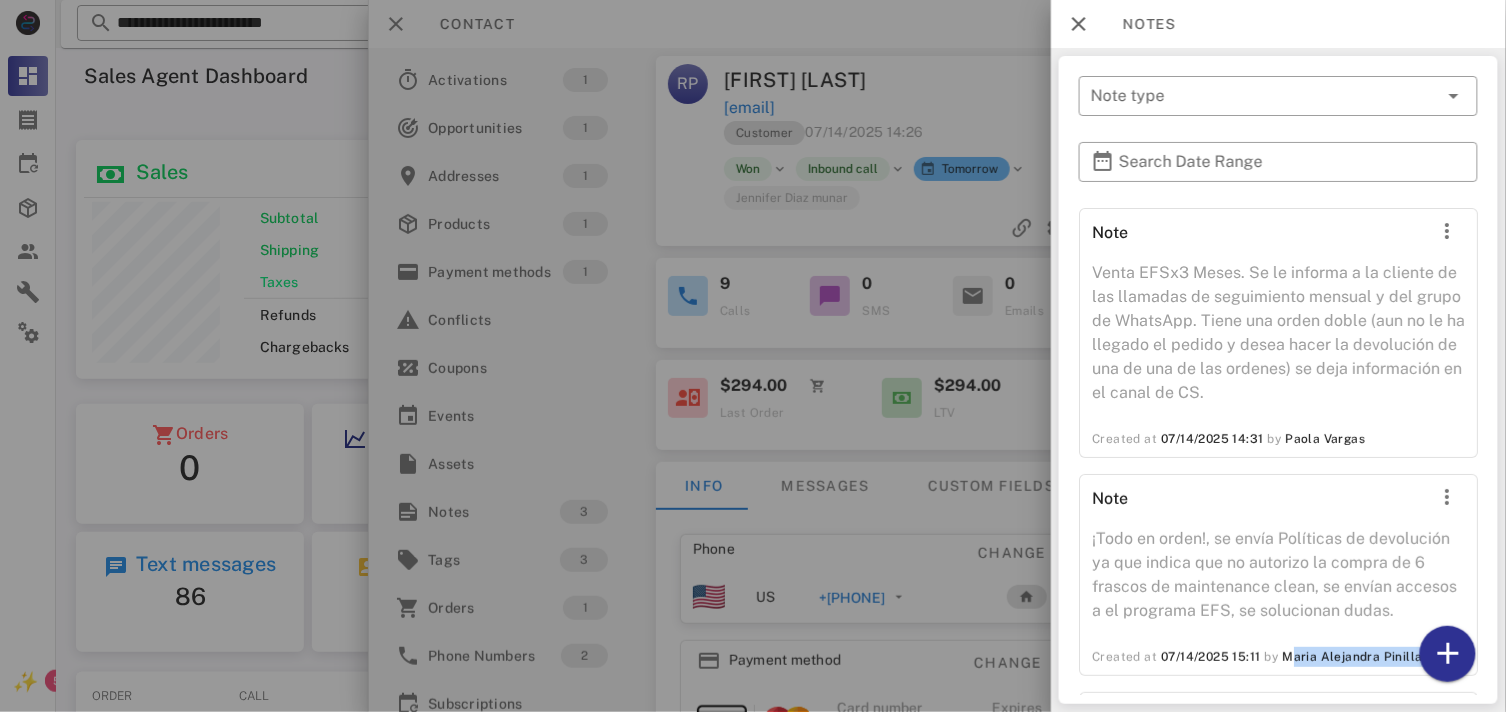drag, startPoint x: 1493, startPoint y: 684, endPoint x: 1482, endPoint y: 671, distance: 17.029387 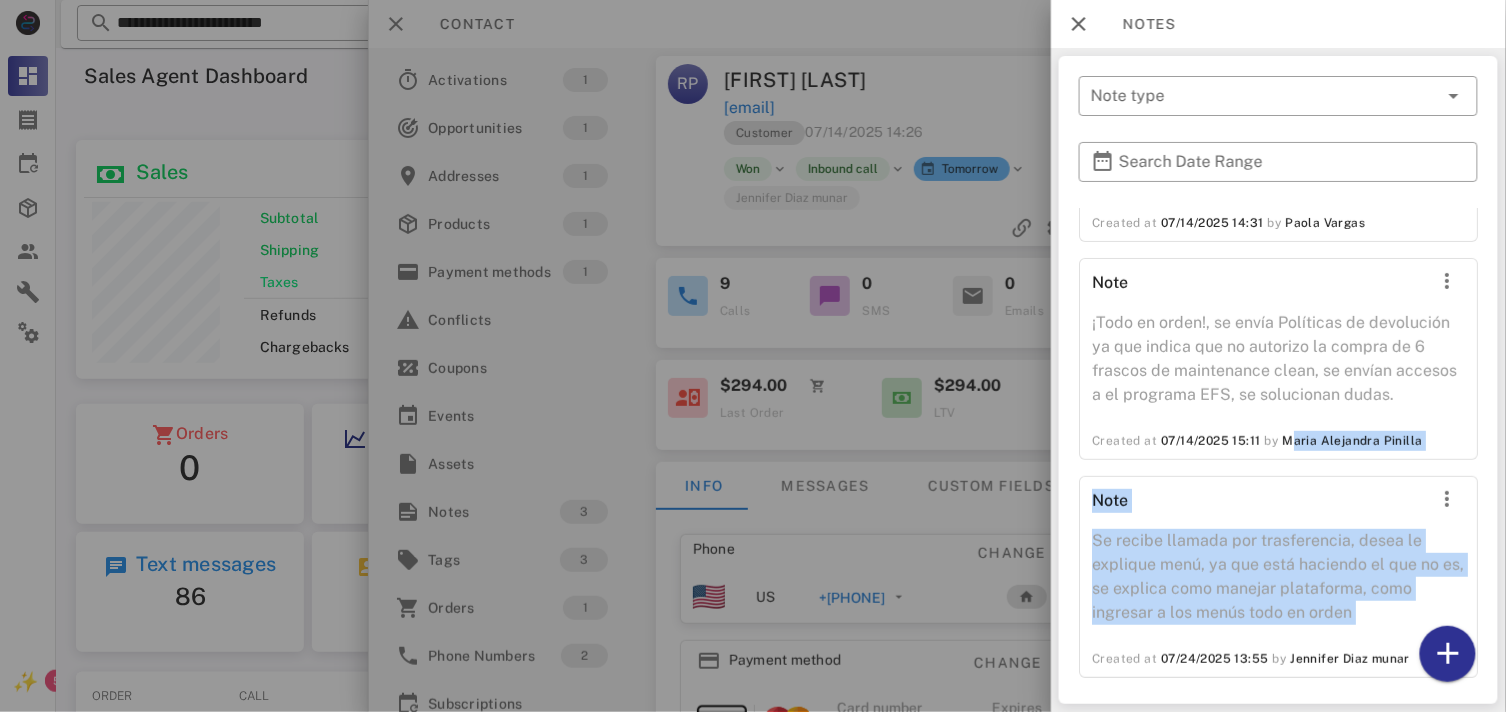 click on "Se recibe llamada por trasferencia, desea le explique menú, ya que está haciendo el que no es, se explica como manejar plataforma, como ingresar a los menús todo en orden" at bounding box center (1278, 583) 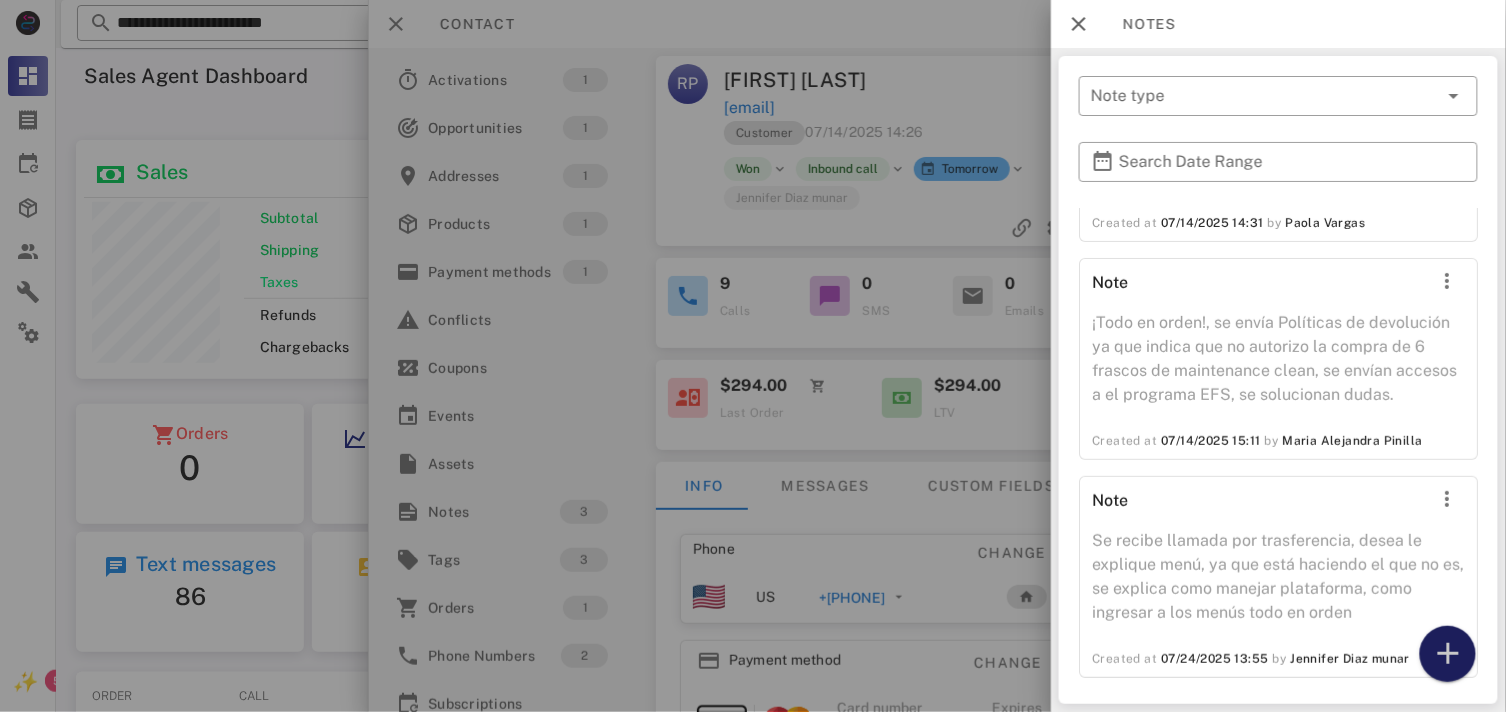 click at bounding box center (1448, 654) 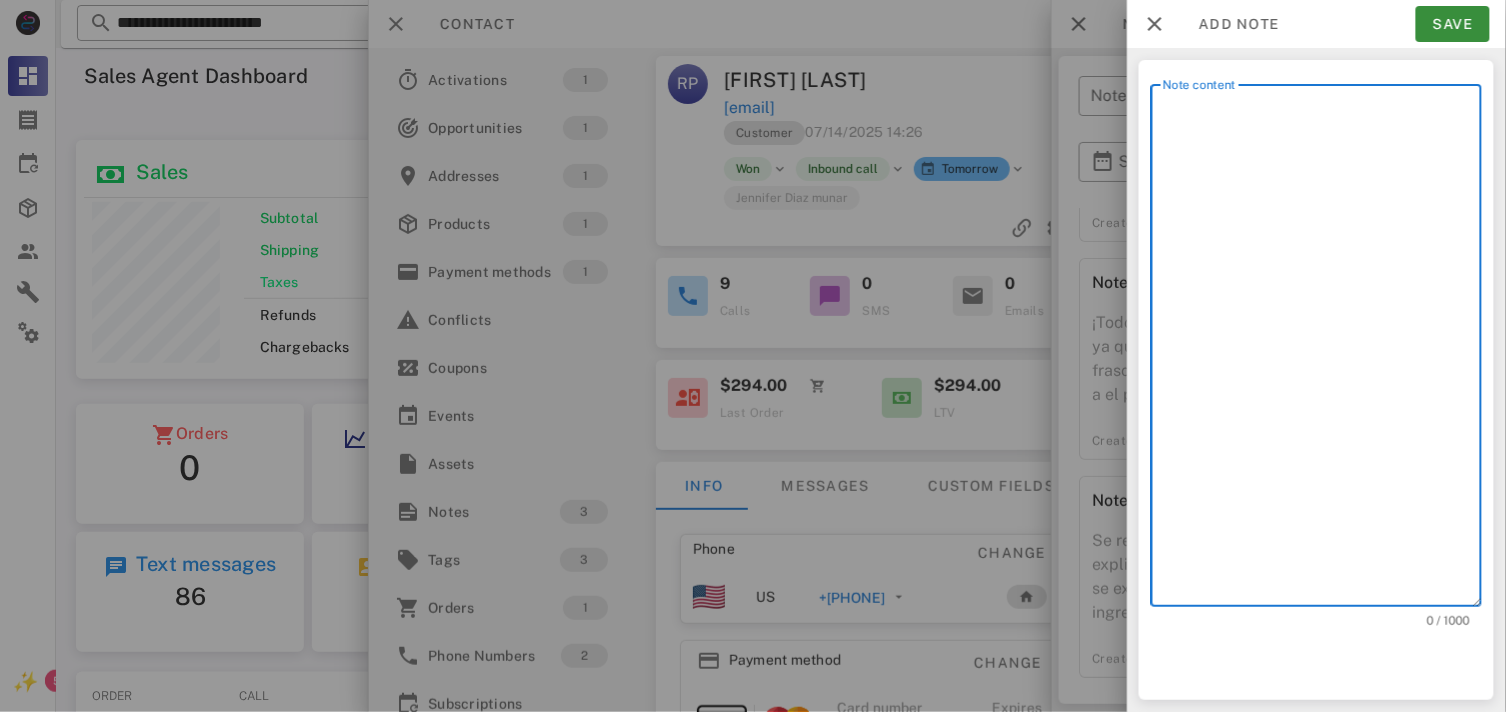 click on "Note content" at bounding box center [1322, 350] 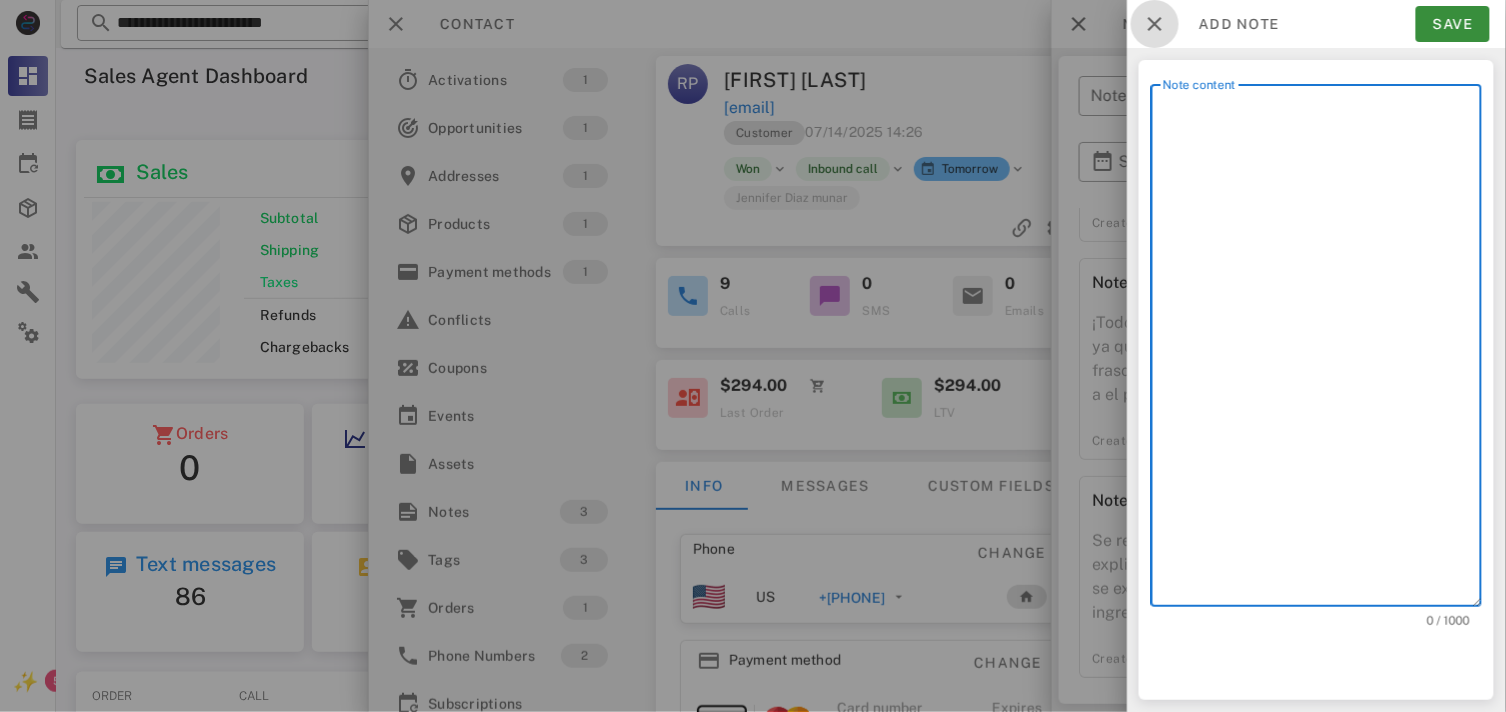 click at bounding box center (1155, 24) 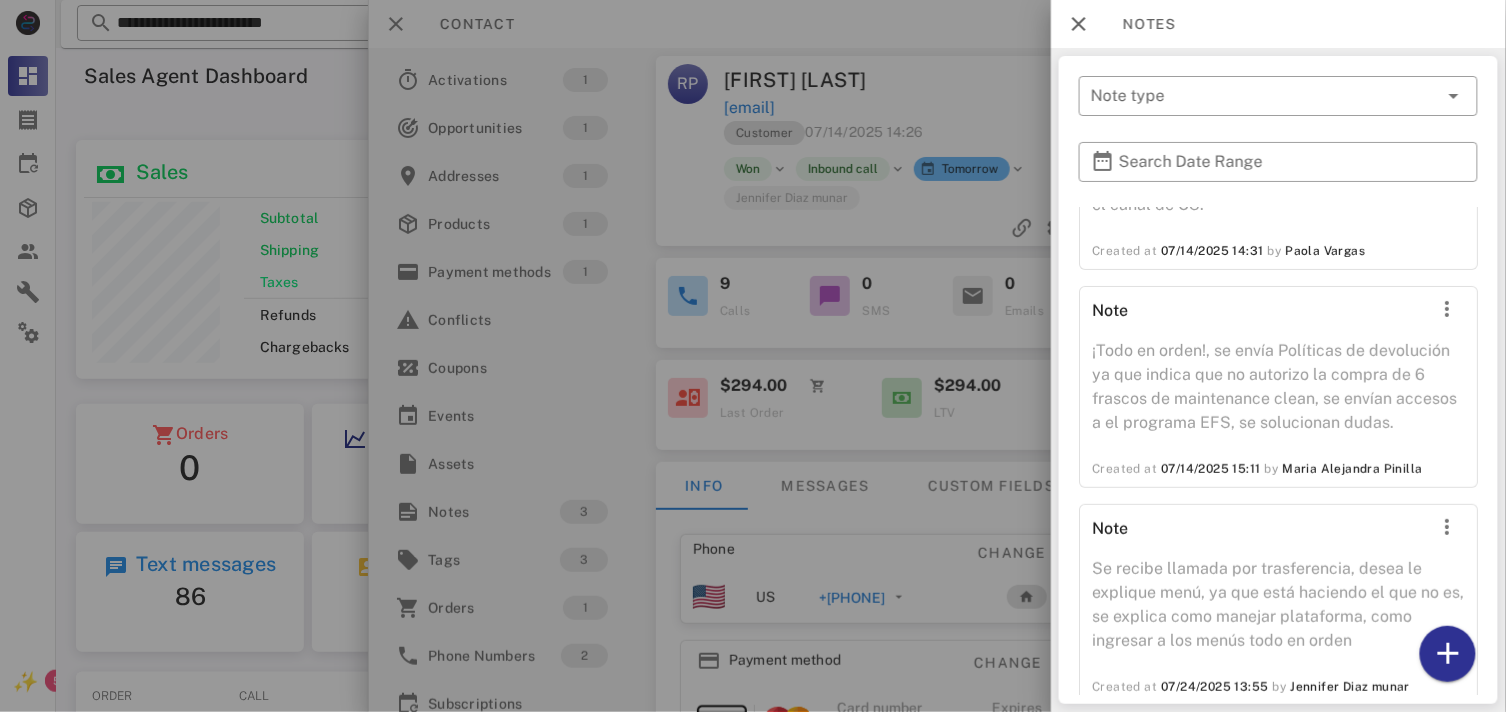 scroll, scrollTop: 217, scrollLeft: 0, axis: vertical 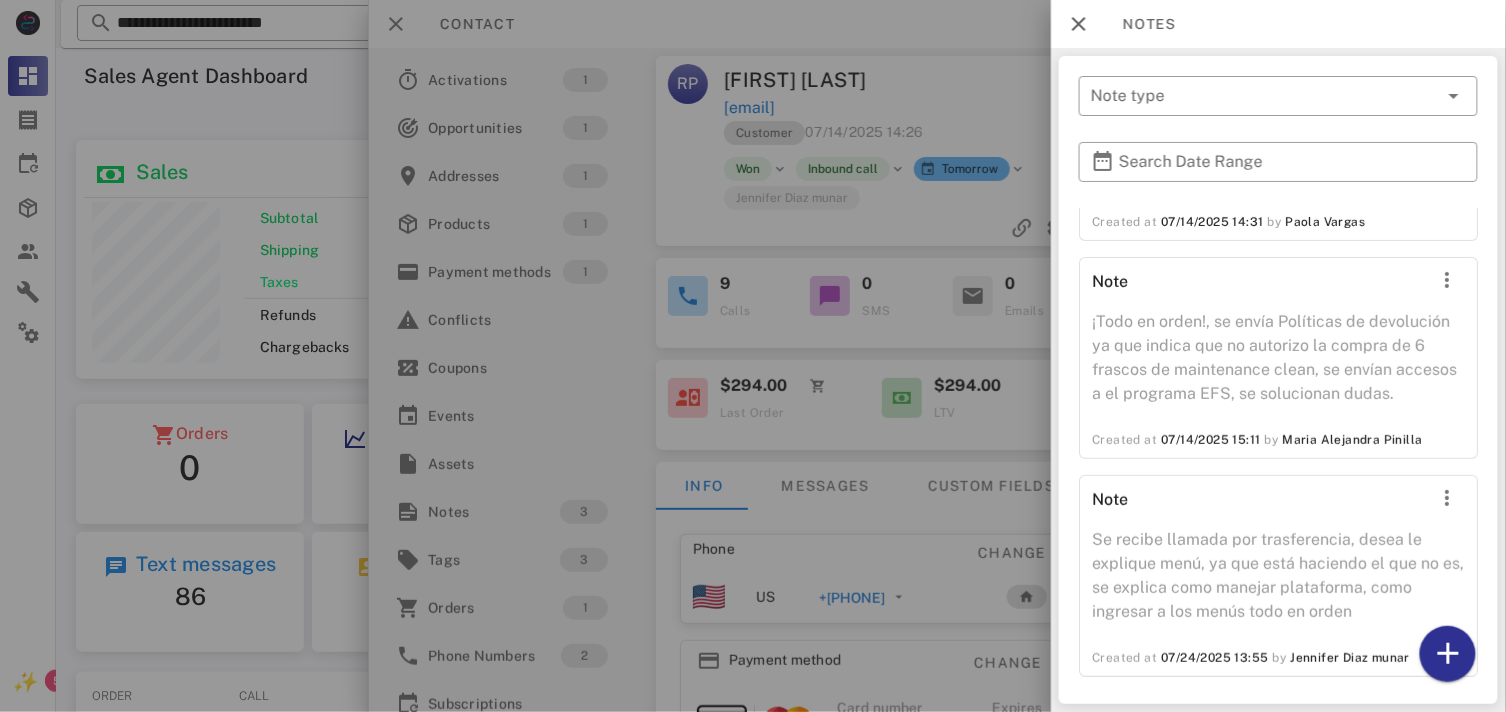 click at bounding box center [753, 356] 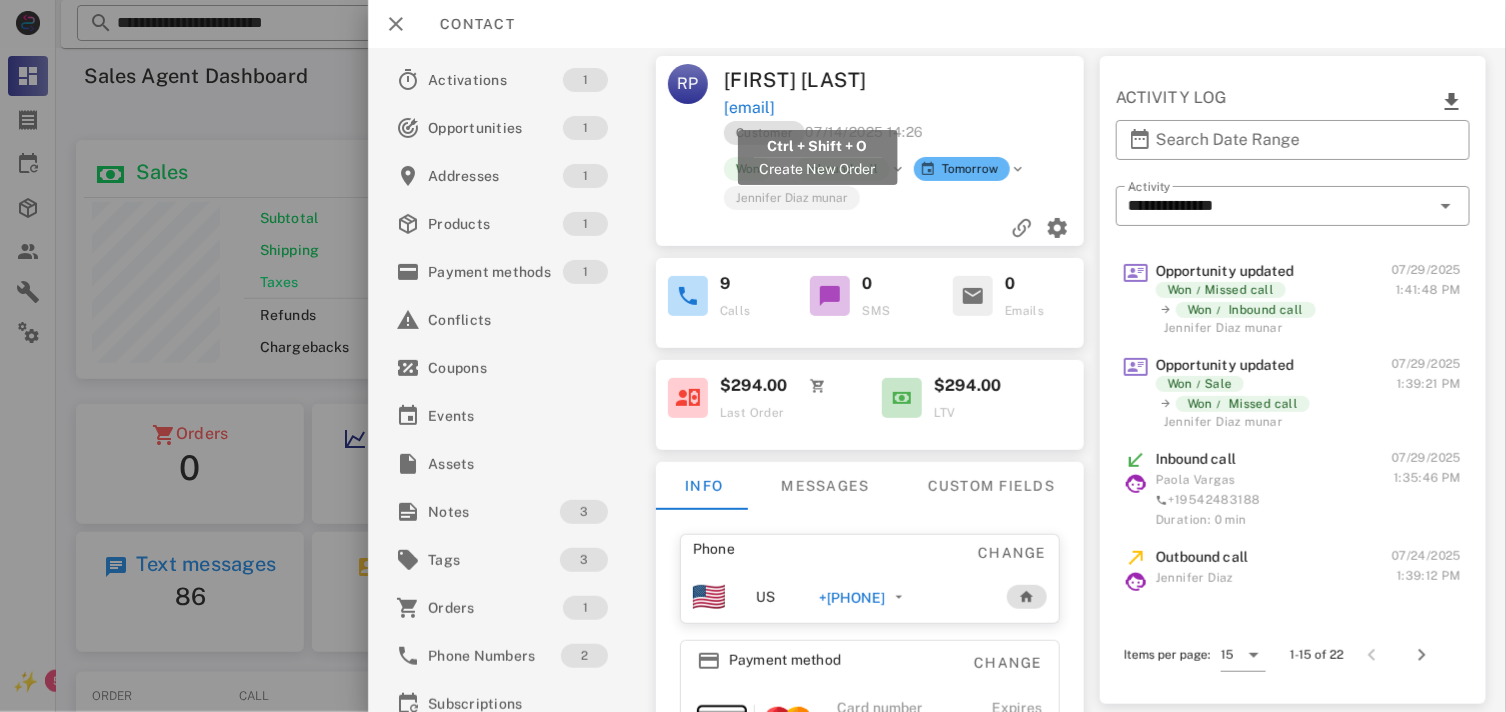 drag, startPoint x: 945, startPoint y: 113, endPoint x: 715, endPoint y: 107, distance: 230.07825 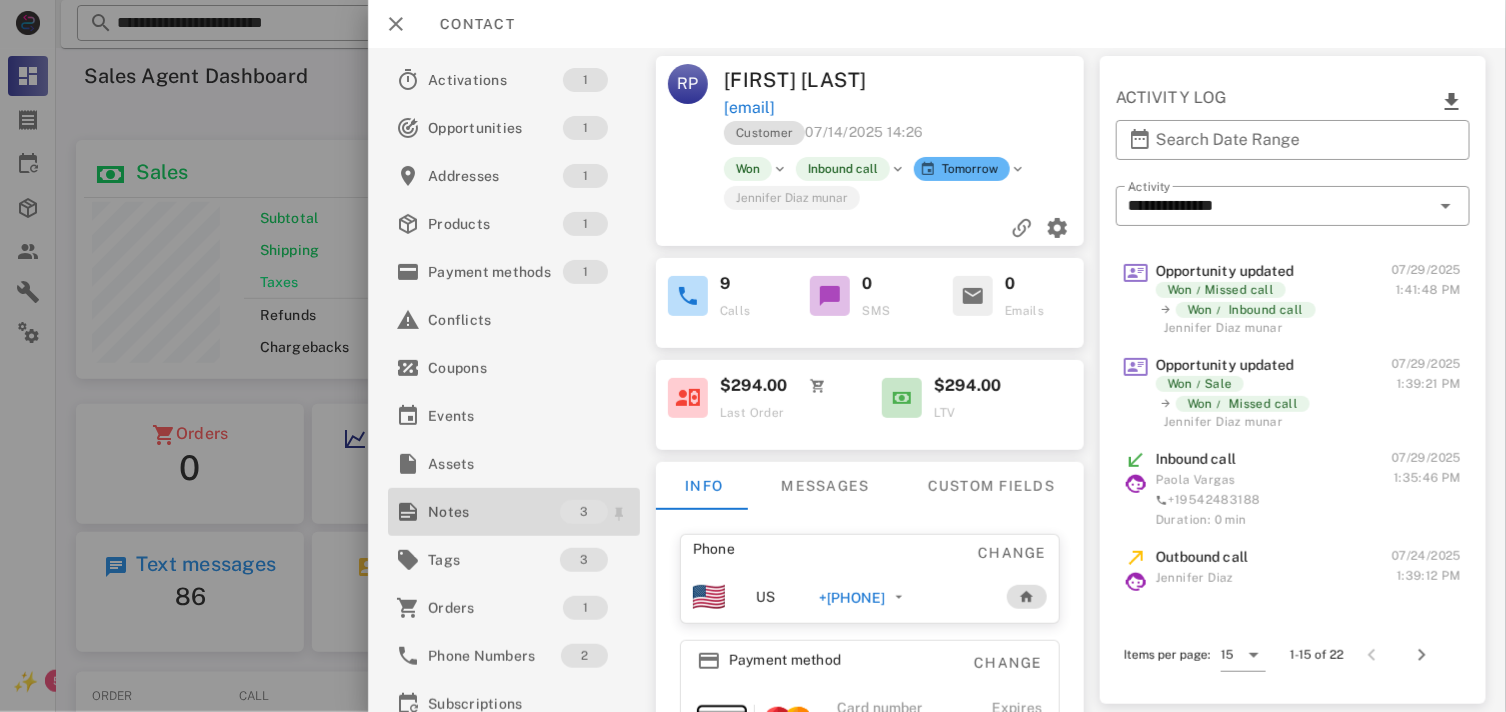 click on "Notes" at bounding box center (494, 512) 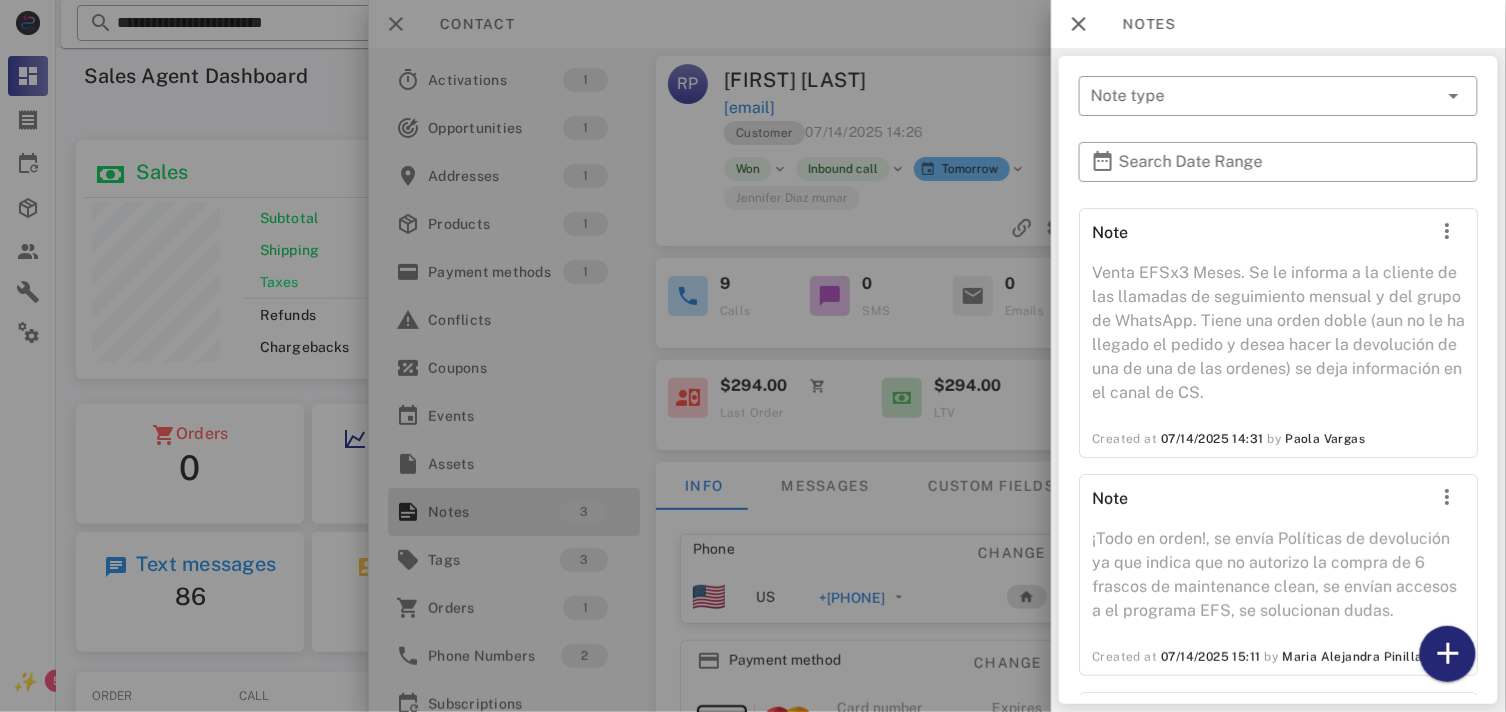 click at bounding box center [1448, 654] 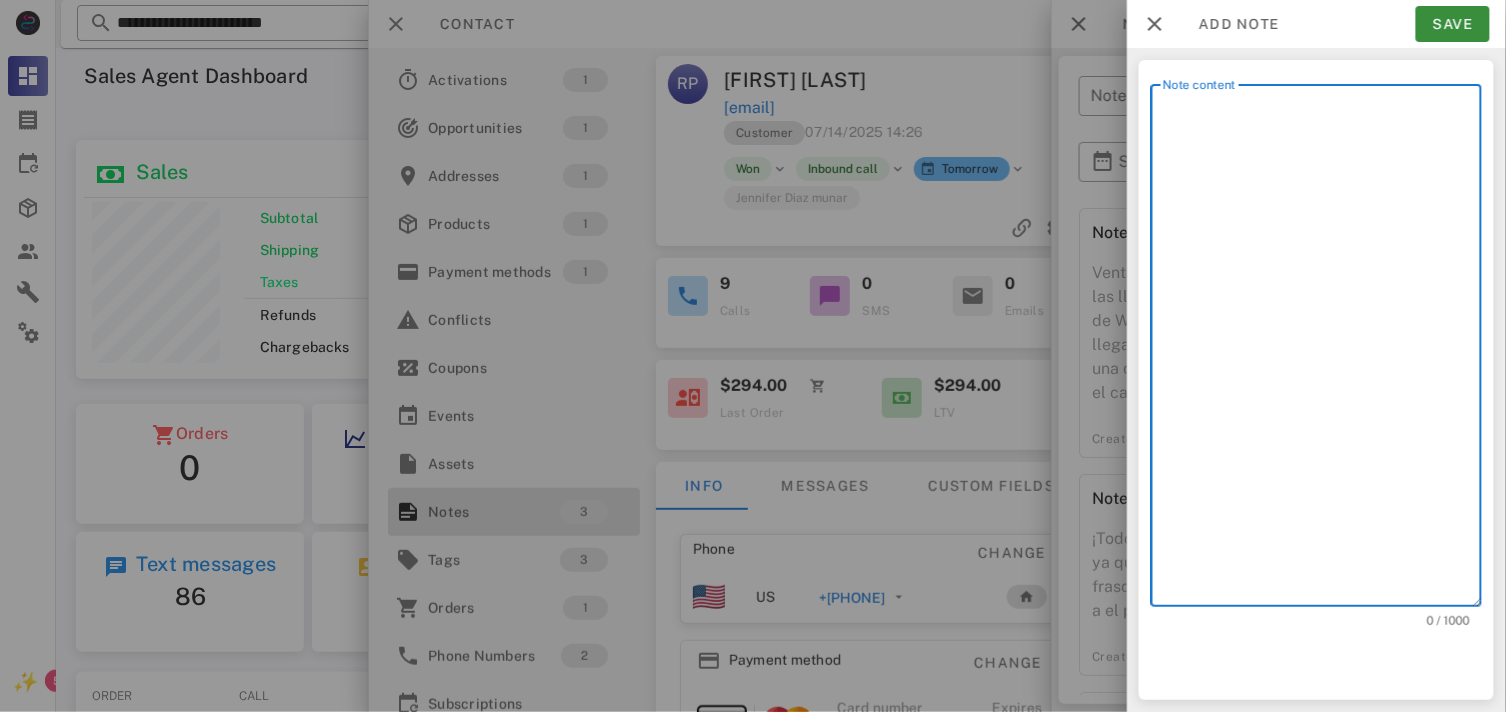 click on "Note content" at bounding box center (1322, 350) 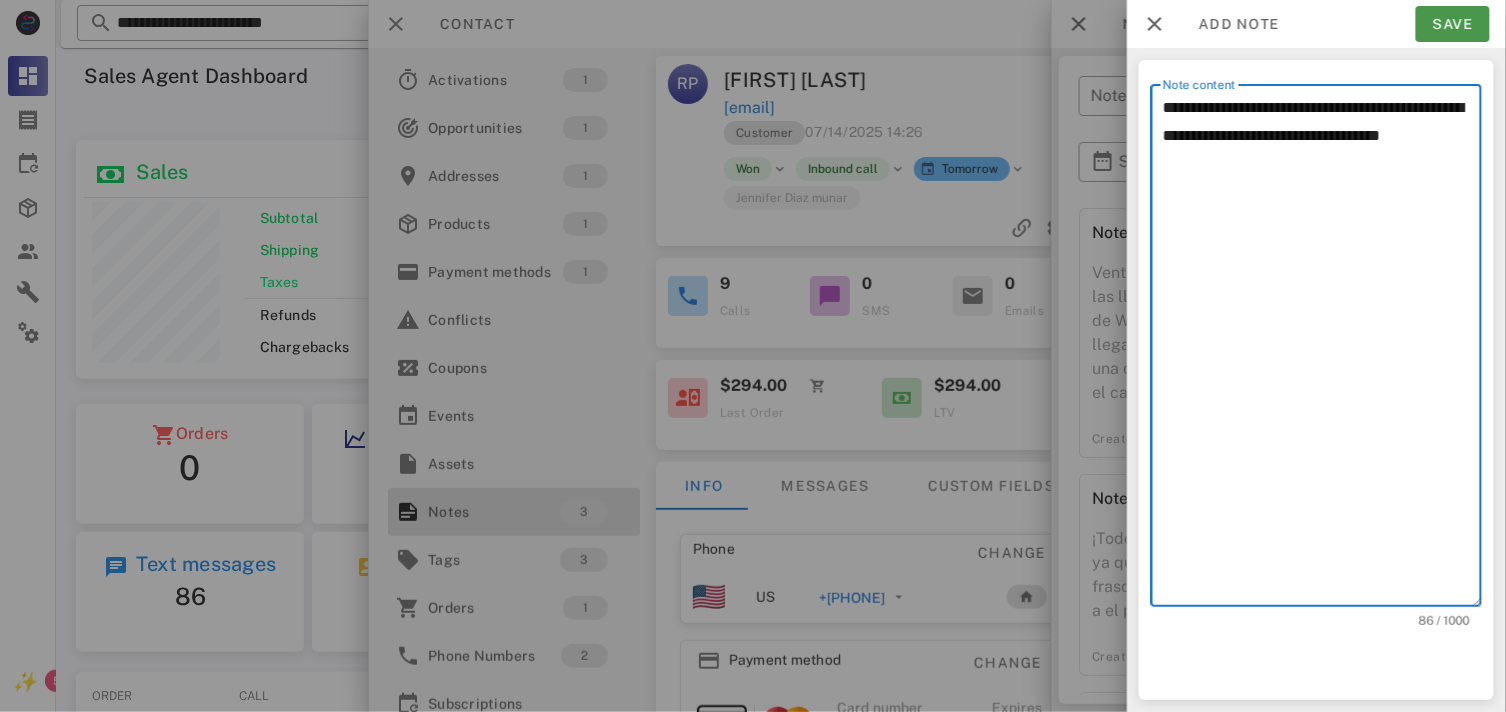 type on "**********" 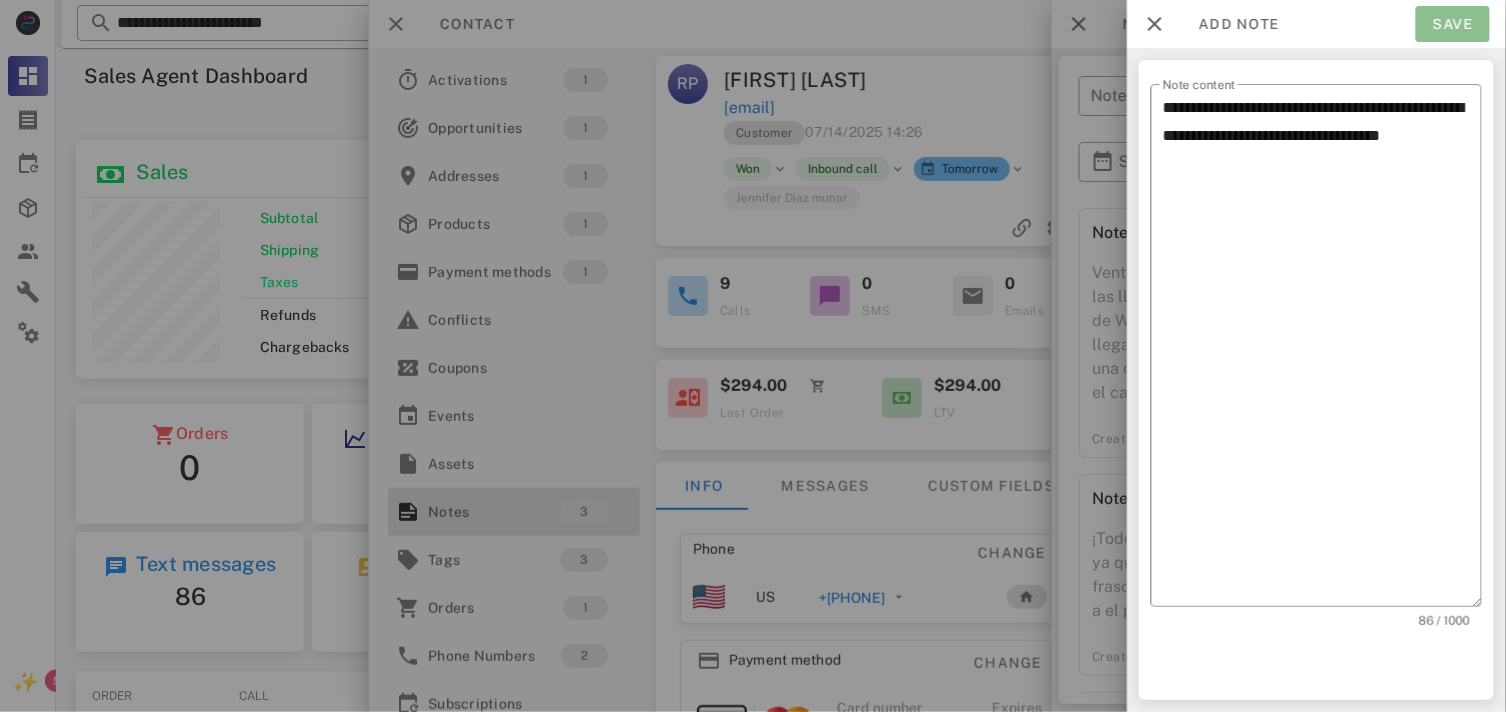 click on "Save" at bounding box center [1453, 24] 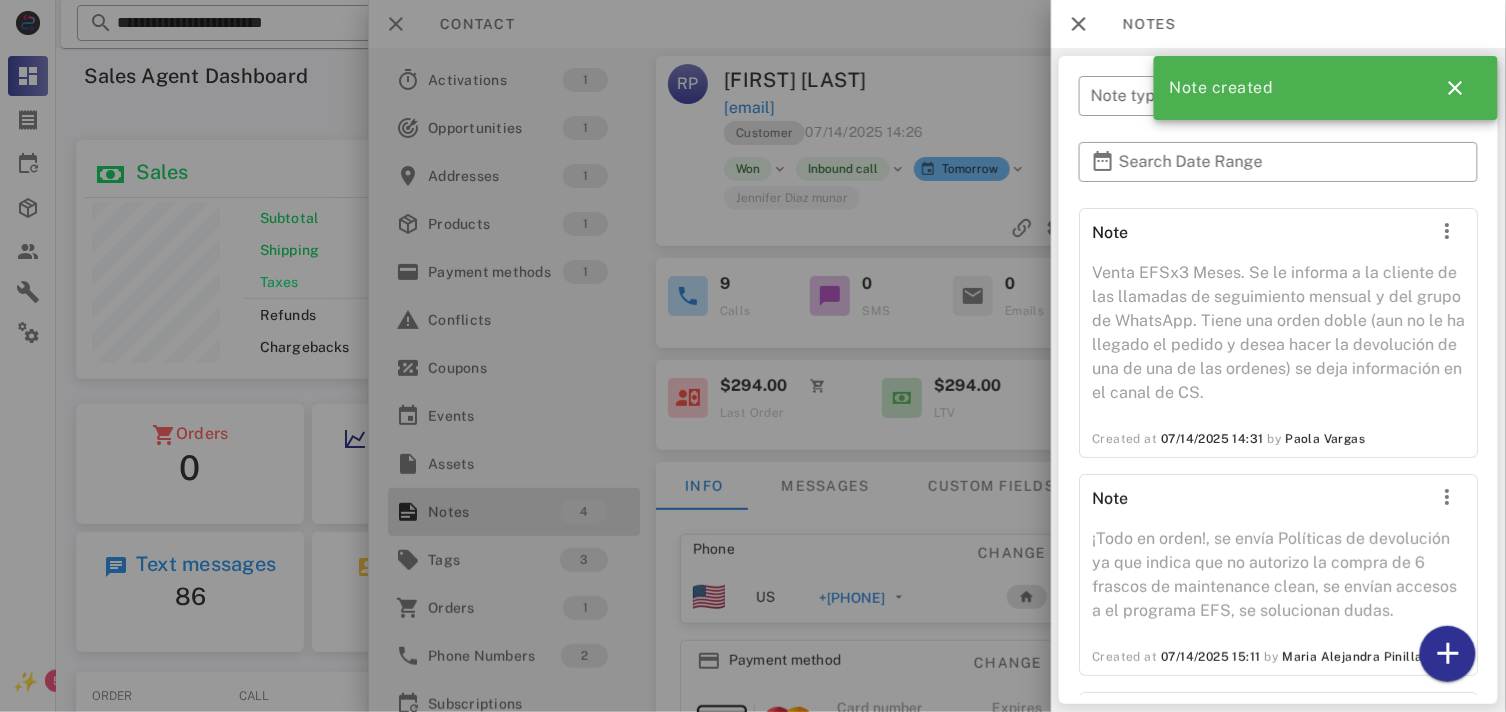 click at bounding box center (753, 356) 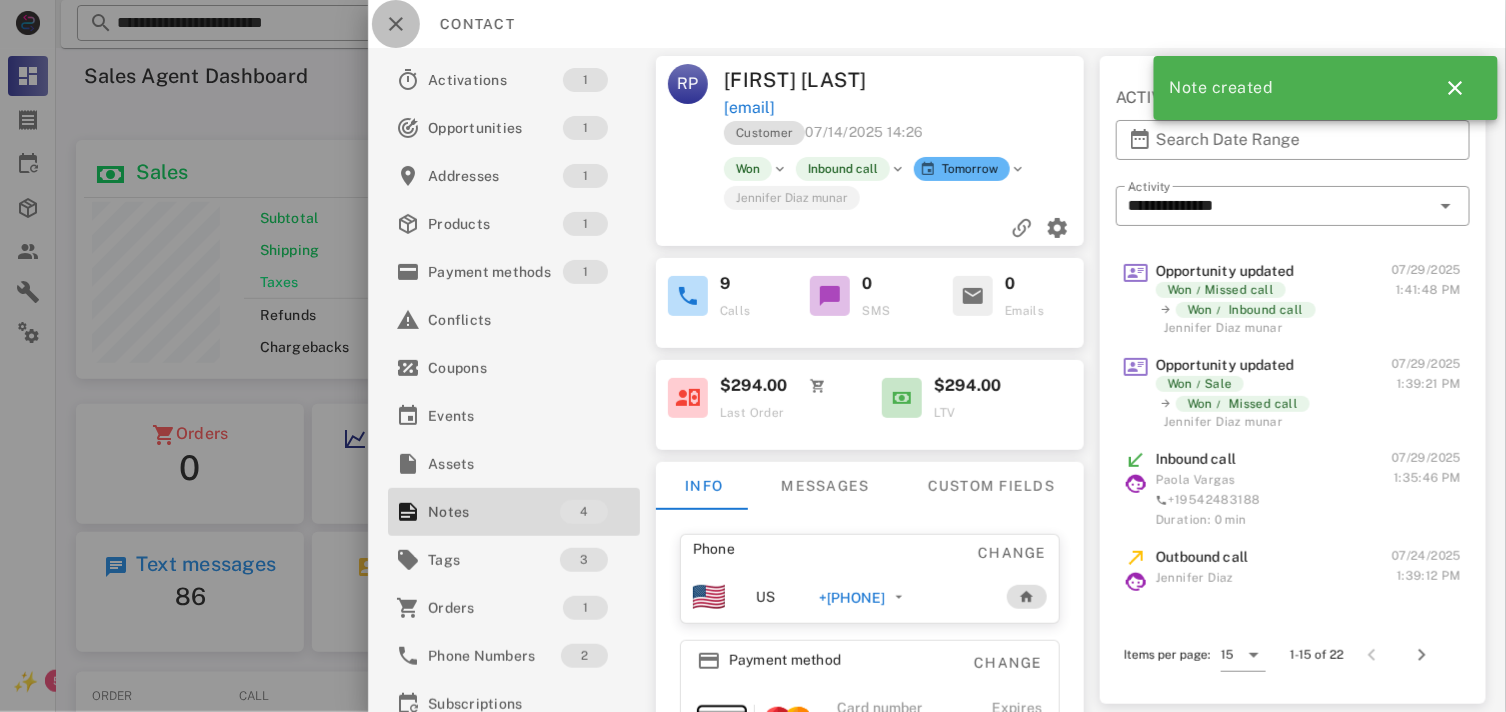 click at bounding box center (396, 24) 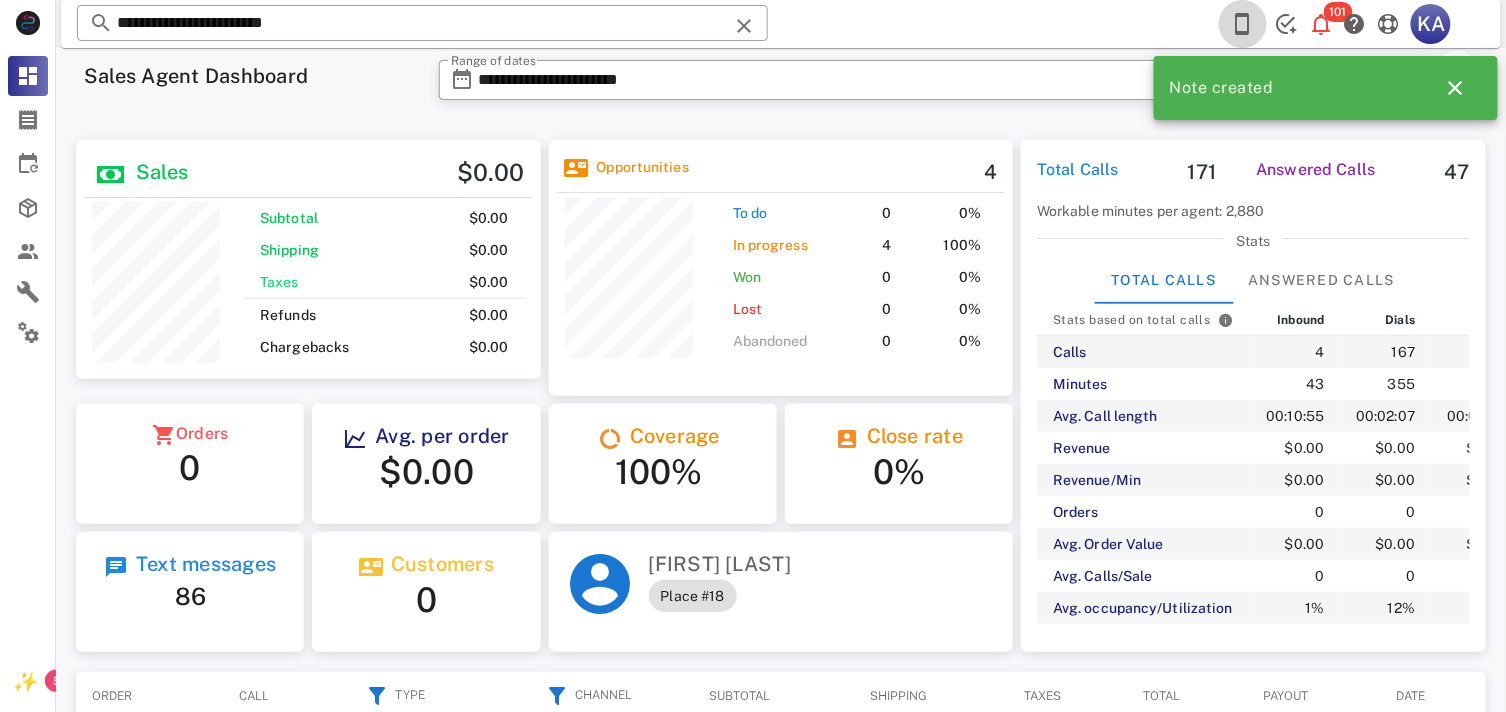 click at bounding box center [1243, 24] 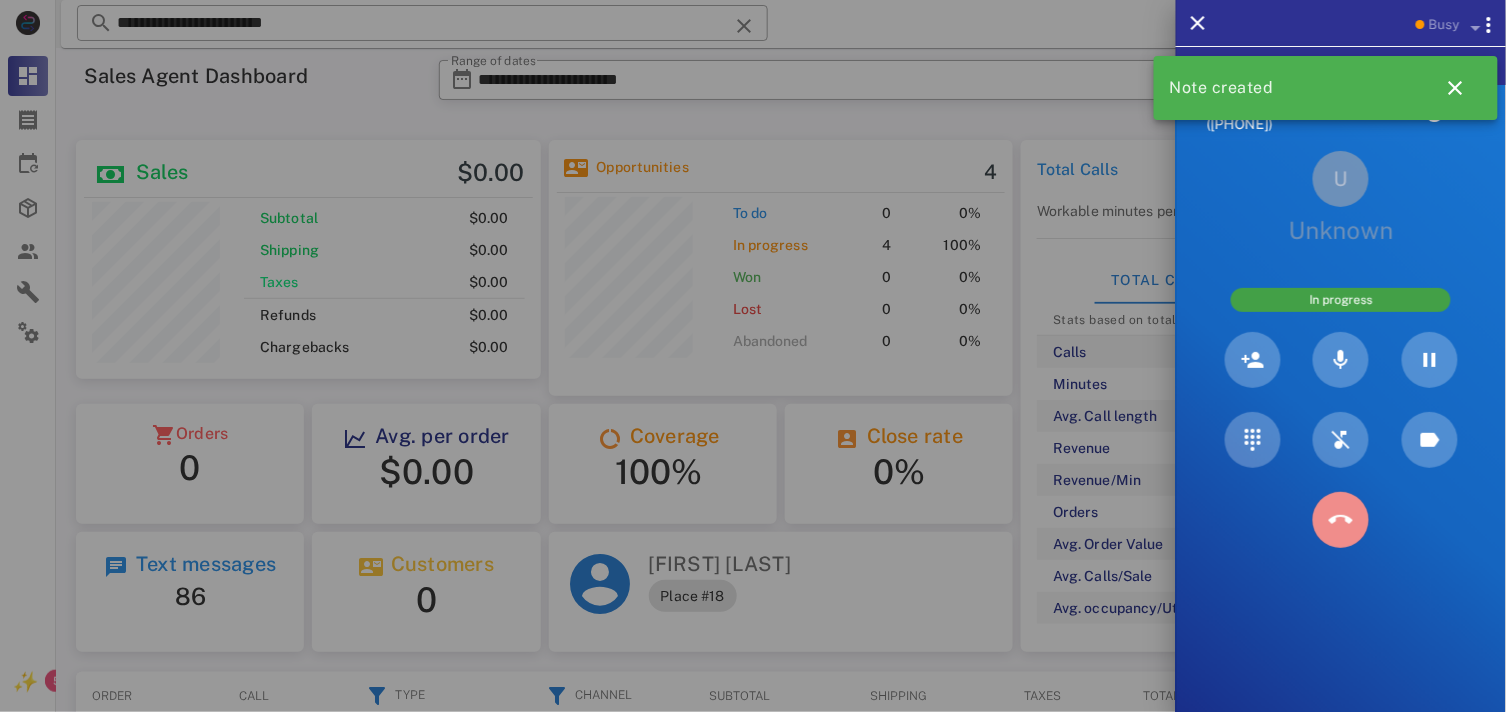 click at bounding box center (1341, 520) 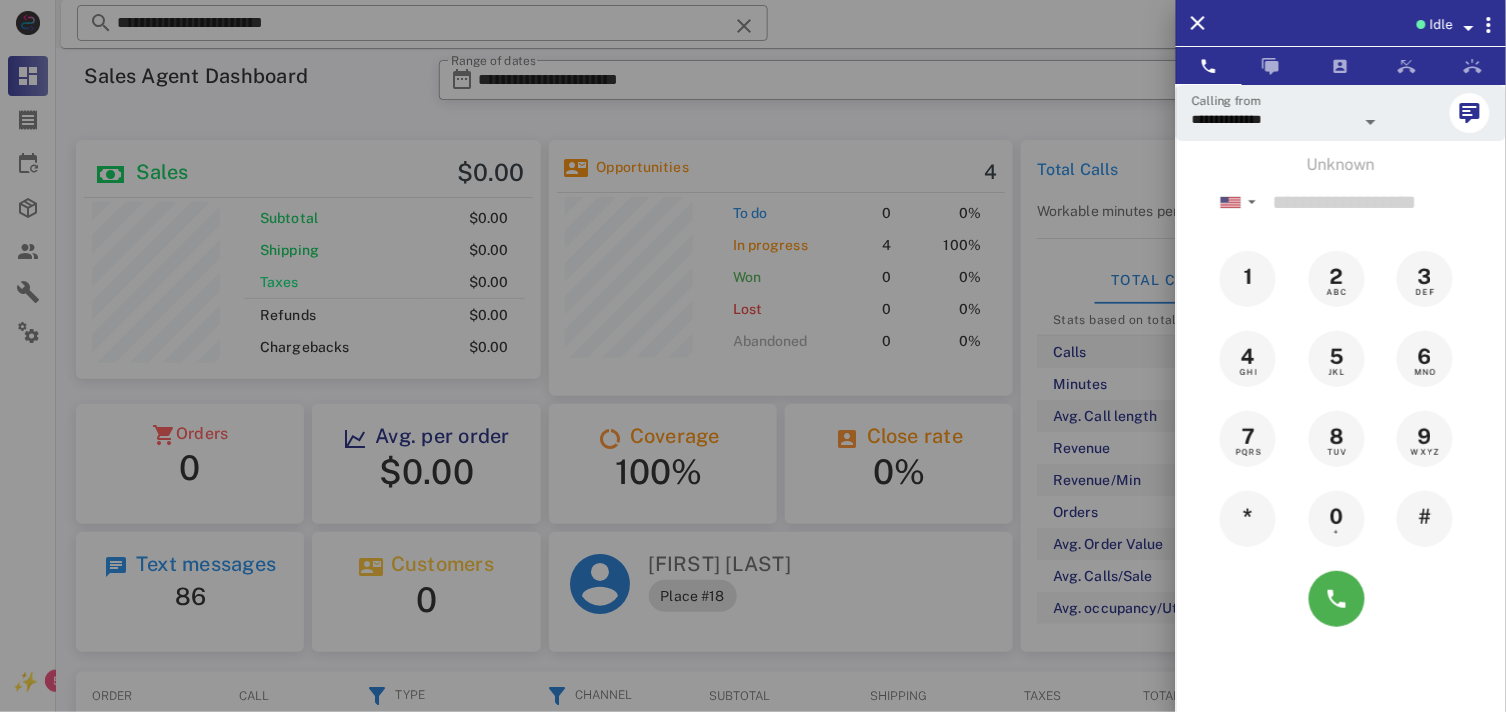 click at bounding box center [753, 356] 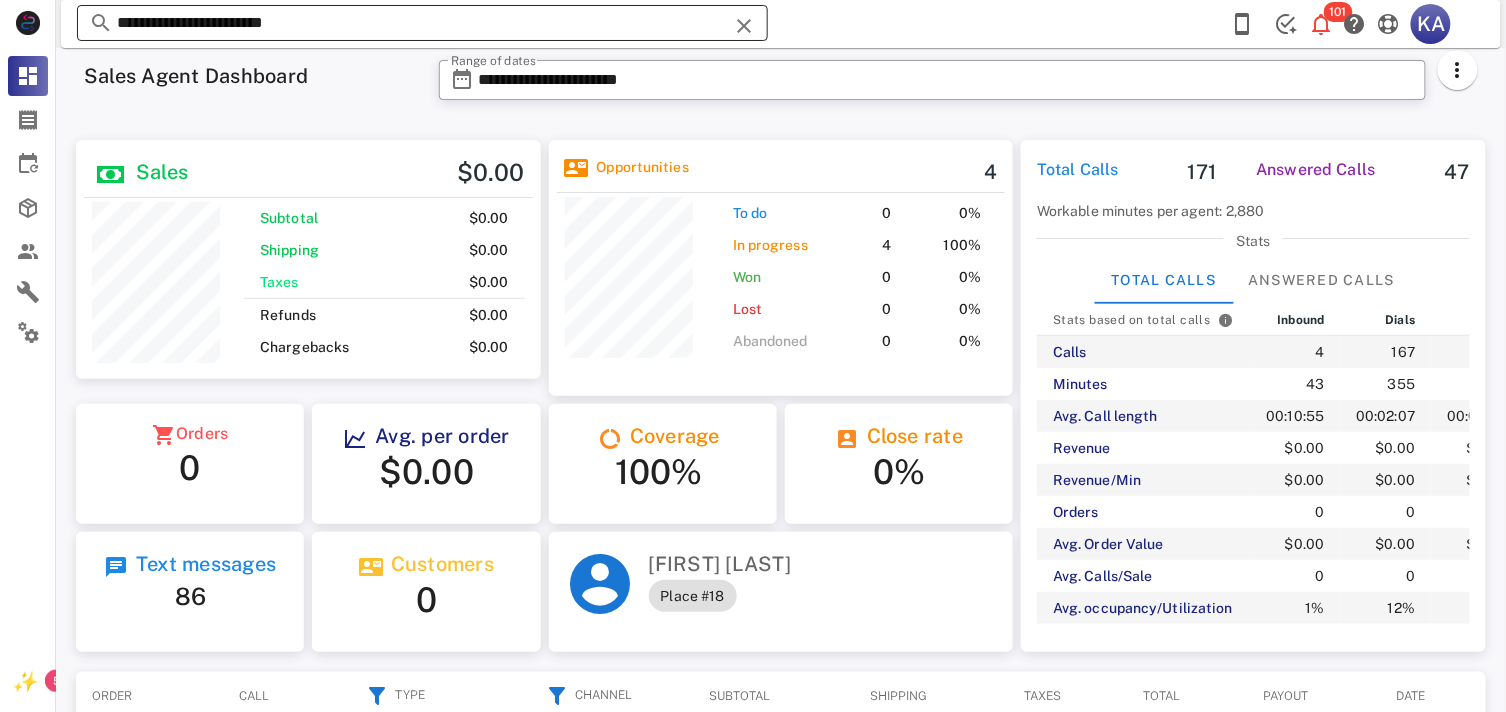 click at bounding box center [744, 26] 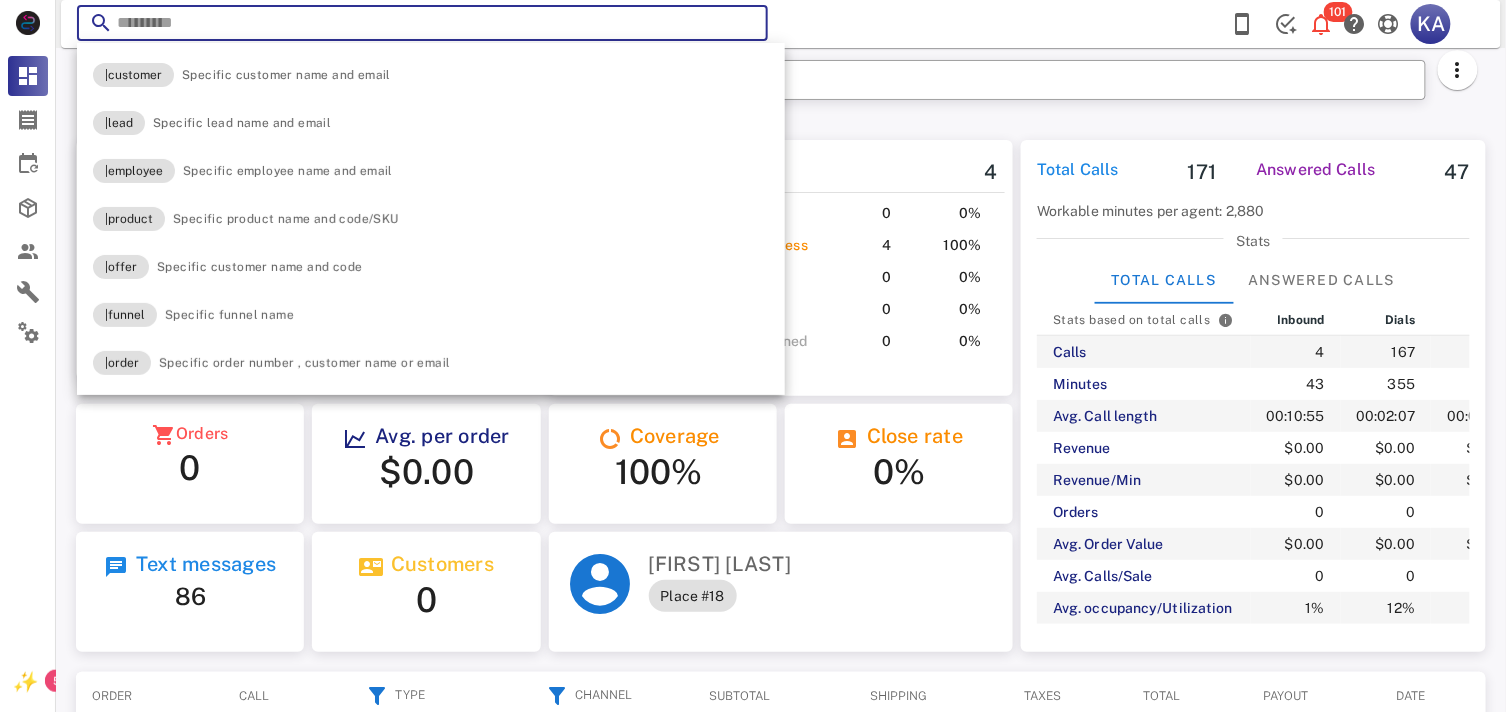 paste on "**********" 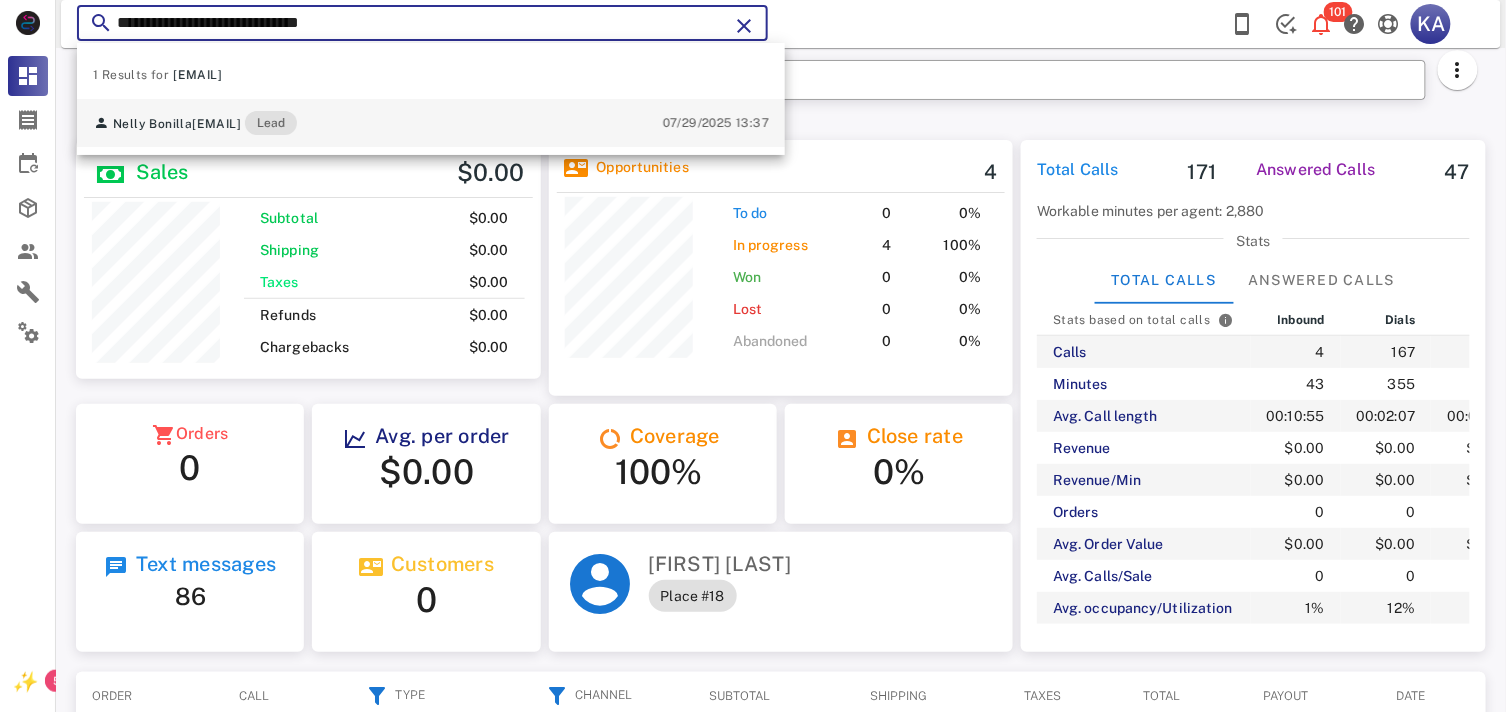 type on "**********" 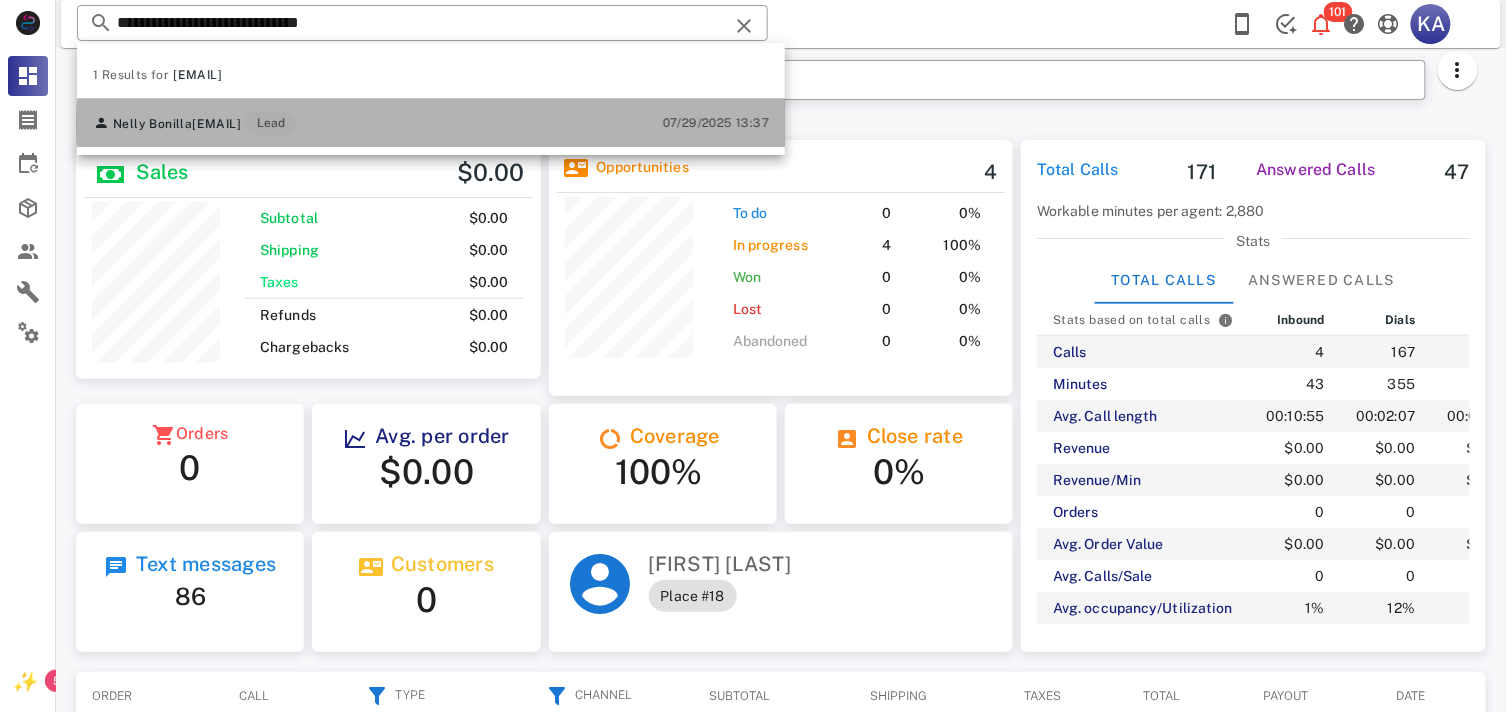click on "[FIRST] [LAST]   [EMAIL]   Lead   07/29/2025 13:37" at bounding box center (431, 123) 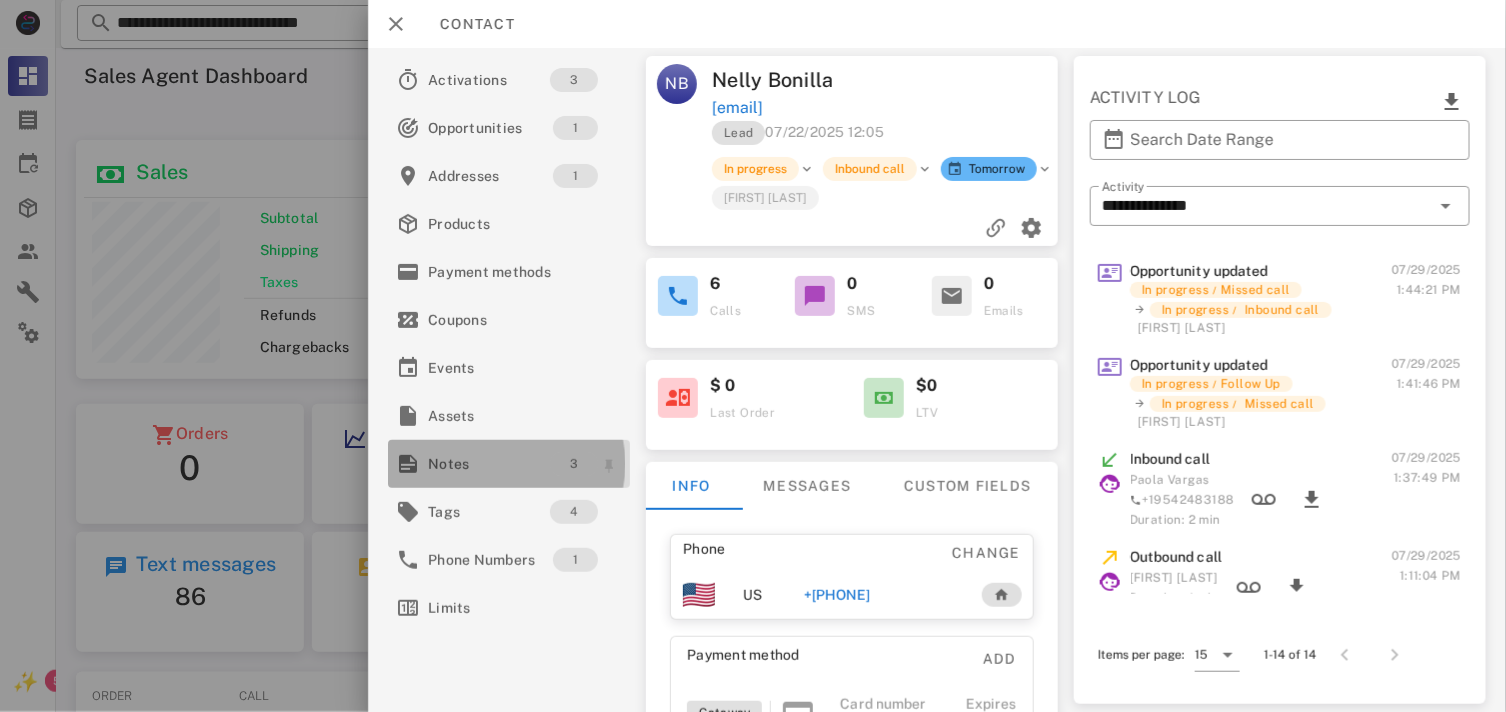 click on "3" at bounding box center (574, 464) 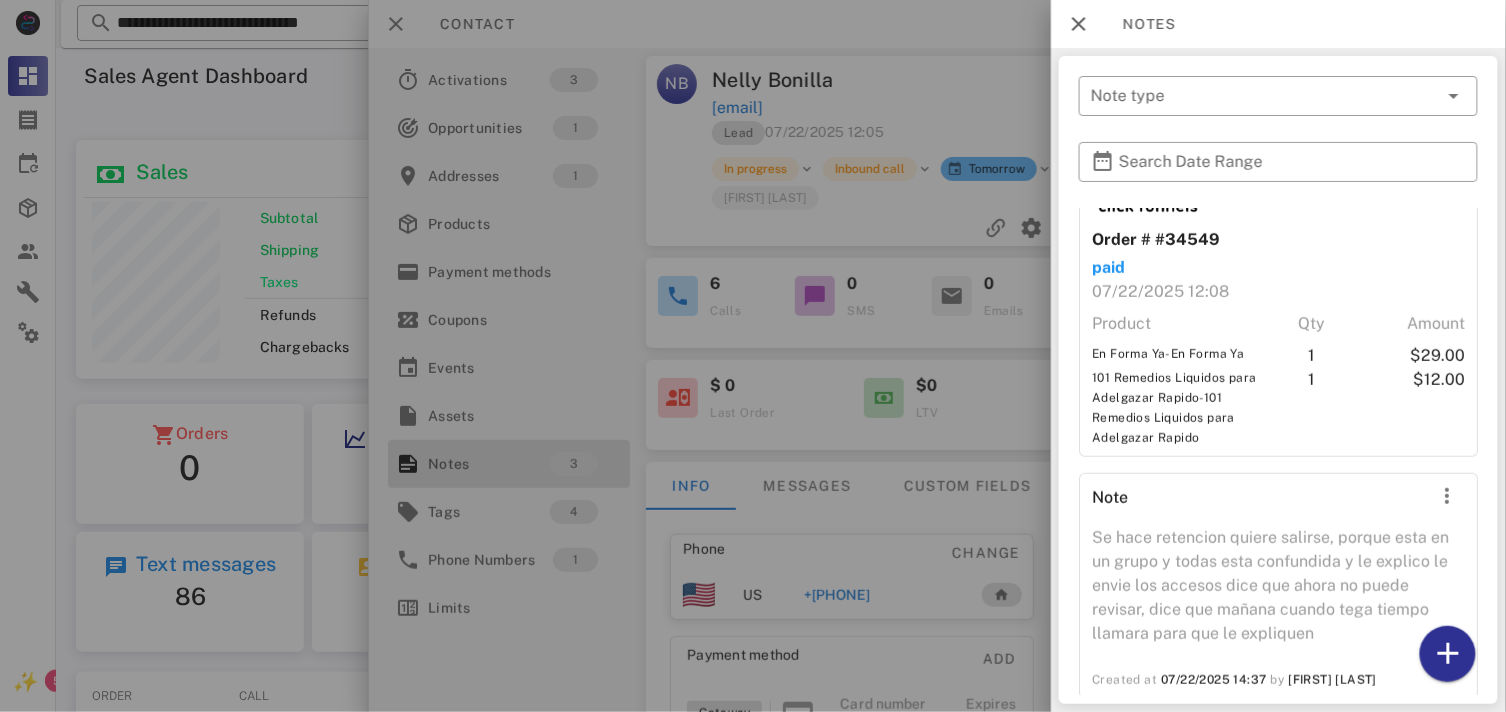 scroll, scrollTop: 396, scrollLeft: 0, axis: vertical 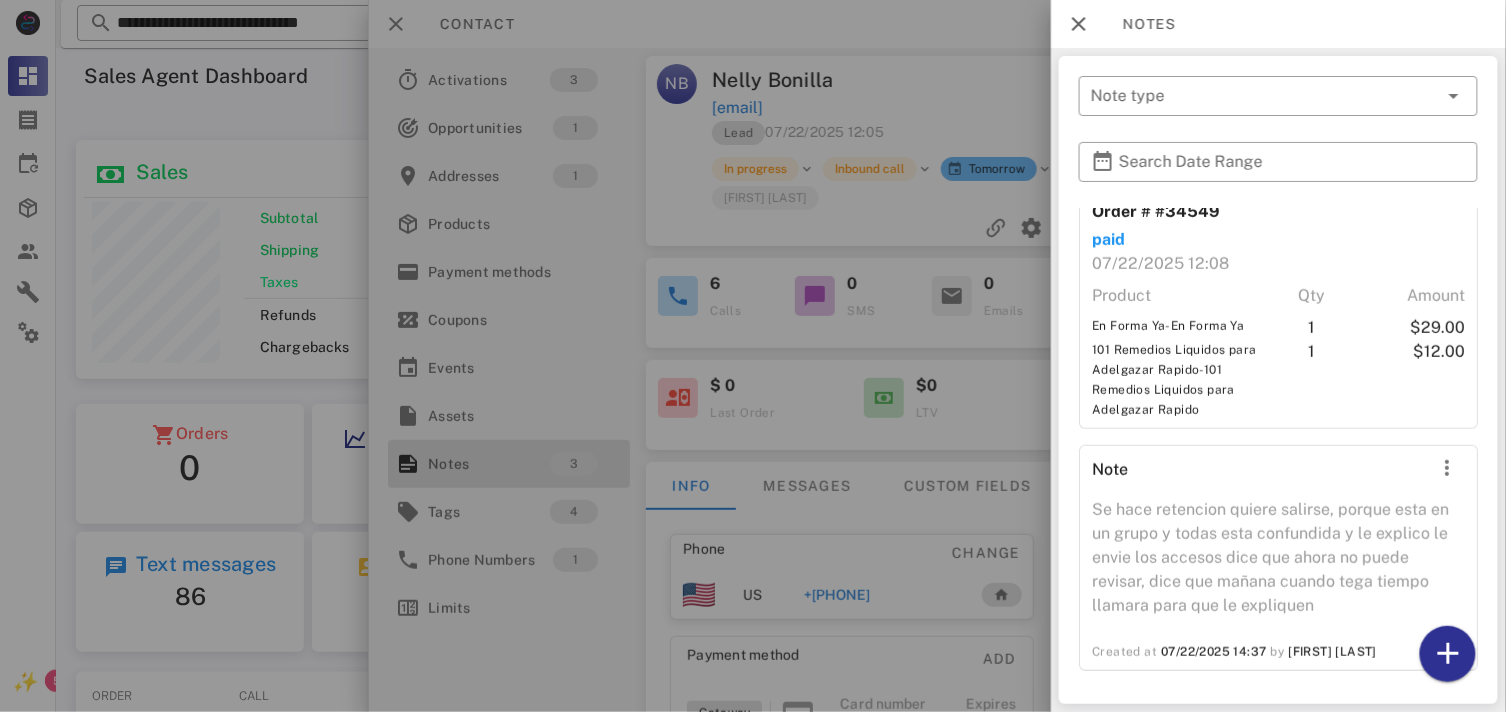 click at bounding box center (753, 356) 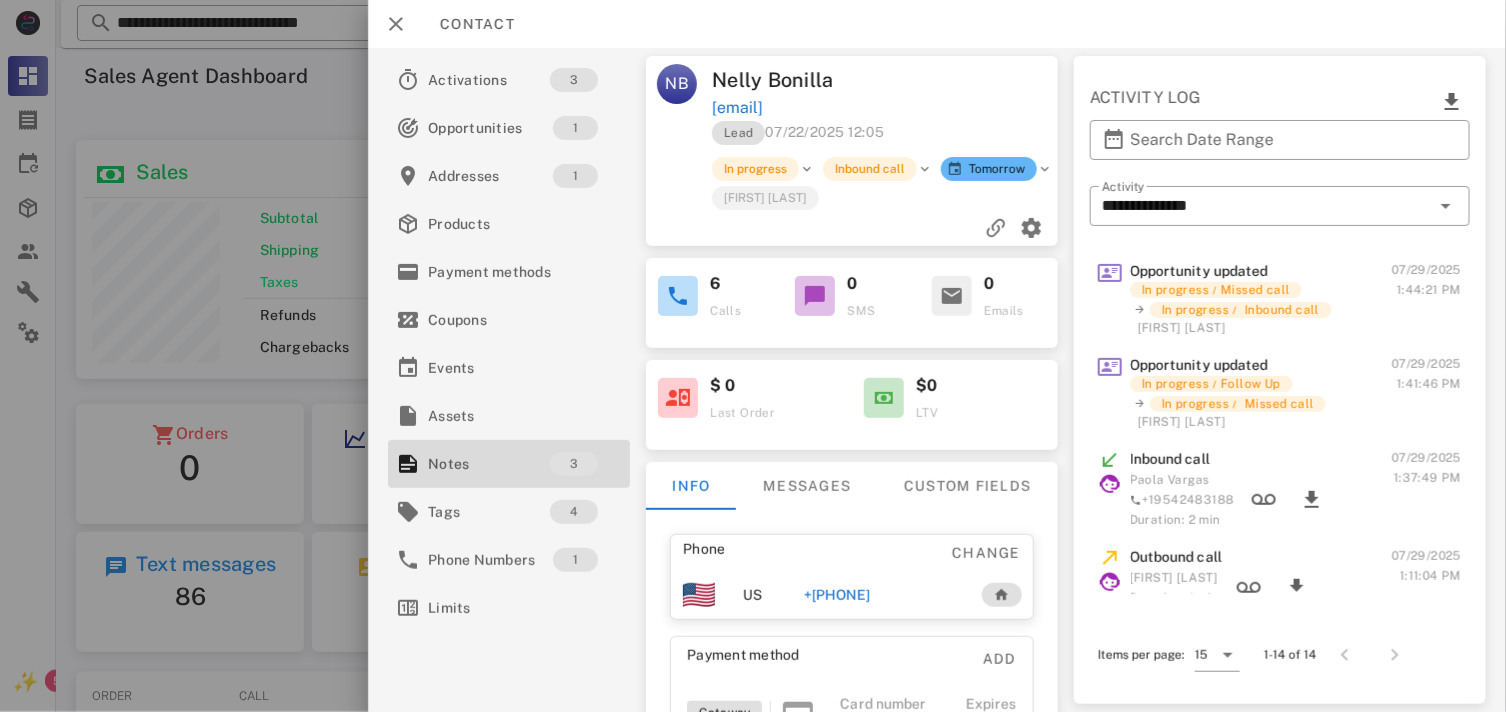 click on "+[PHONE]" at bounding box center (882, 595) 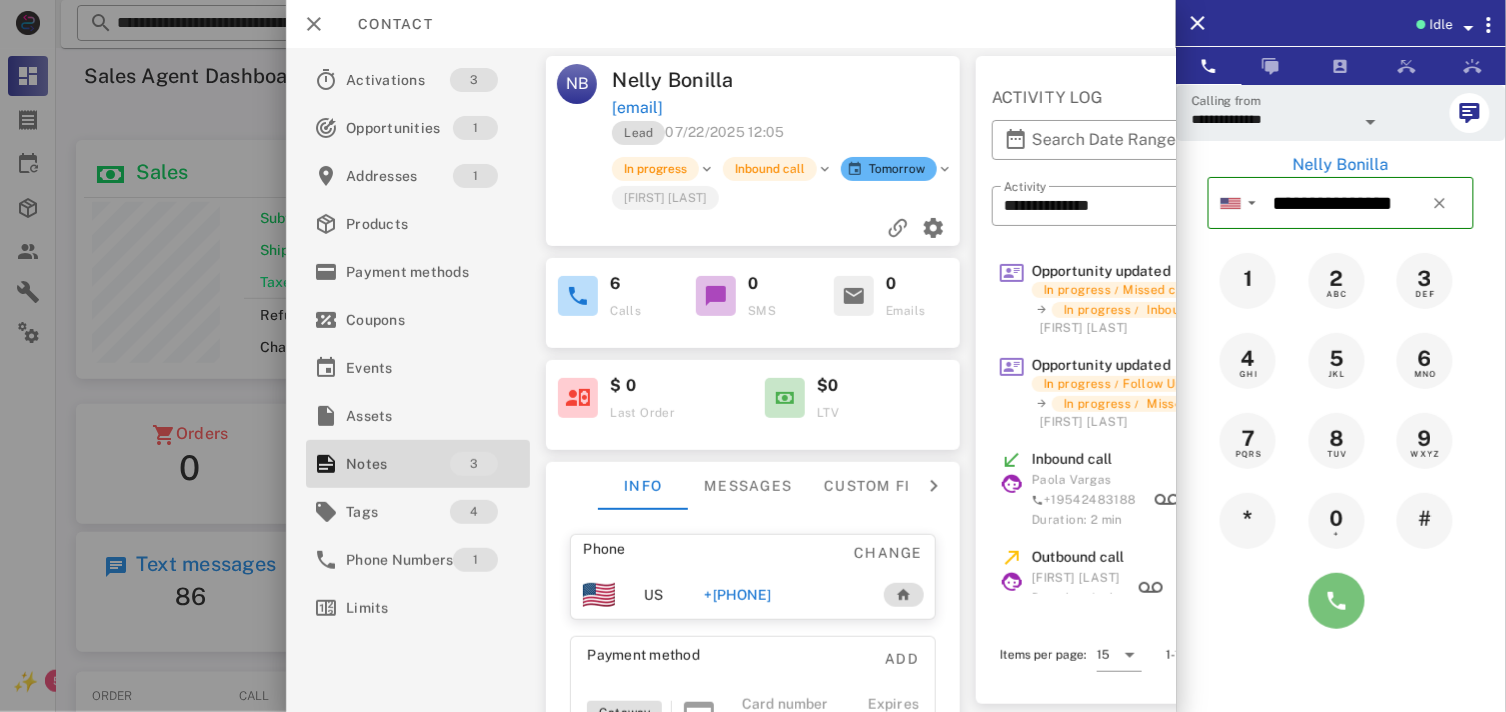 click at bounding box center (1337, 601) 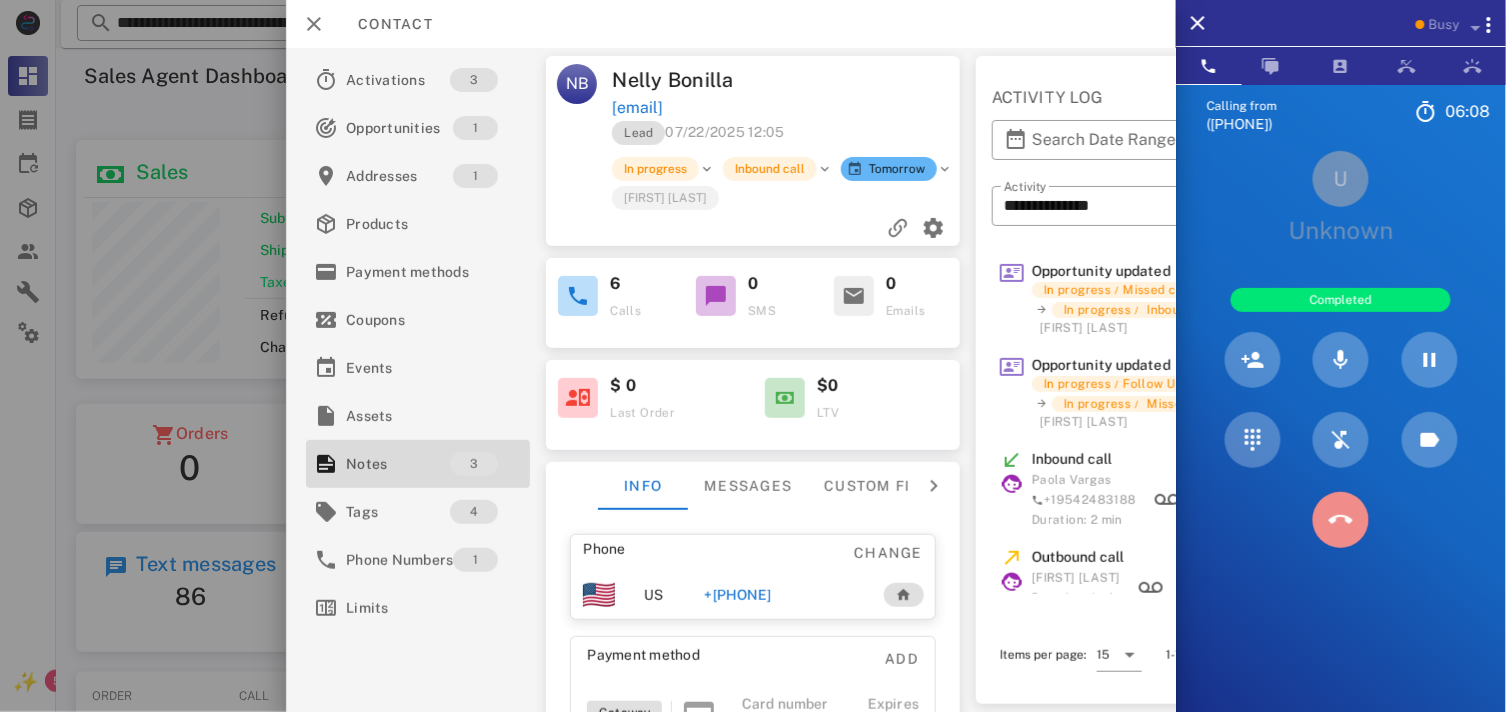click at bounding box center (1341, 520) 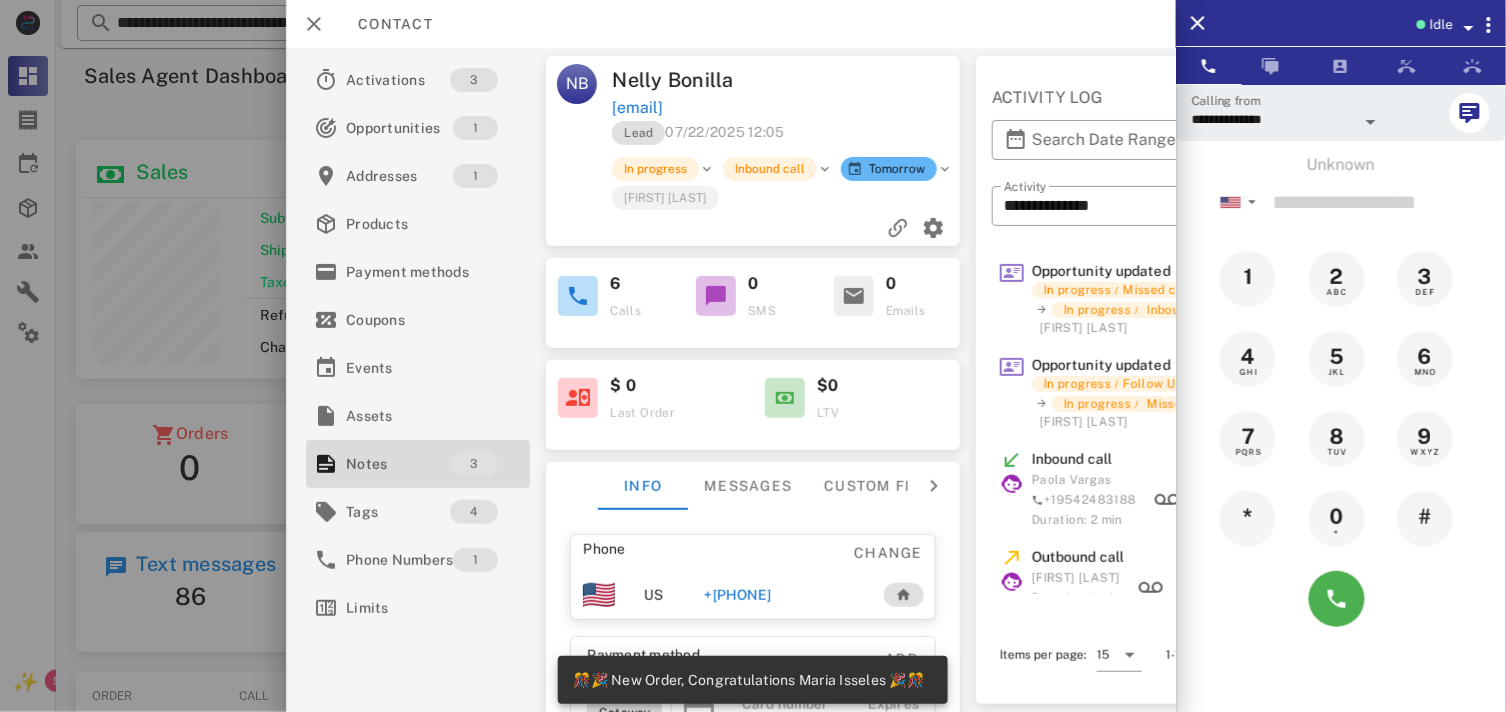 scroll, scrollTop: 999761, scrollLeft: 999535, axis: both 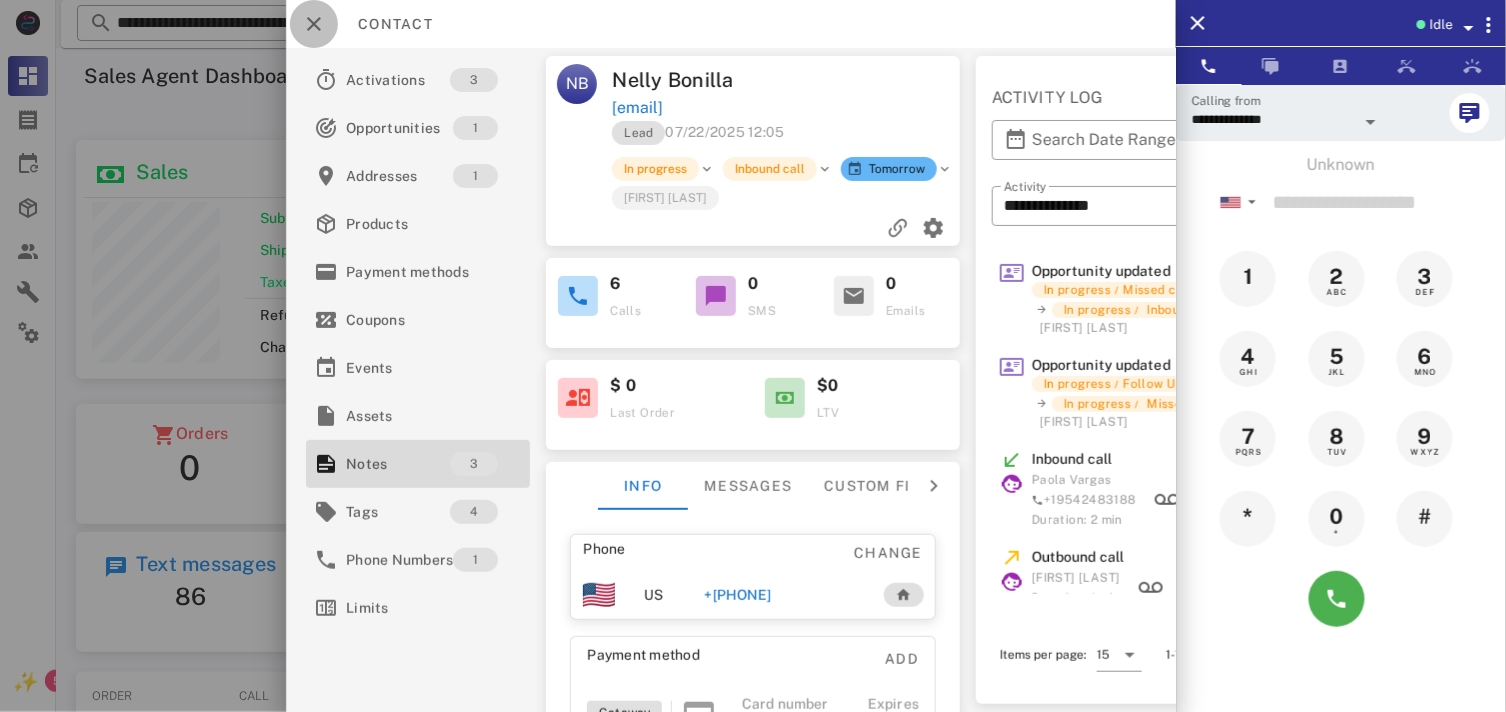 click at bounding box center [314, 24] 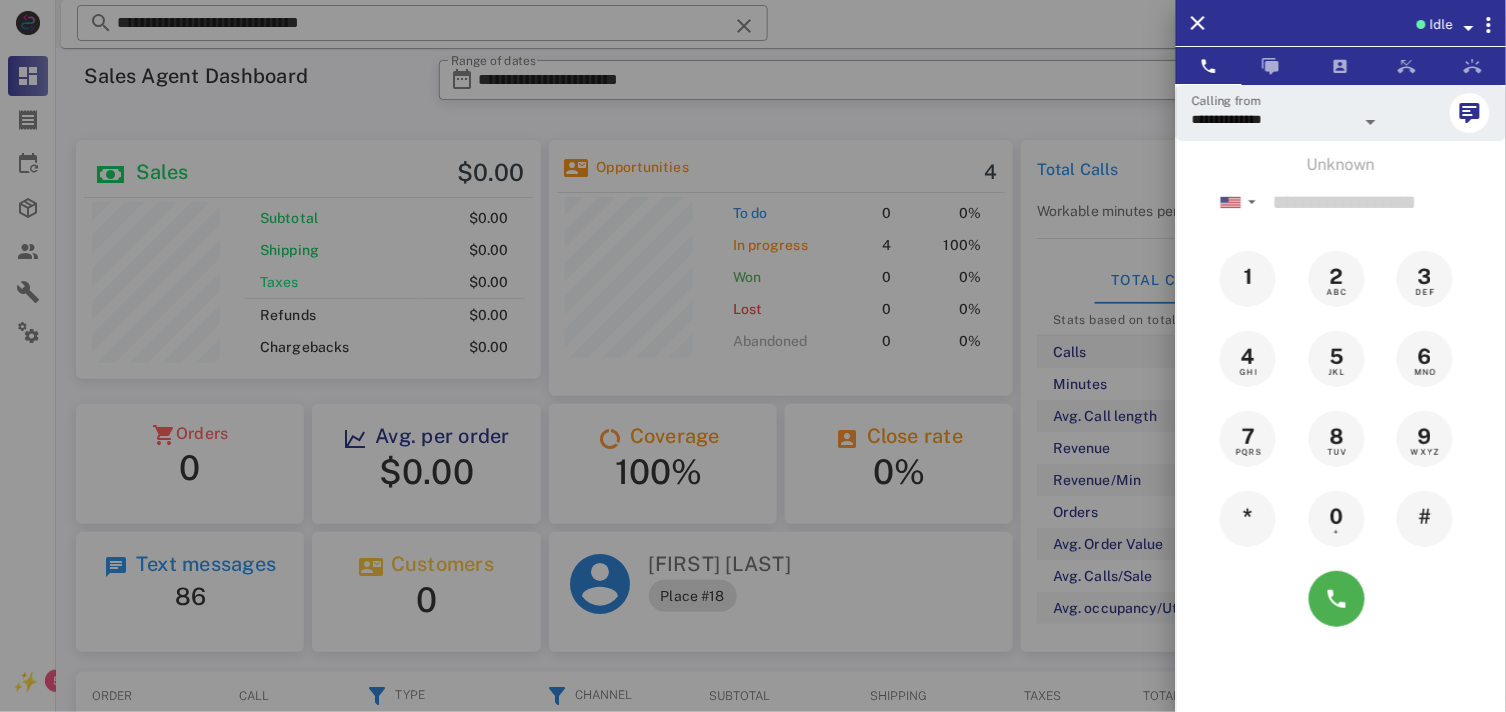 click at bounding box center [753, 356] 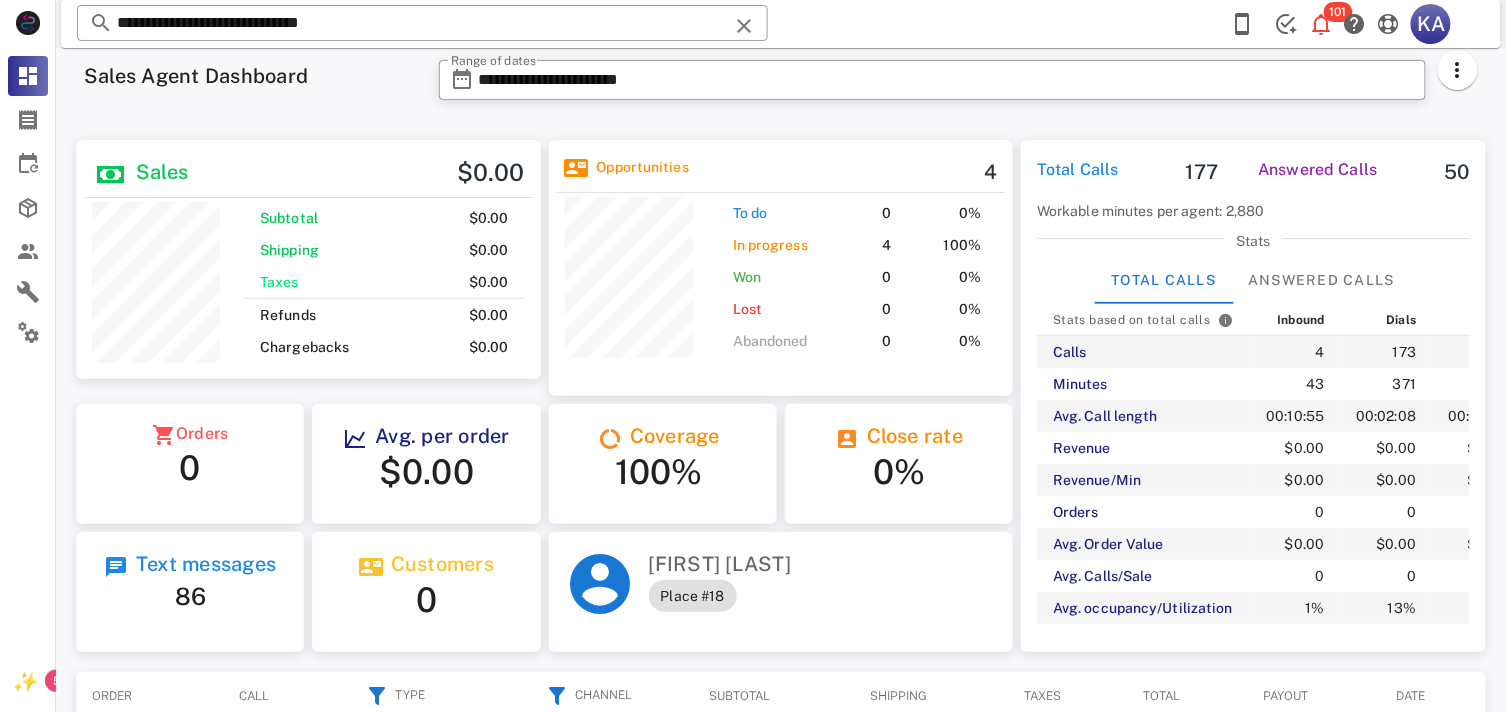click at bounding box center [744, 26] 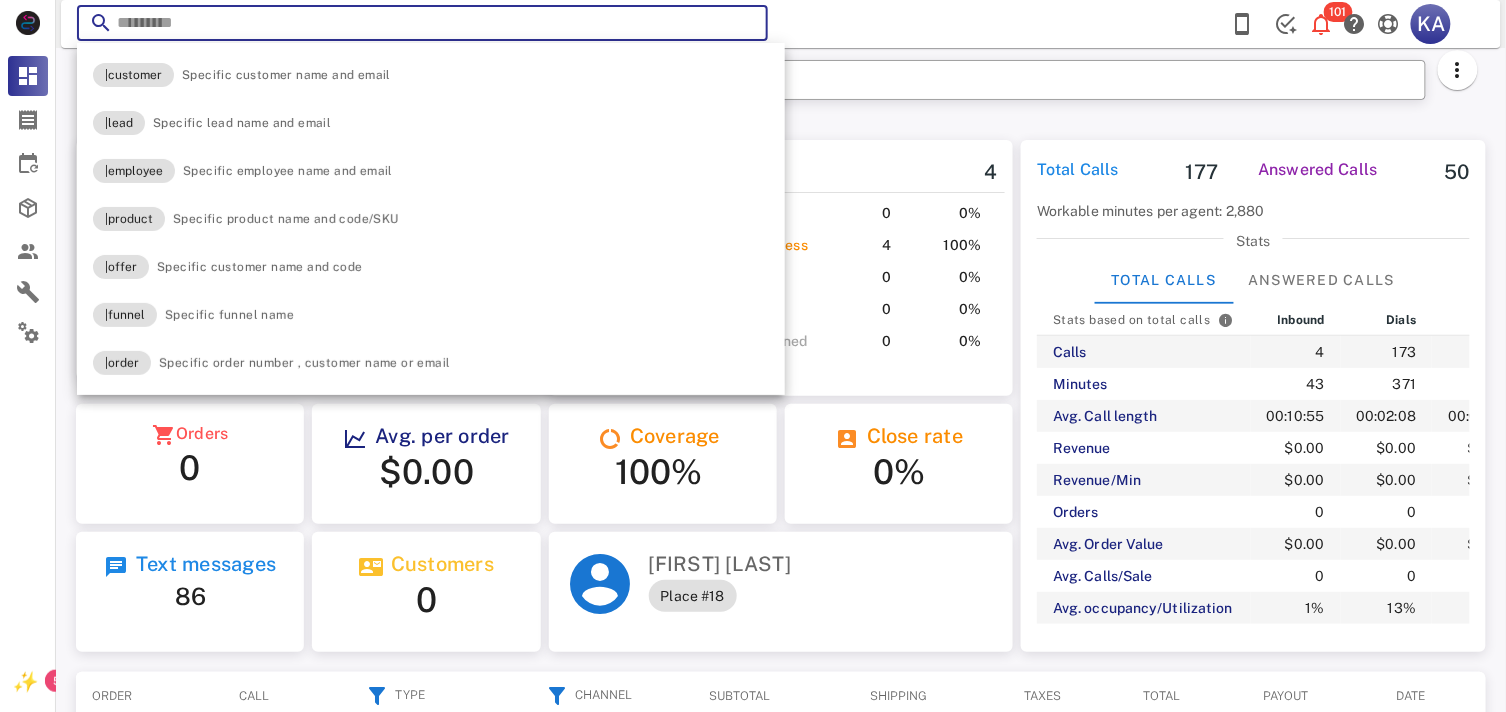 click at bounding box center (744, 26) 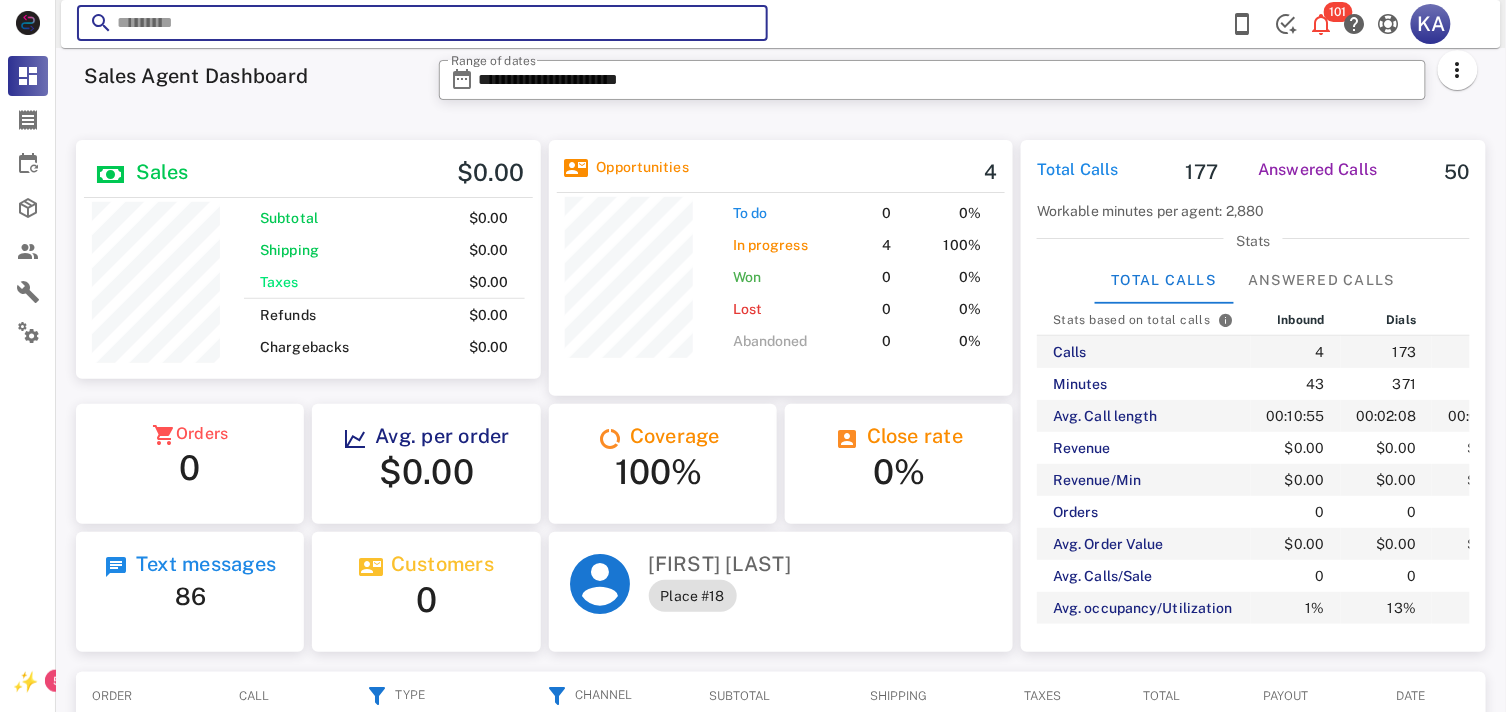 paste on "**********" 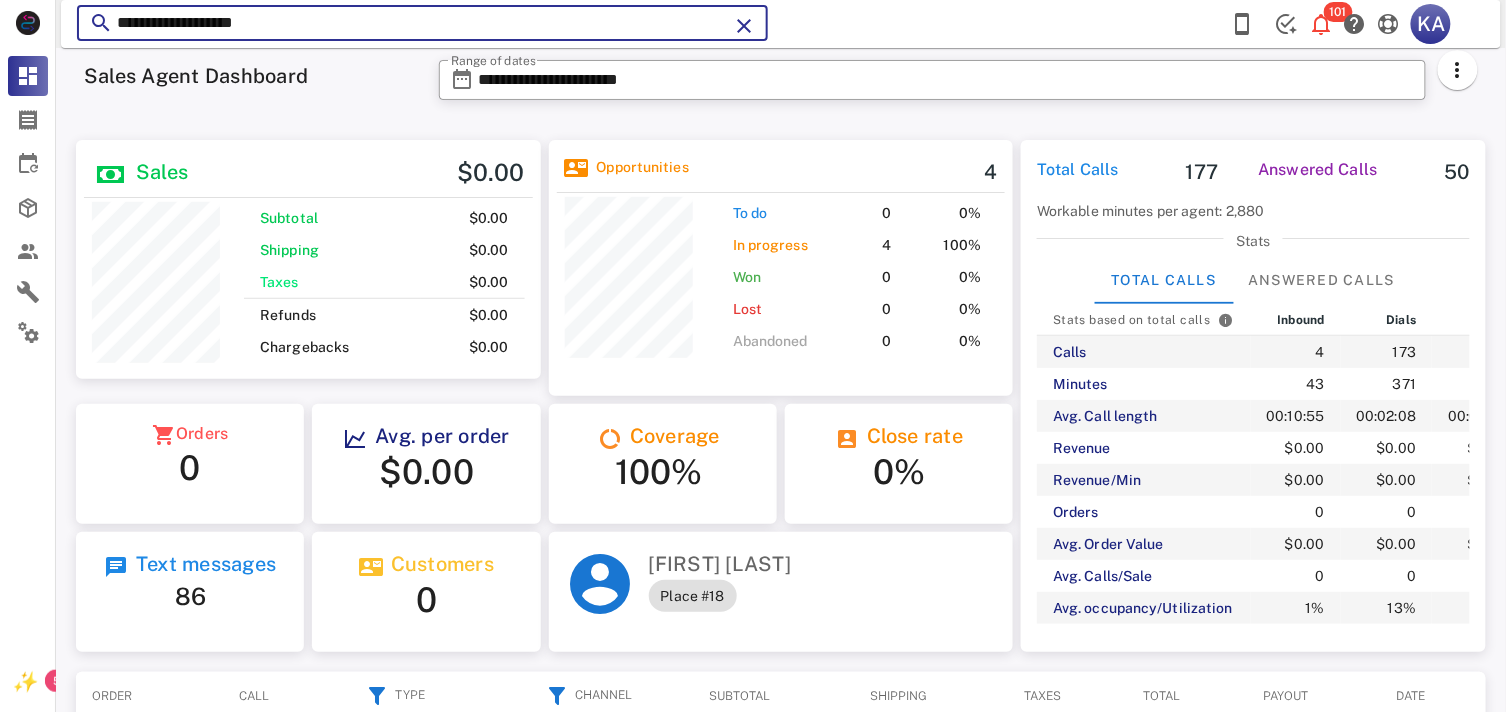 type on "**********" 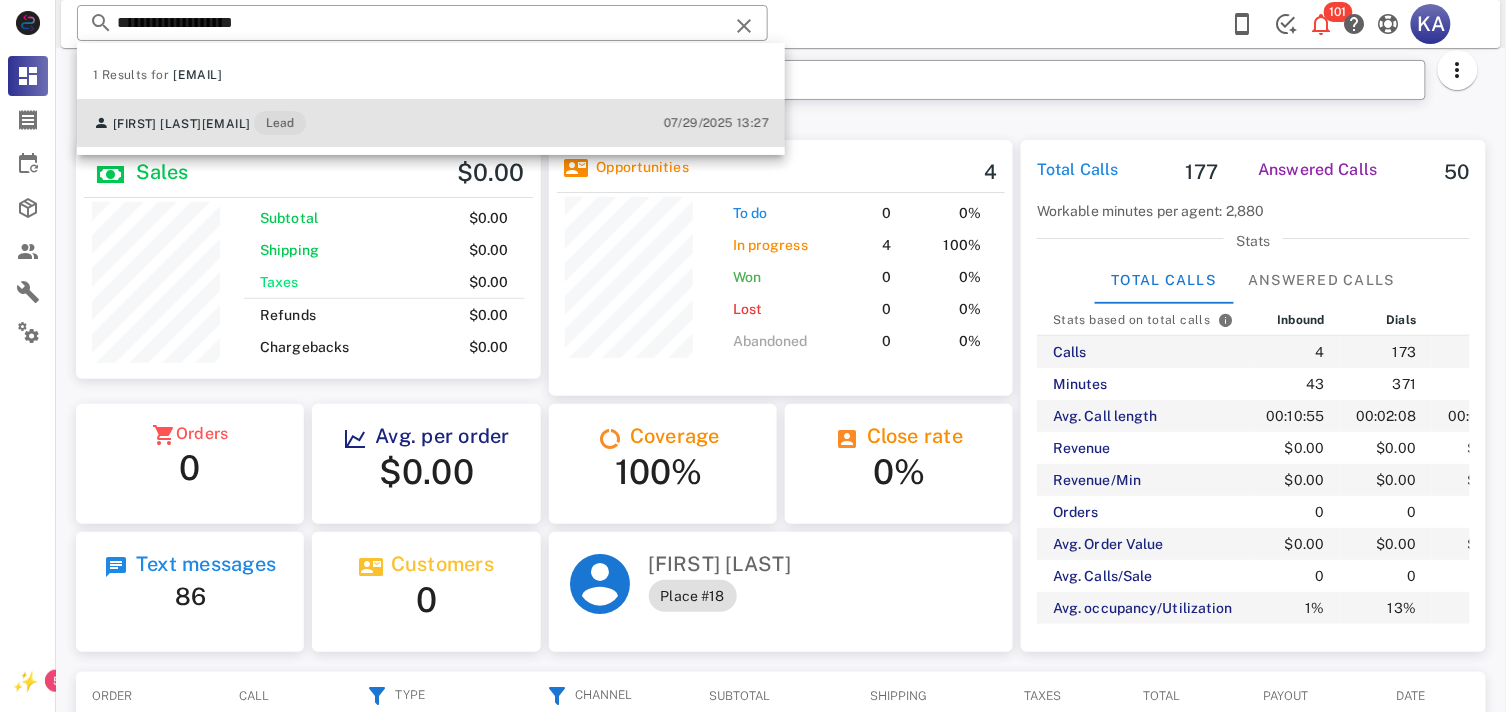 click on "Lead" at bounding box center [280, 123] 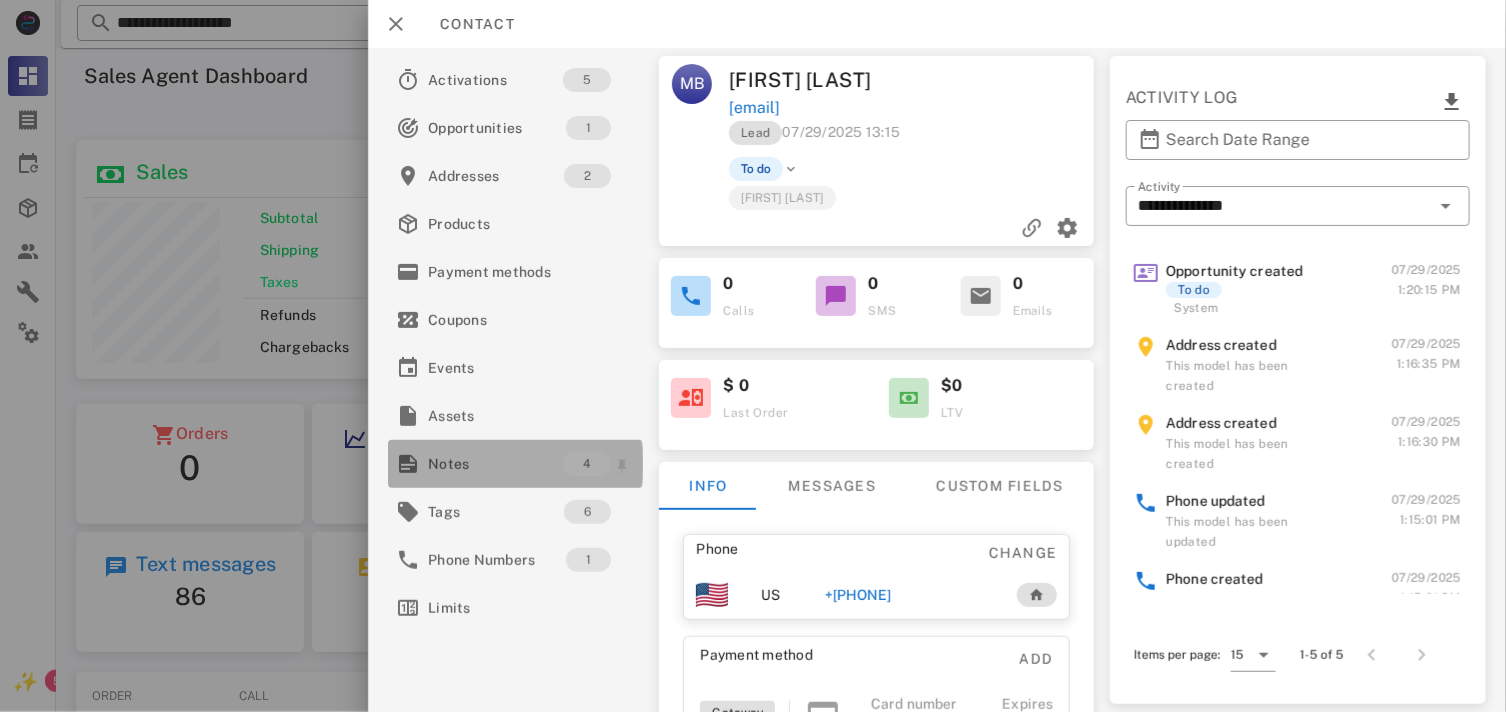 click on "Notes" at bounding box center [495, 464] 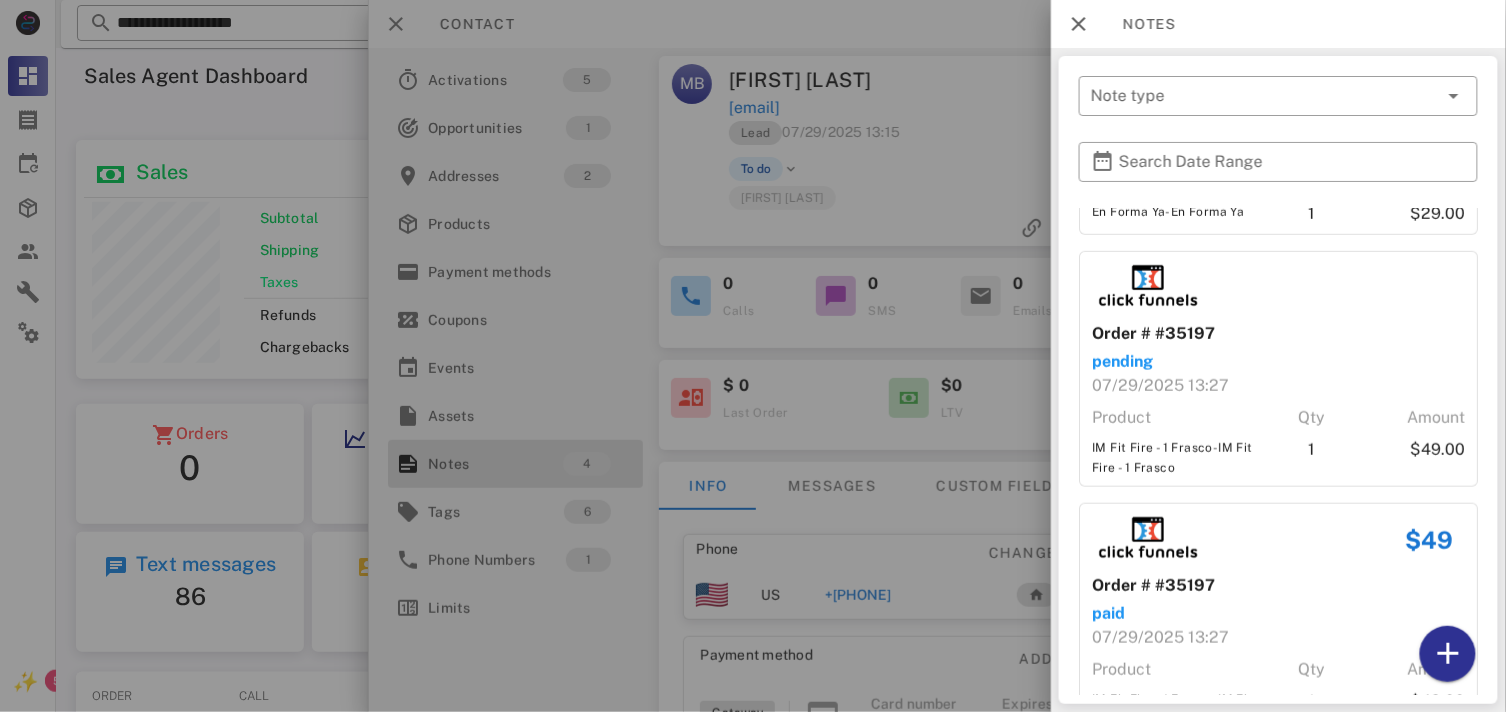 scroll, scrollTop: 496, scrollLeft: 0, axis: vertical 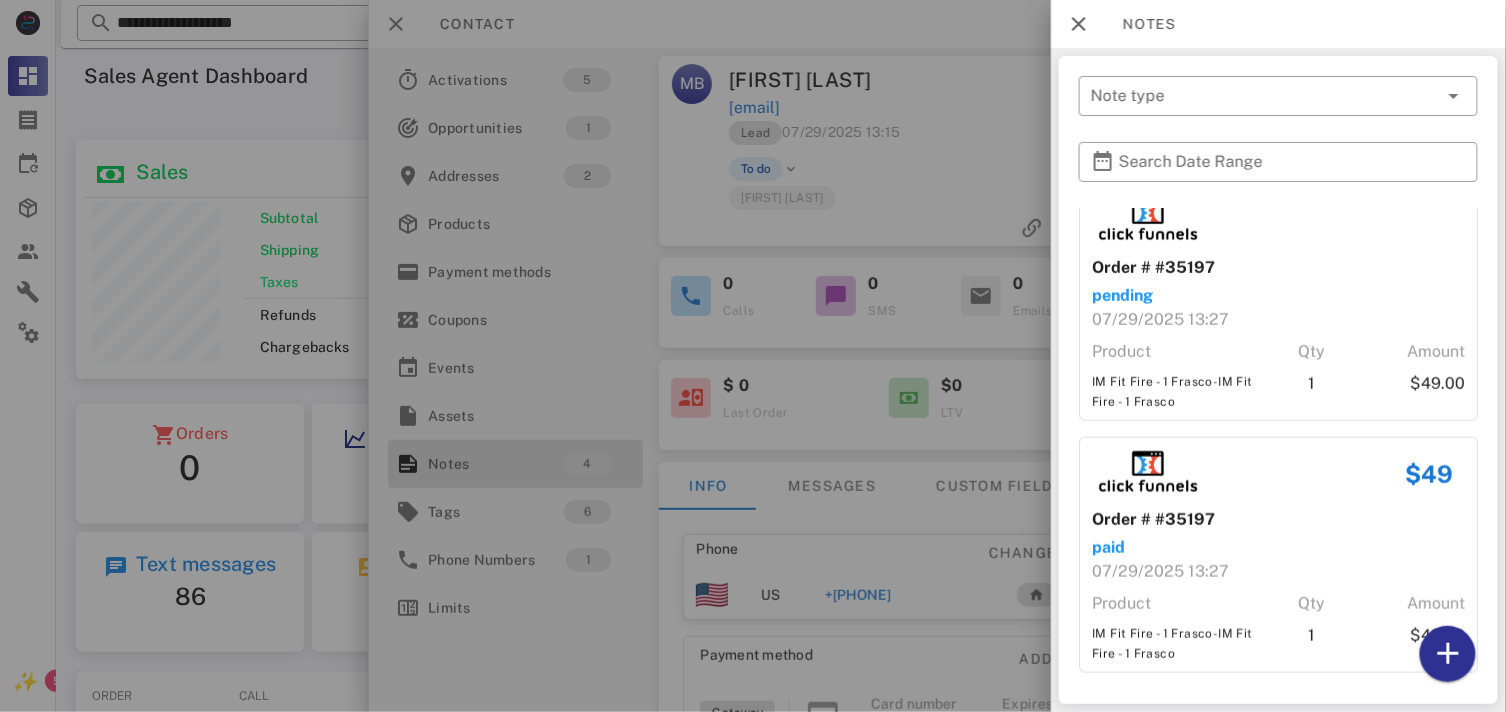 click at bounding box center [753, 356] 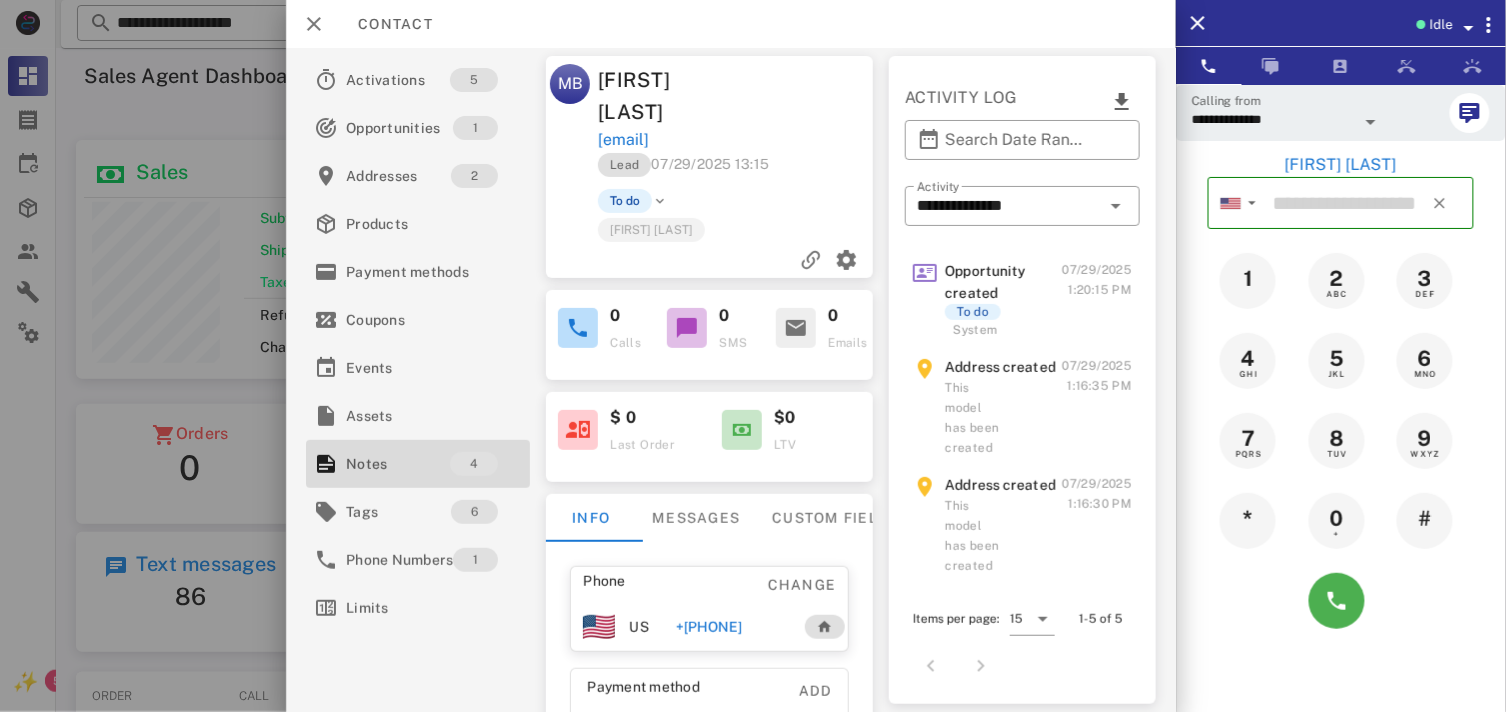 type on "**********" 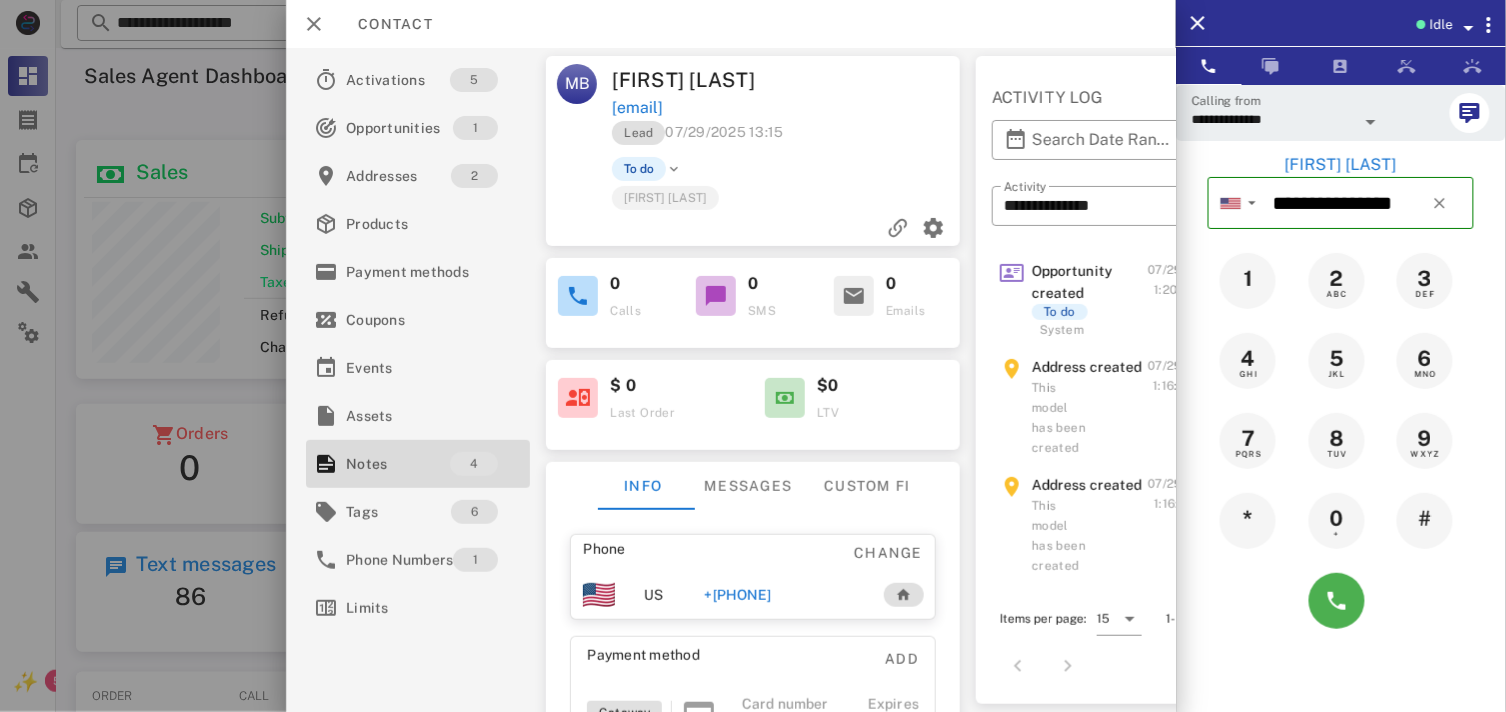click on "Phone   Change   US   +[PHONE]   Payment method   Add  Gateway  Card number  ---- ---- ---- ----  Expires  -- / --  Address   Change   [NUMBER] [STREET] .
[CITY], [STATE], [POSTAL_CODE].
US" at bounding box center [753, 727] 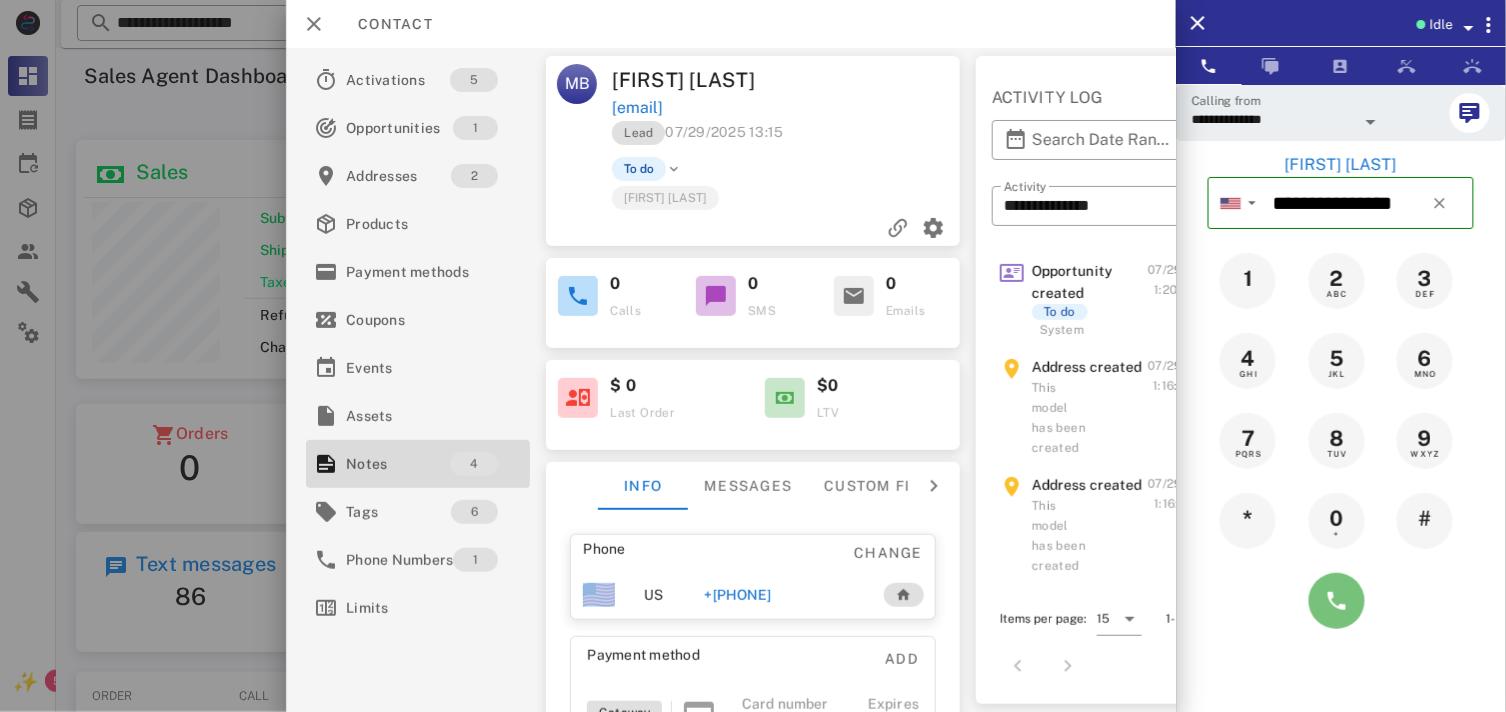 click at bounding box center (1337, 601) 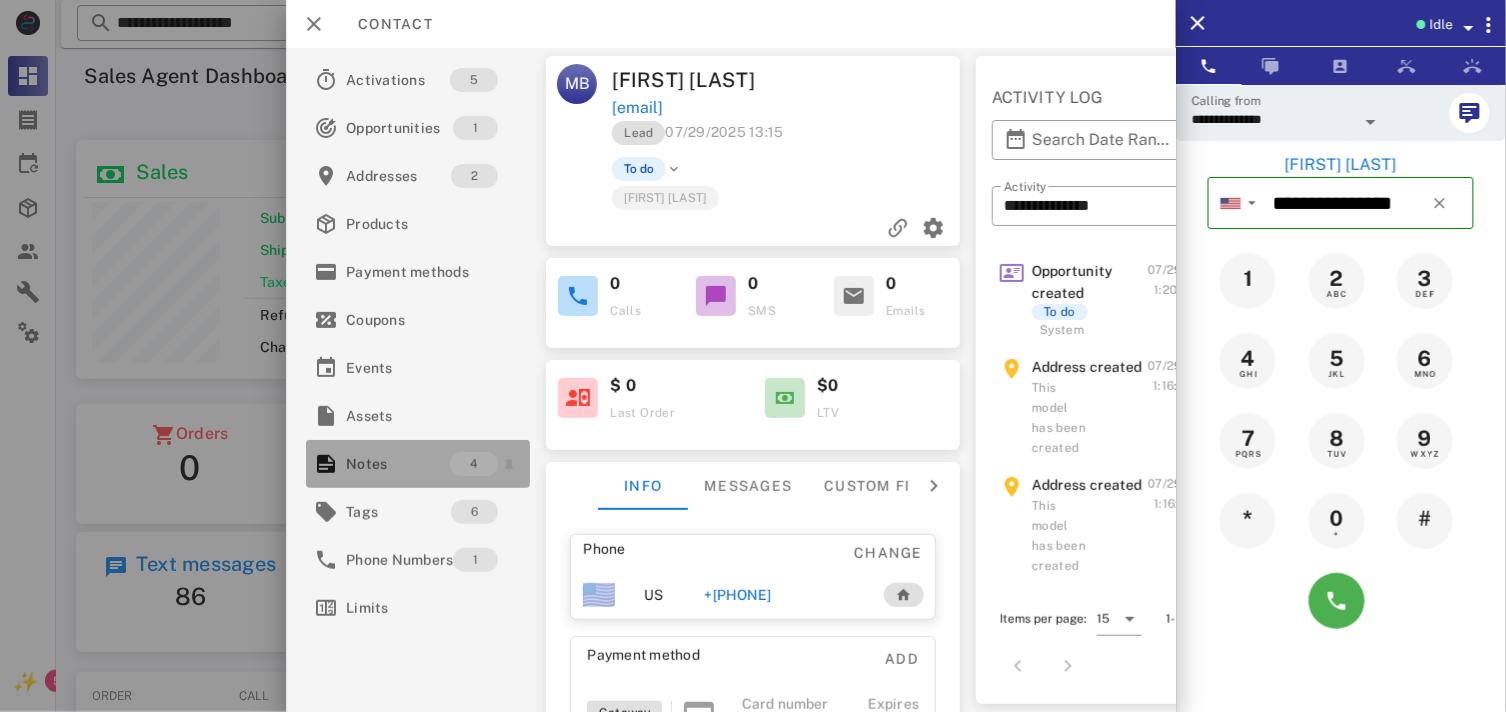 click on "Notes" at bounding box center (398, 464) 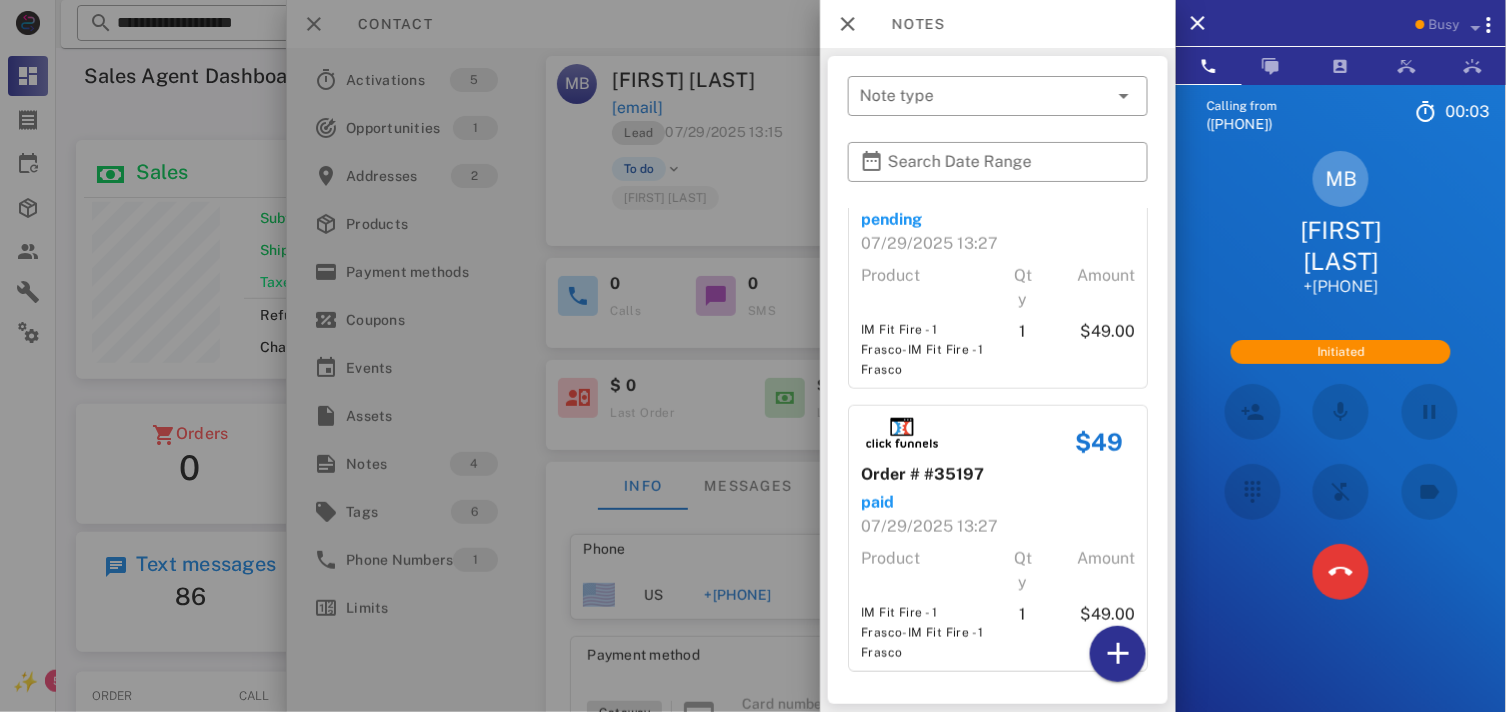 scroll, scrollTop: 0, scrollLeft: 0, axis: both 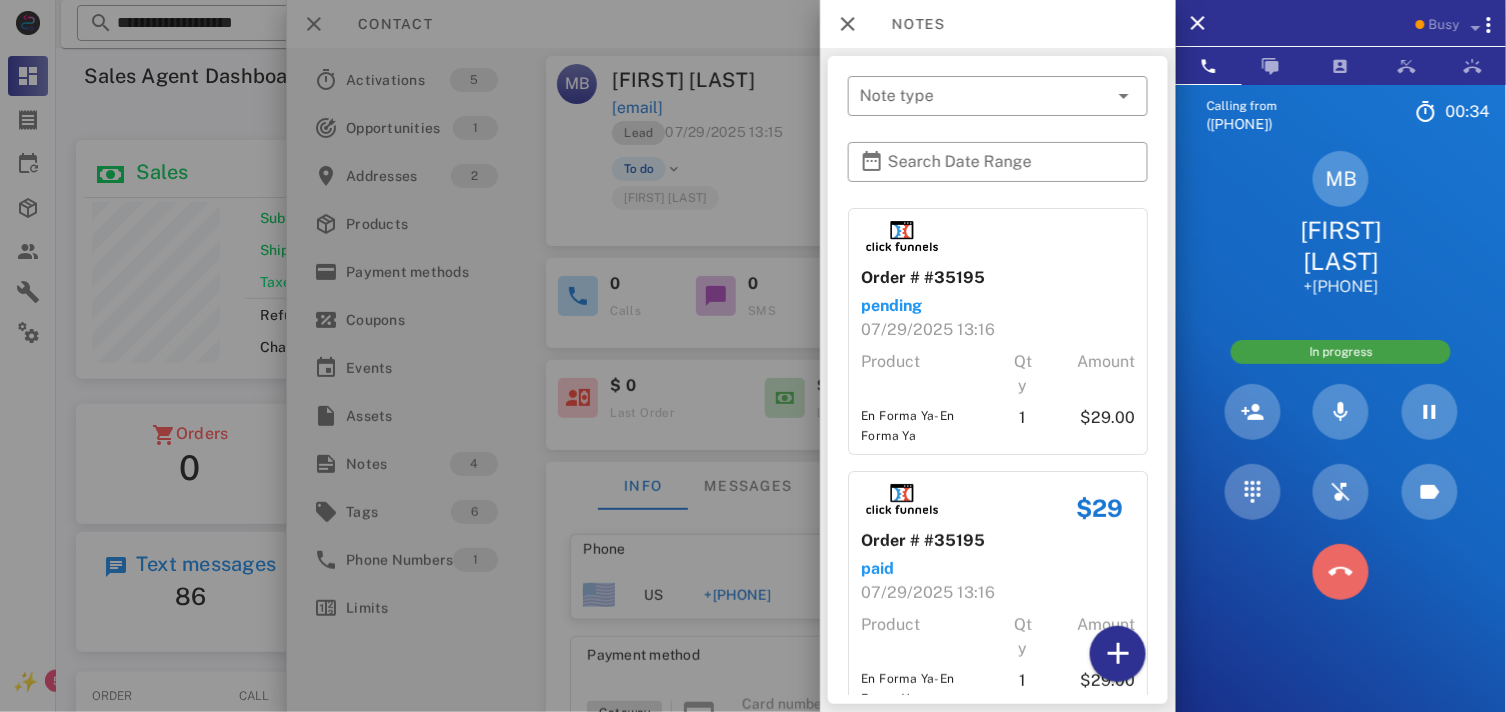 click at bounding box center (1341, 572) 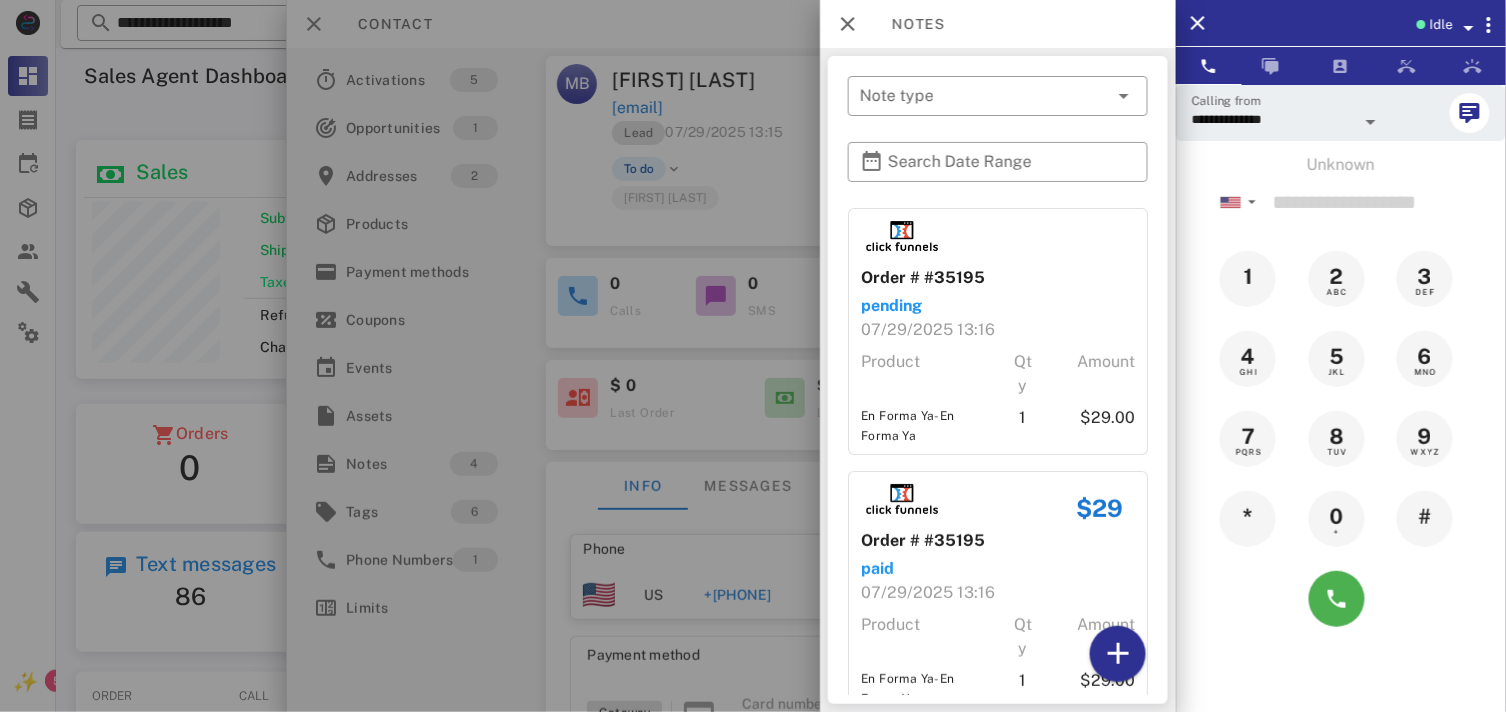 click at bounding box center [753, 356] 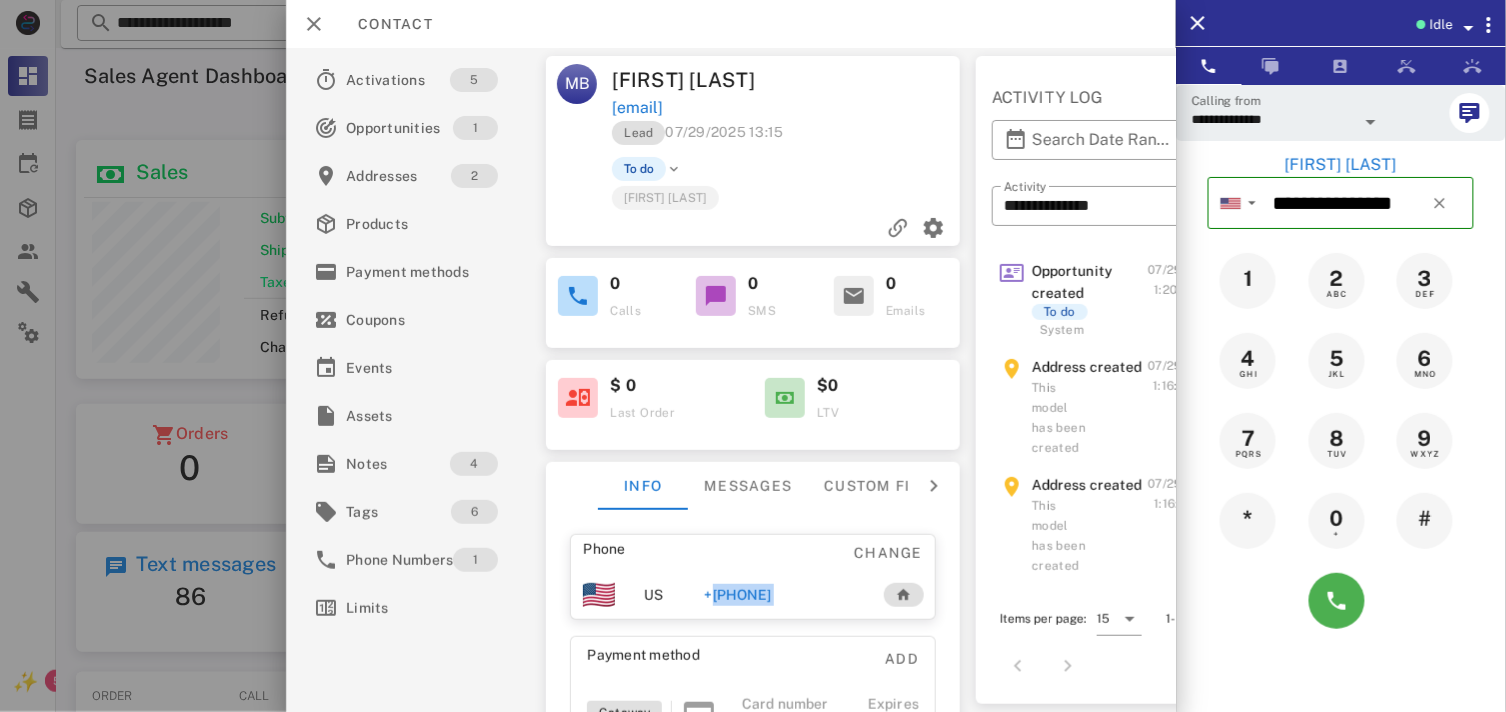 click on "+[PHONE]" at bounding box center (737, 595) 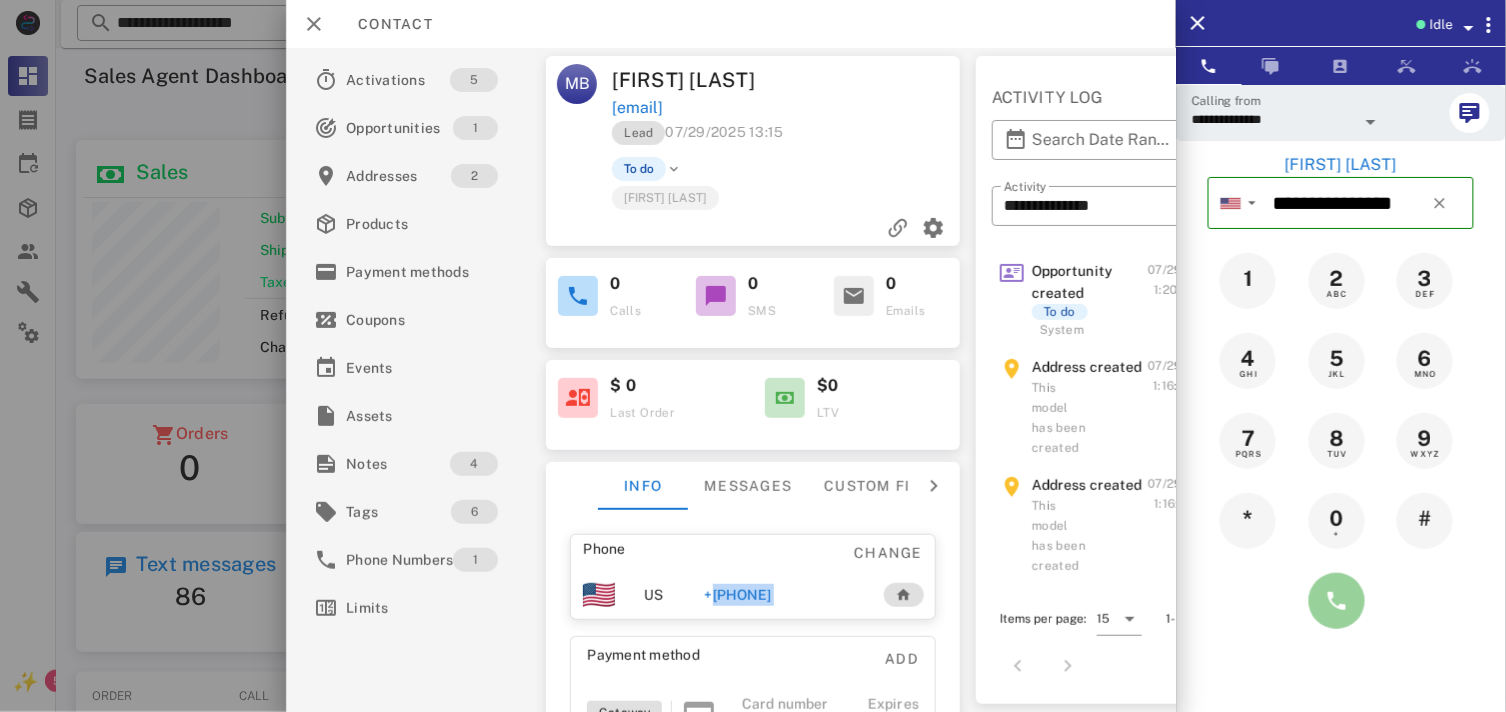 click at bounding box center [1337, 601] 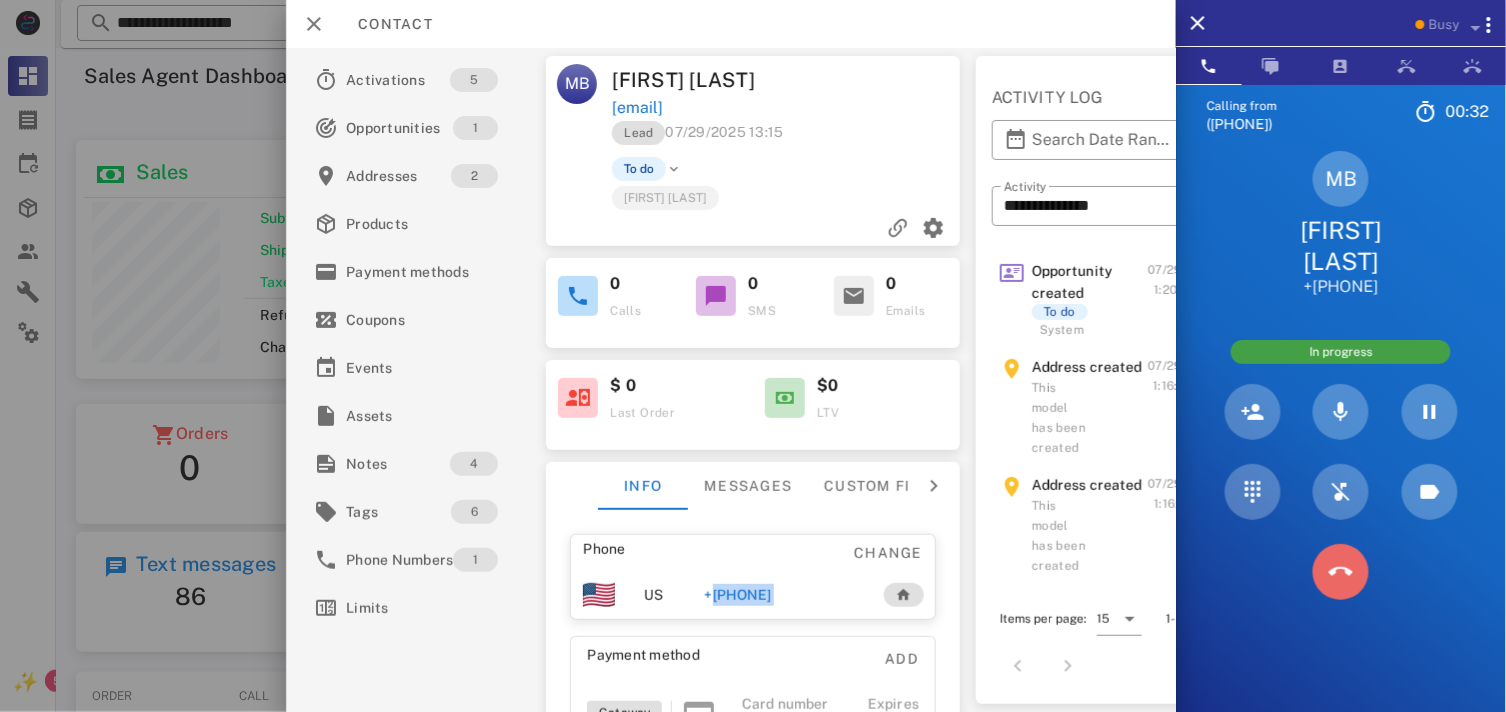 click at bounding box center [1341, 572] 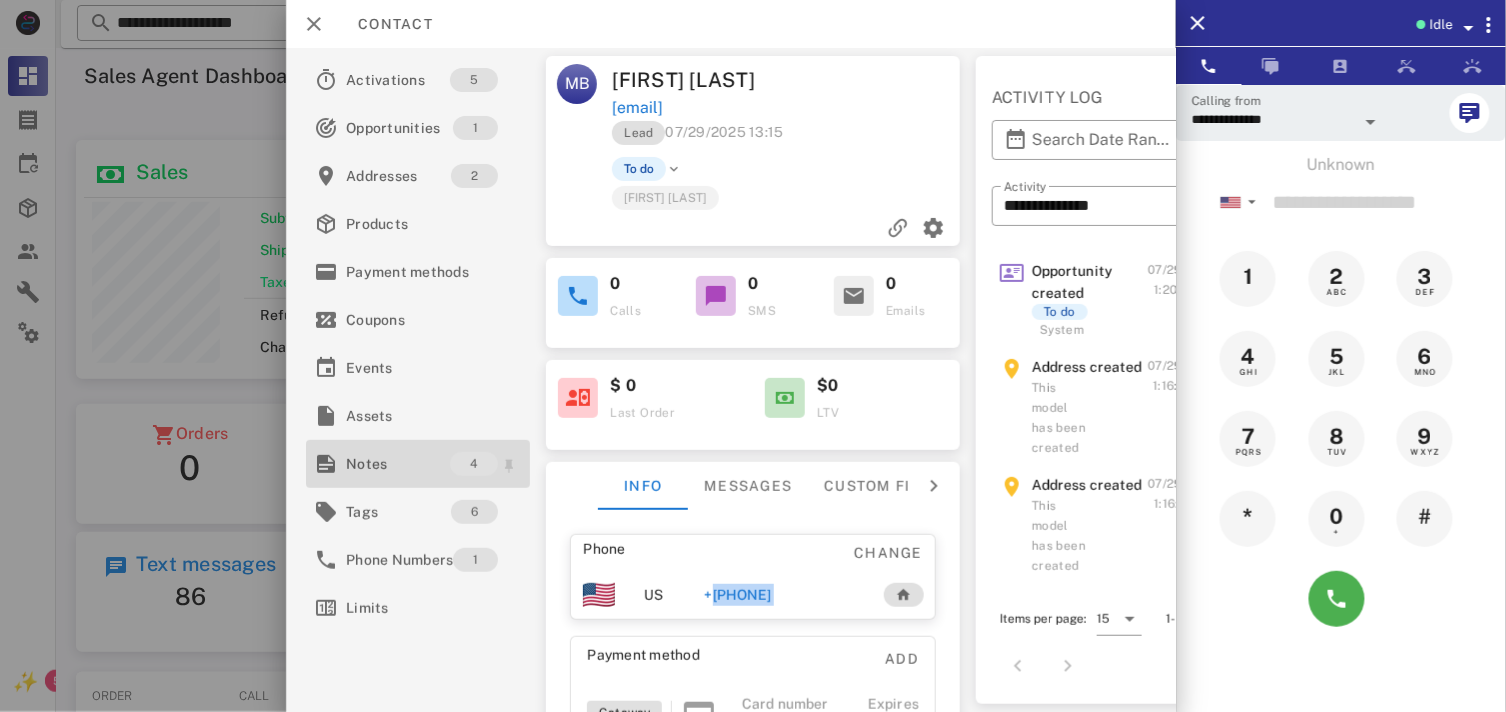 click on "Notes" at bounding box center (398, 464) 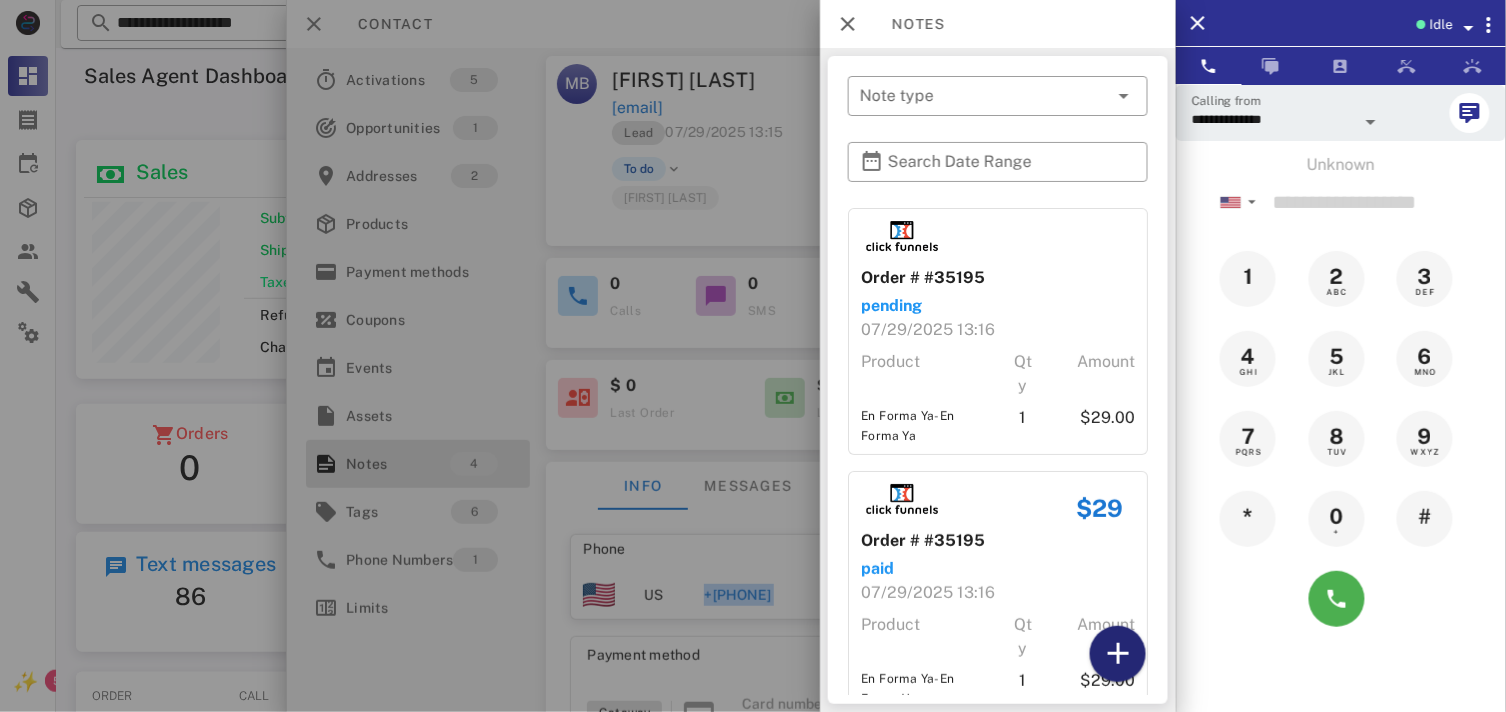 click at bounding box center [1118, 654] 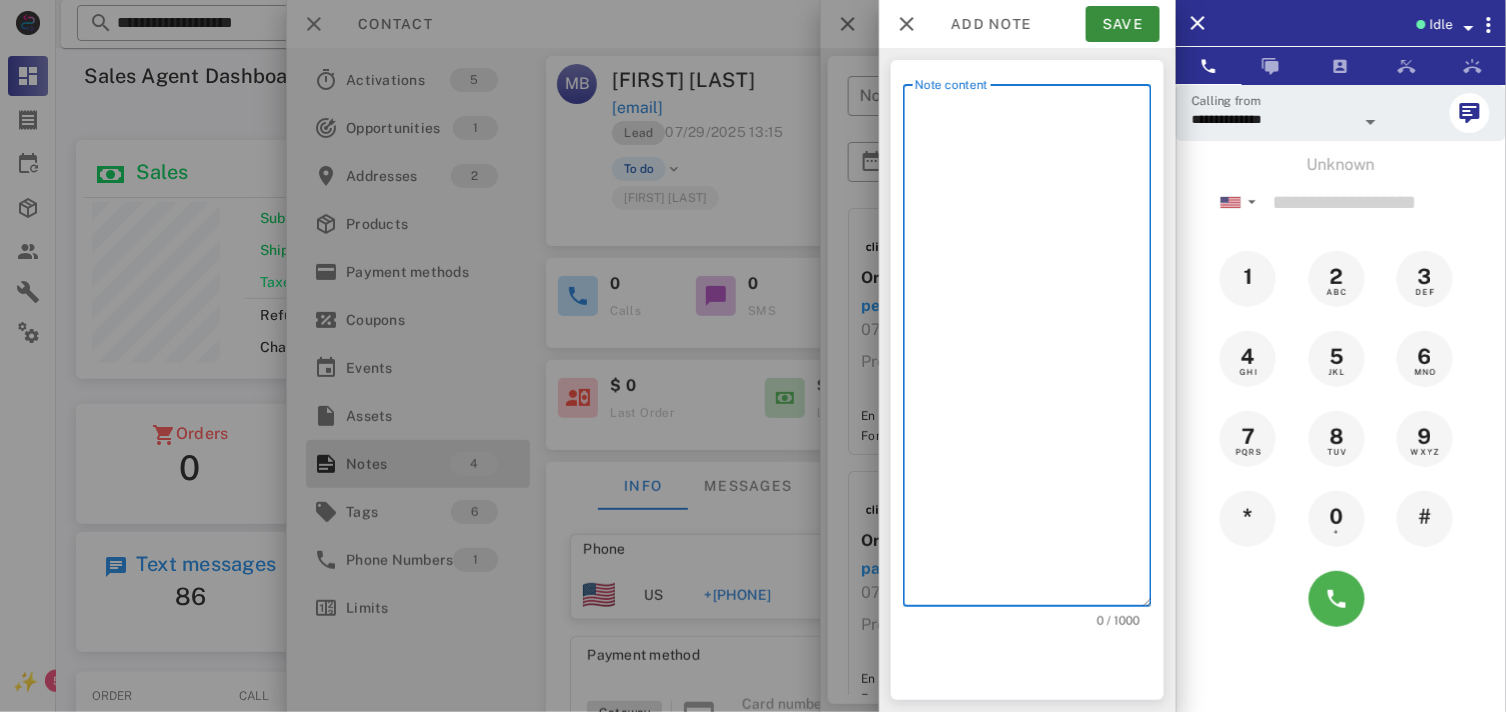 click on "Note content" at bounding box center [1033, 350] 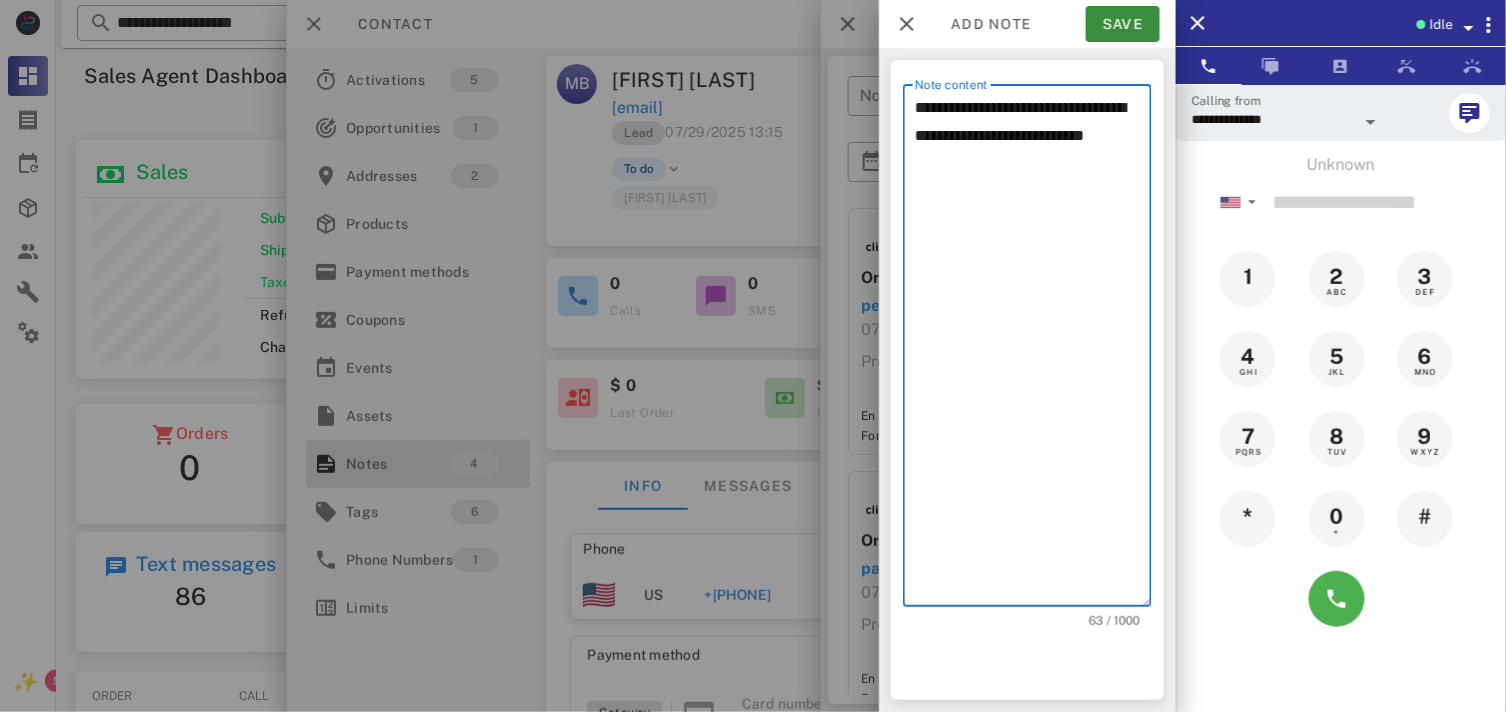 type on "**********" 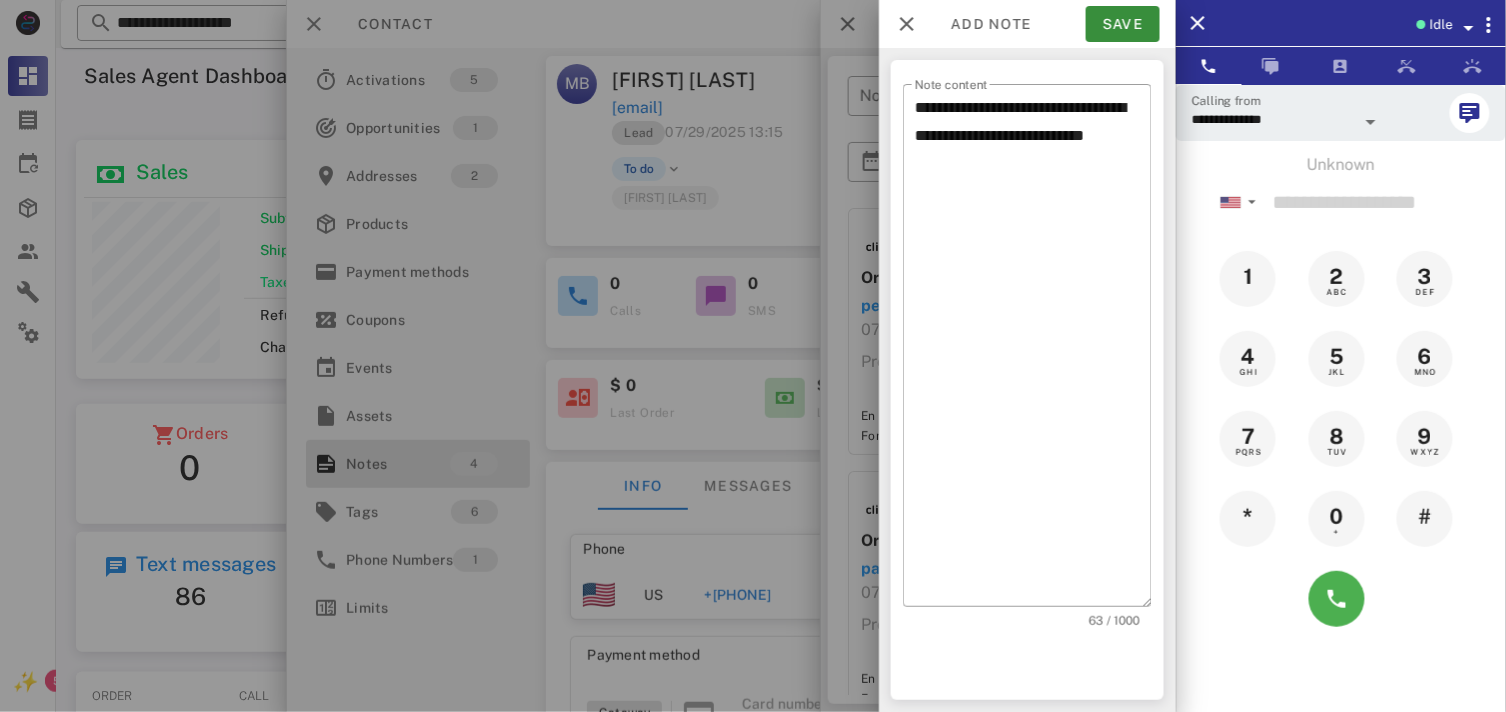 click on "Add note Save" at bounding box center (1027, 24) 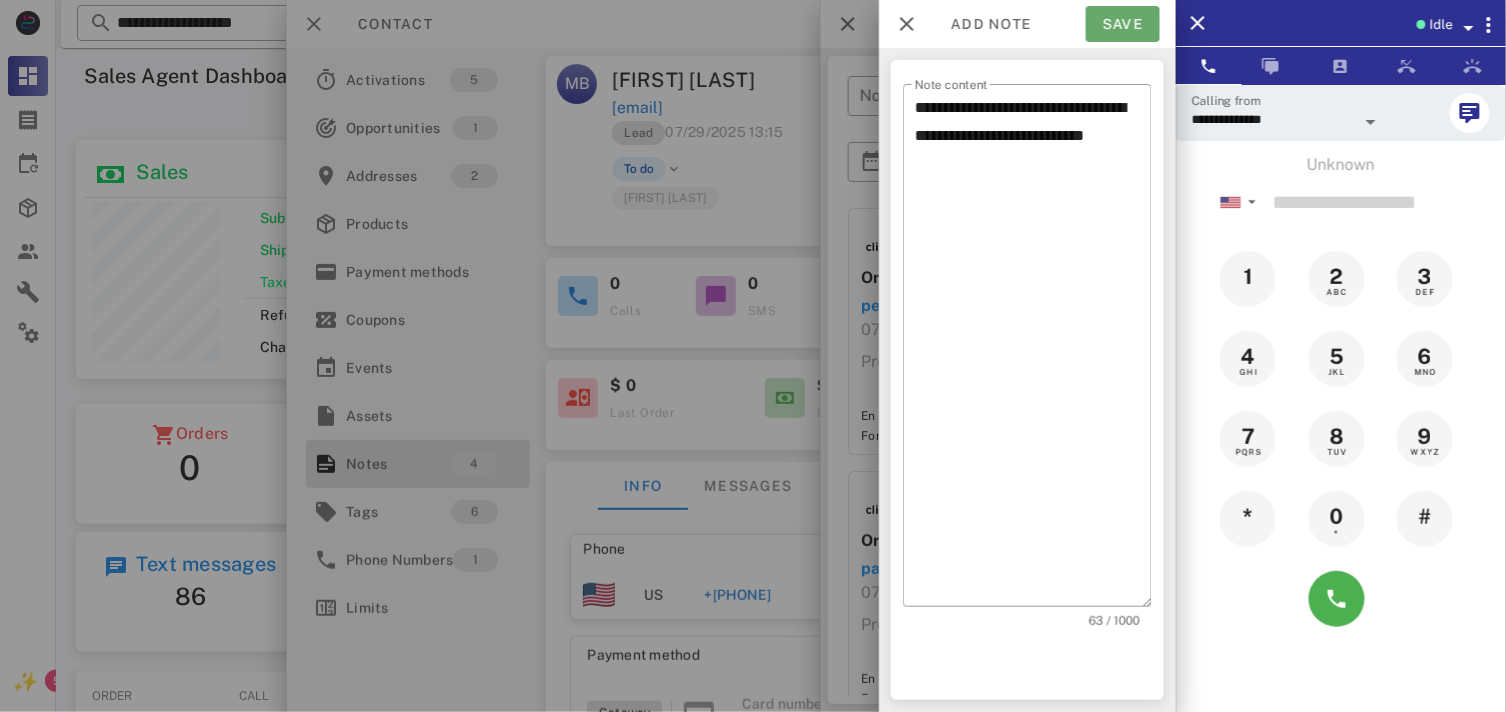 click on "Save" at bounding box center [1123, 24] 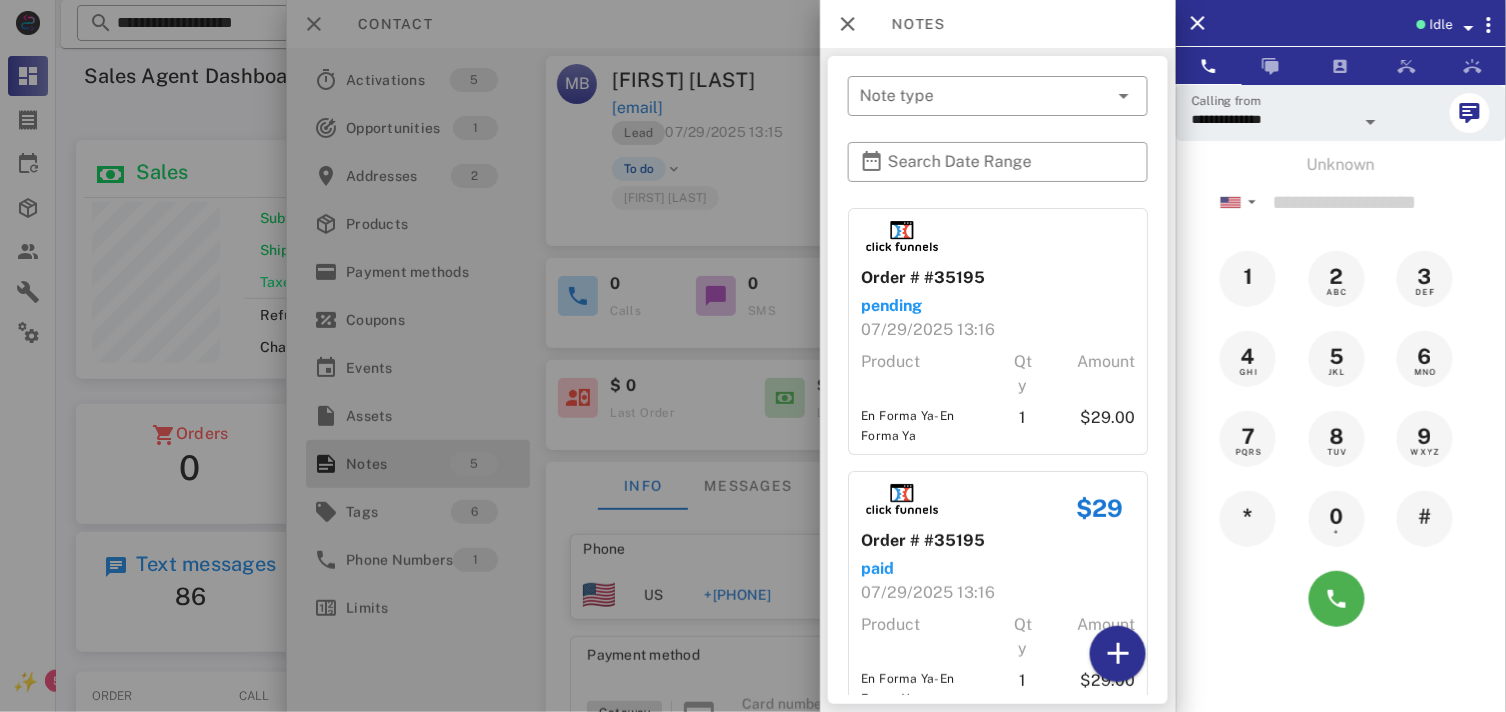 click at bounding box center [753, 356] 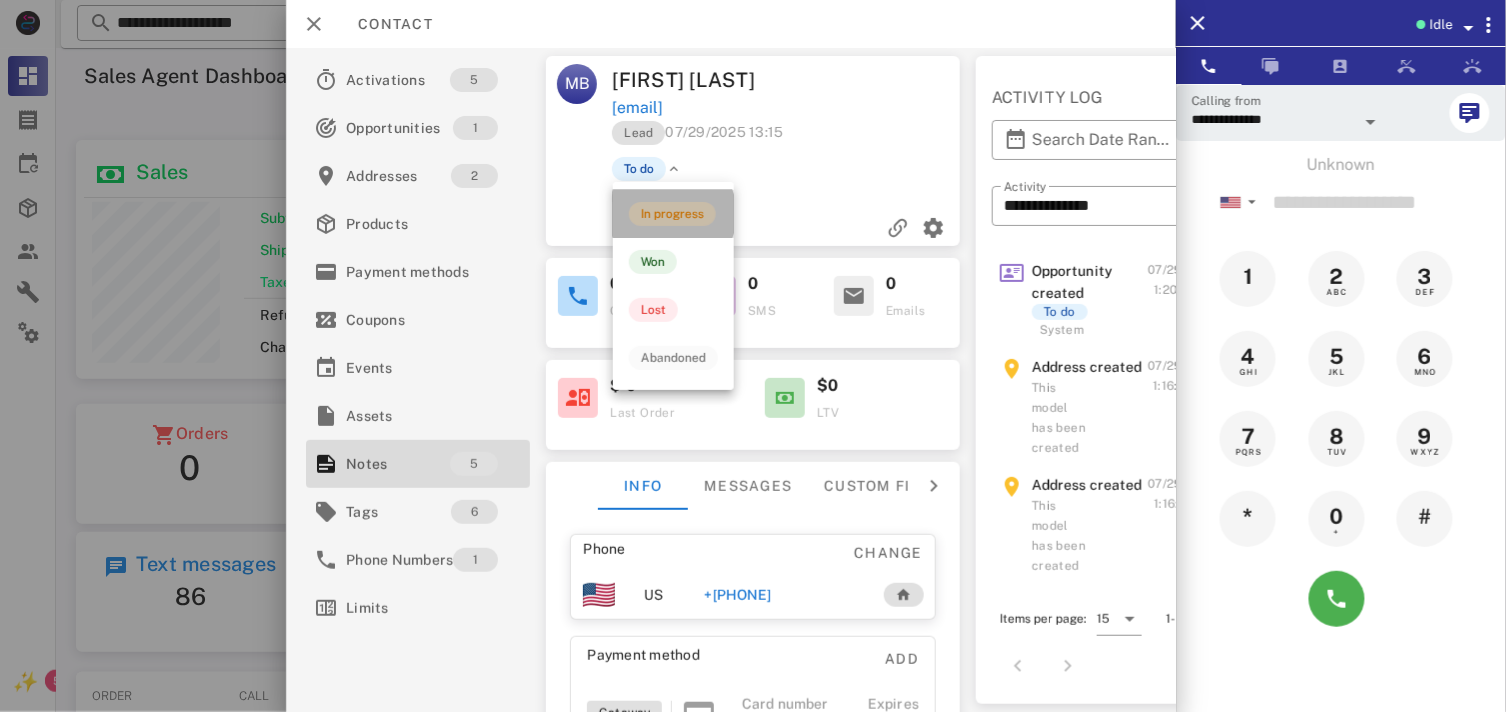 click on "In progress" at bounding box center (672, 214) 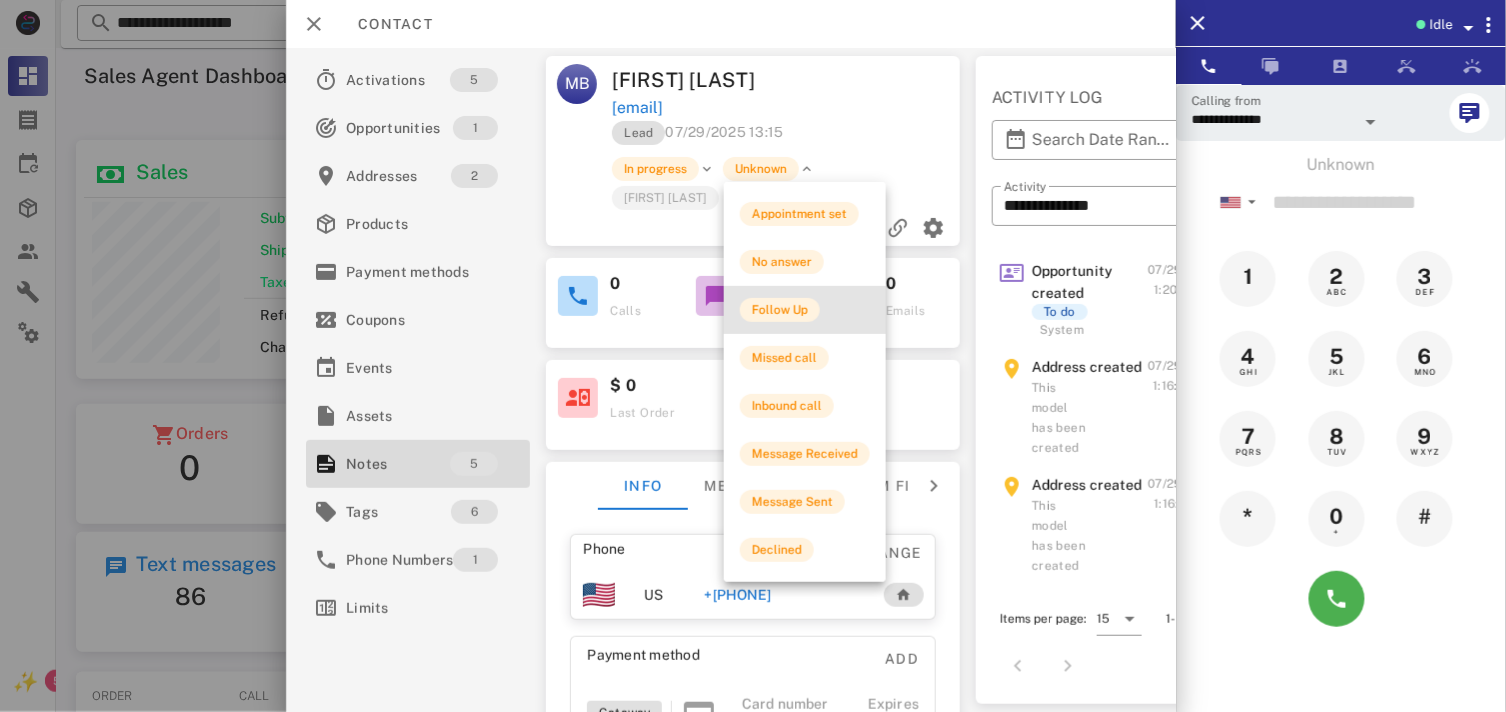 click on "Follow Up" at bounding box center [805, 310] 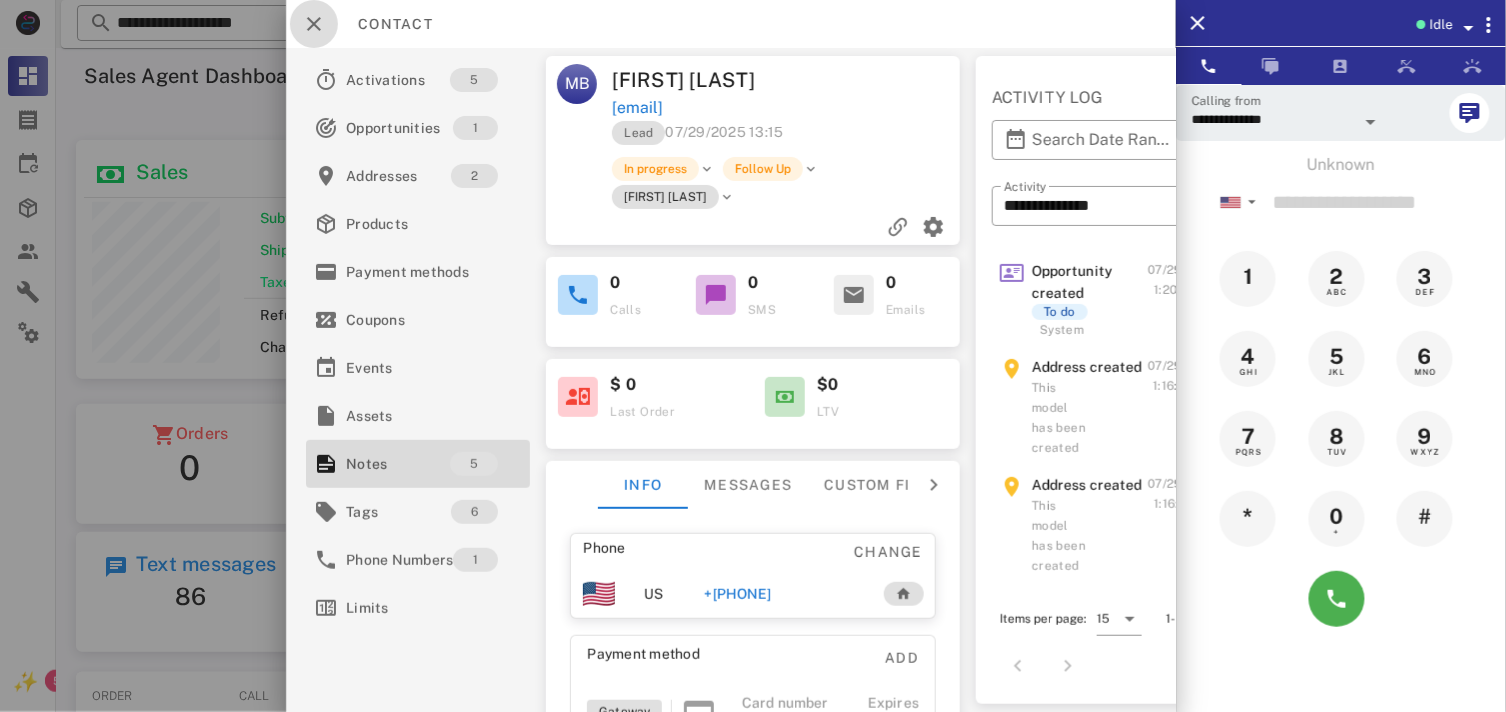 click at bounding box center (314, 24) 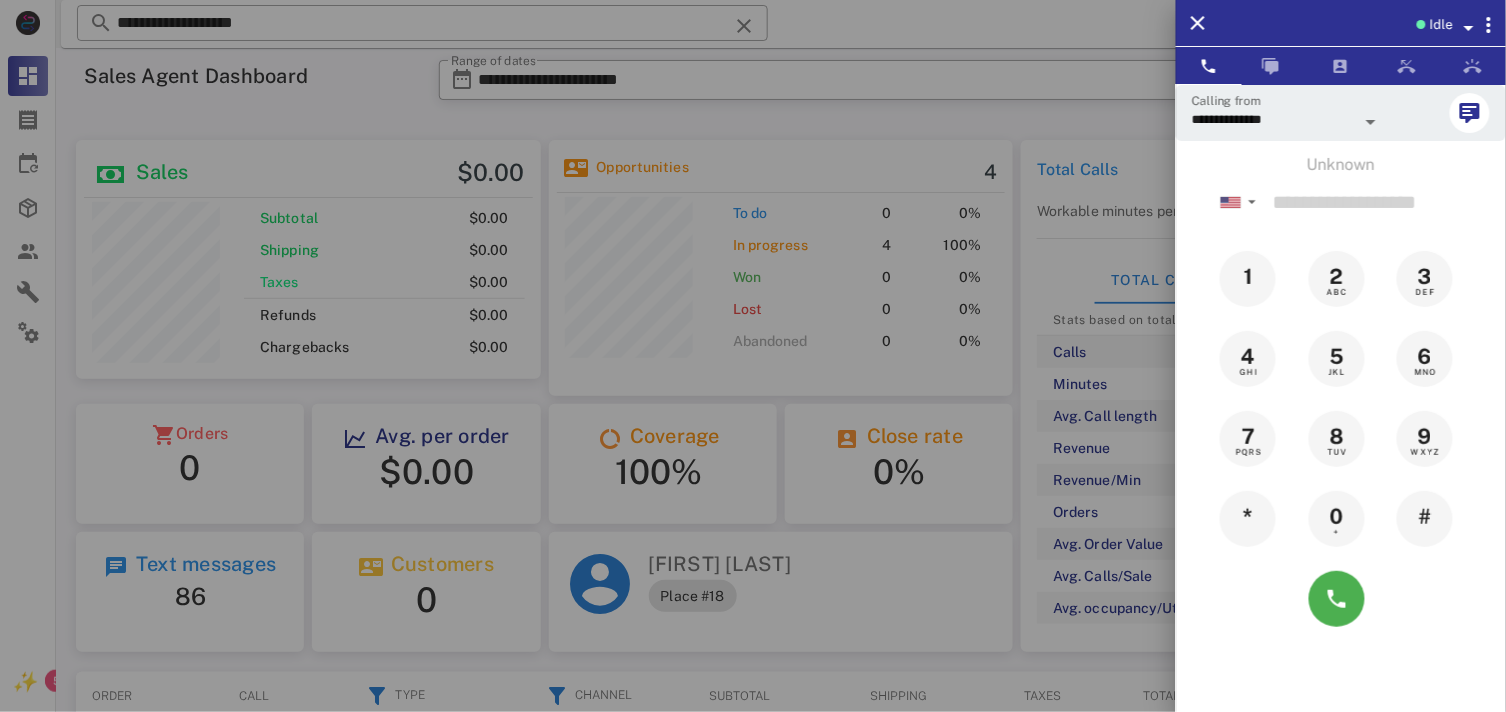 click at bounding box center [753, 356] 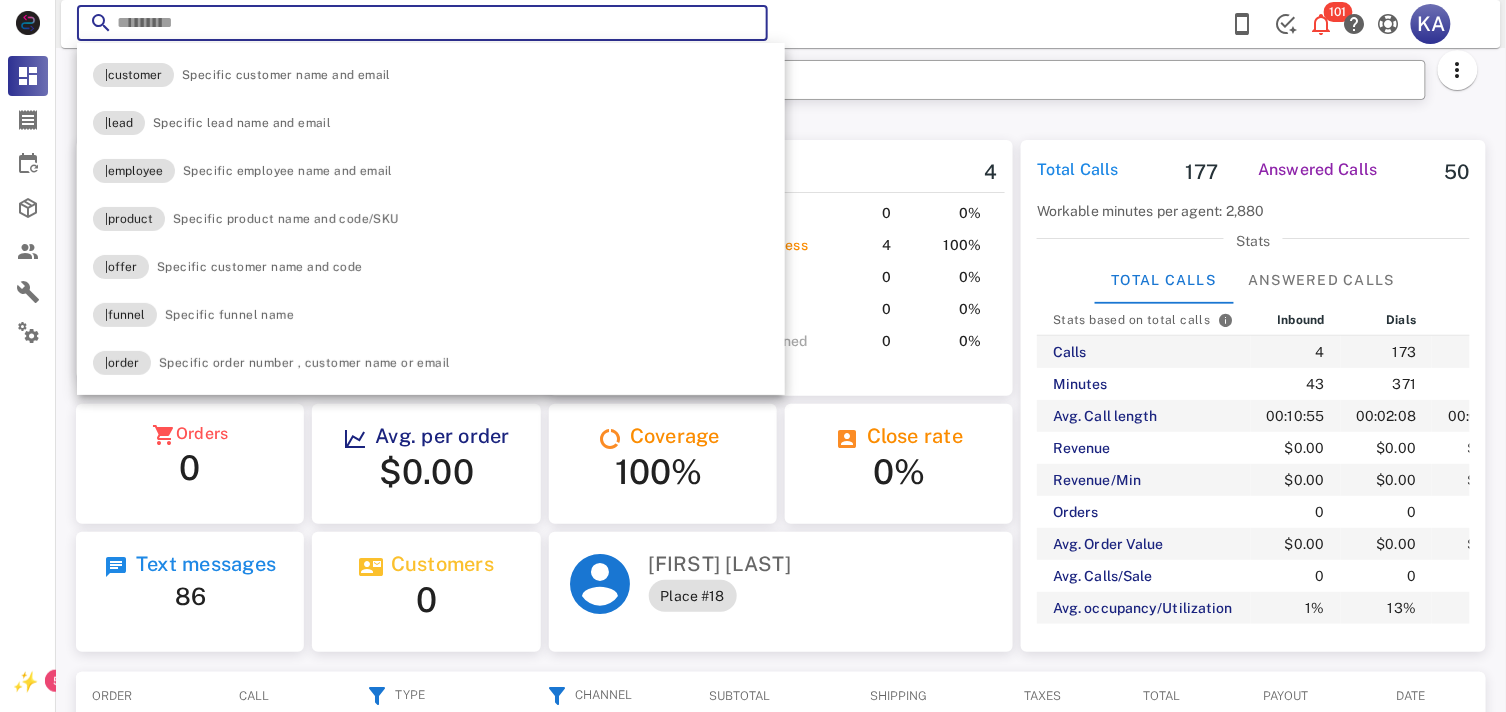 paste on "**********" 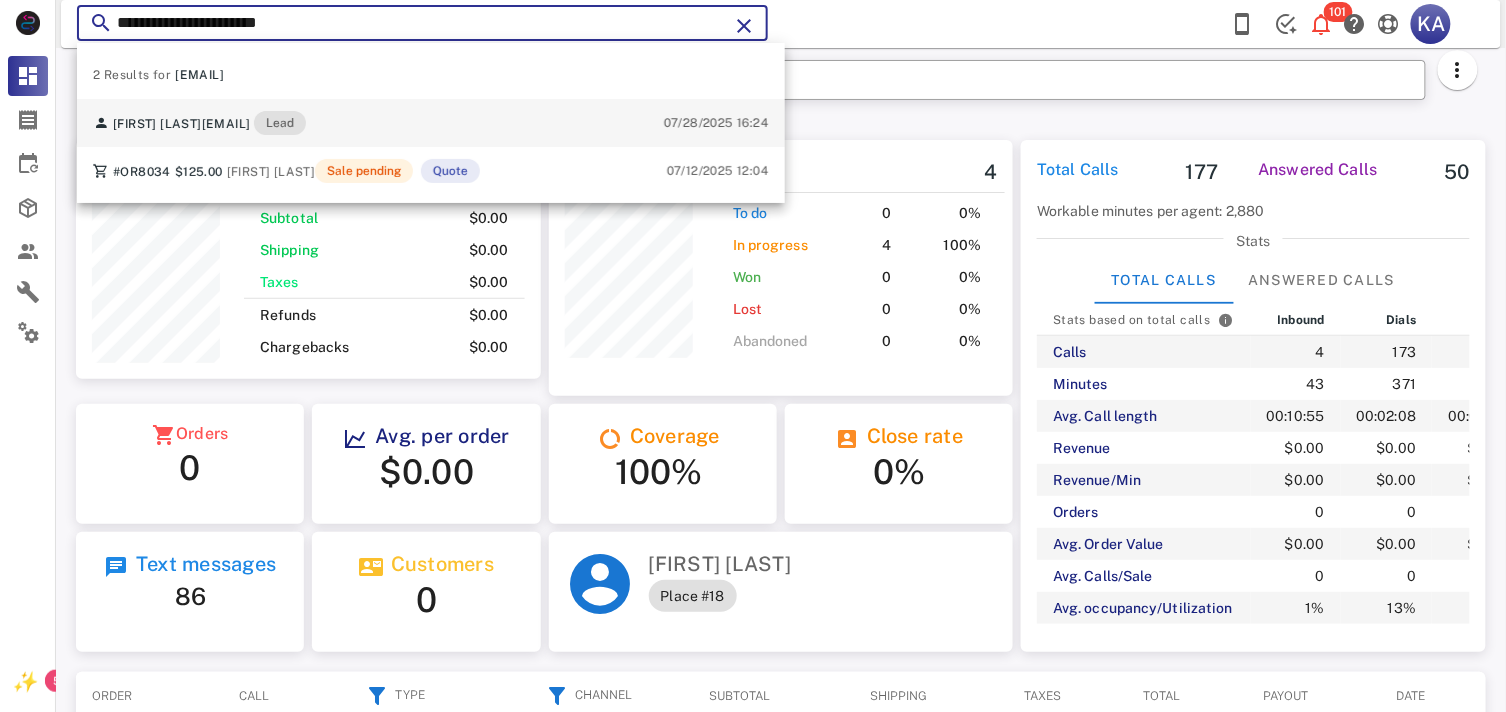 type on "**********" 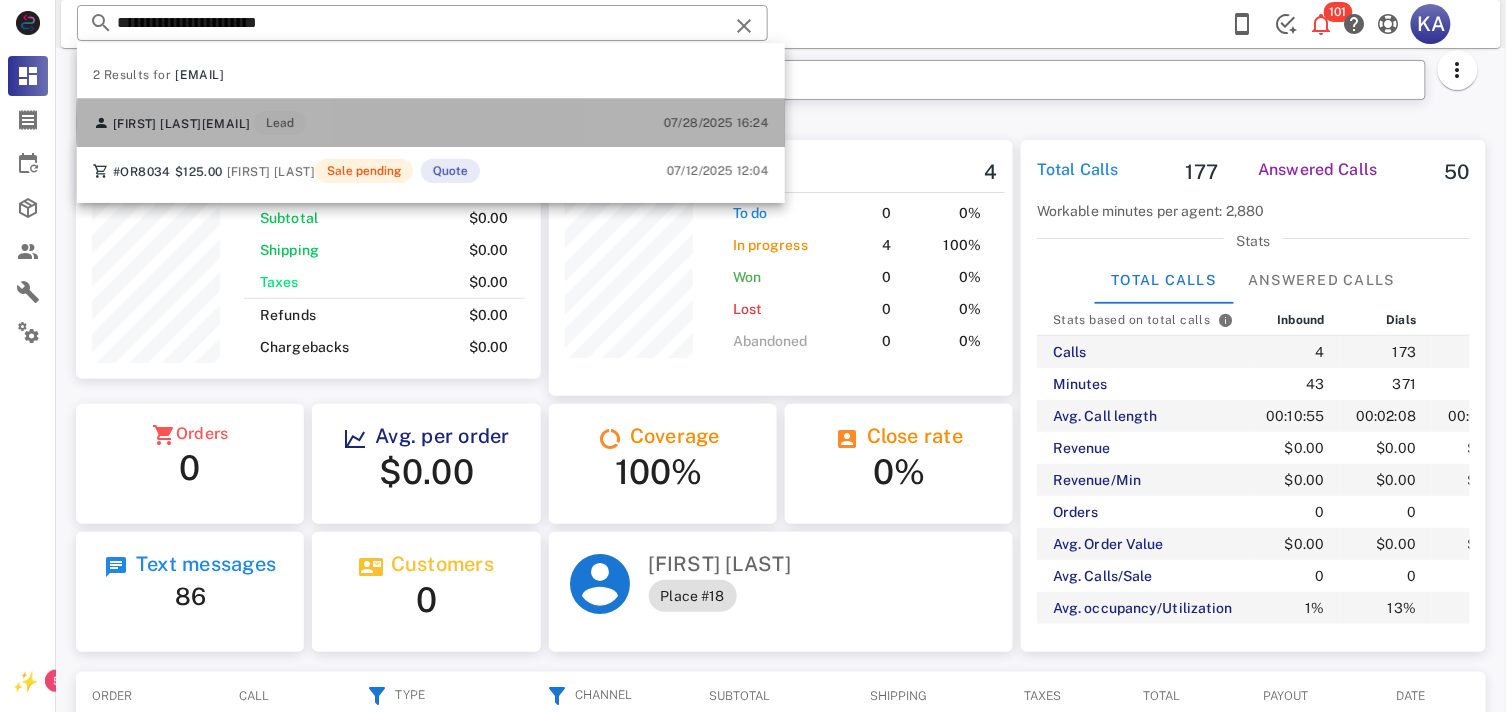 click on "07/28/2025 16:24" at bounding box center (716, 123) 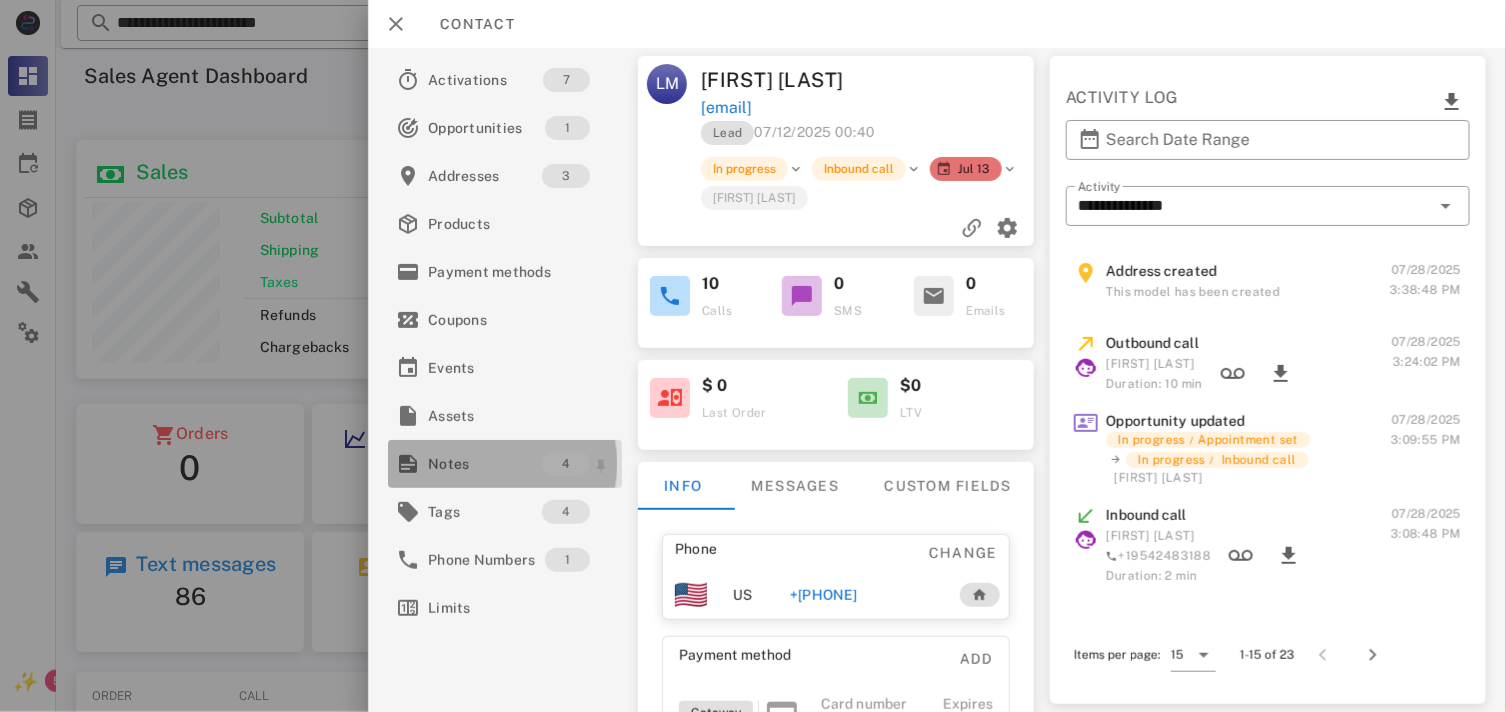 click on "Notes" at bounding box center [485, 464] 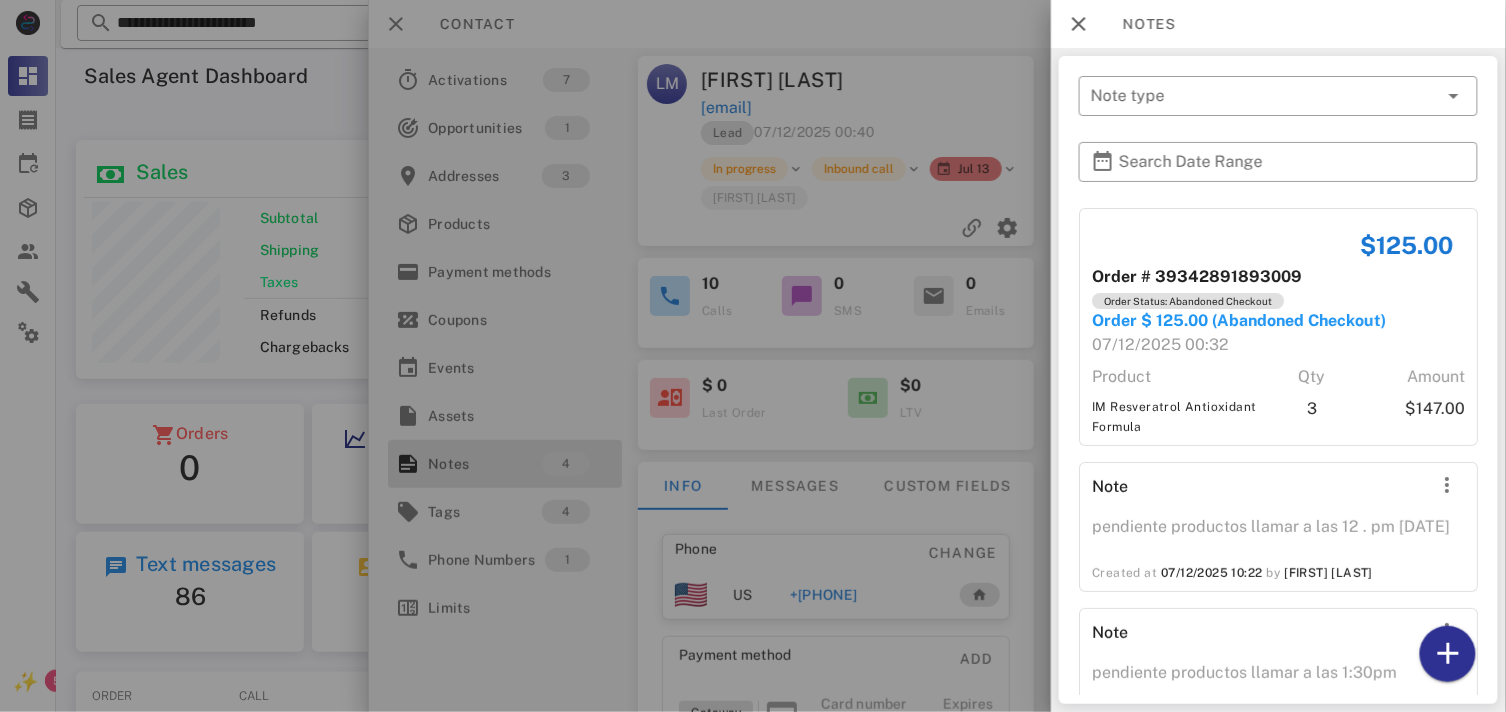 scroll, scrollTop: 303, scrollLeft: 0, axis: vertical 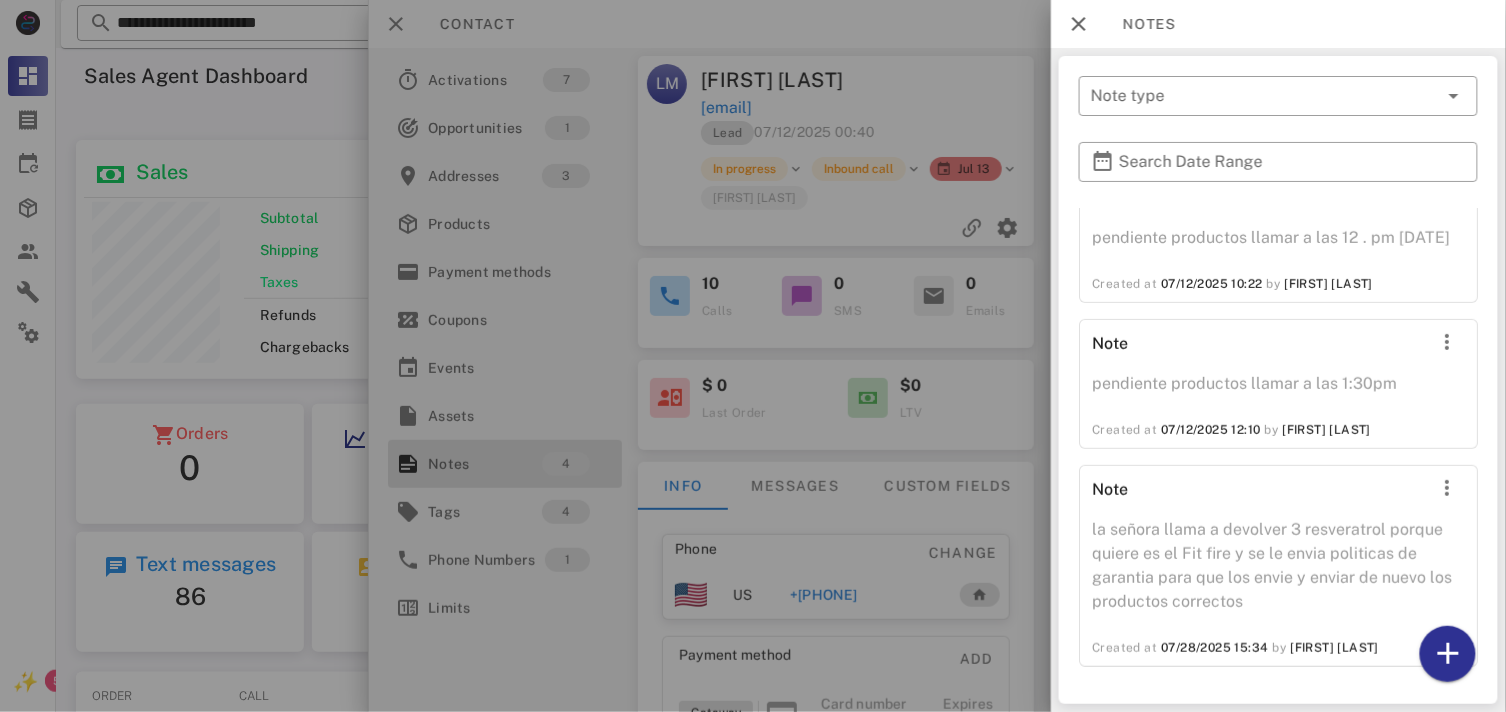 click at bounding box center (753, 356) 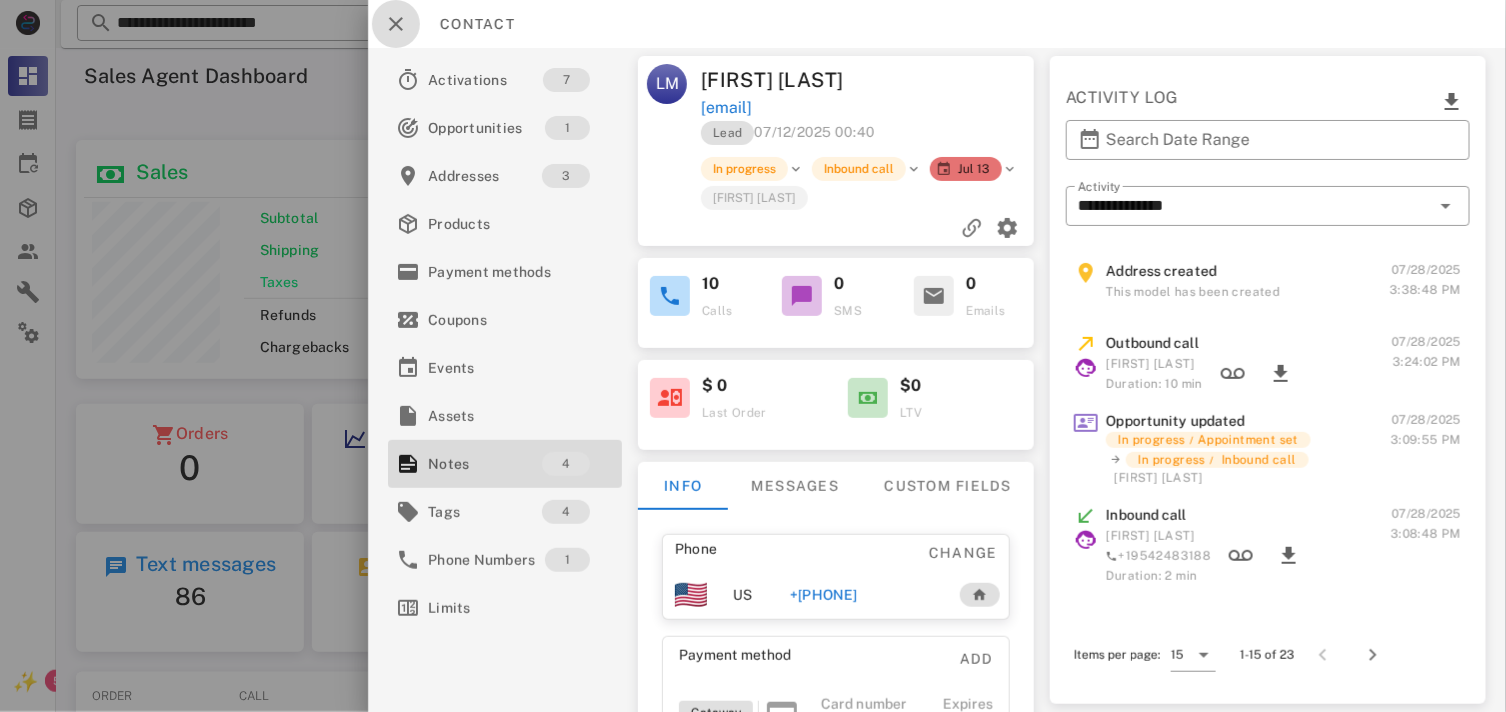 click at bounding box center (396, 24) 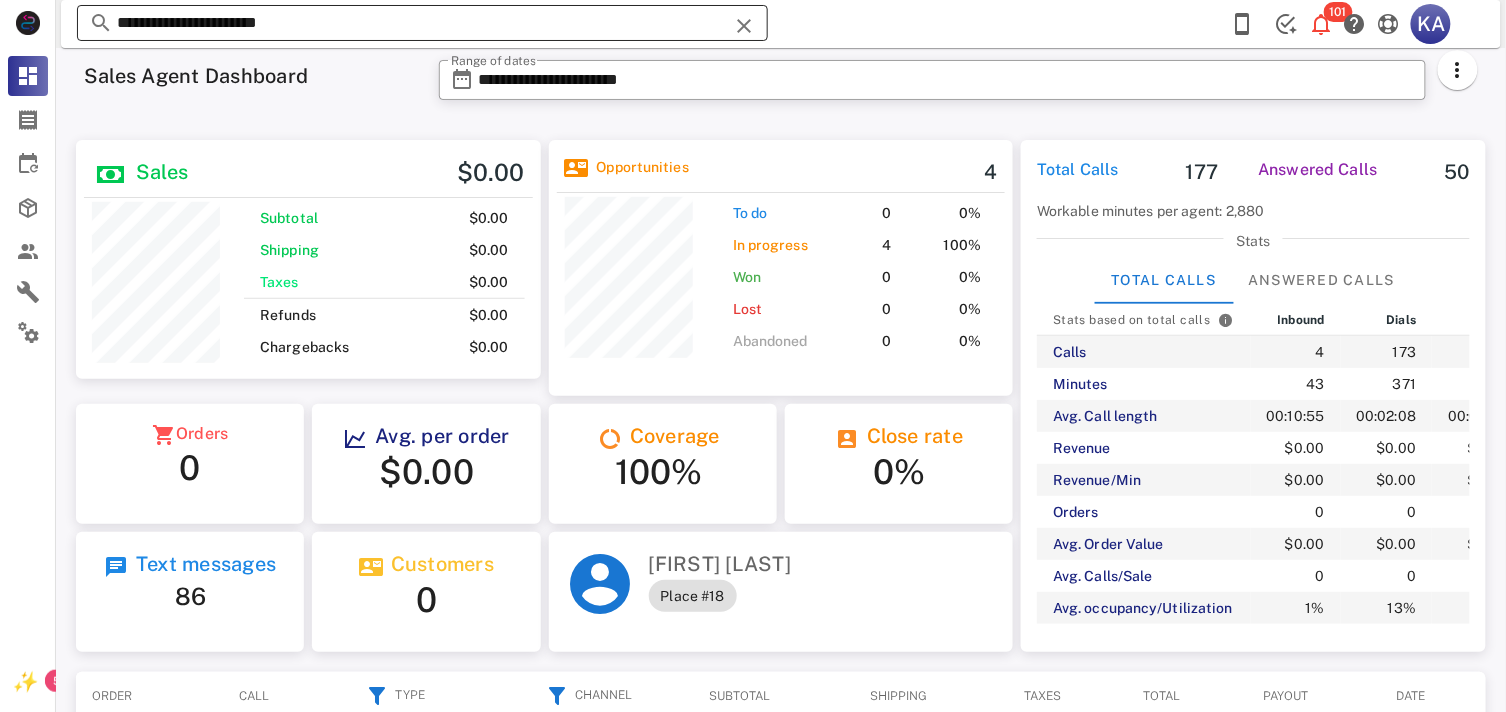 click at bounding box center [744, 26] 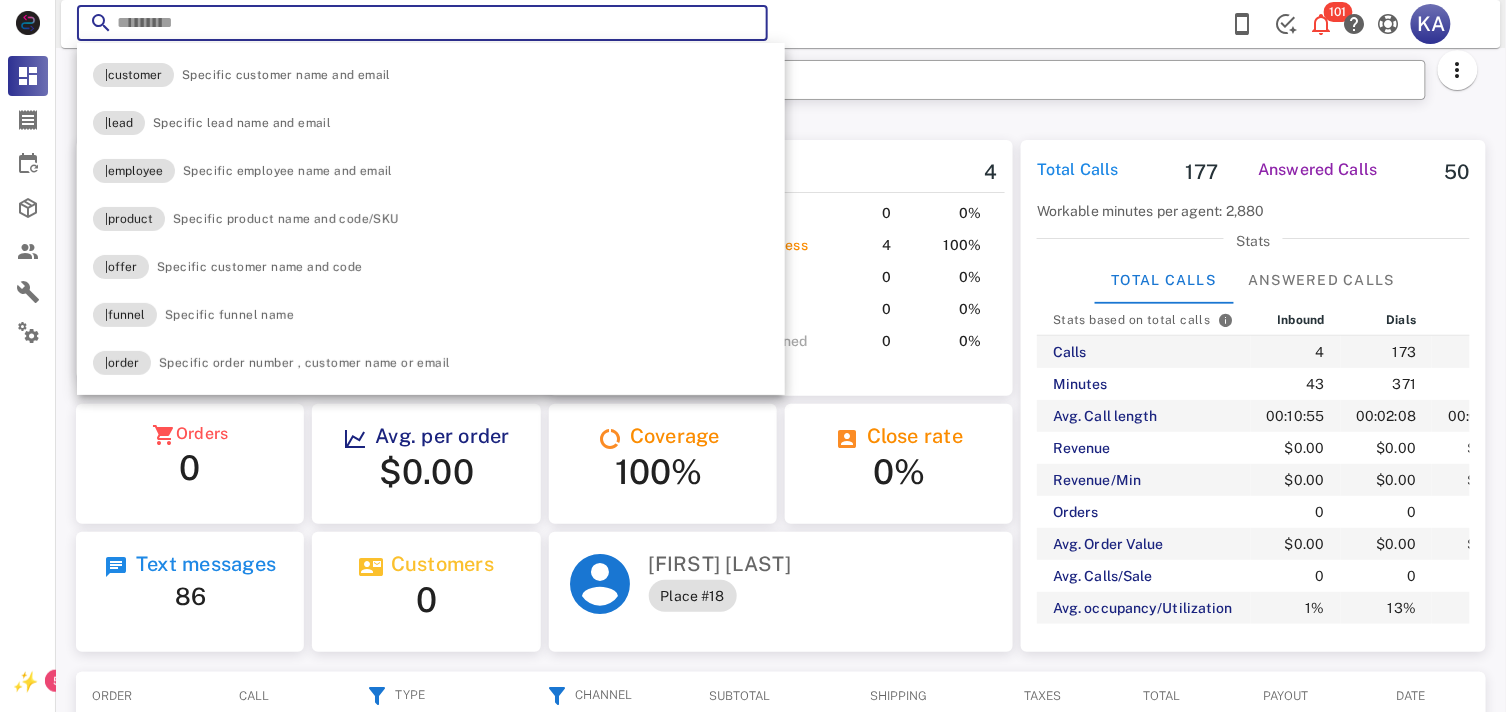 paste on "**********" 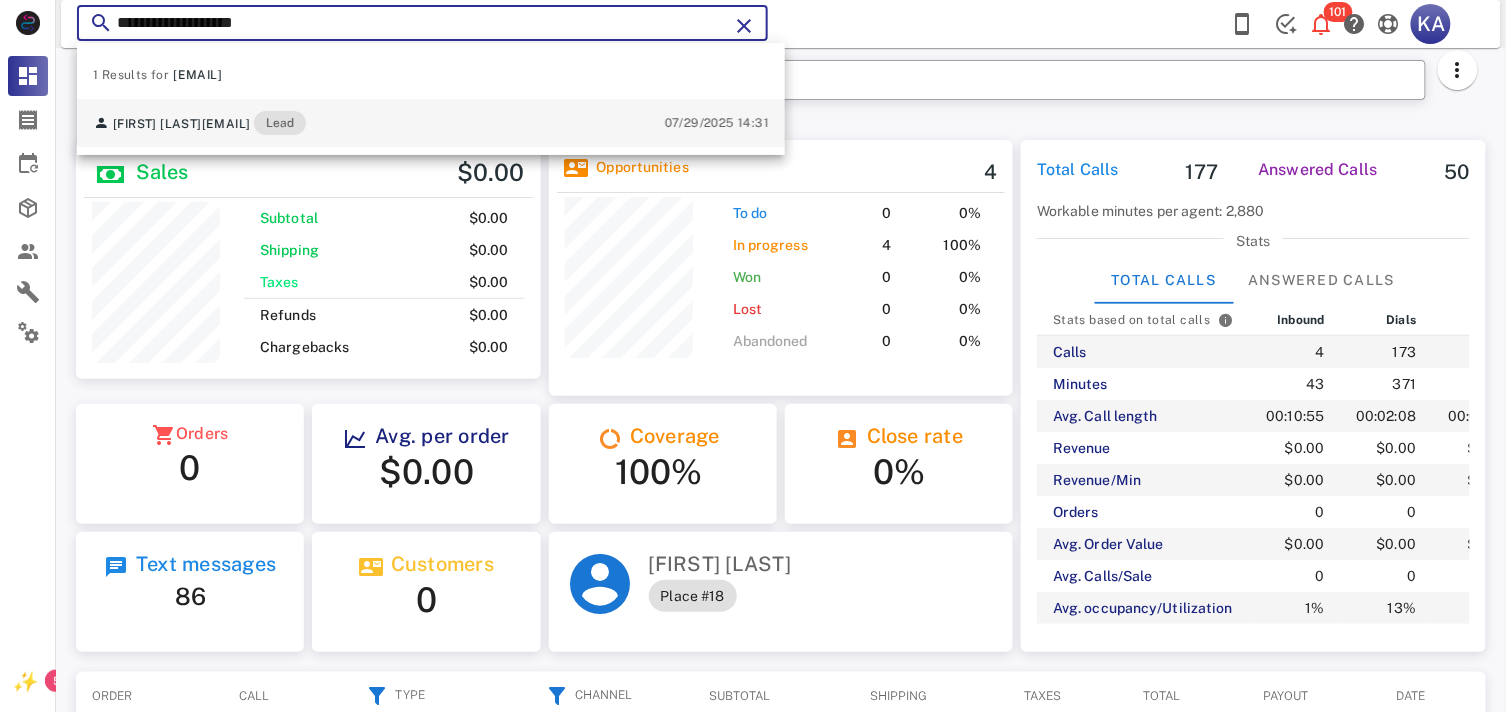 type on "**********" 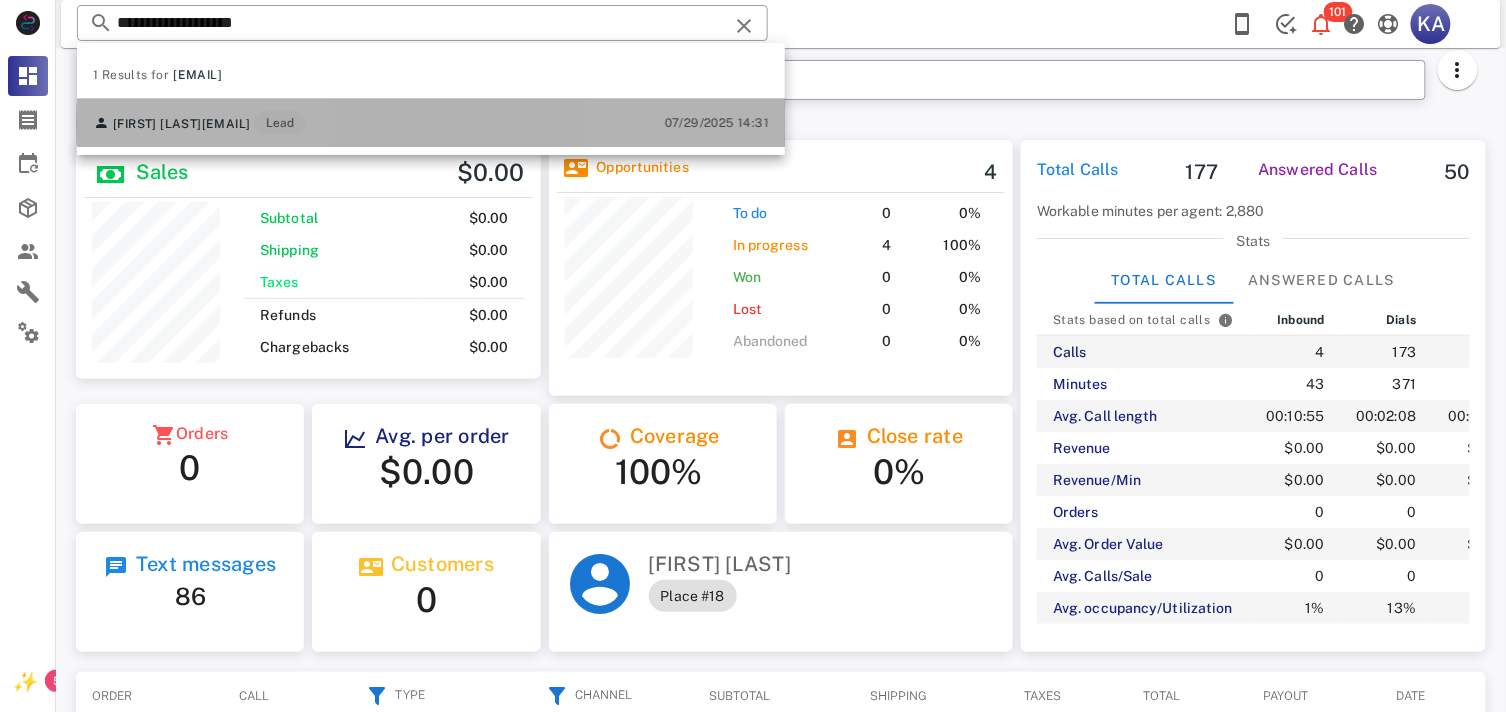 click on "[FIRST] [LAST]   [EMAIL]   Lead   07/29/2025 14:31" at bounding box center (431, 123) 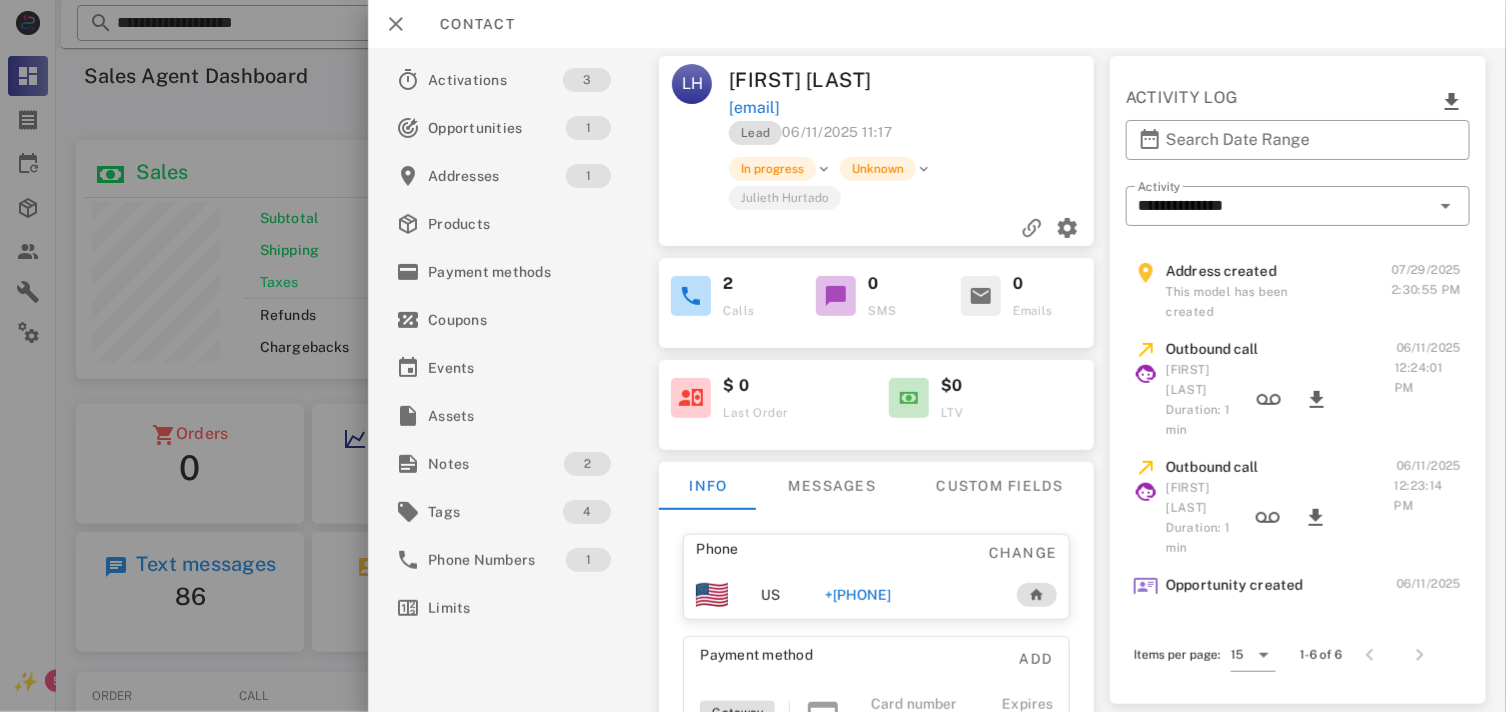 click on "+[PHONE]" at bounding box center [909, 595] 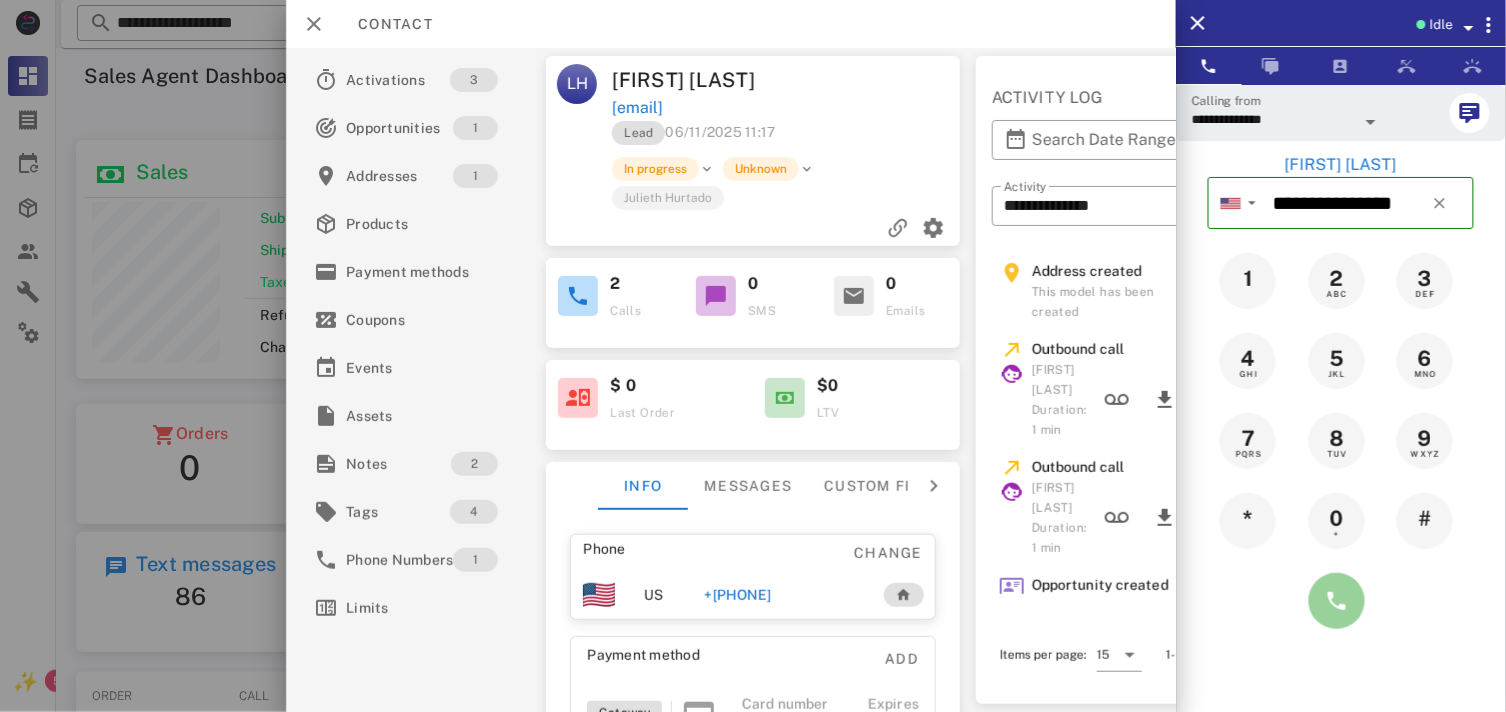 click at bounding box center (1337, 601) 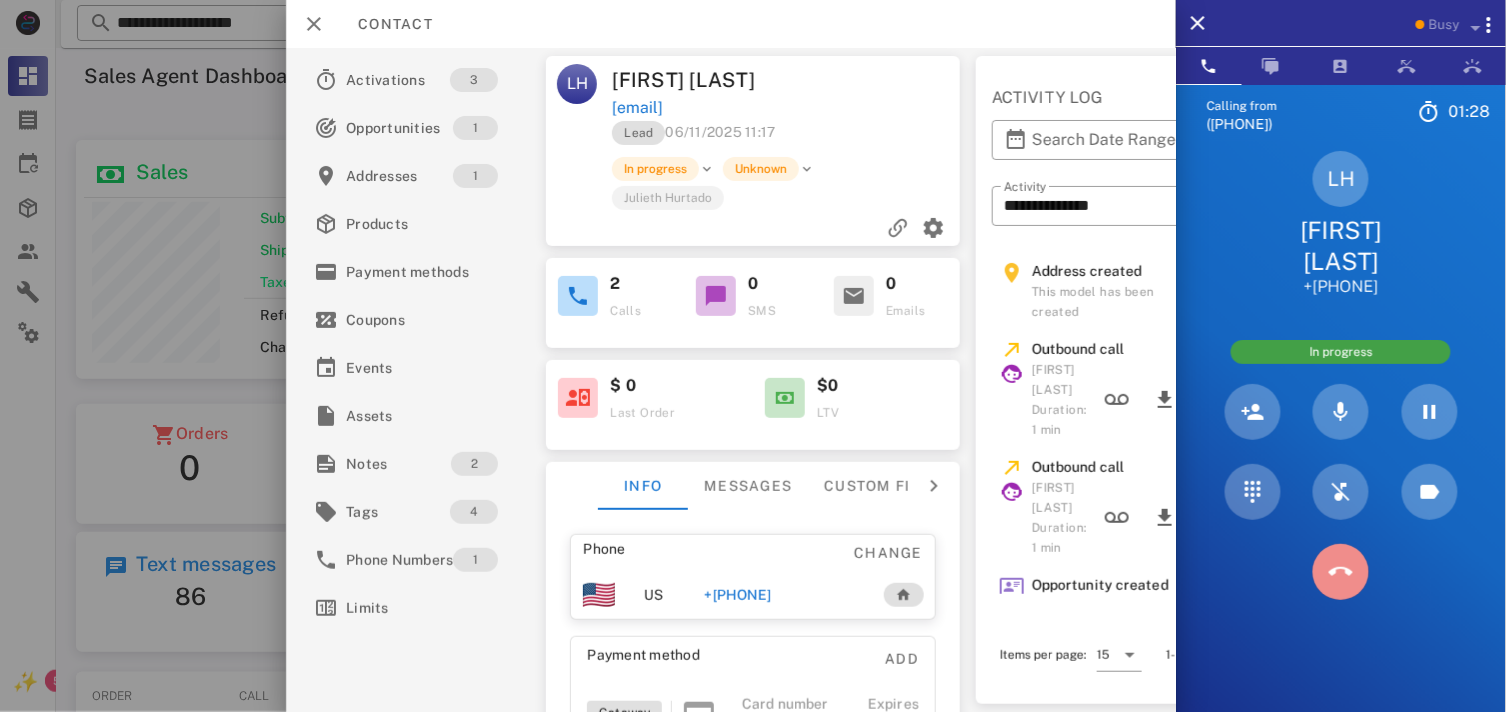 click at bounding box center (1341, 572) 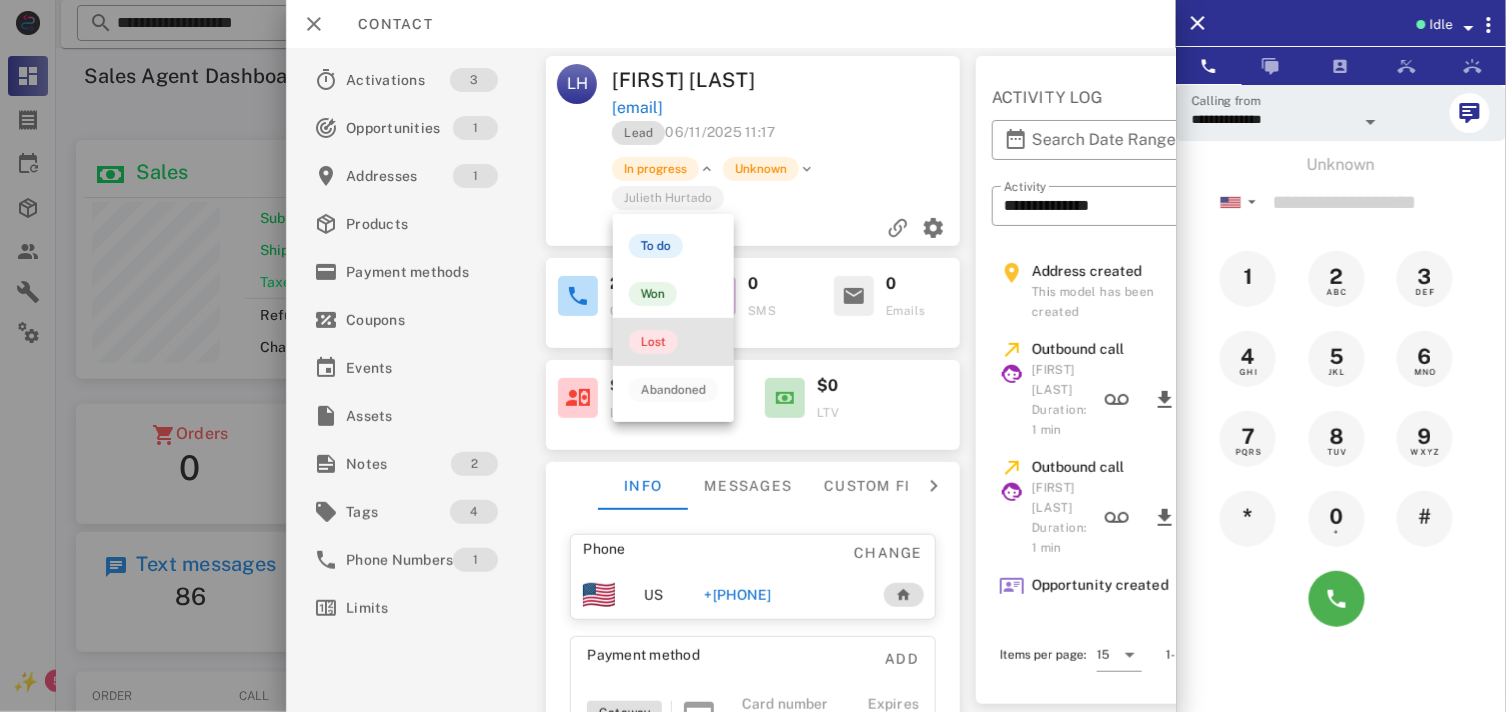 click on "Lost" at bounding box center [653, 342] 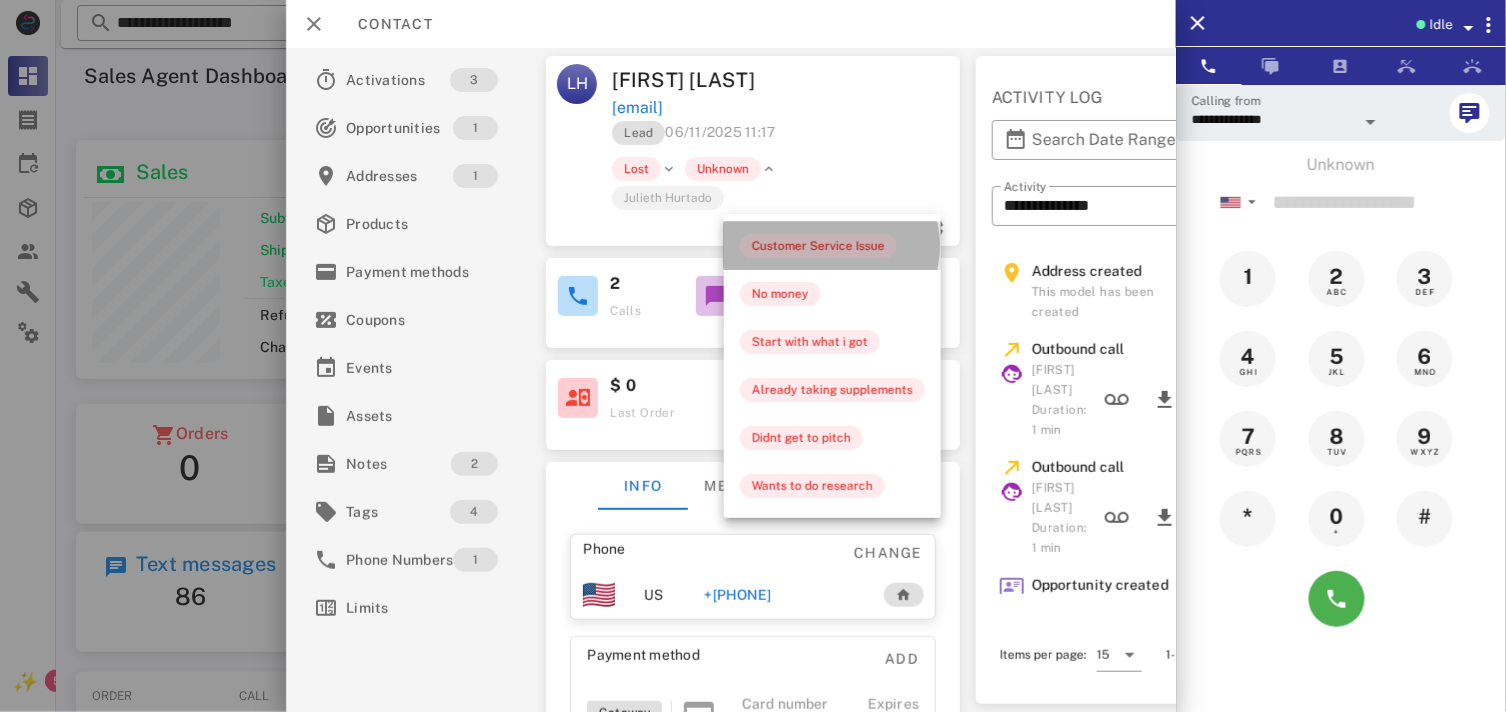 click on "Customer Service Issue" at bounding box center (818, 246) 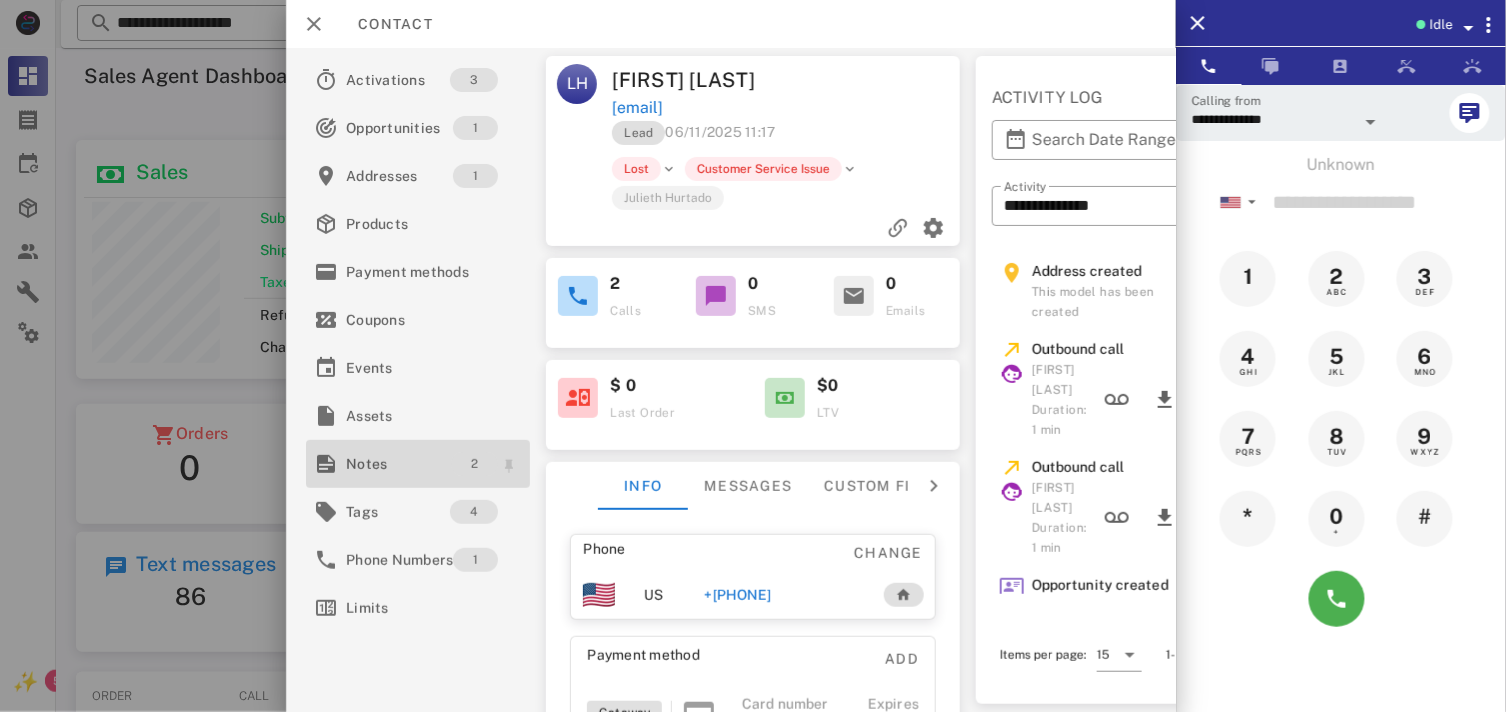click on "2" at bounding box center (474, 464) 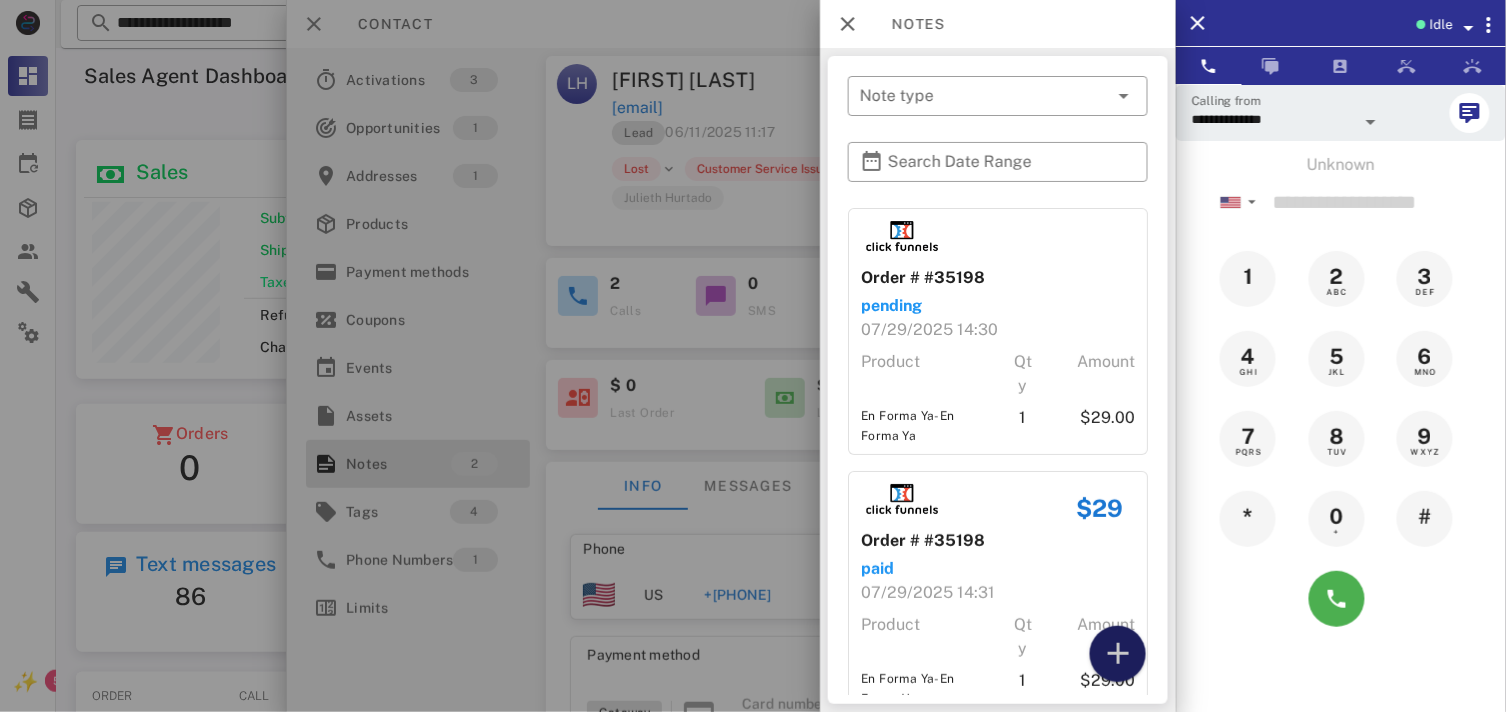 click at bounding box center (1118, 654) 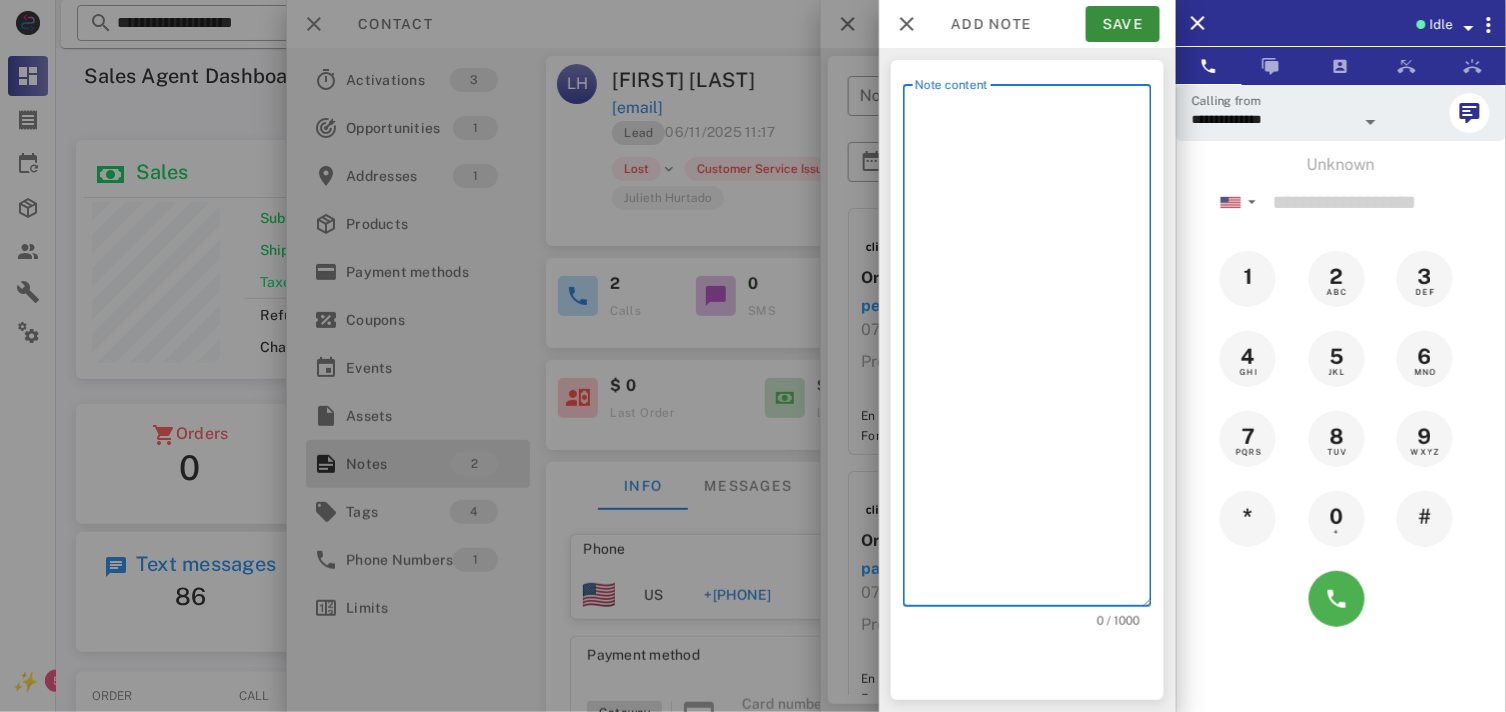 click on "Note content" at bounding box center [1033, 350] 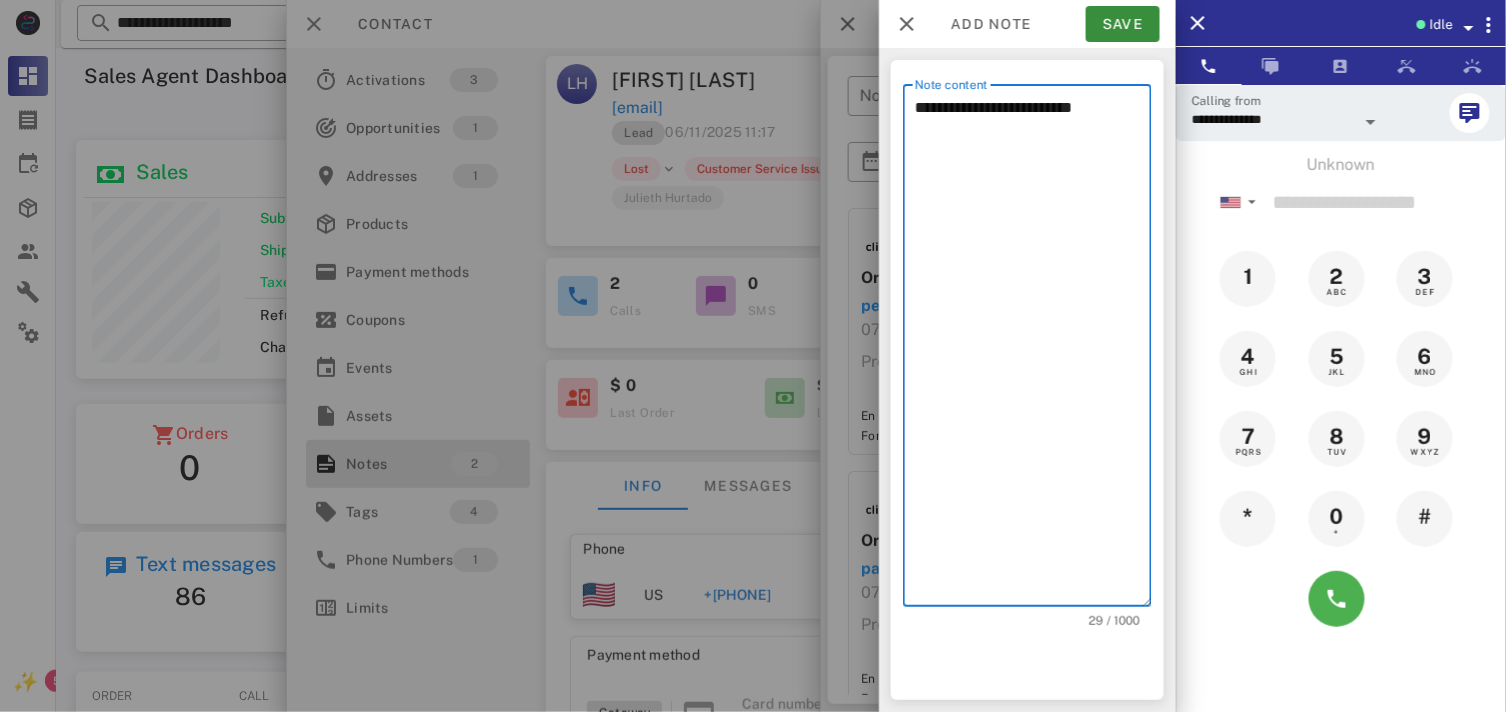 scroll, scrollTop: 0, scrollLeft: 0, axis: both 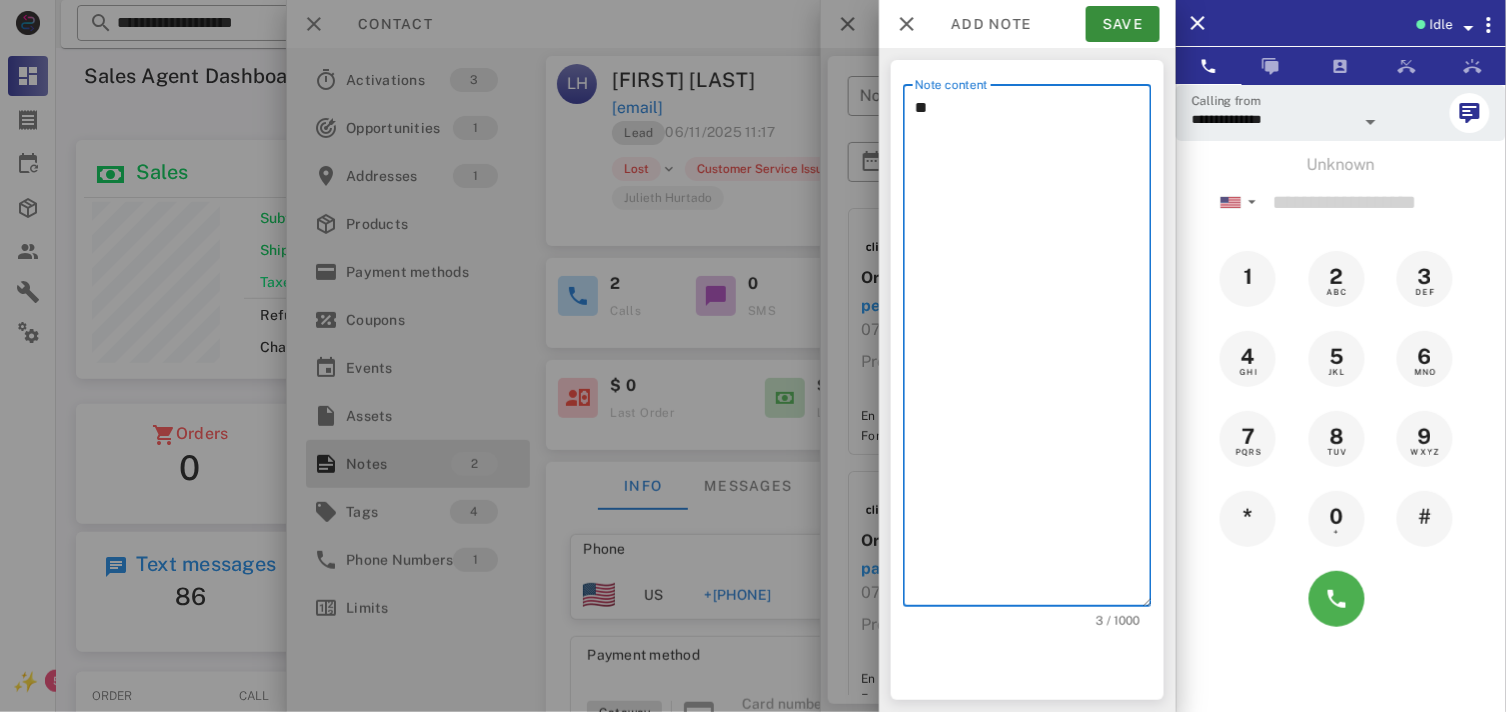 type on "*" 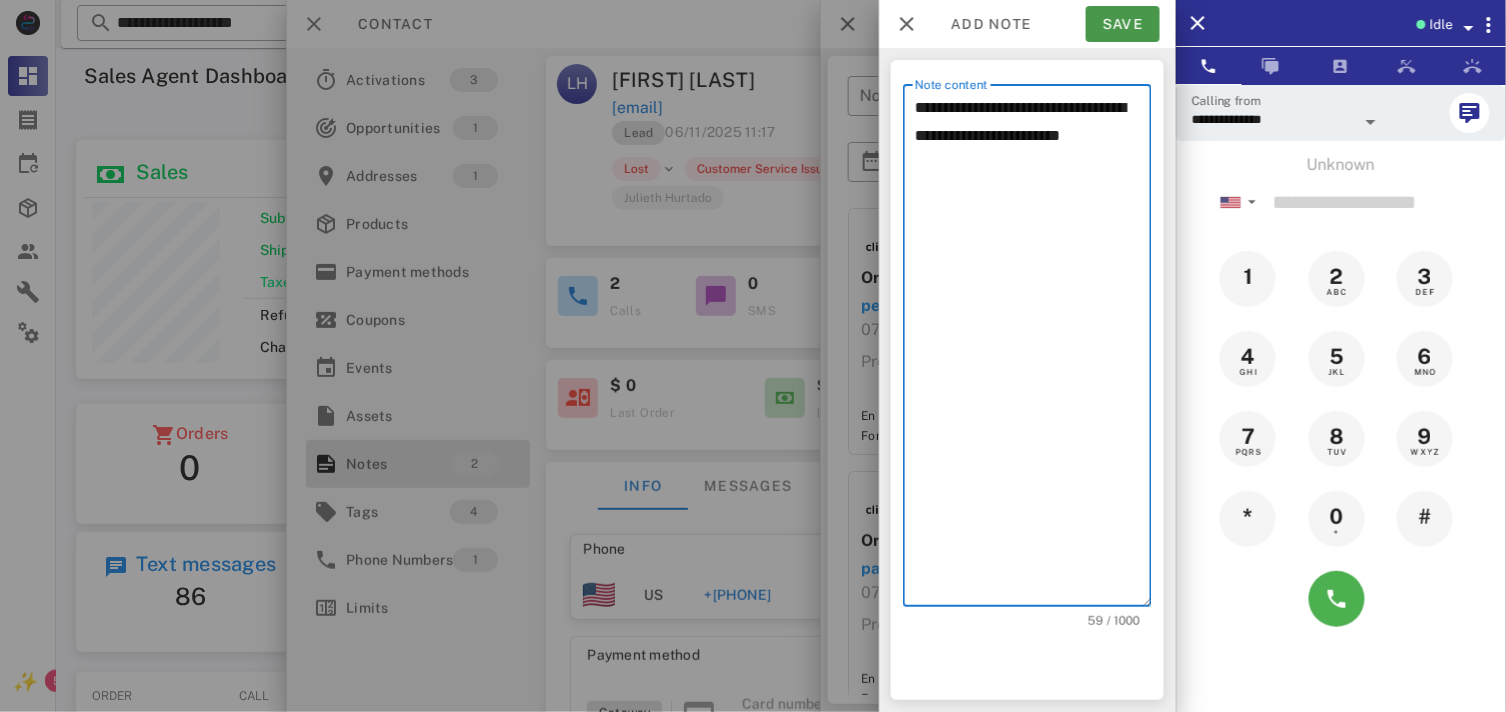 type on "**********" 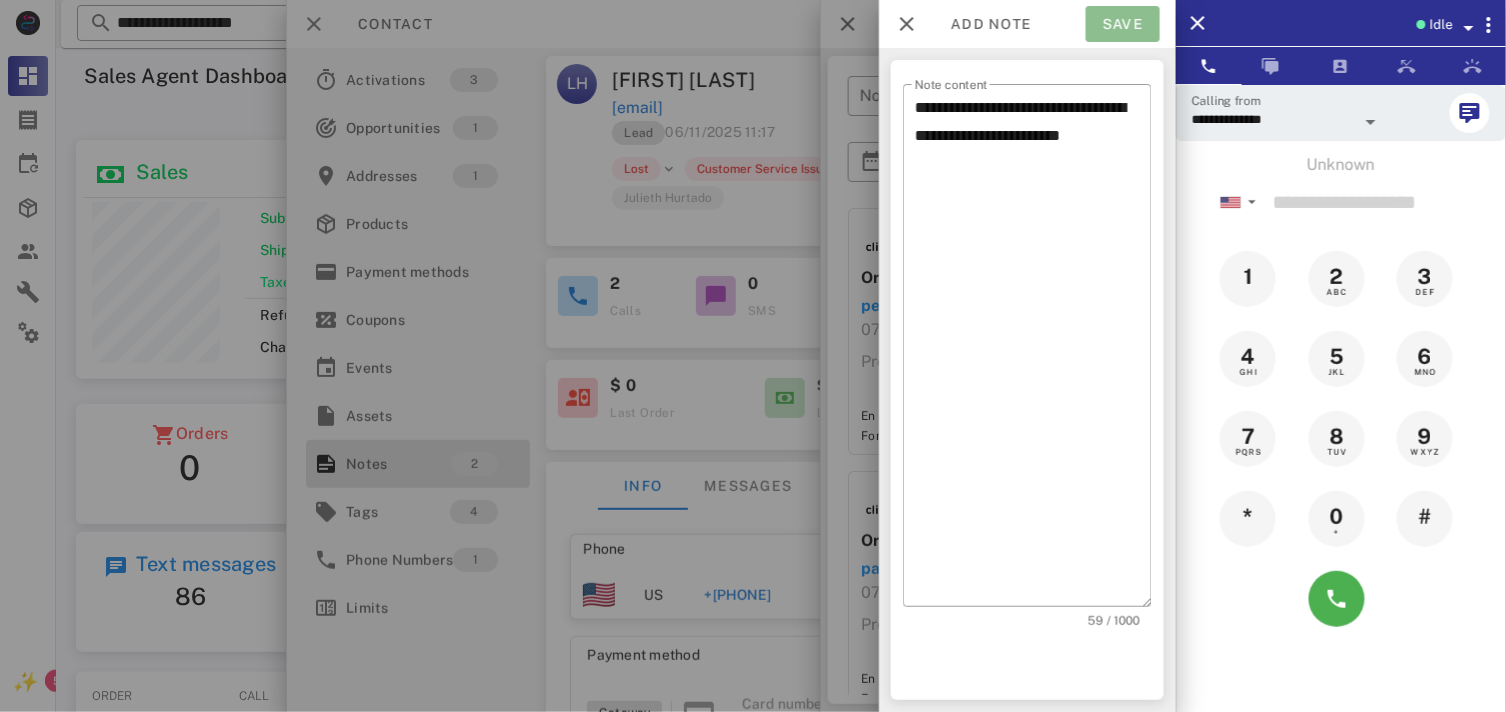 click on "Save" at bounding box center [1123, 24] 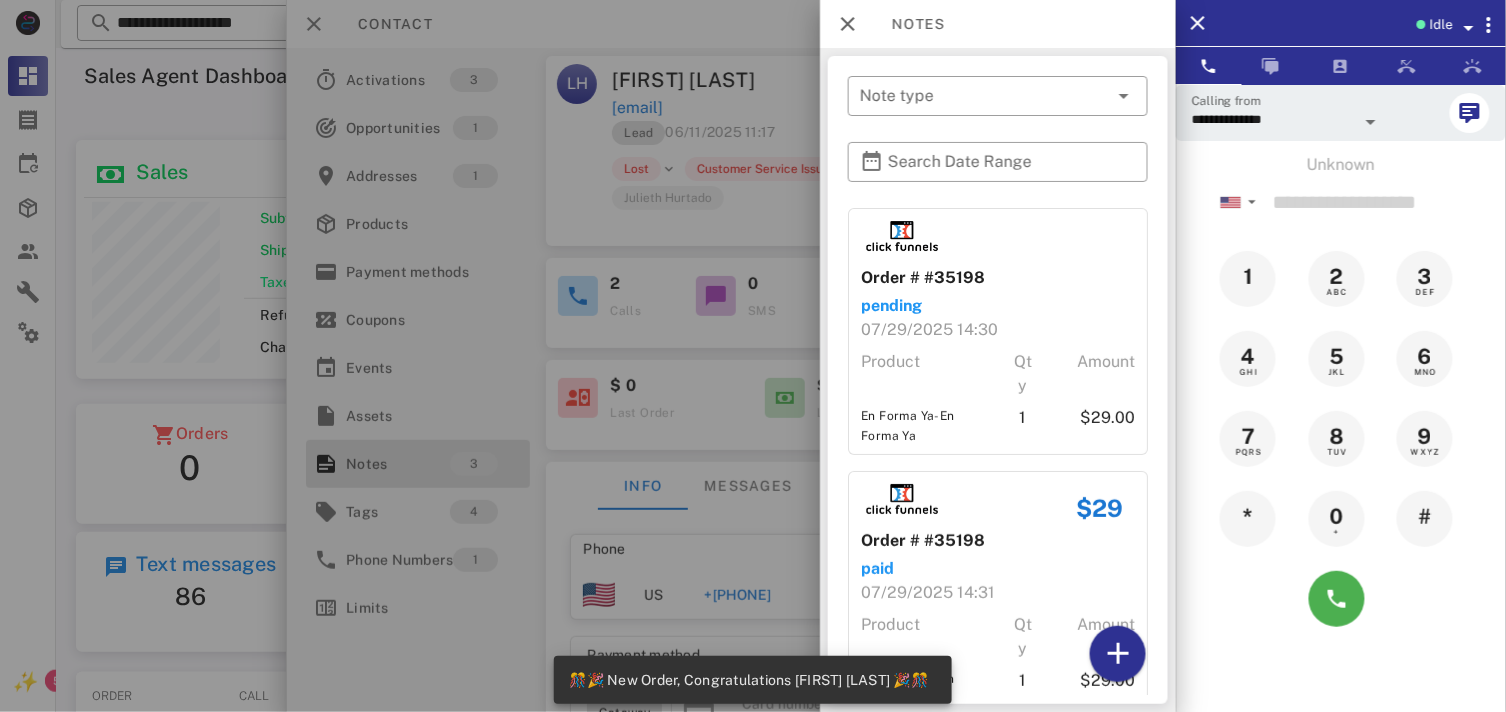 scroll, scrollTop: 999737, scrollLeft: 999535, axis: both 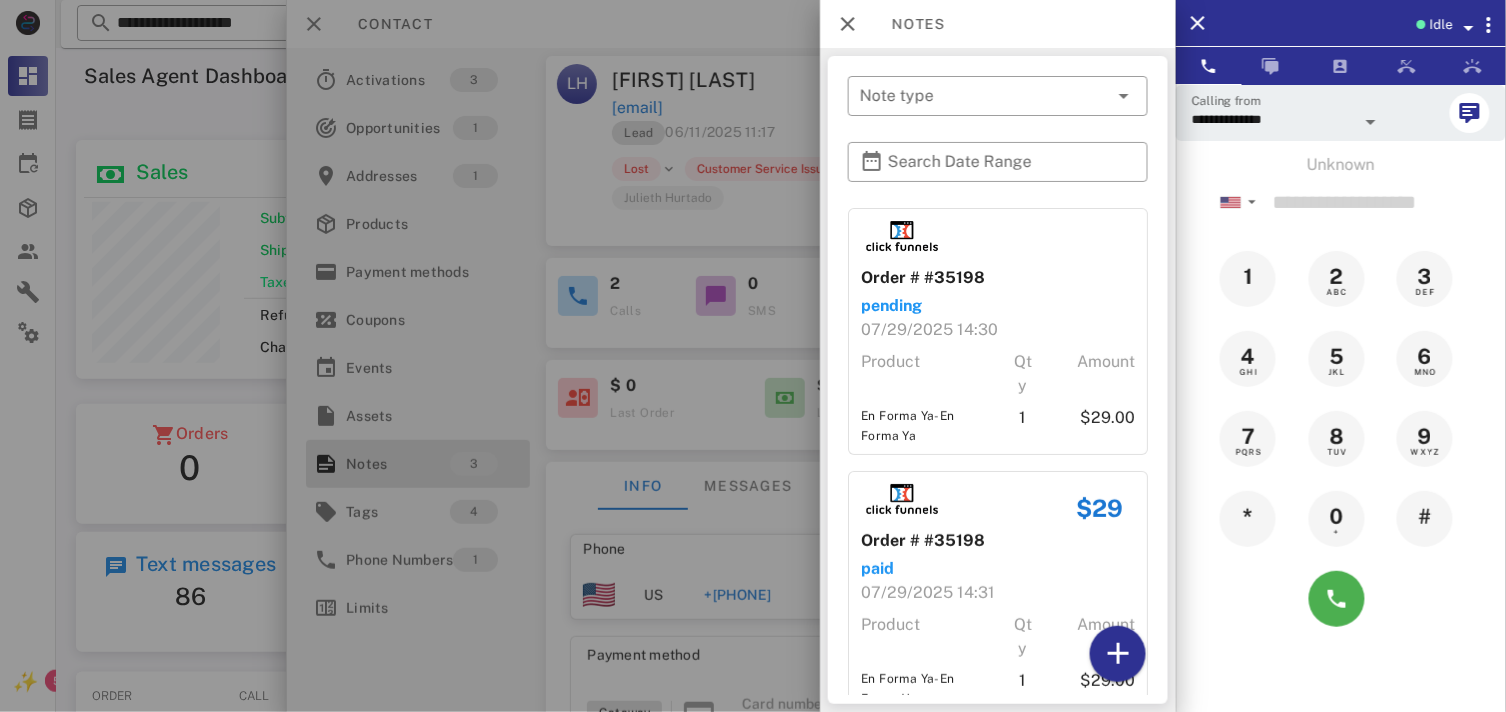 click on "Notes" at bounding box center (908, 24) 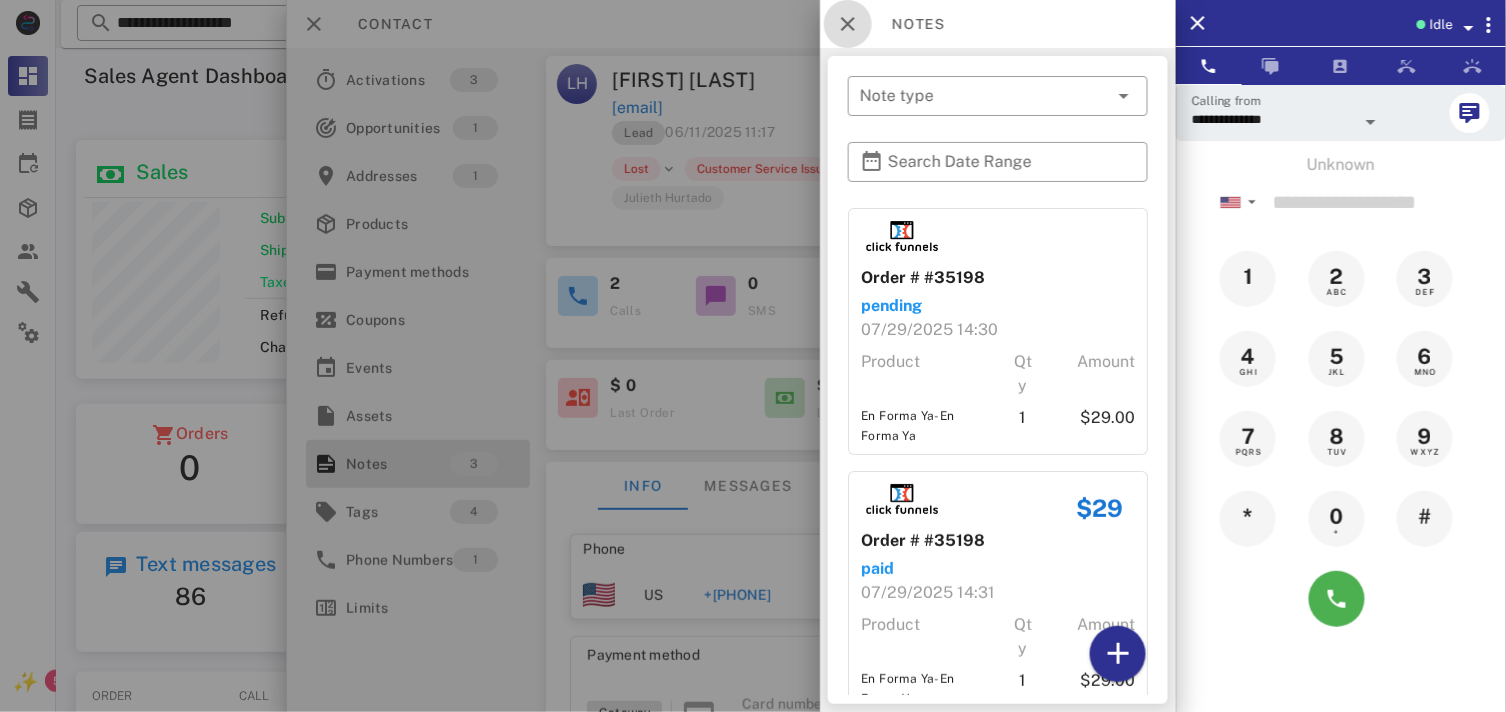 click at bounding box center (848, 24) 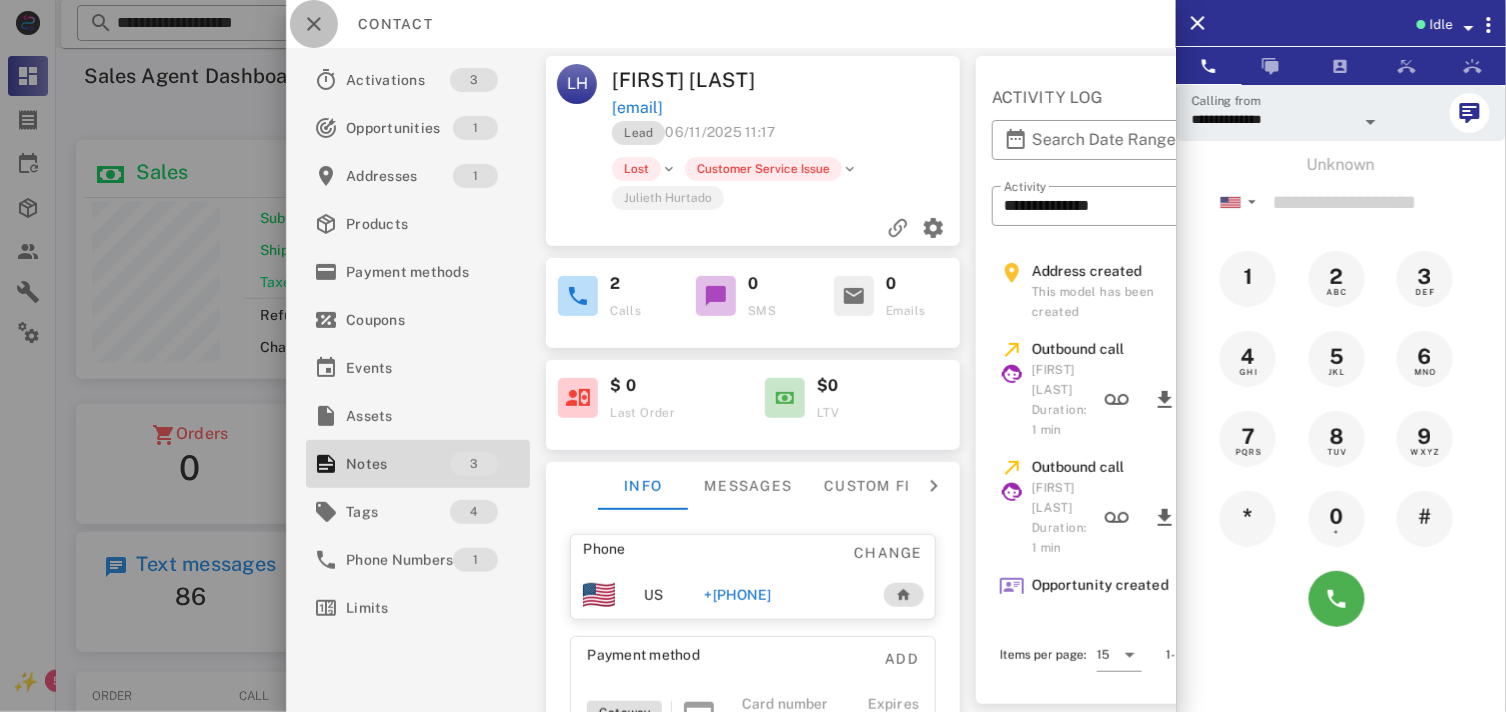 click at bounding box center (314, 24) 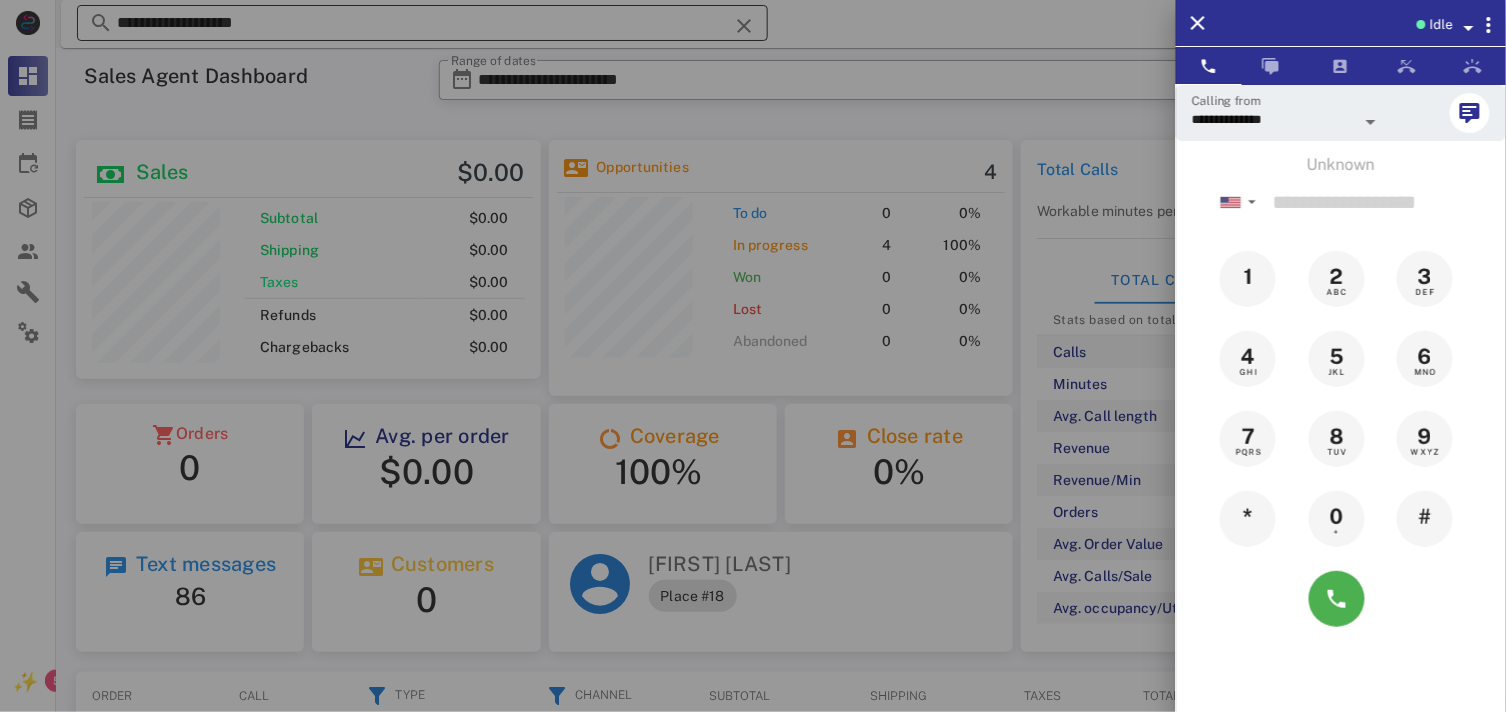 click at bounding box center (753, 356) 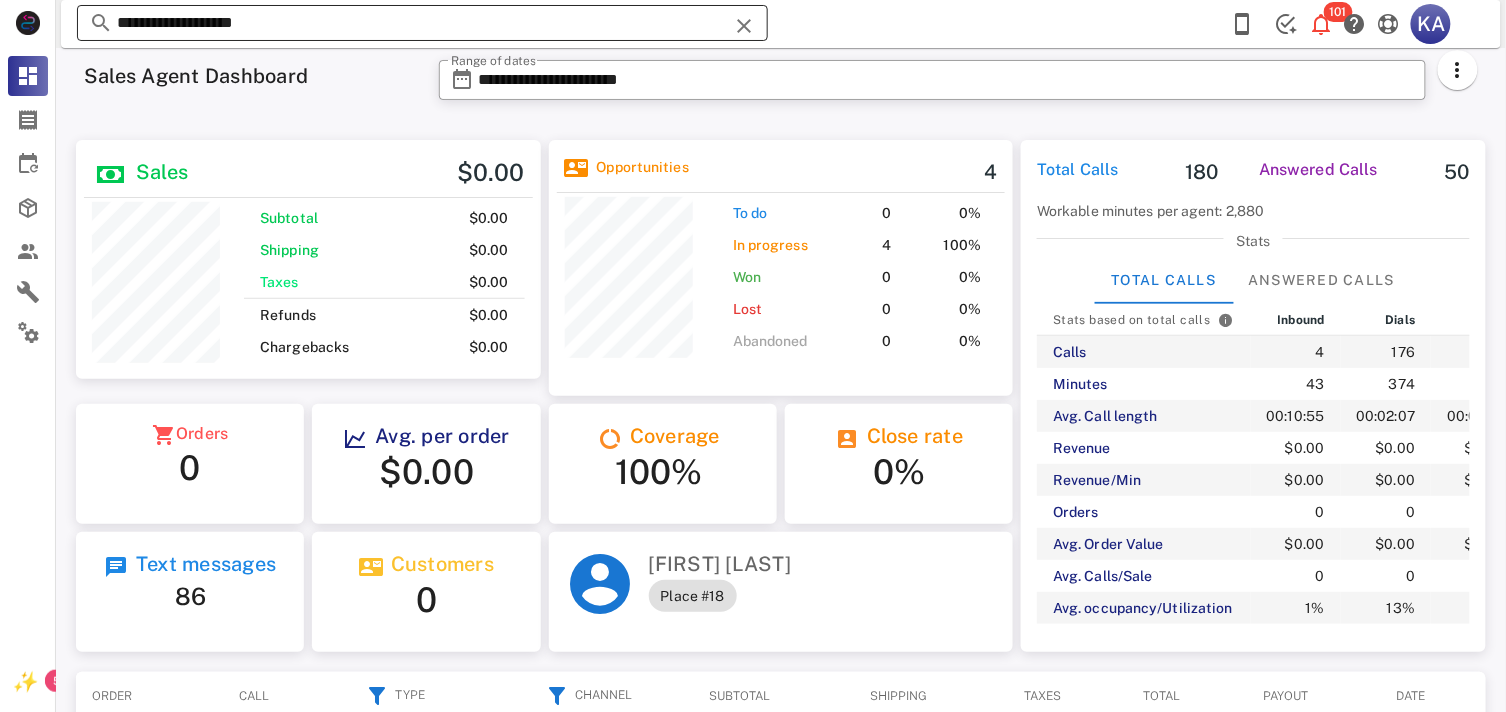 click at bounding box center [744, 26] 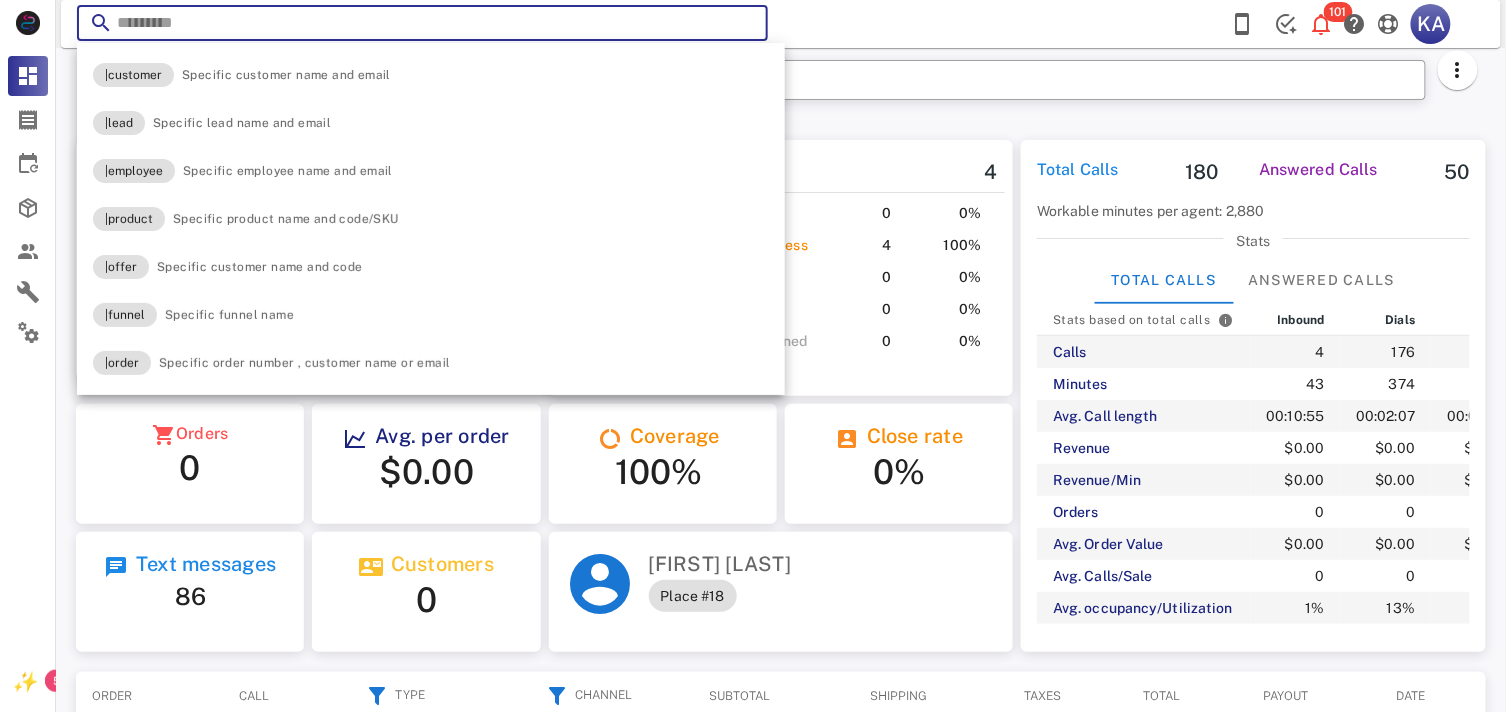 paste on "**********" 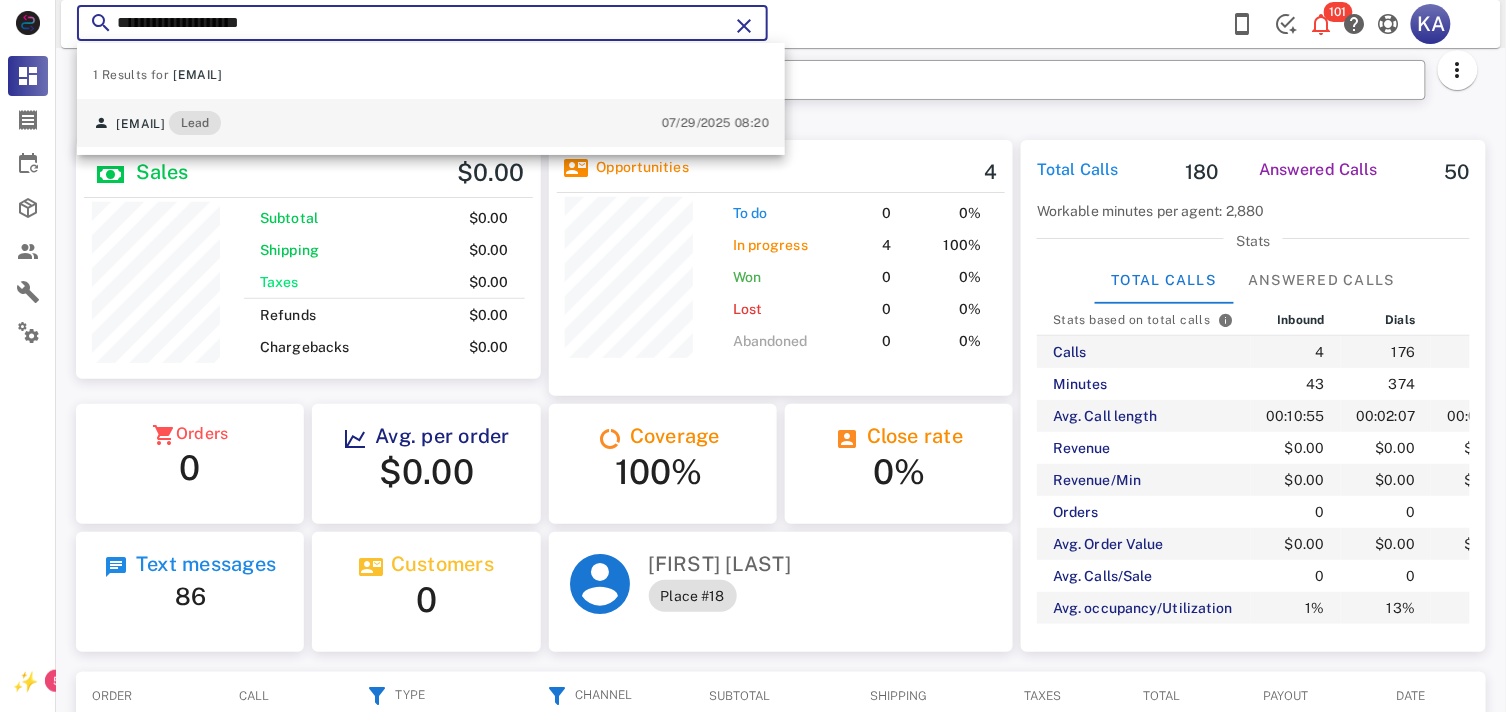 type on "**********" 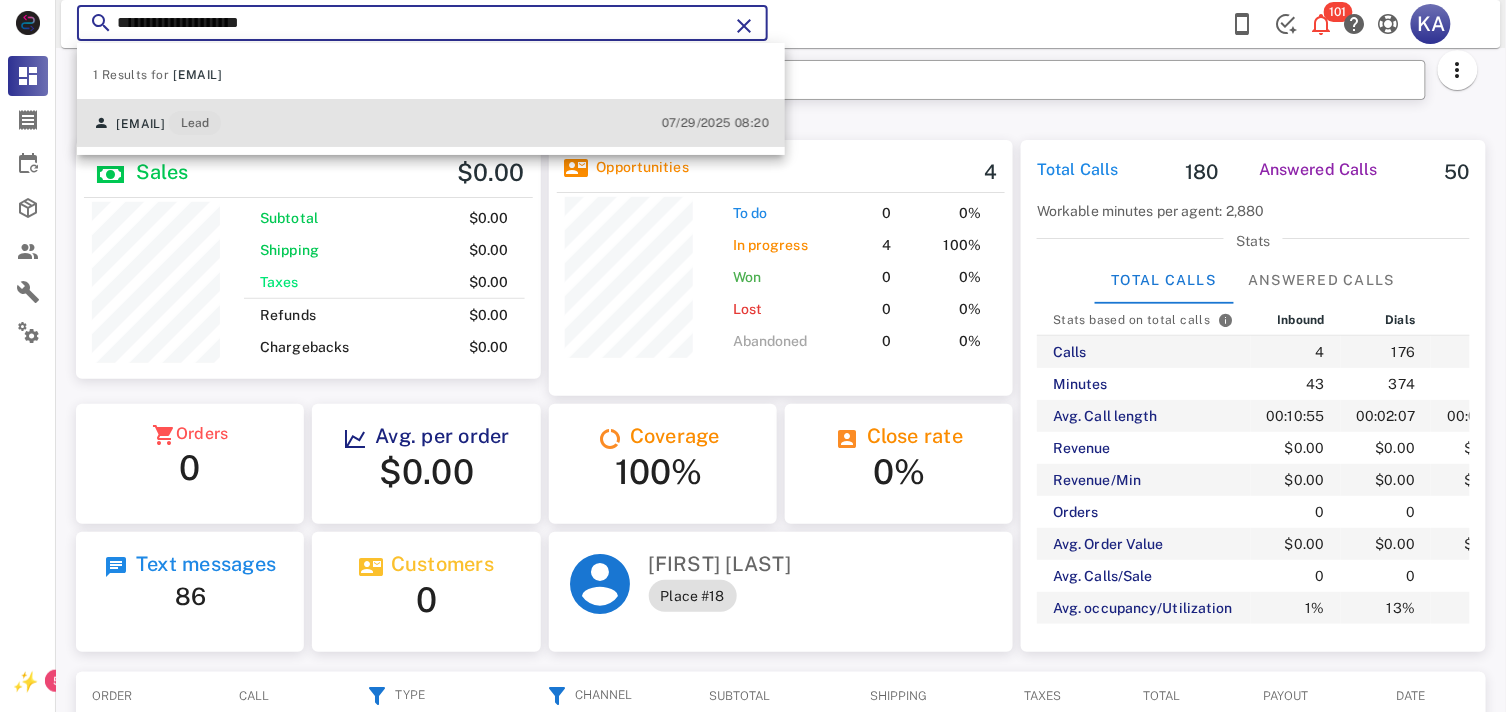 click on "[EMAIL]   Lead   07/29/2025 08:20" at bounding box center [431, 123] 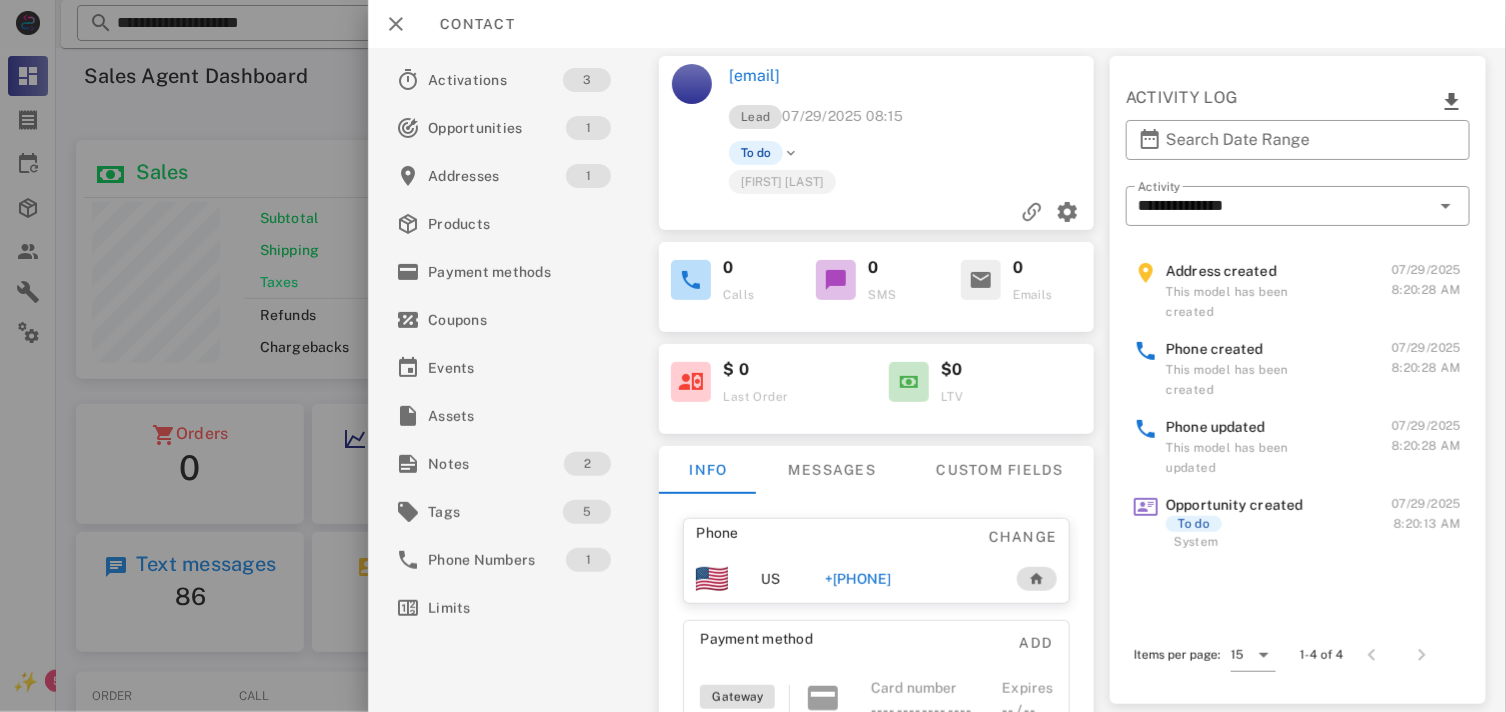 click on "+[PHONE]" at bounding box center (858, 579) 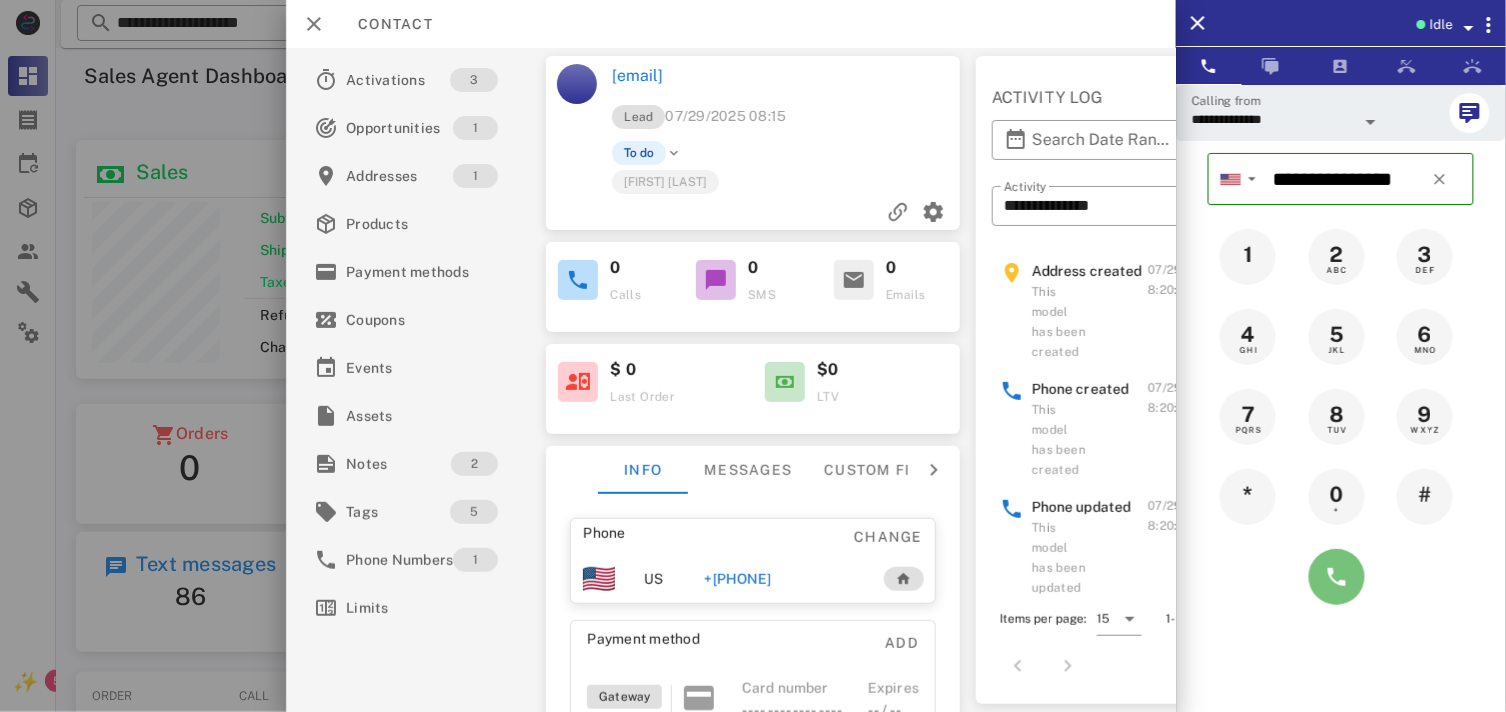 click at bounding box center (1337, 577) 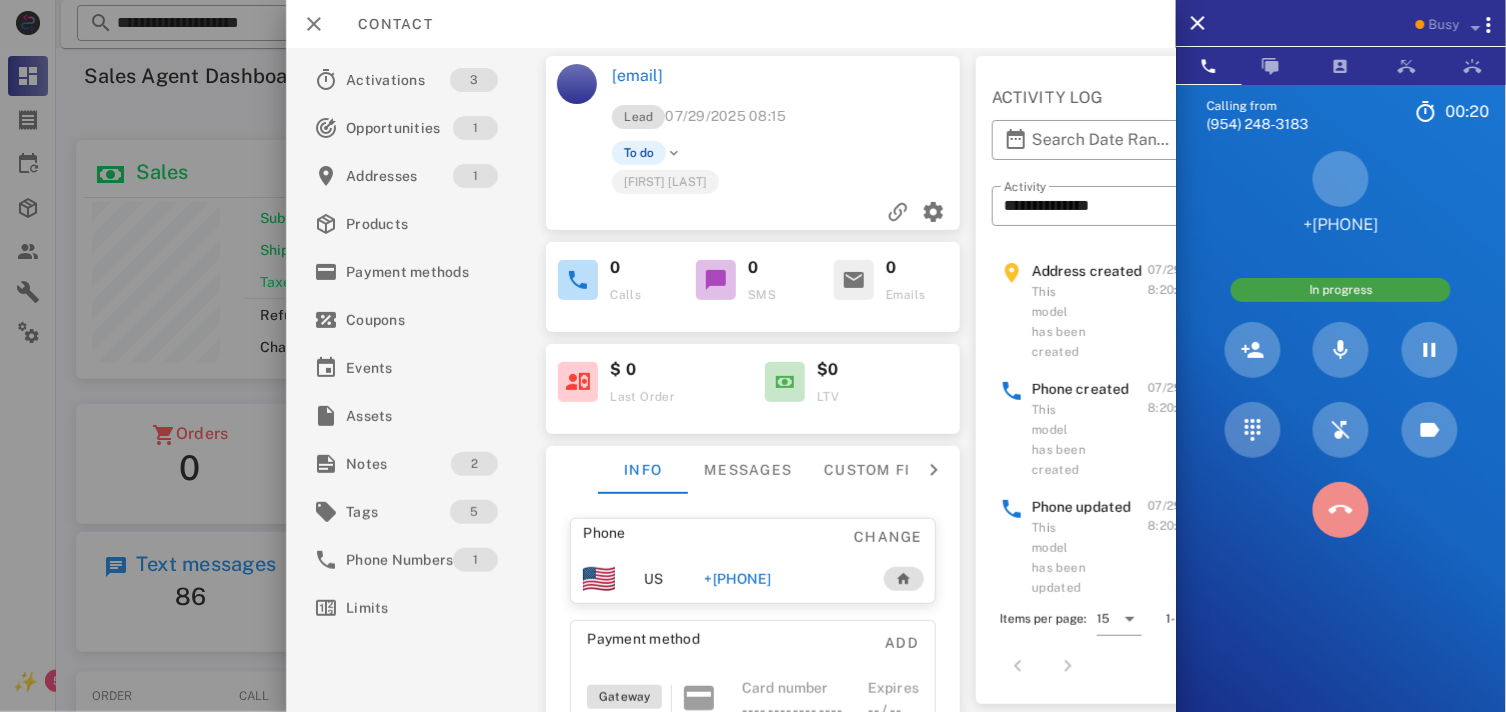 click at bounding box center (1341, 510) 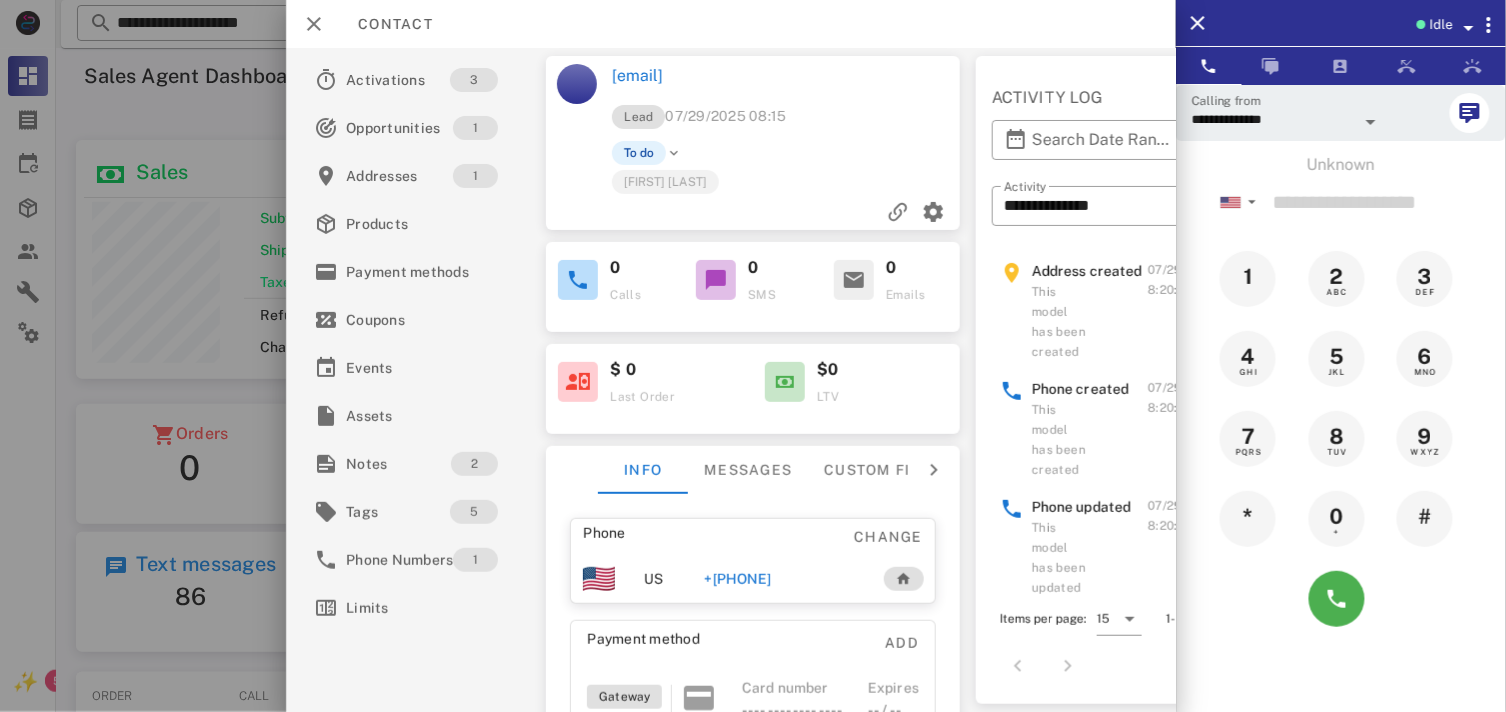 click on "+[PHONE]" at bounding box center [737, 579] 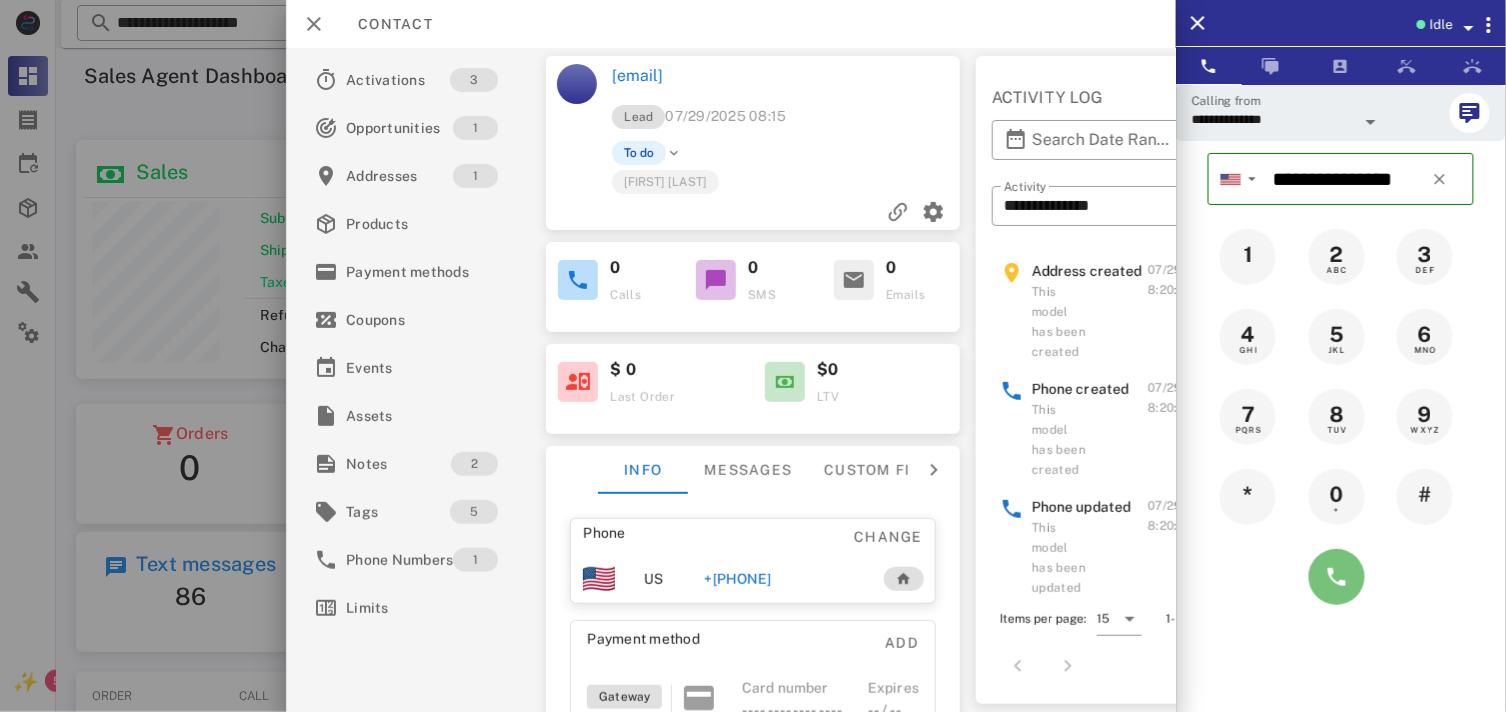 click at bounding box center (1337, 577) 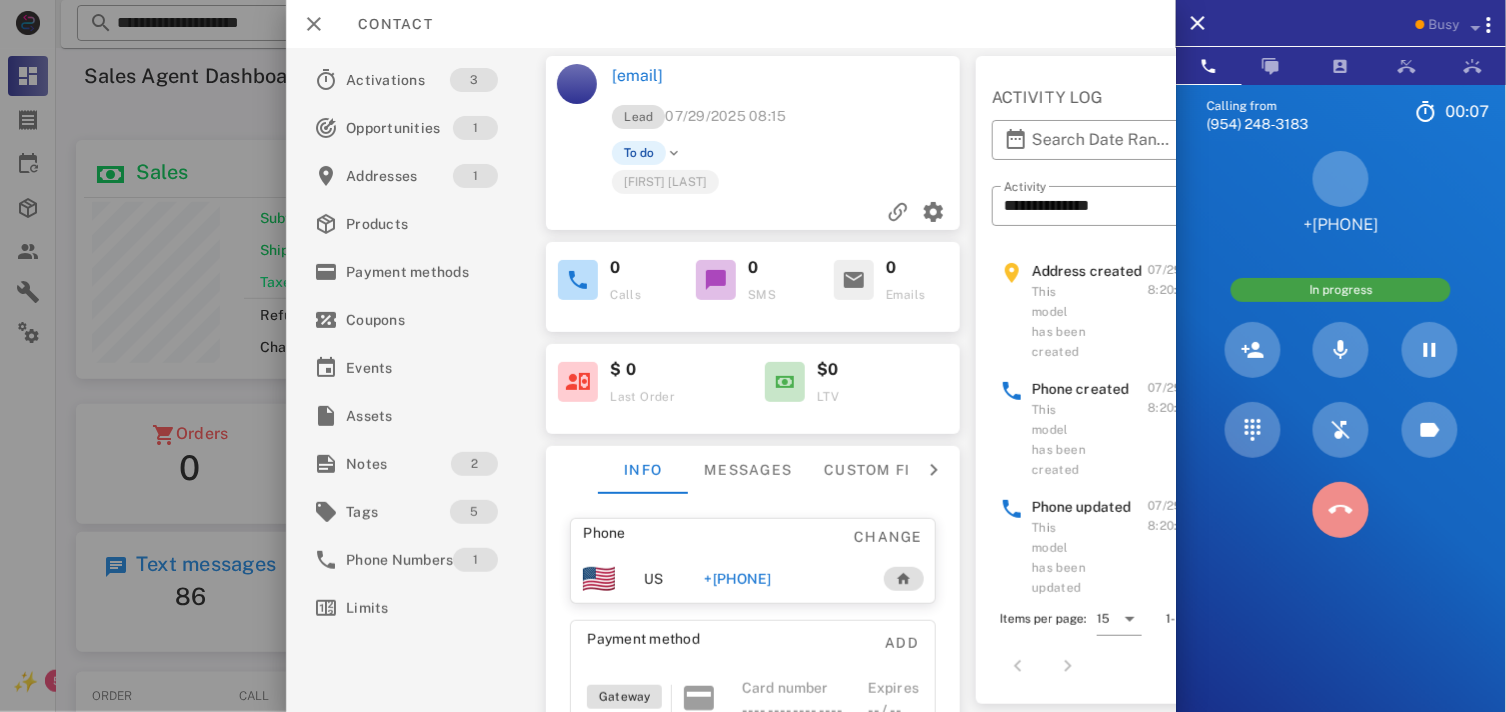 click at bounding box center [1341, 510] 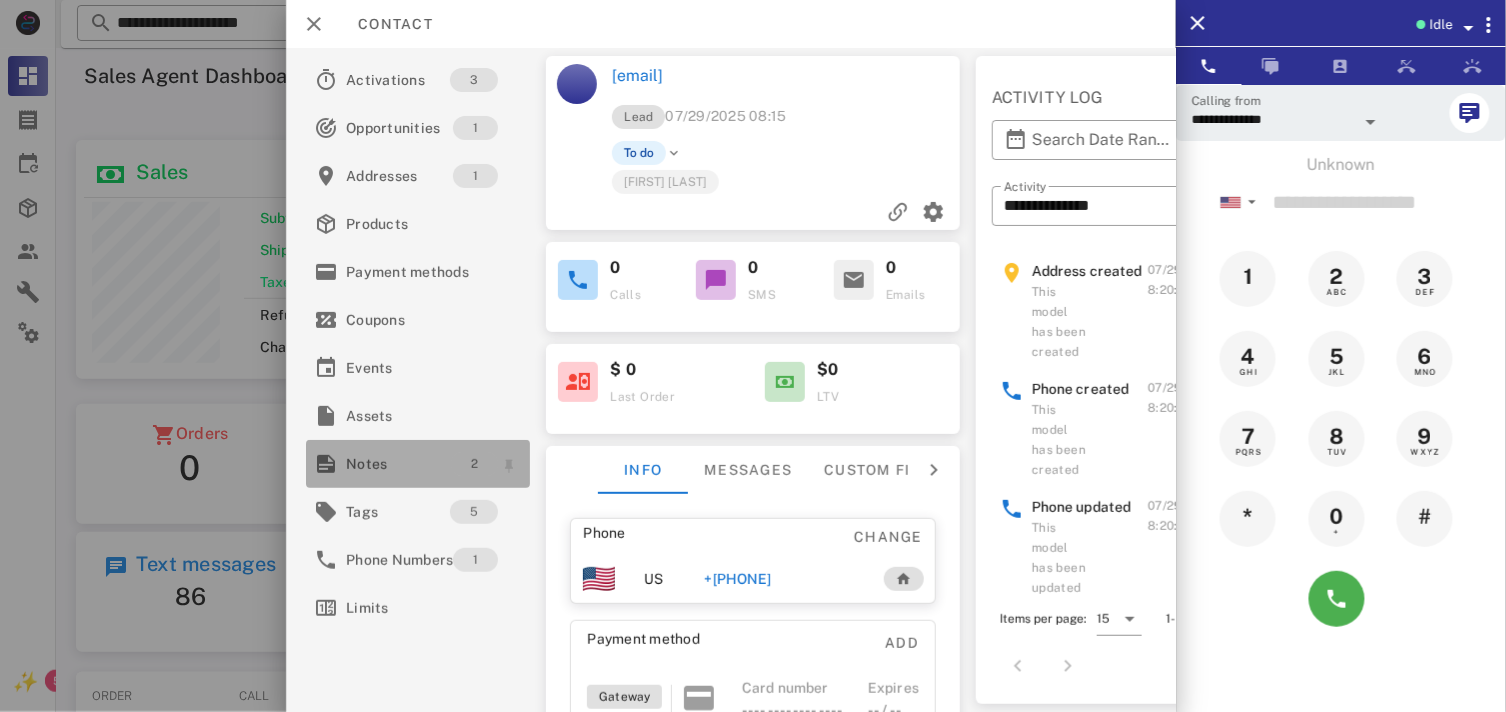 click on "2" at bounding box center (474, 464) 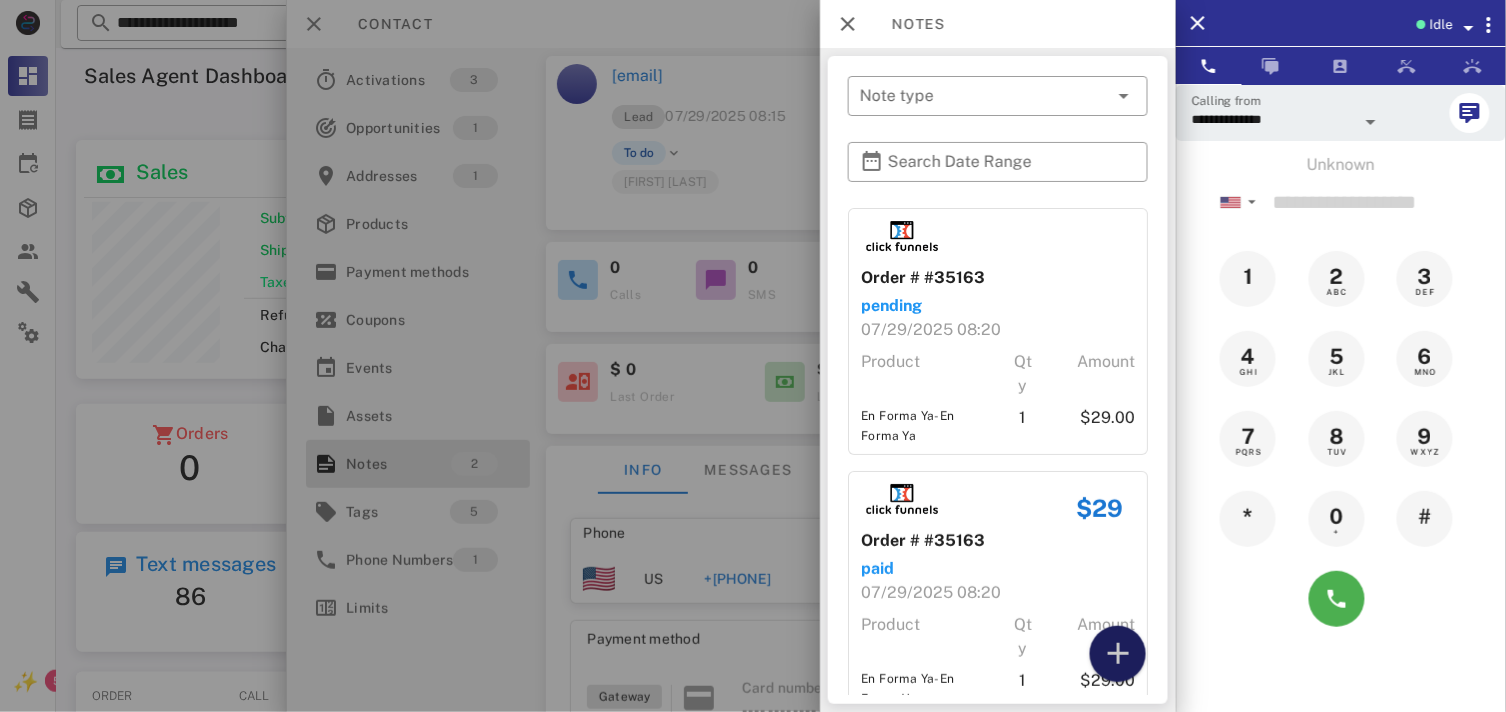 click at bounding box center (1118, 654) 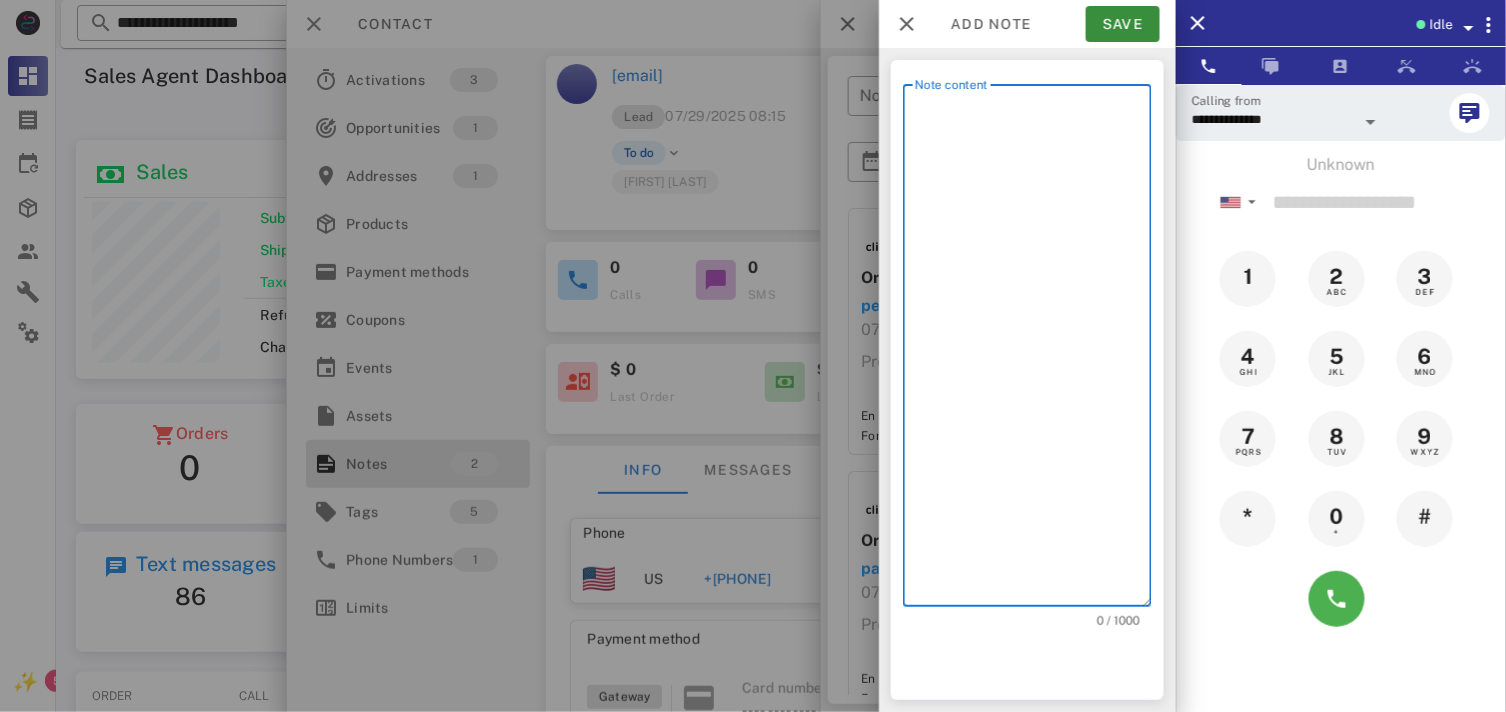 click on "Note content" at bounding box center (1033, 350) 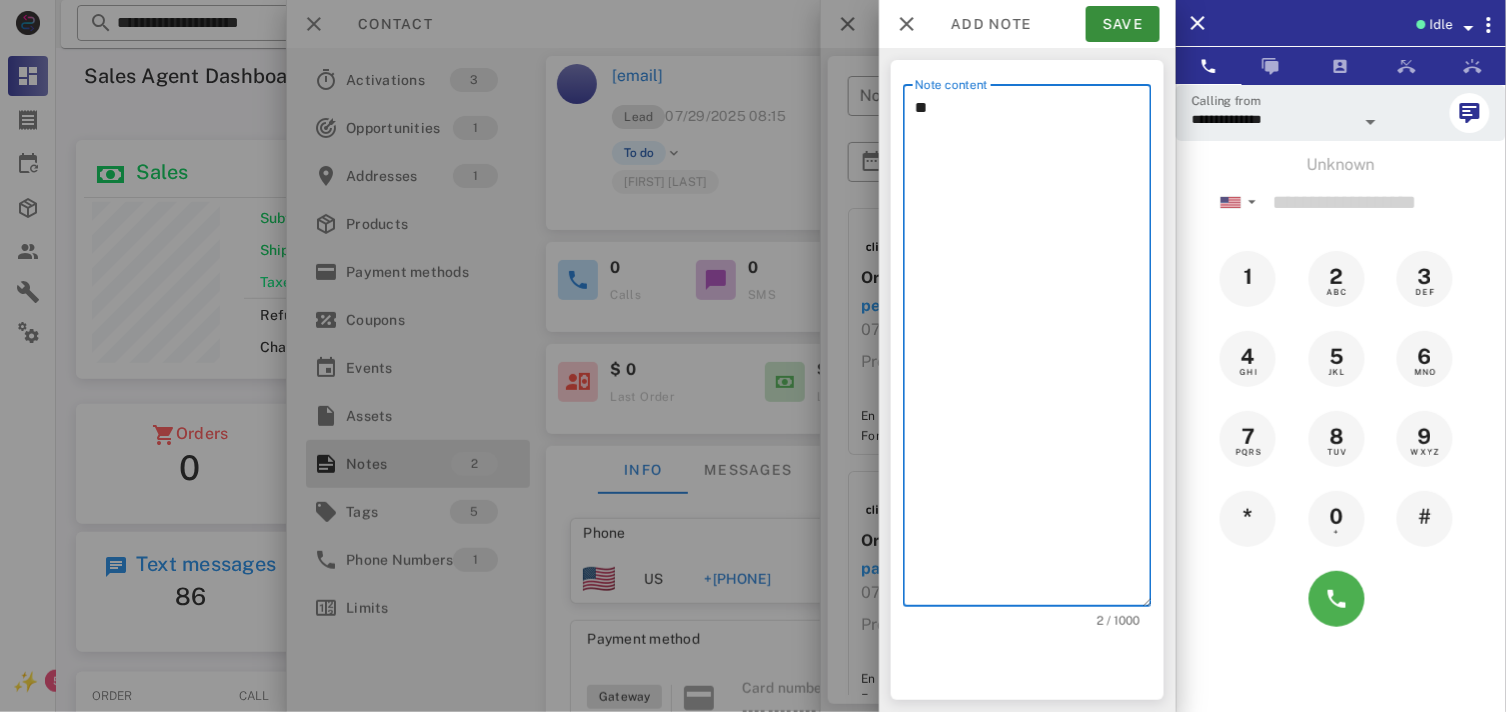 type on "*" 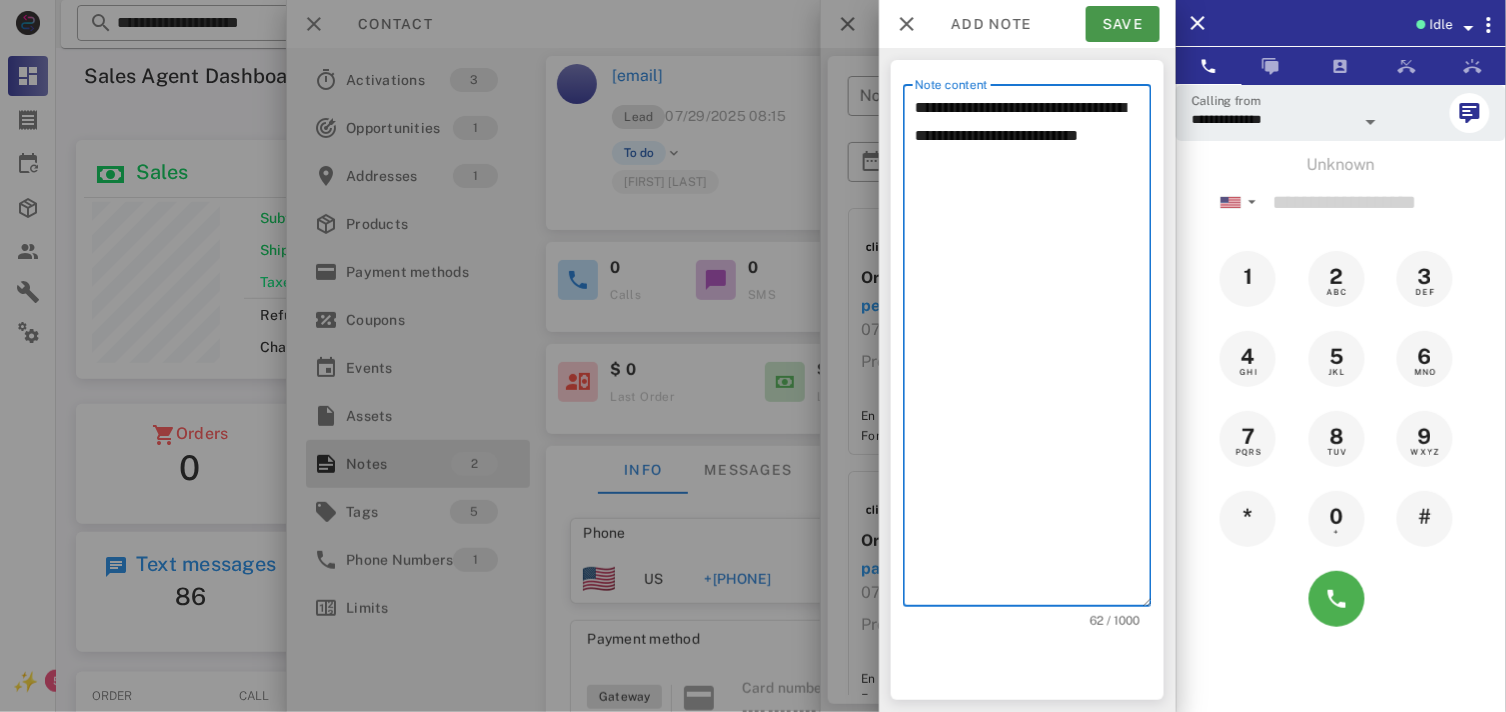 type on "**********" 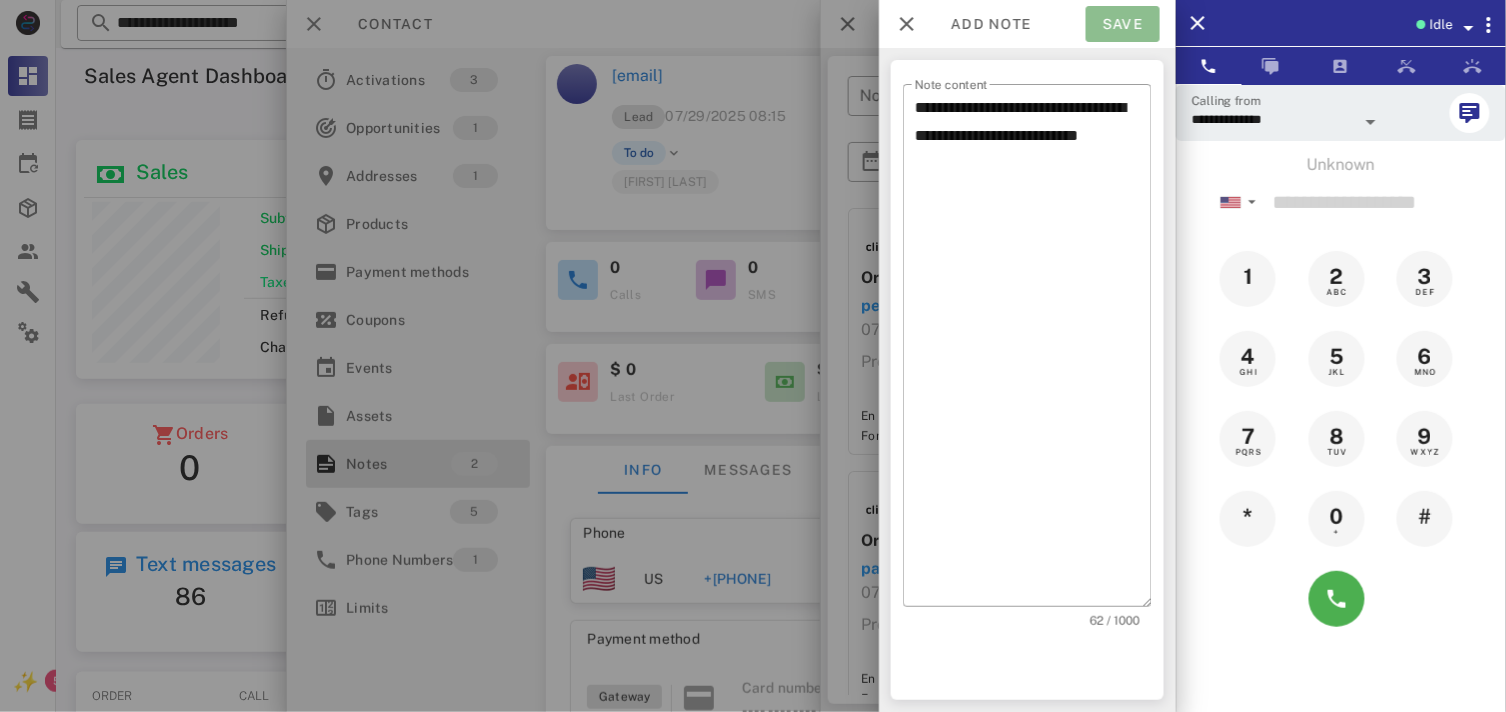 click on "Save" at bounding box center [1123, 24] 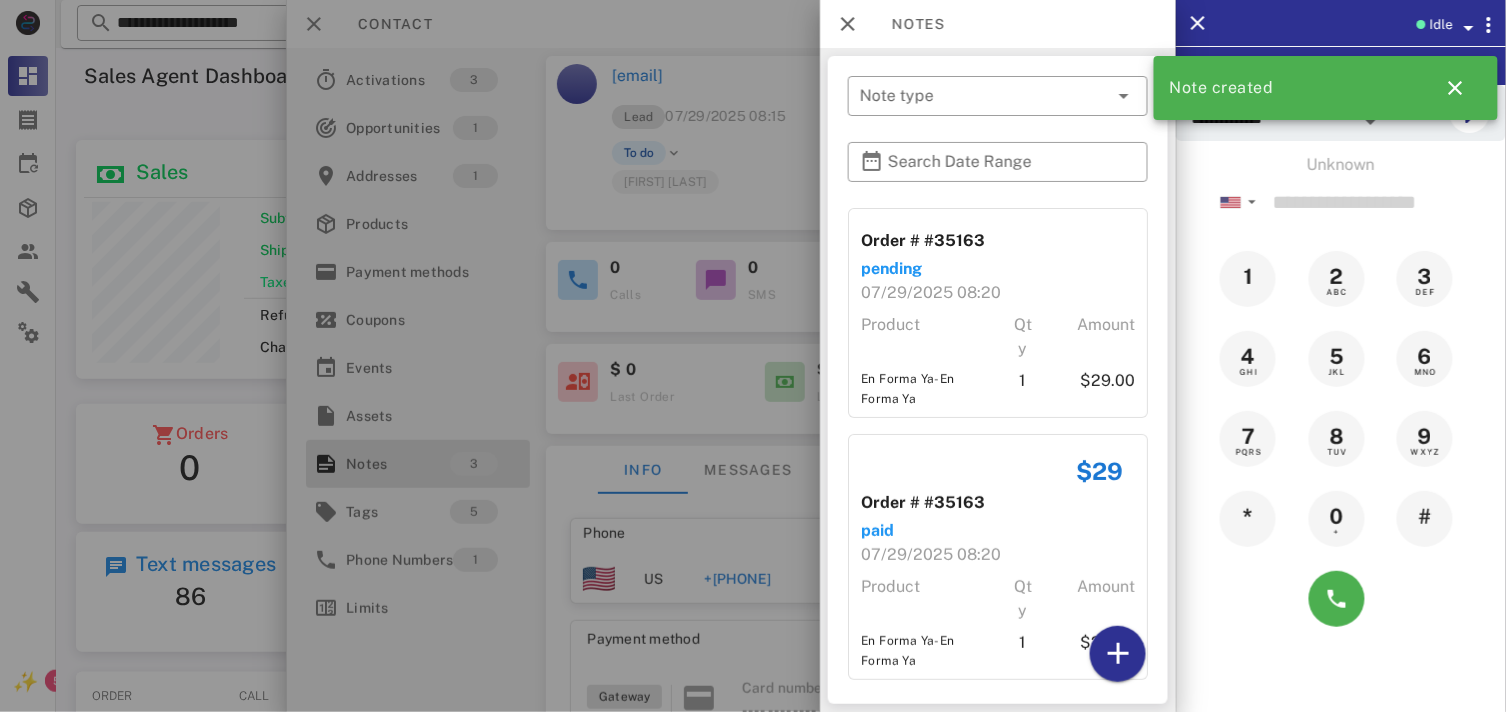 click at bounding box center [753, 356] 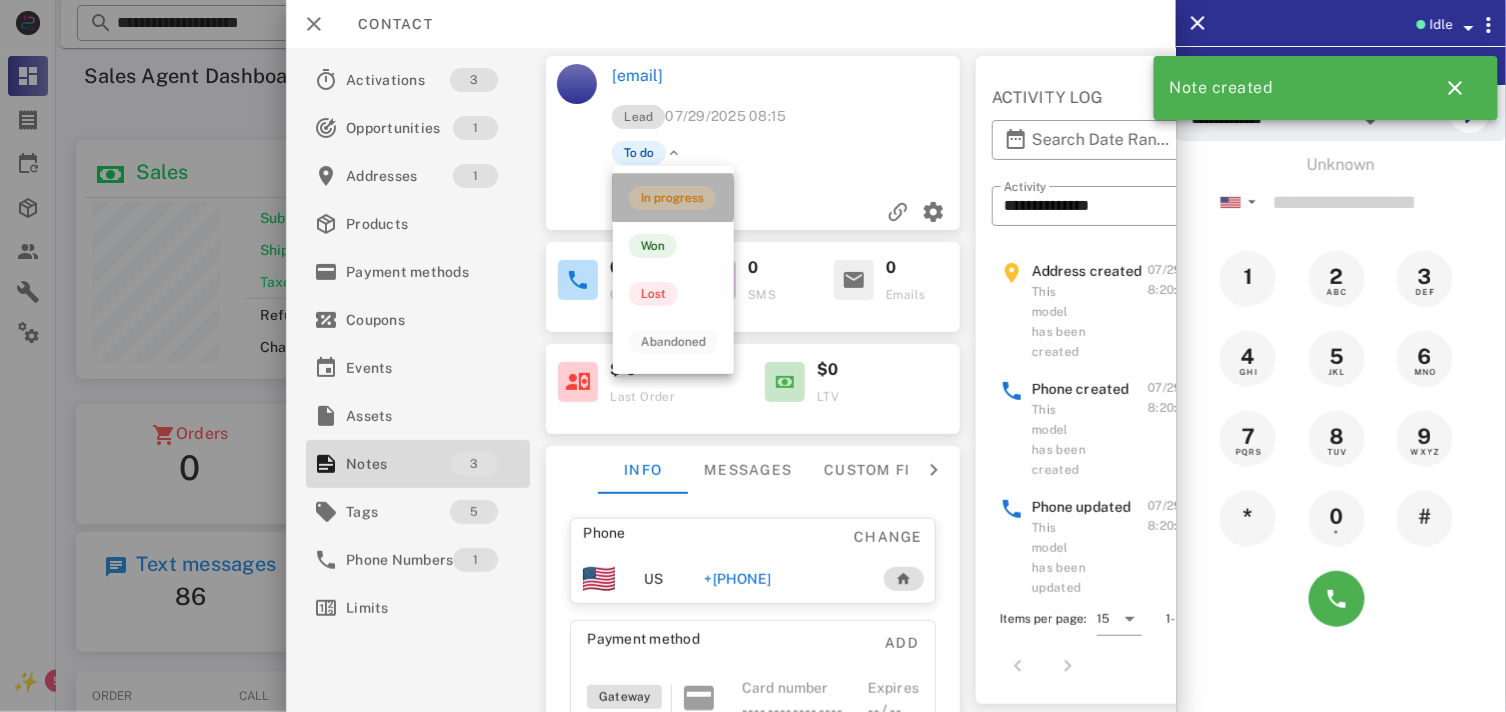 click on "In progress" at bounding box center [672, 198] 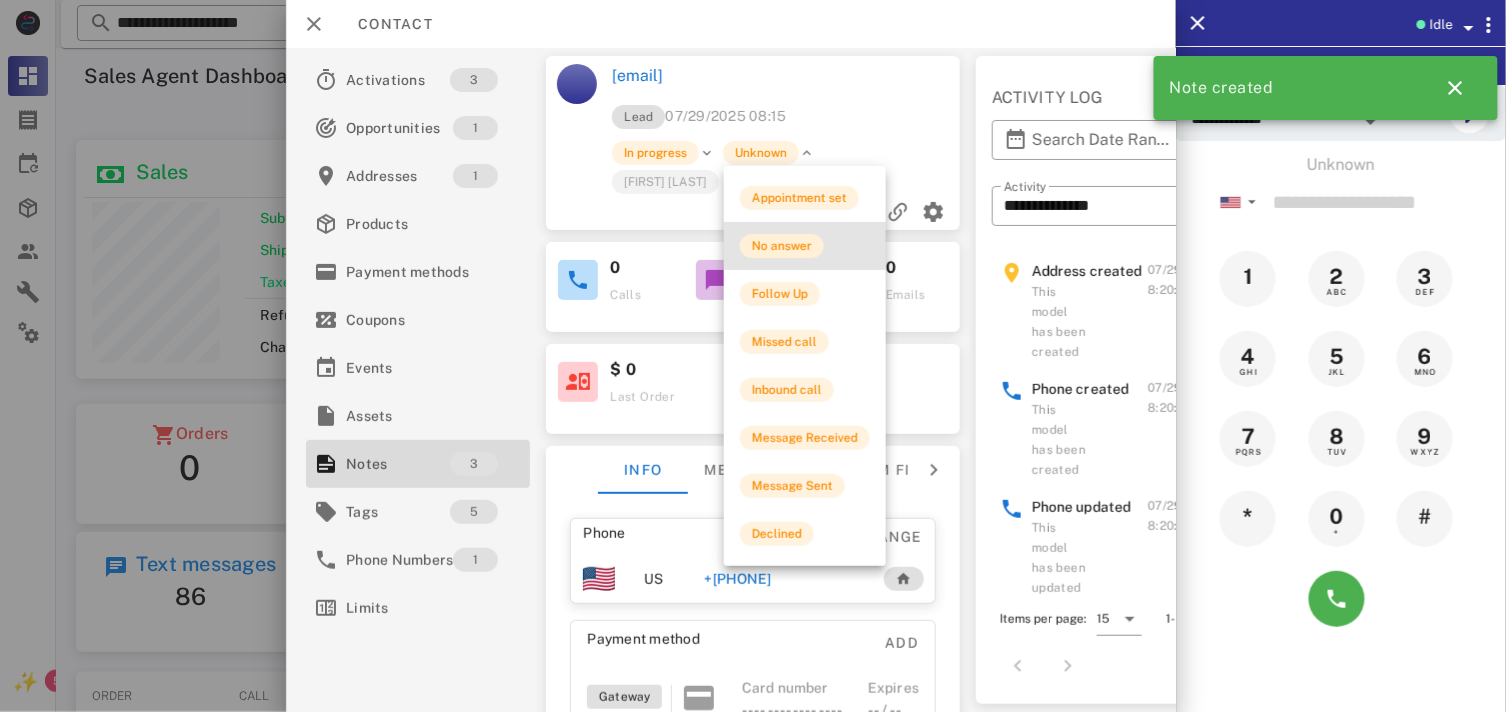click on "No answer" at bounding box center (782, 246) 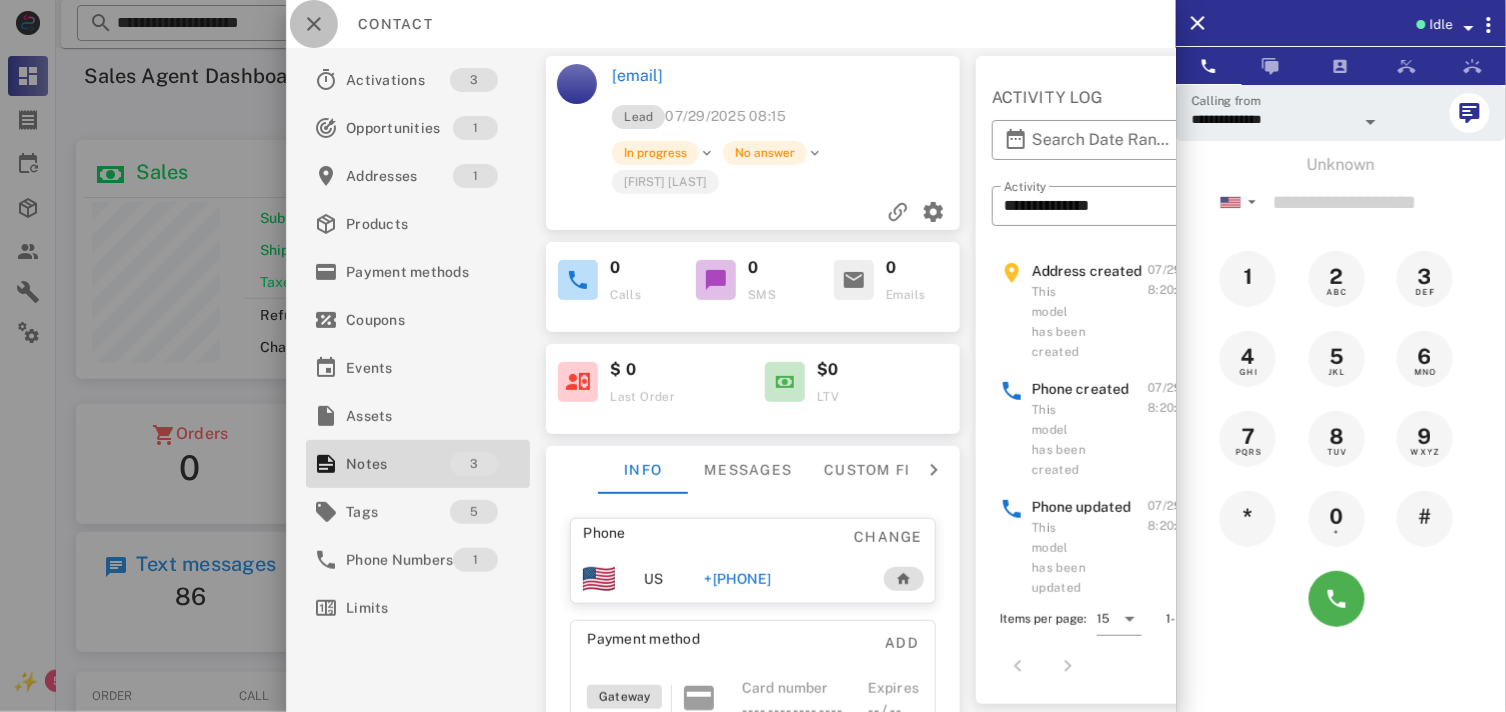 click at bounding box center [314, 24] 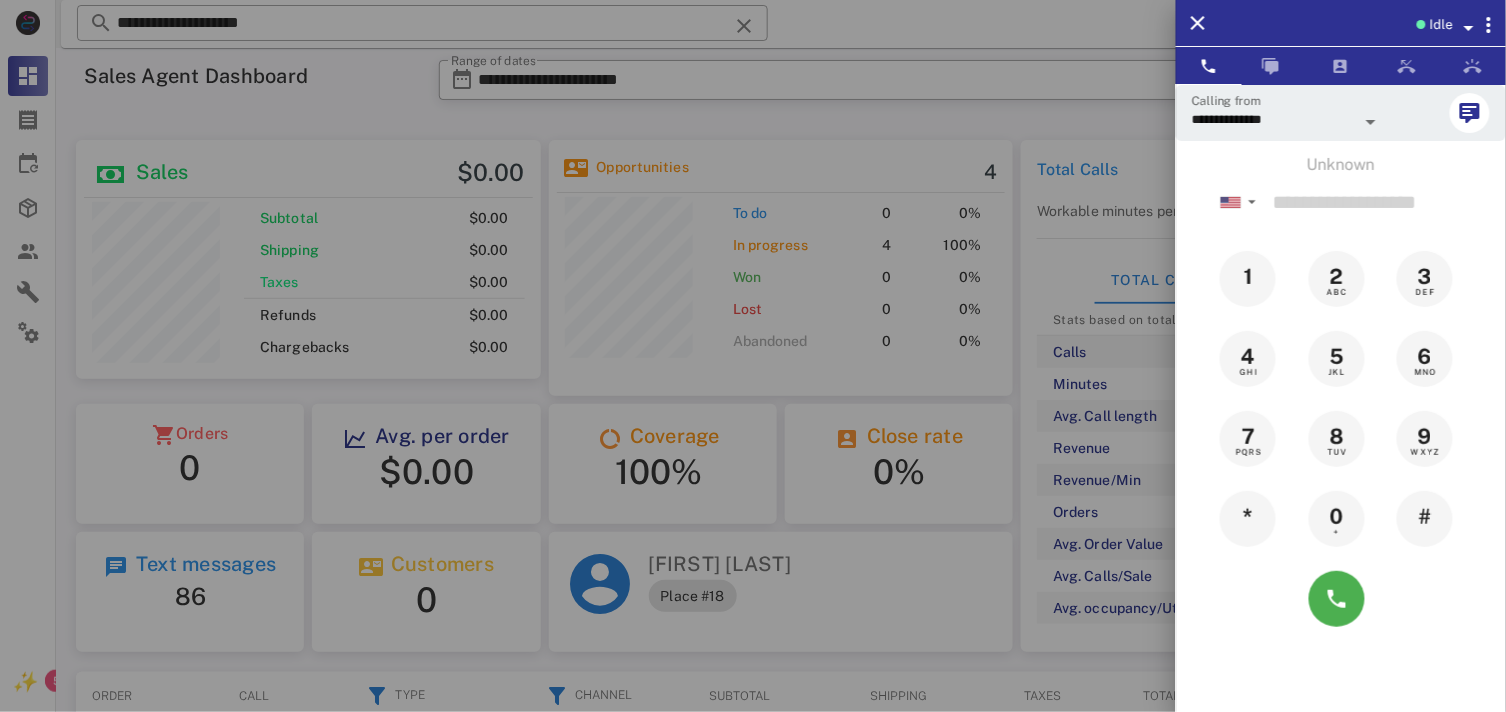 click at bounding box center [753, 356] 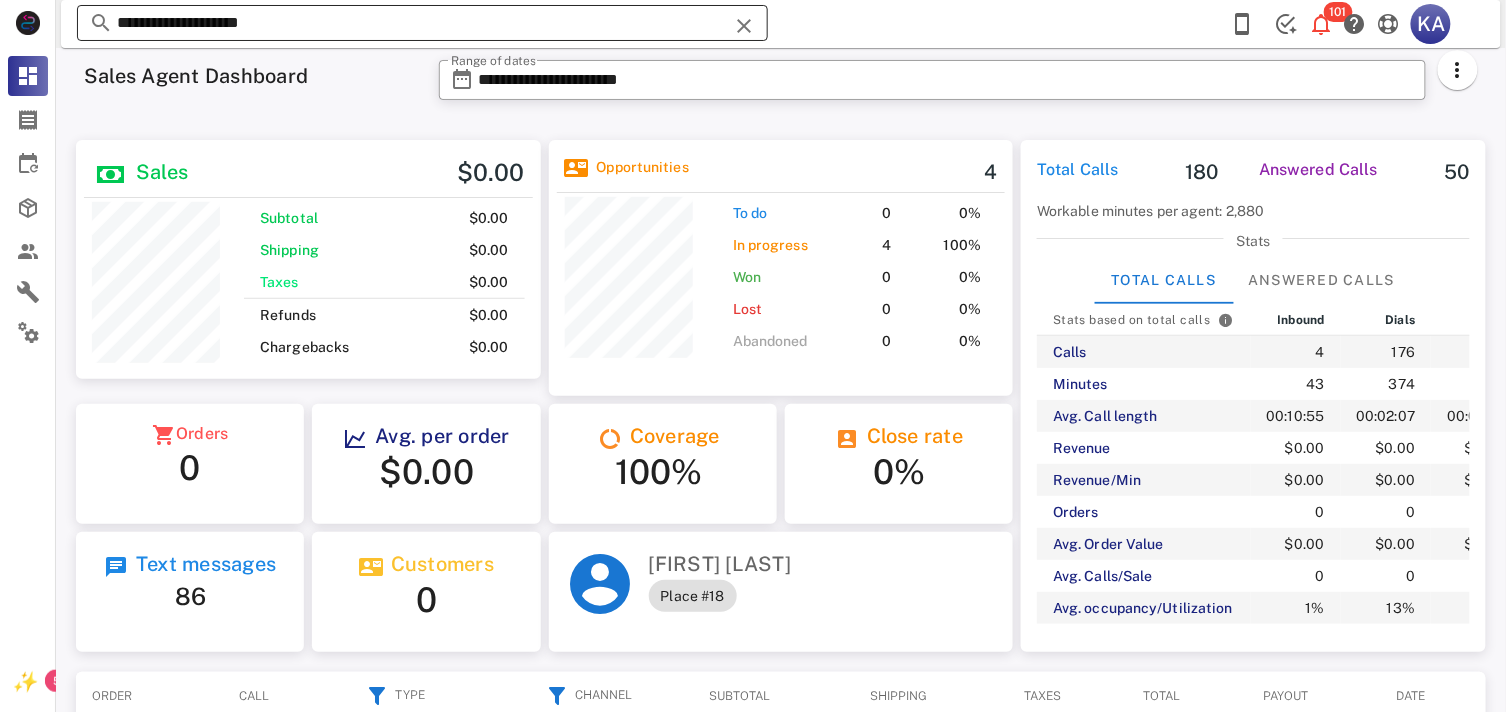 click at bounding box center [744, 26] 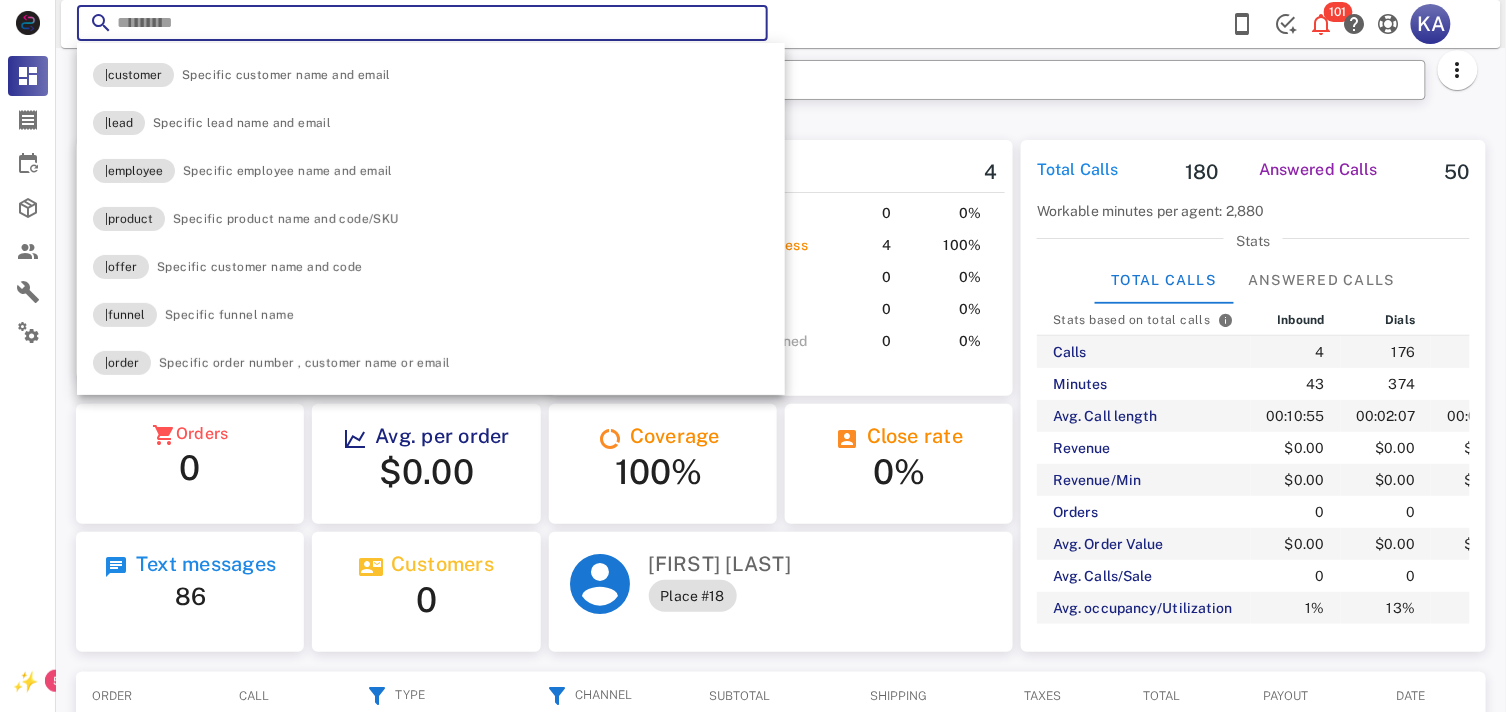 paste on "**********" 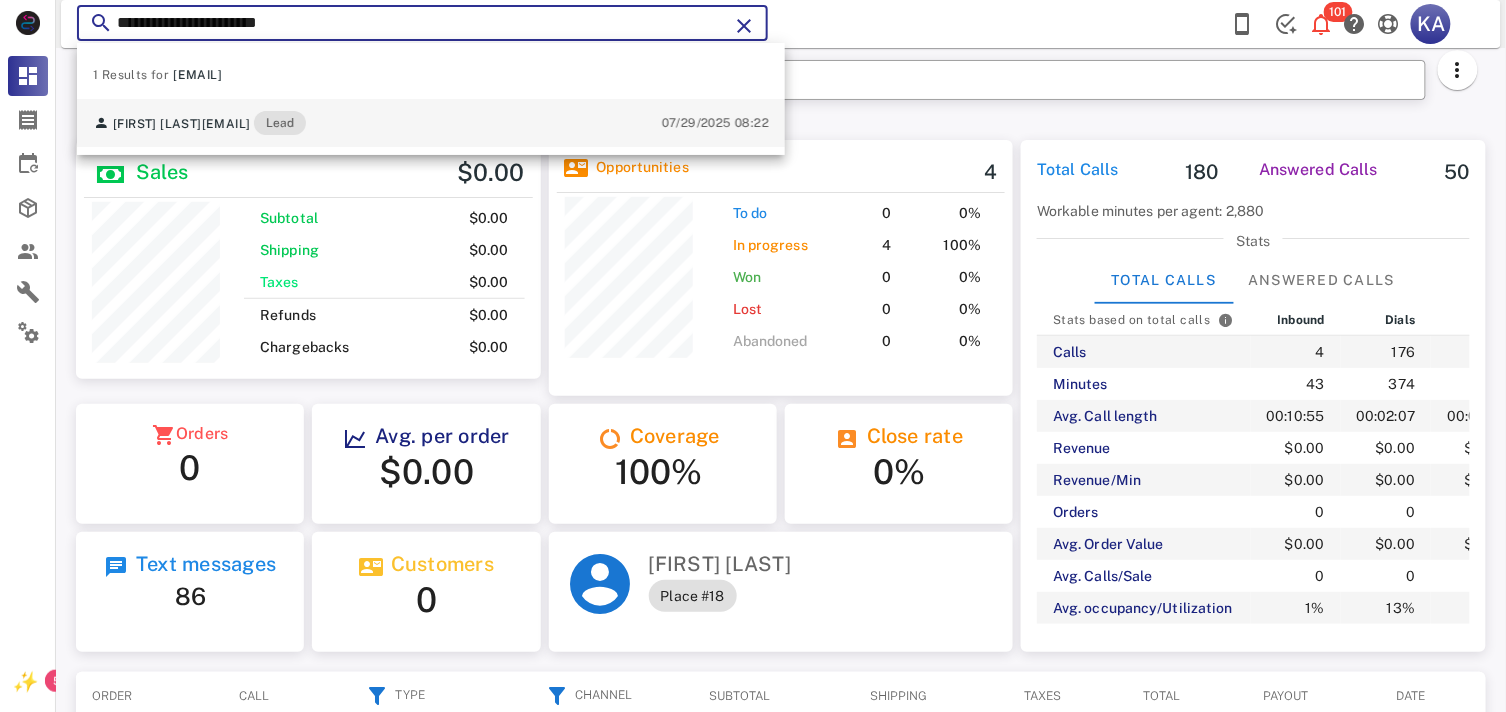 type on "**********" 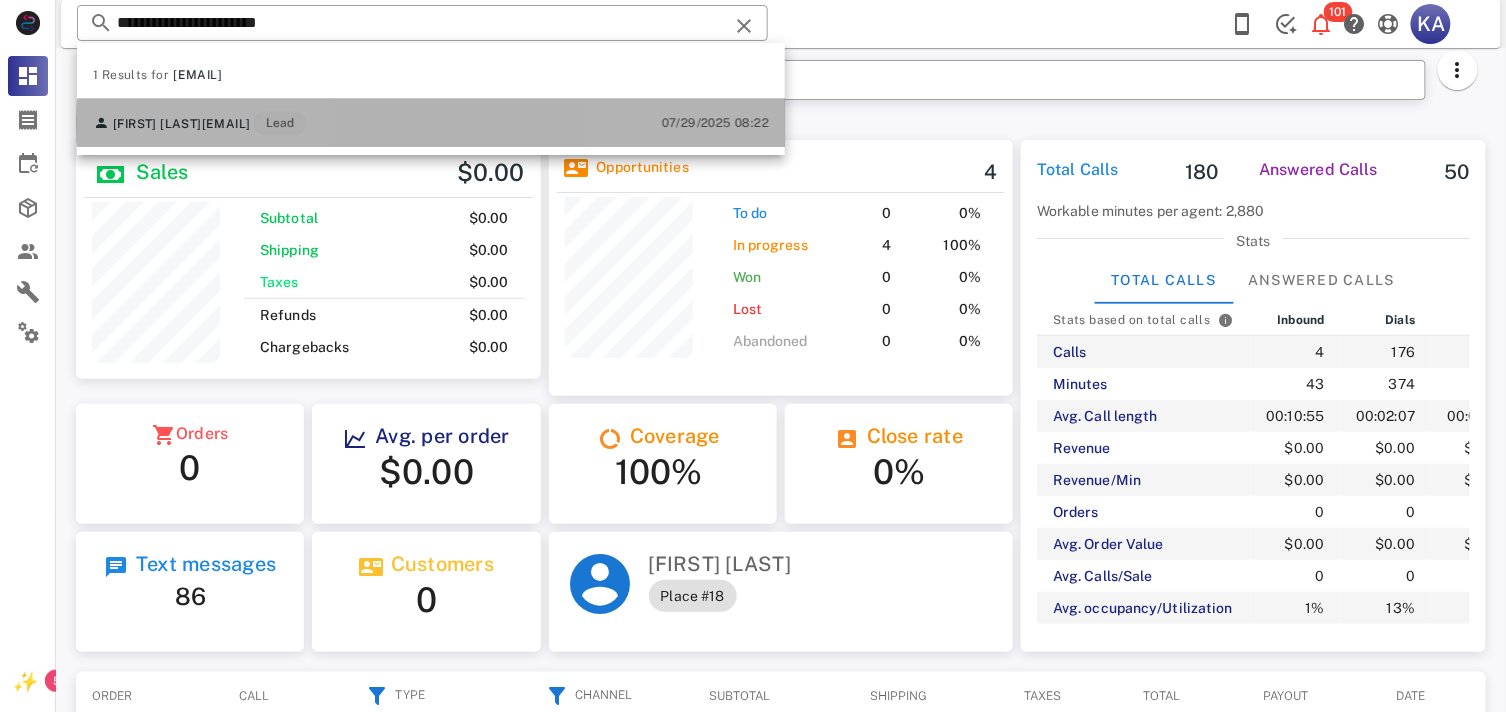 click on "[FIRST] [LAST]   [EMAIL]   Lead   [DATE] [TIME]" at bounding box center (431, 123) 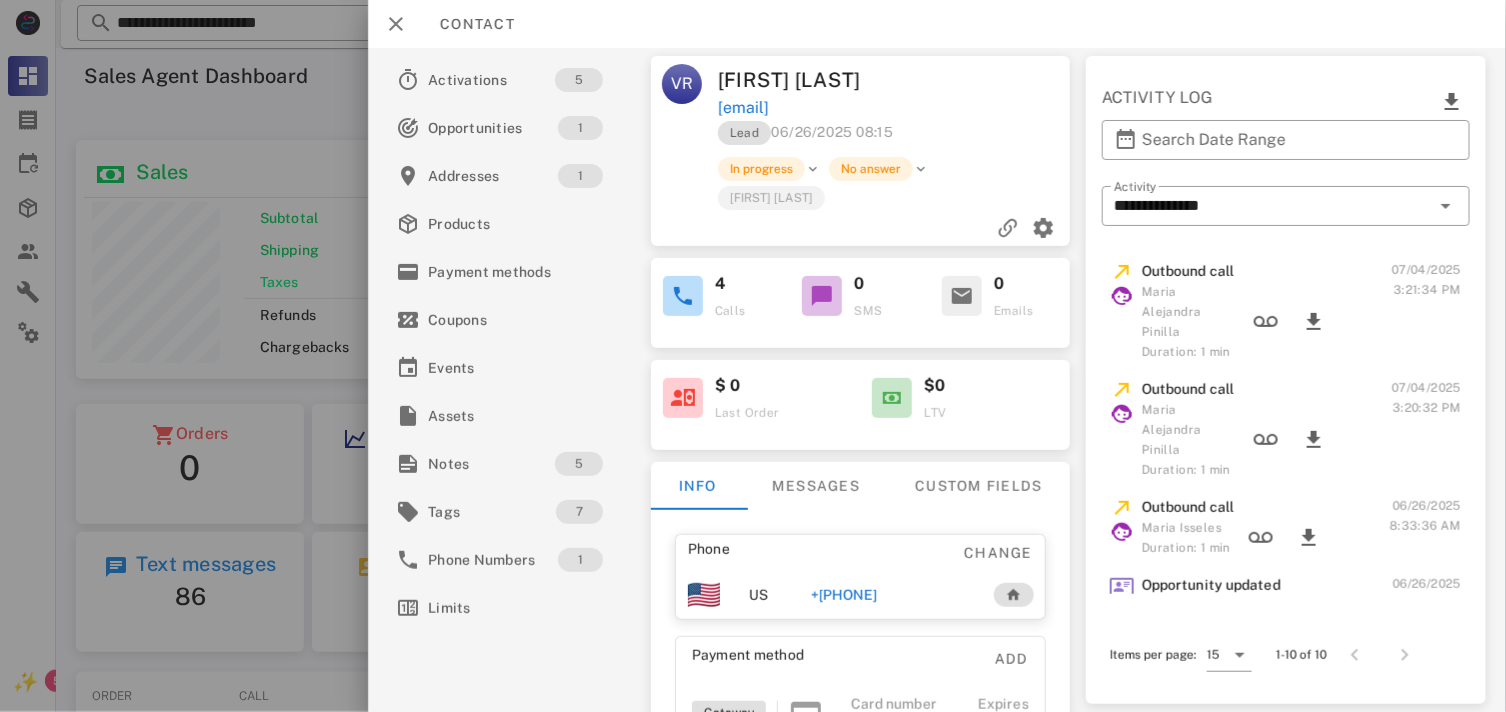 click on "Phone   Change   US   +[PHONE]   Payment method   Add  Gateway  Card number  ---- ---- ---- ----  Expires  -- / --  Address   Change   [NUMBER] [STREET] .
[CITY], [STATE], [POSTAL_CODE].
US" at bounding box center (860, 727) 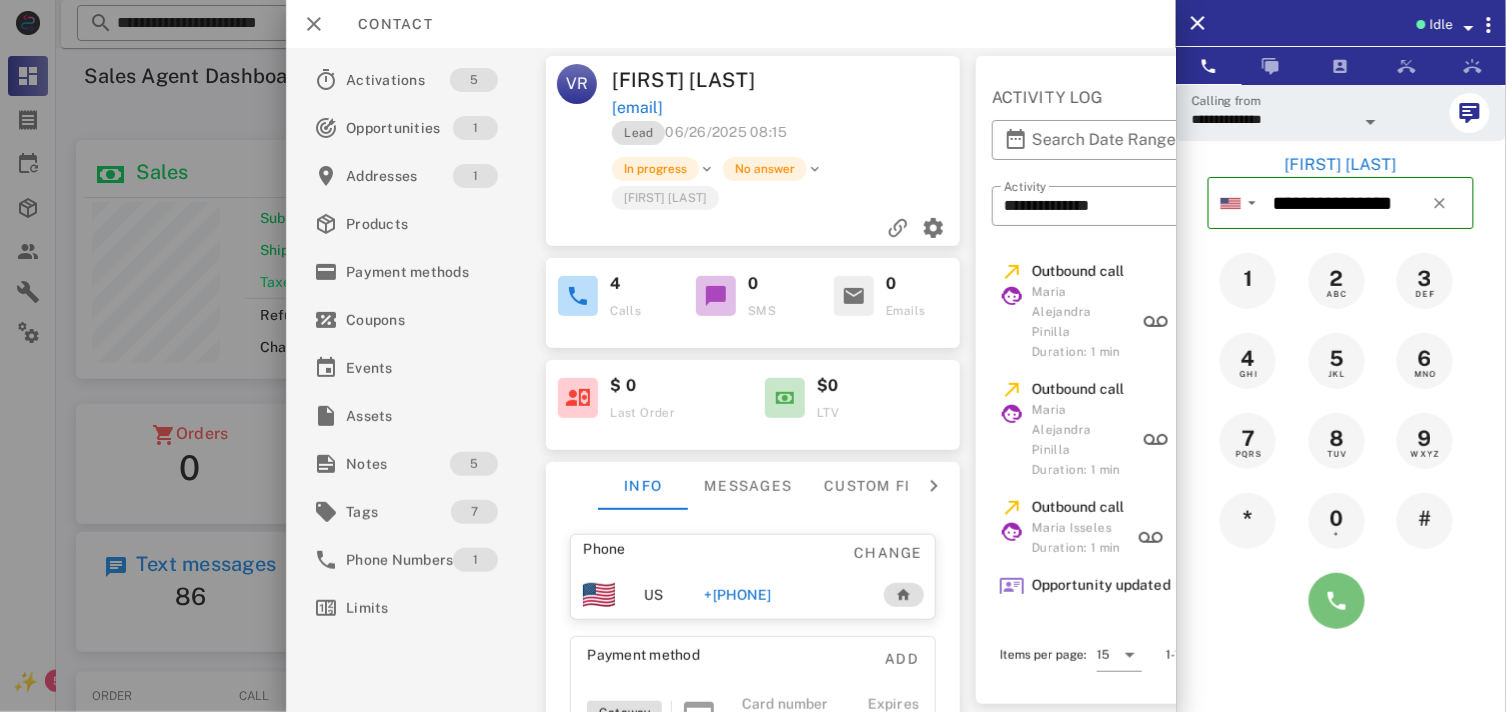 click at bounding box center (1337, 601) 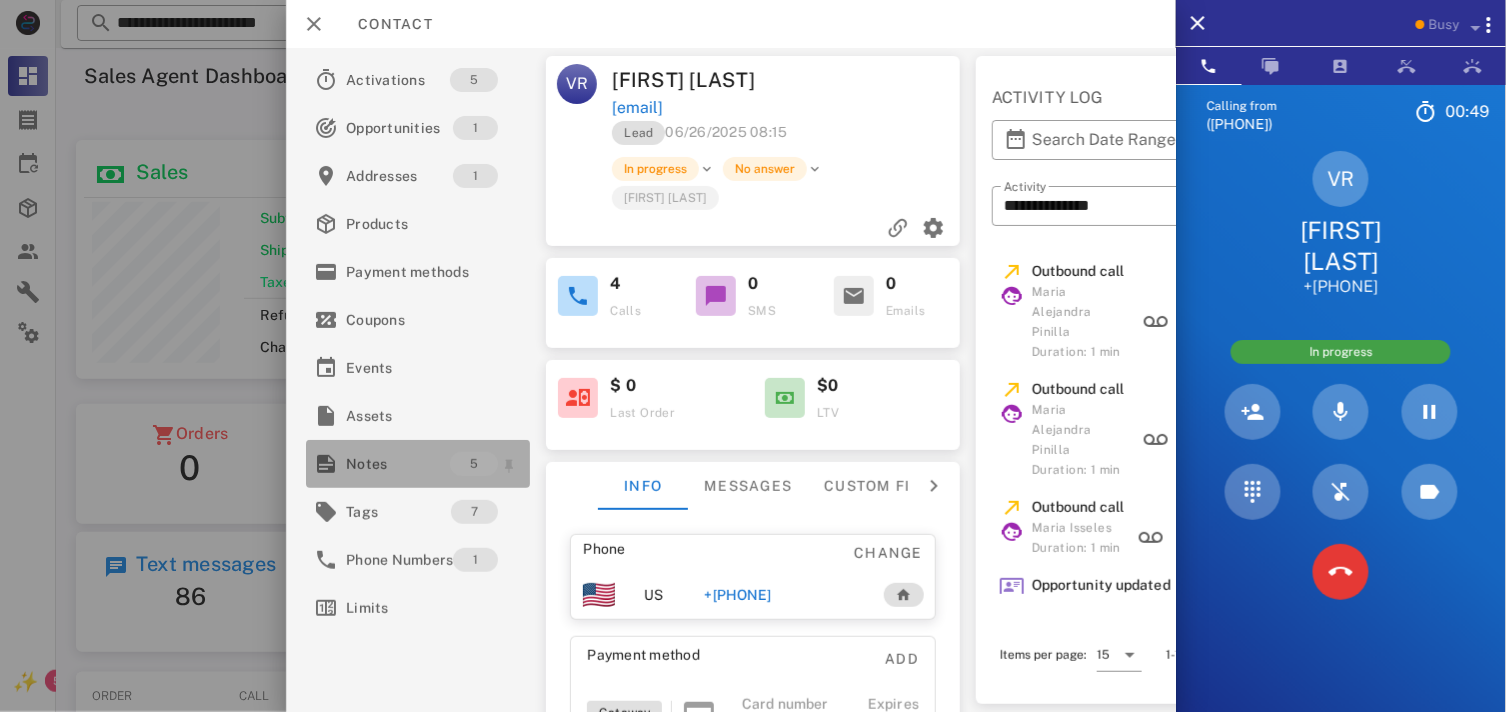 click on "Notes" at bounding box center (398, 464) 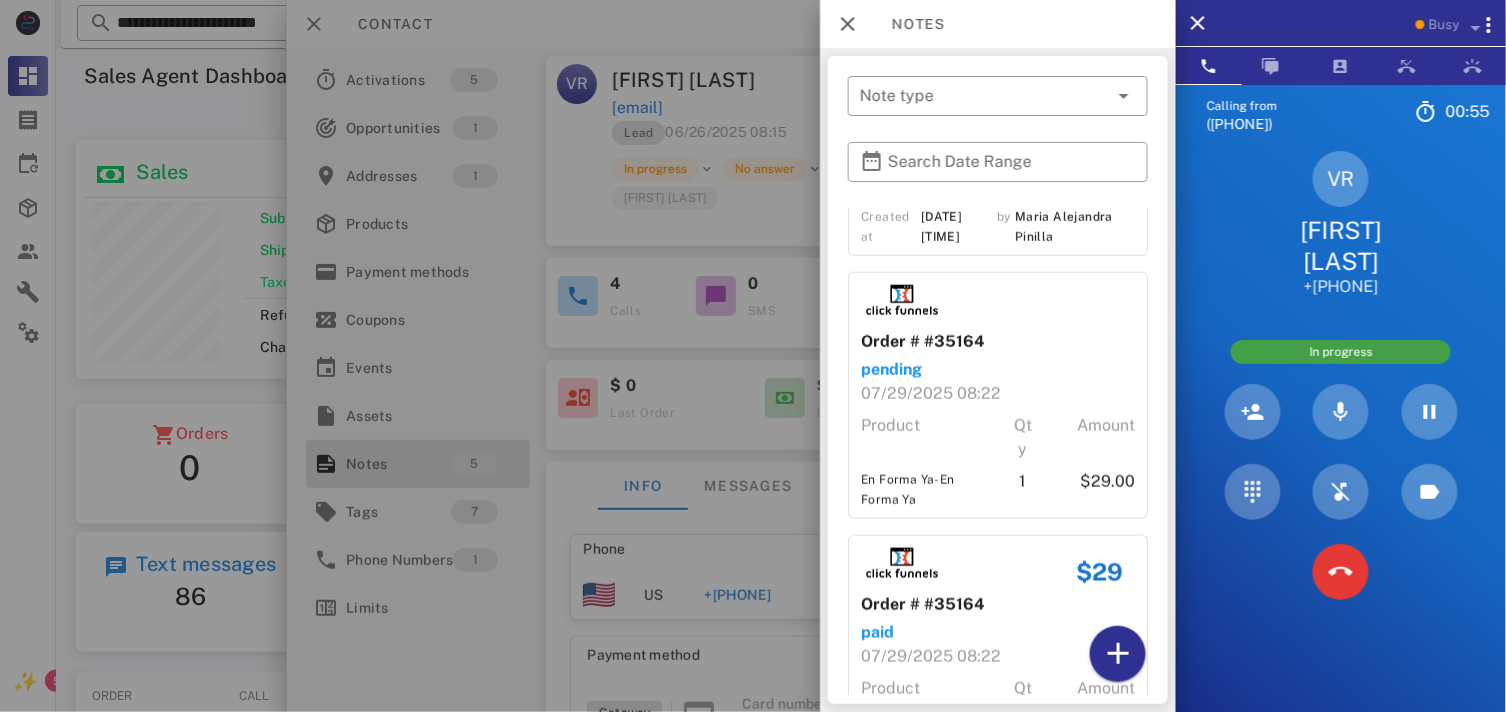 scroll, scrollTop: 761, scrollLeft: 0, axis: vertical 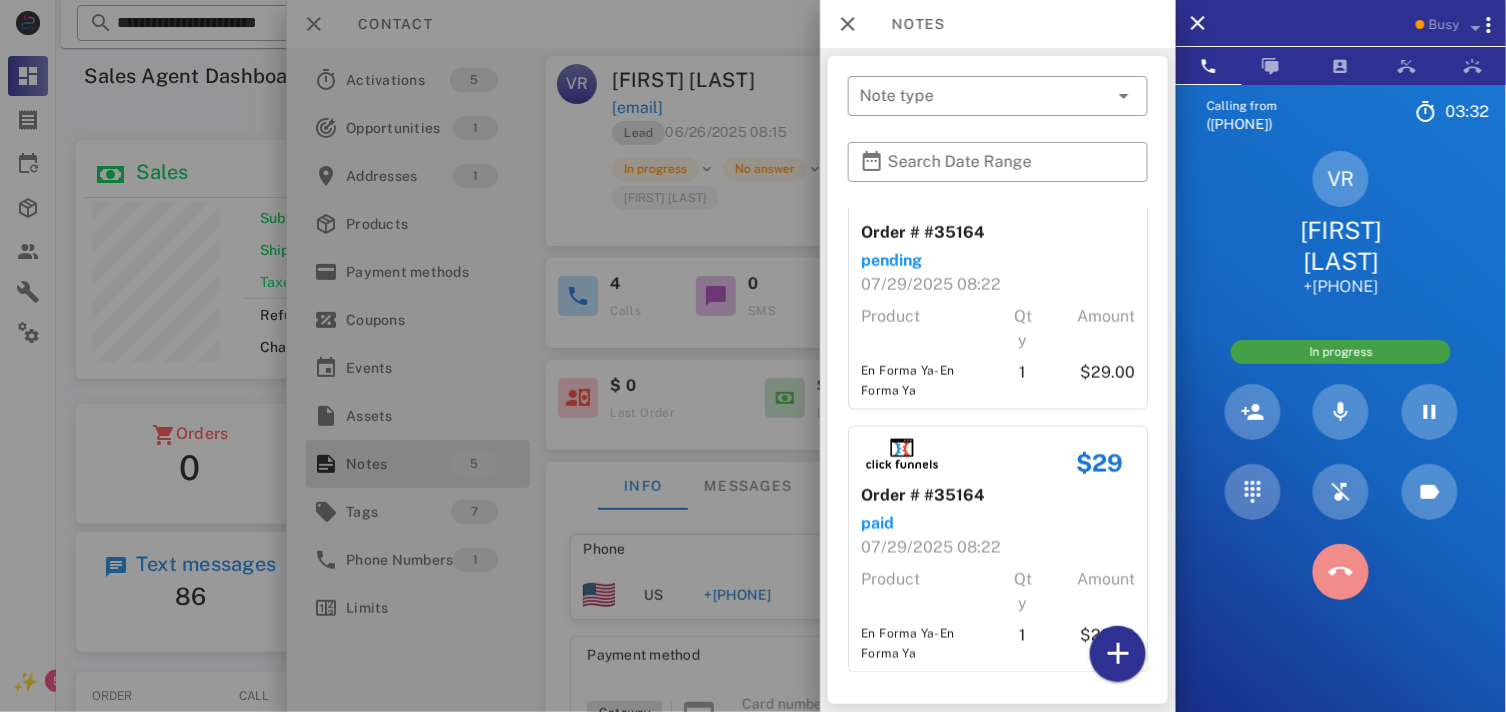 click at bounding box center [1341, 572] 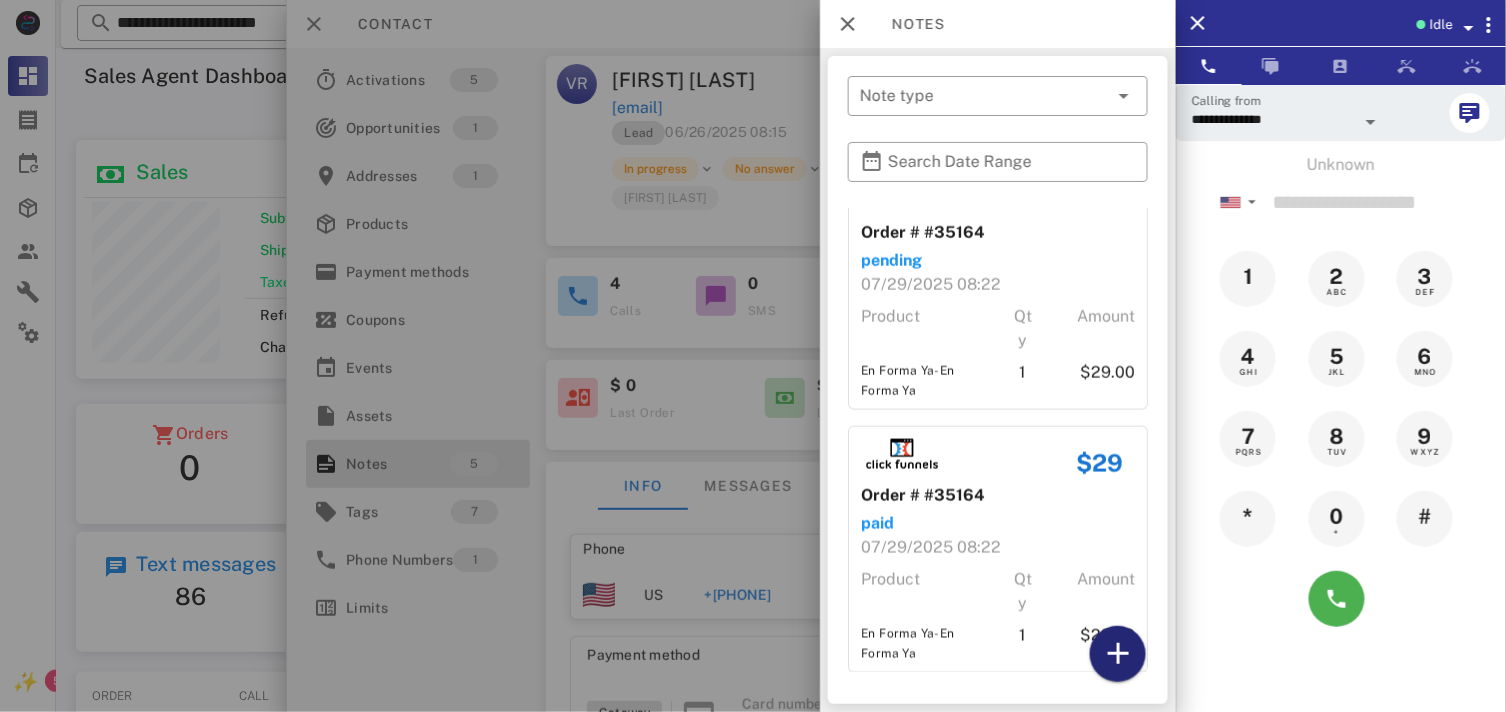 click at bounding box center (1118, 654) 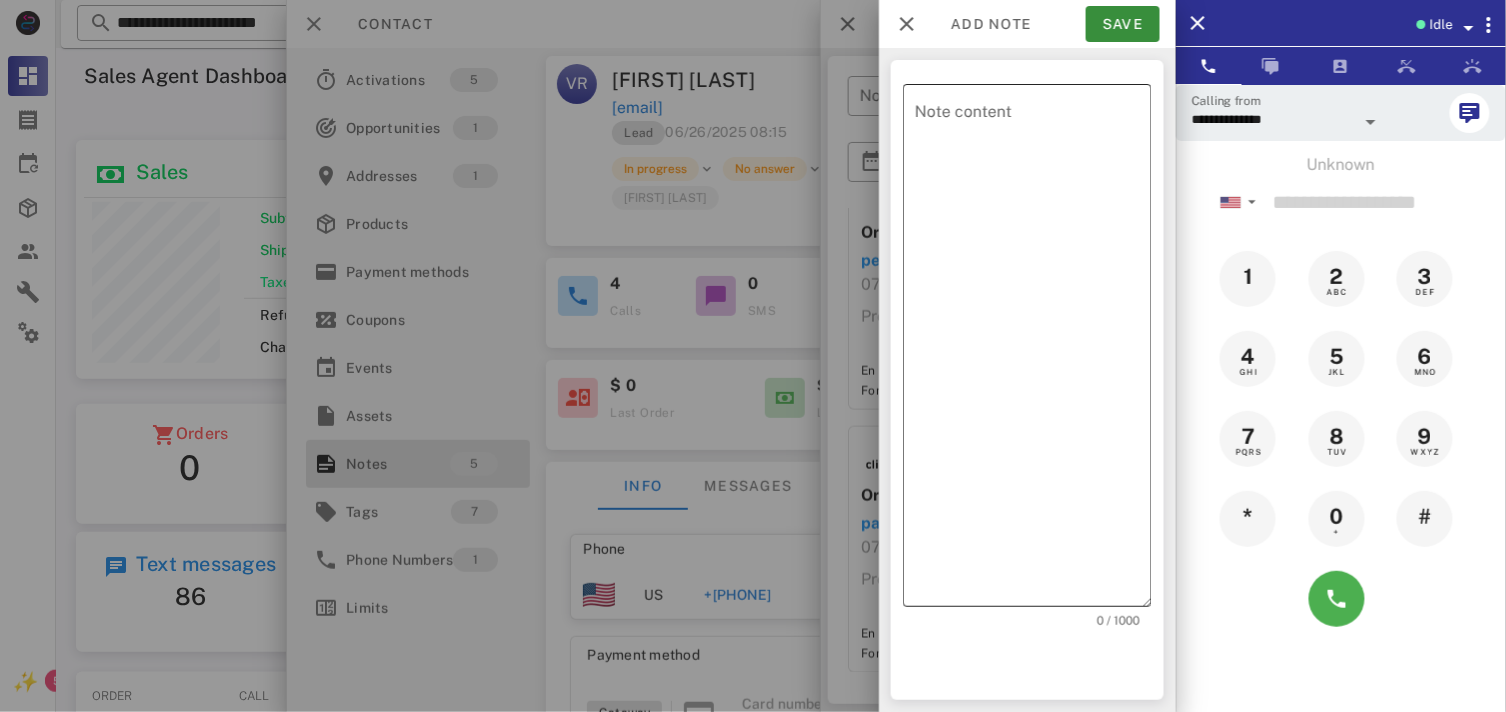 click on "Note content" at bounding box center [1033, 350] 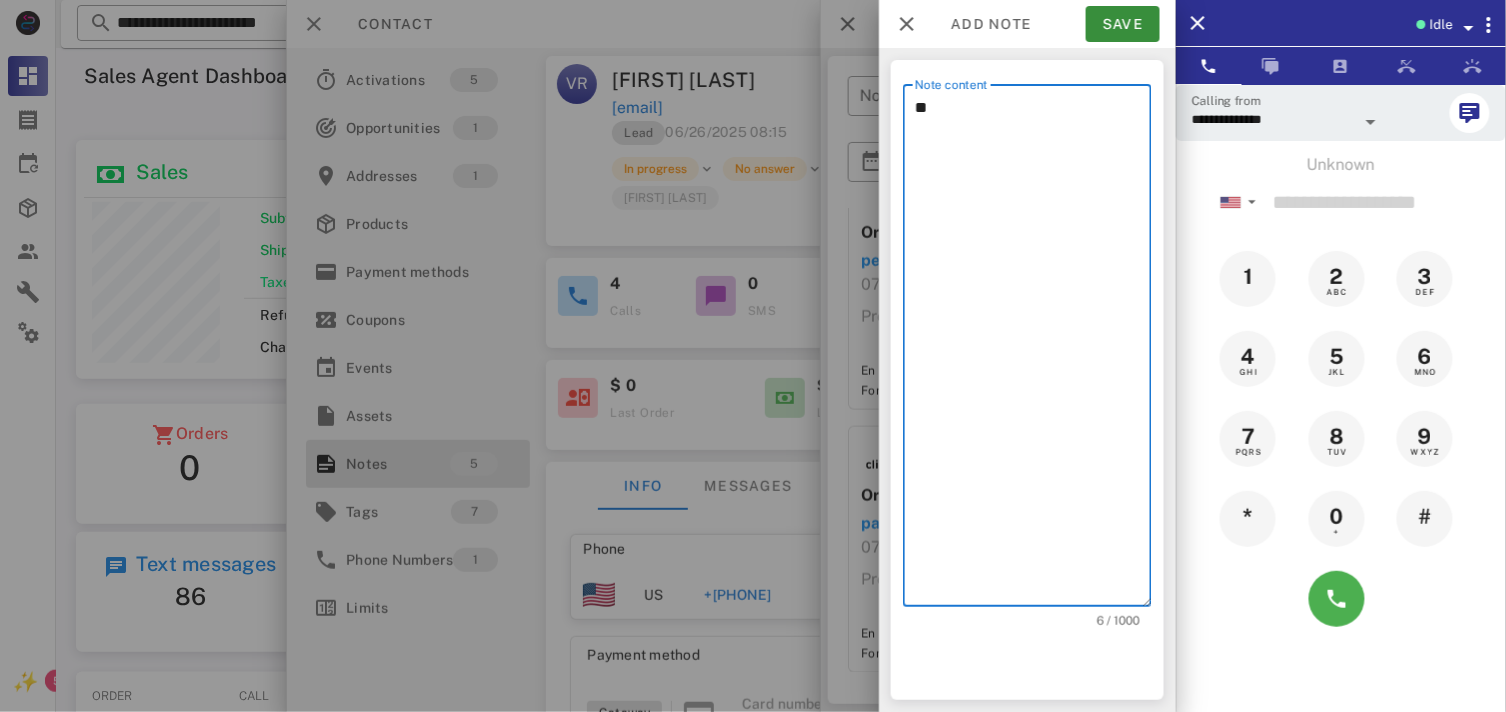 type on "*" 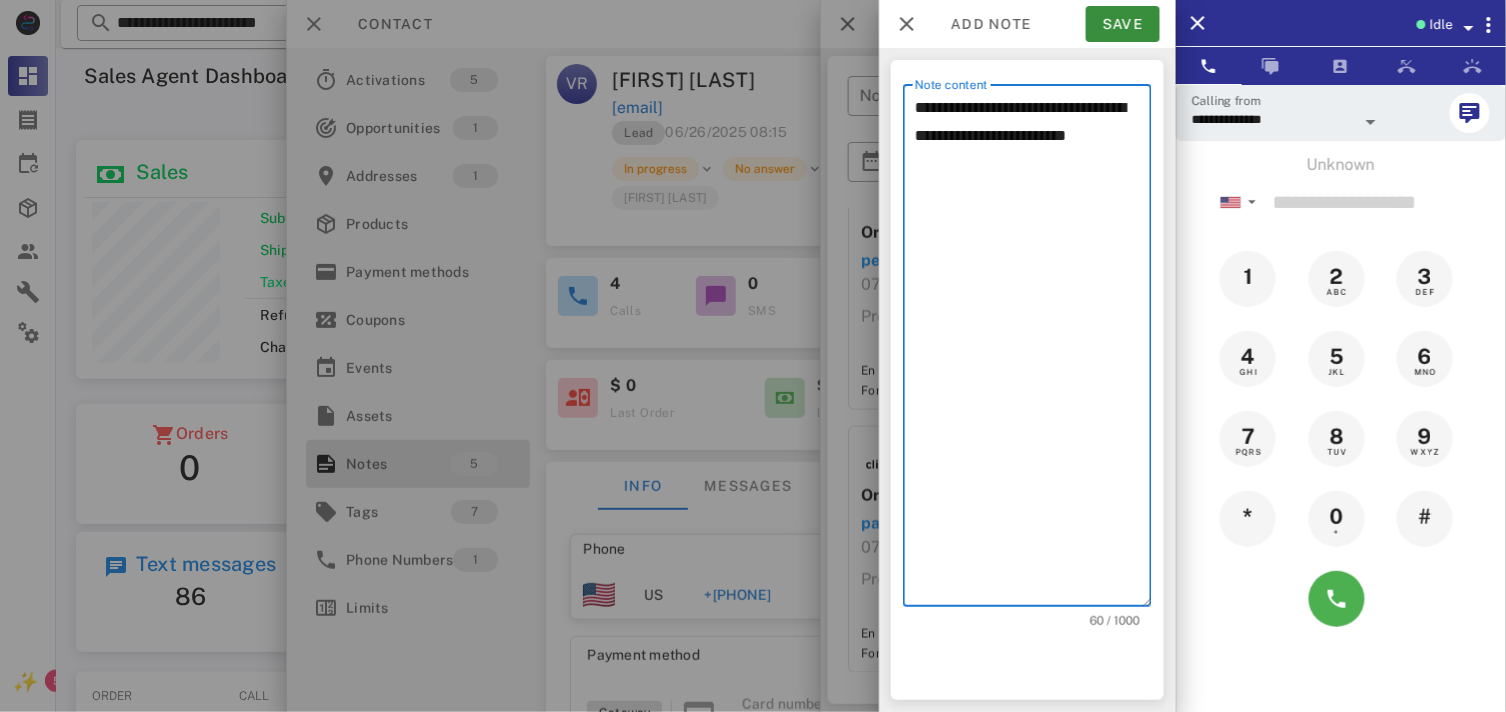 type on "**********" 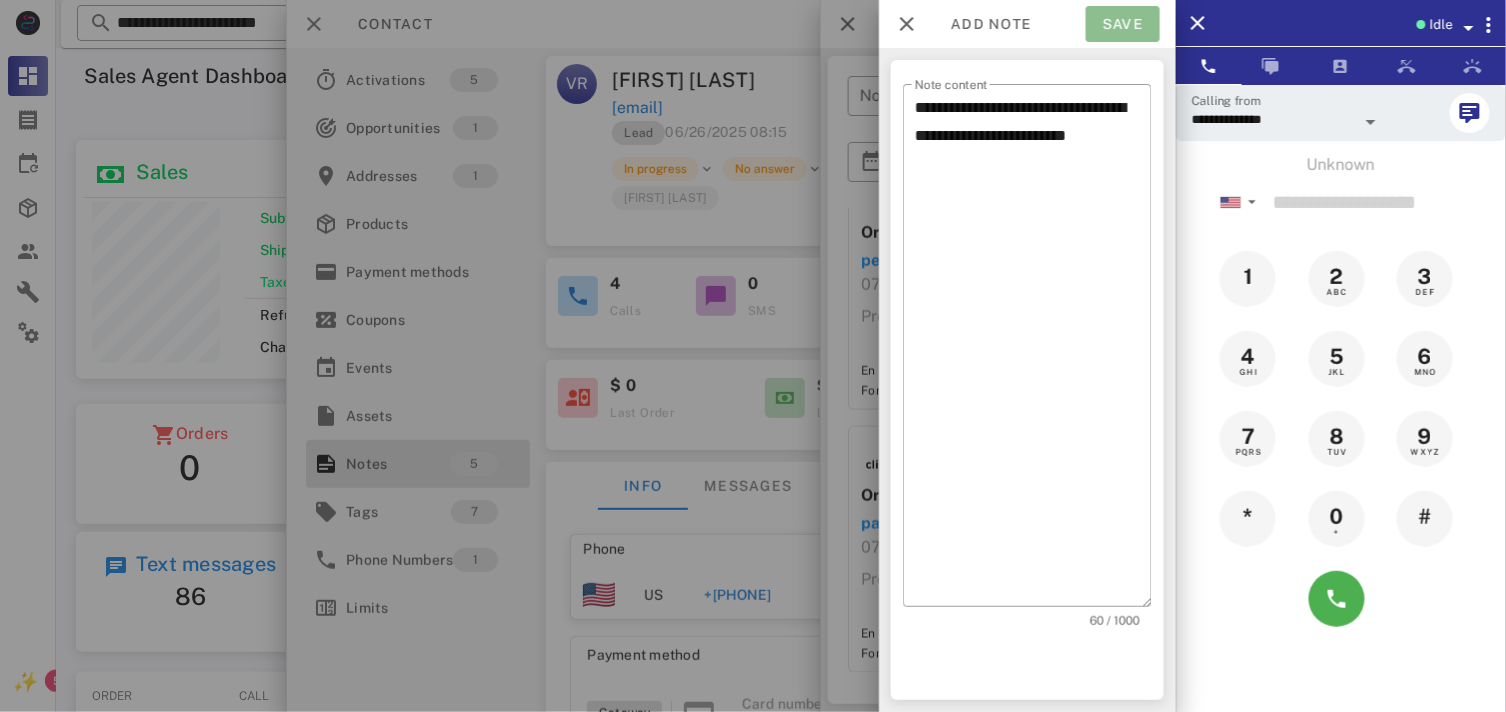 click on "Save" at bounding box center (1123, 24) 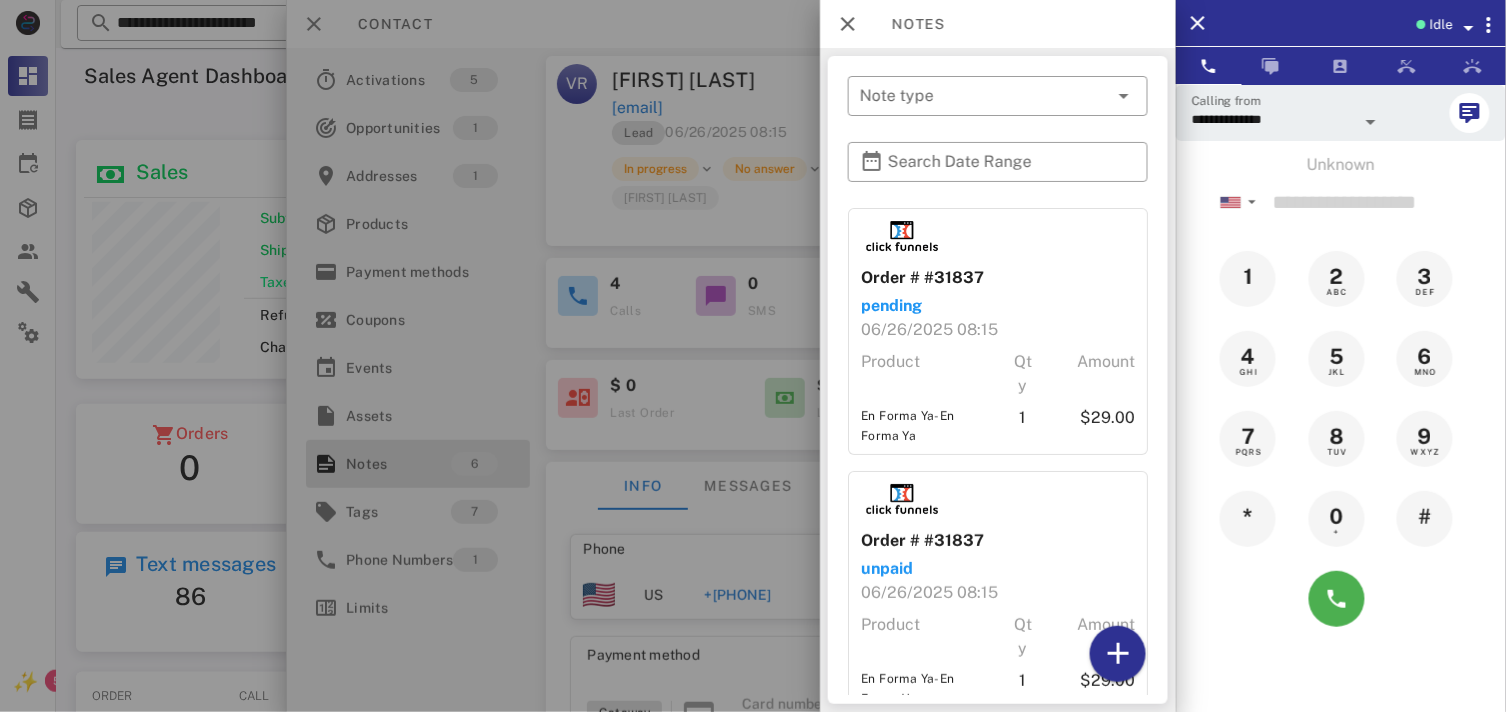 click at bounding box center [1469, 28] 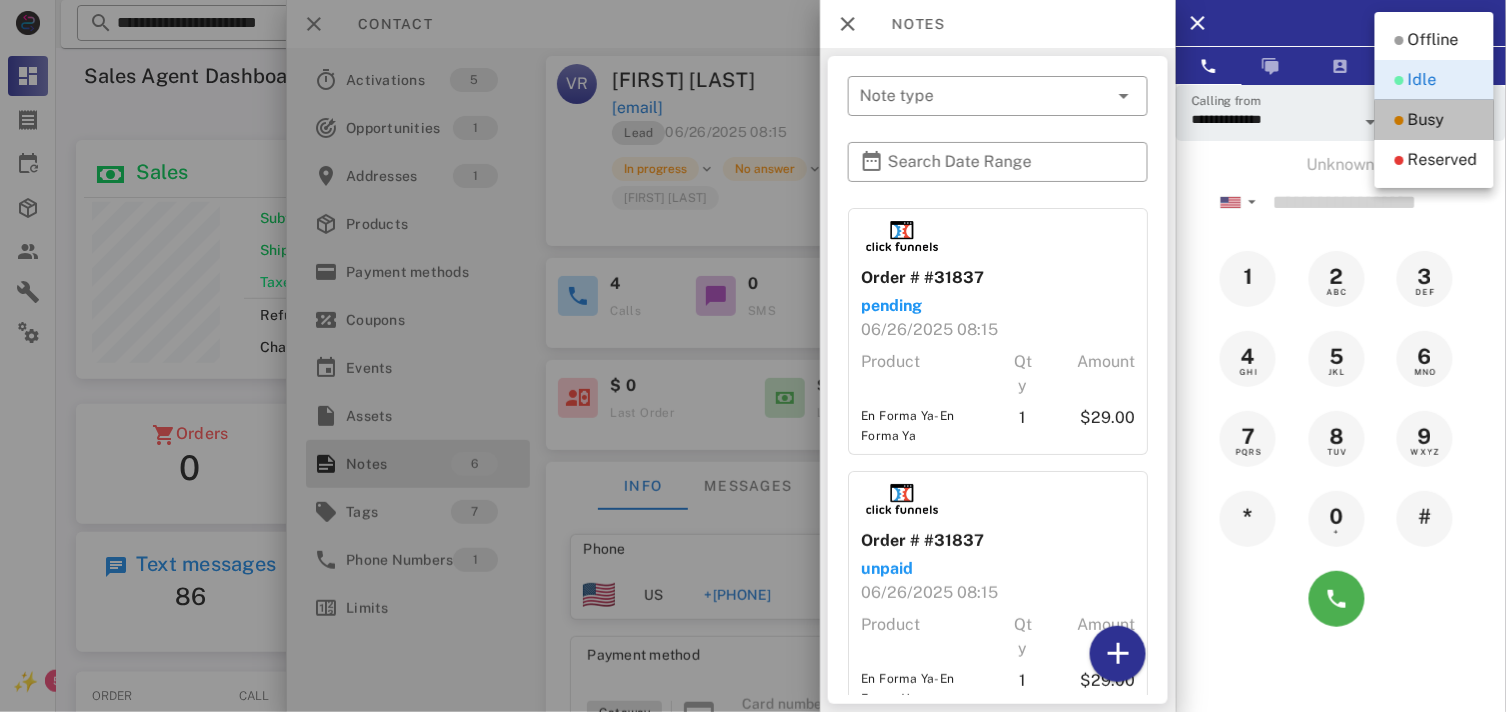 click on "Busy" at bounding box center [1434, 120] 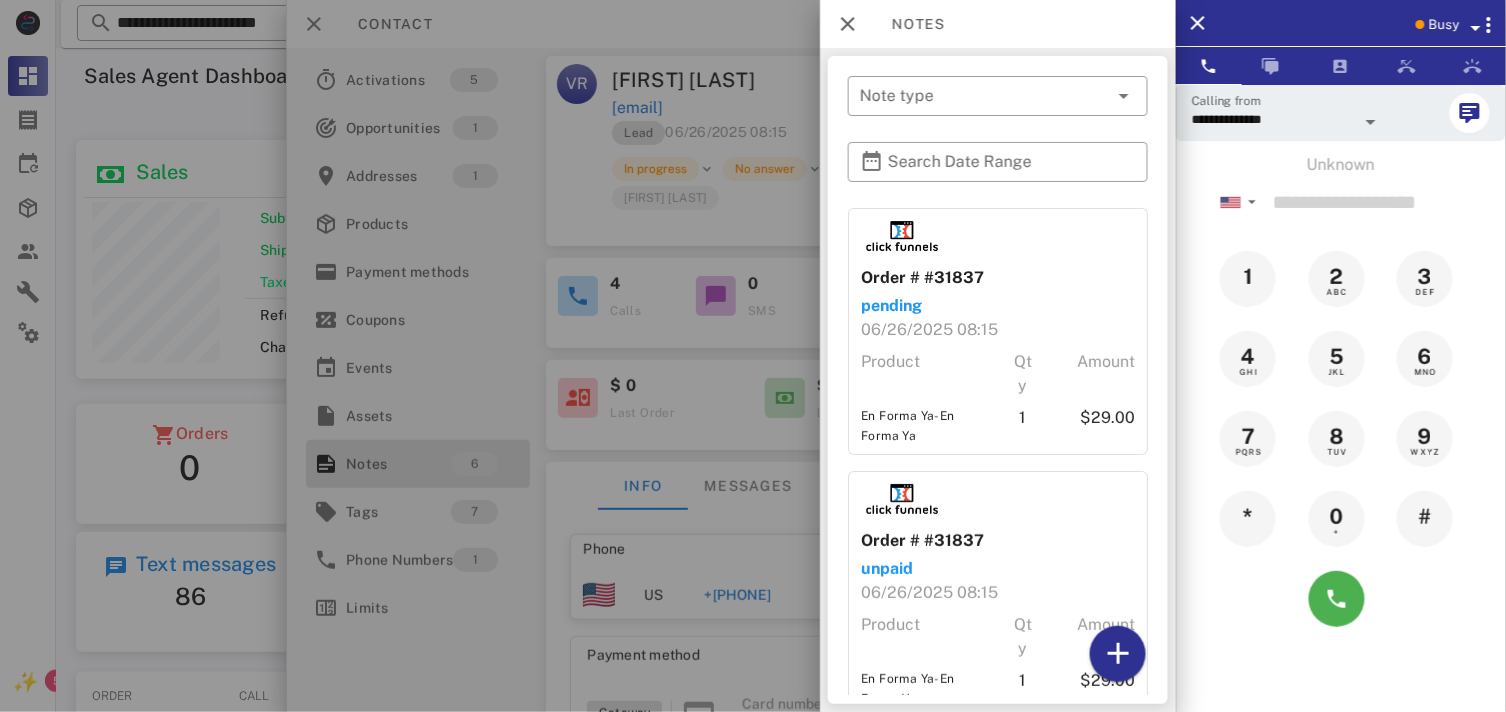 scroll, scrollTop: 999761, scrollLeft: 999535, axis: both 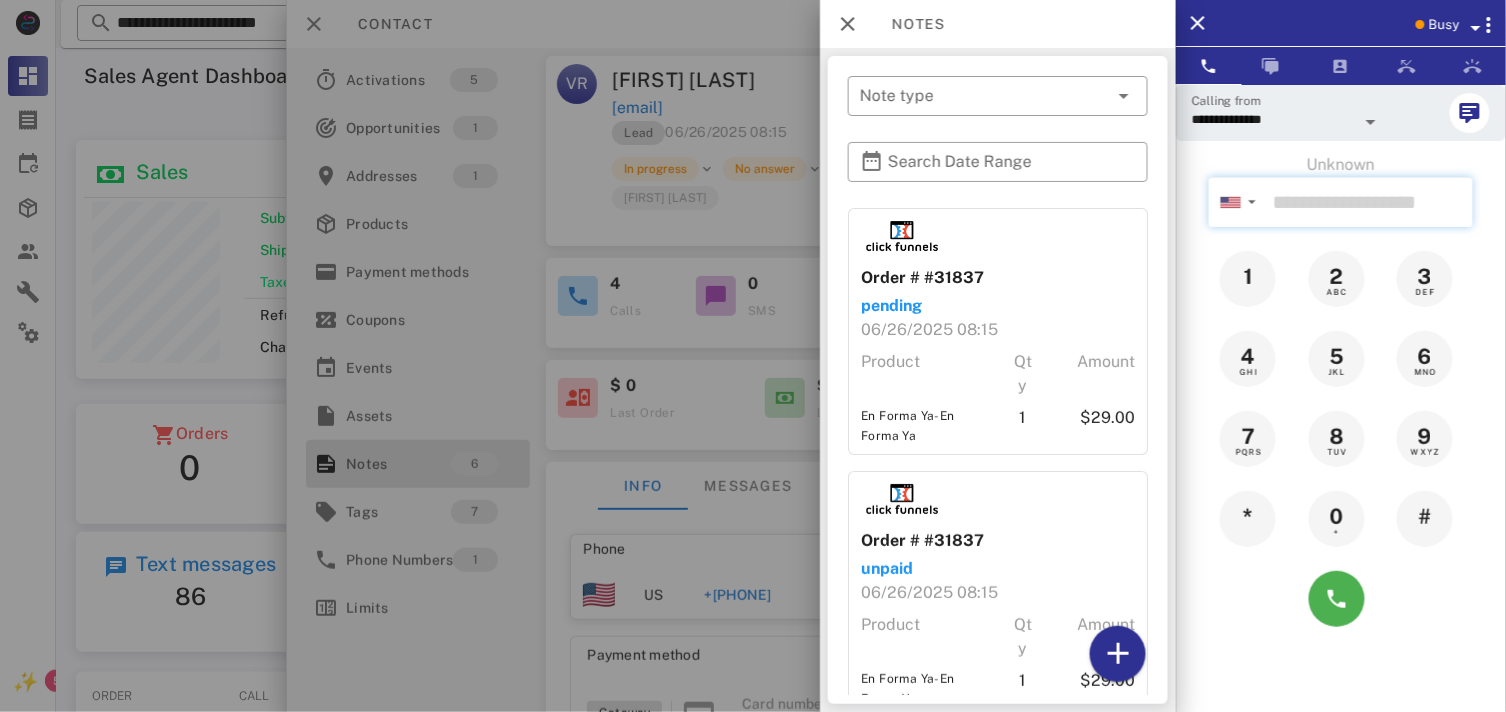 click at bounding box center [1369, 202] 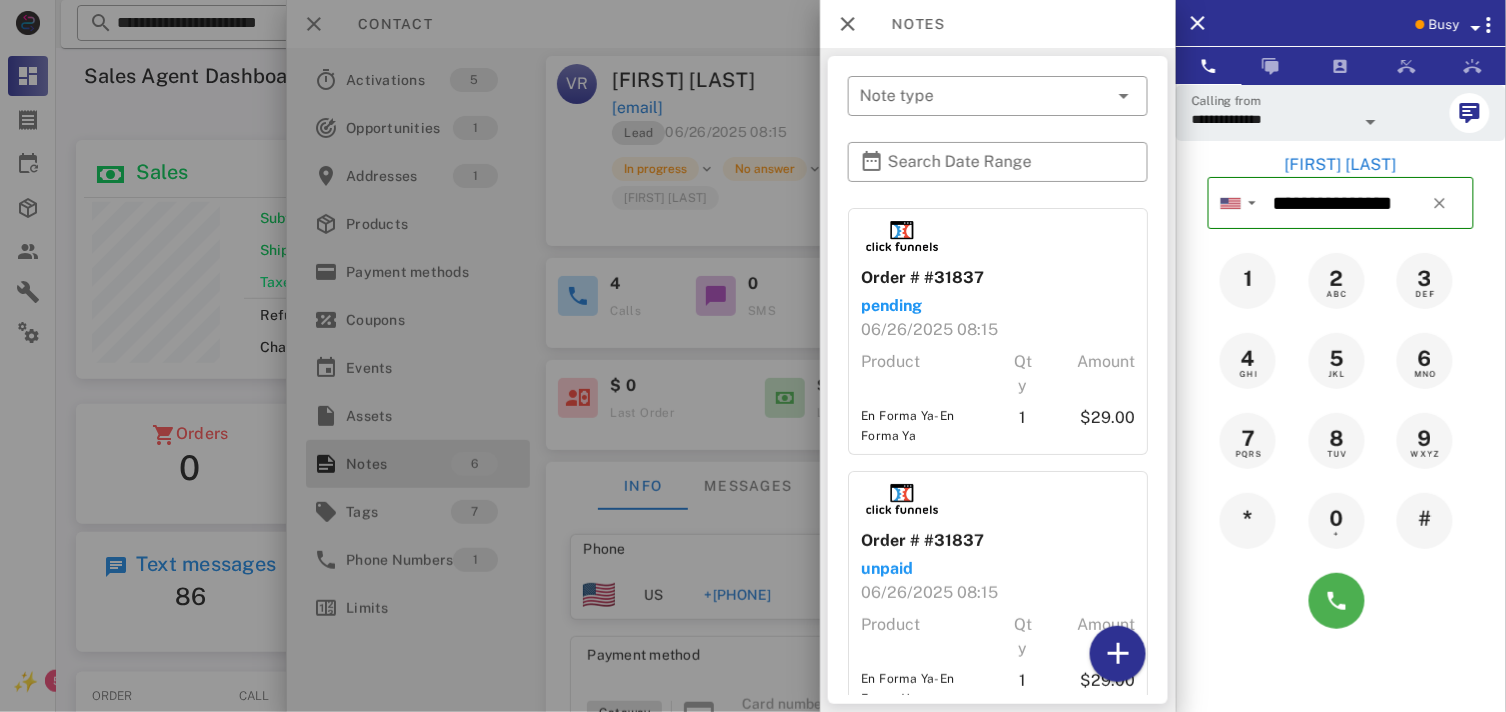 click at bounding box center (753, 356) 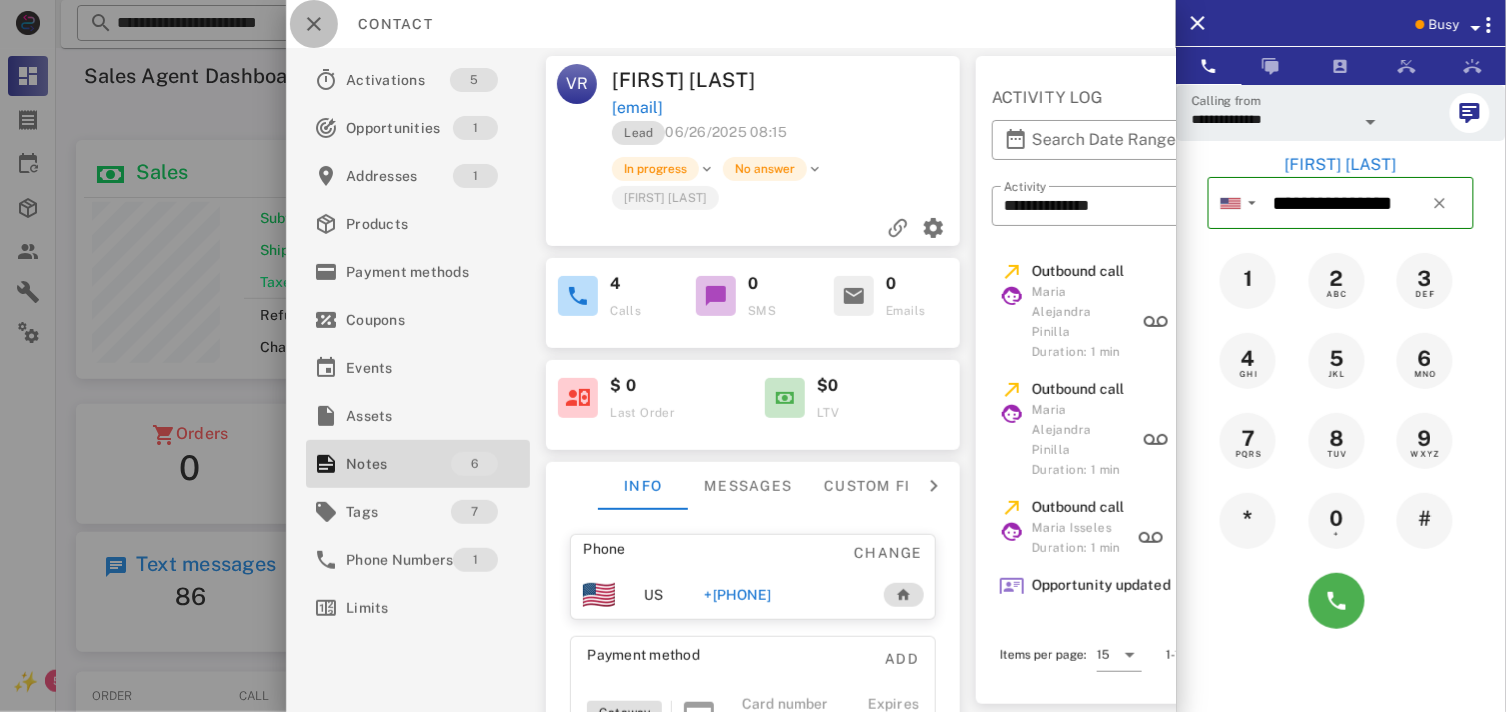 click at bounding box center [314, 24] 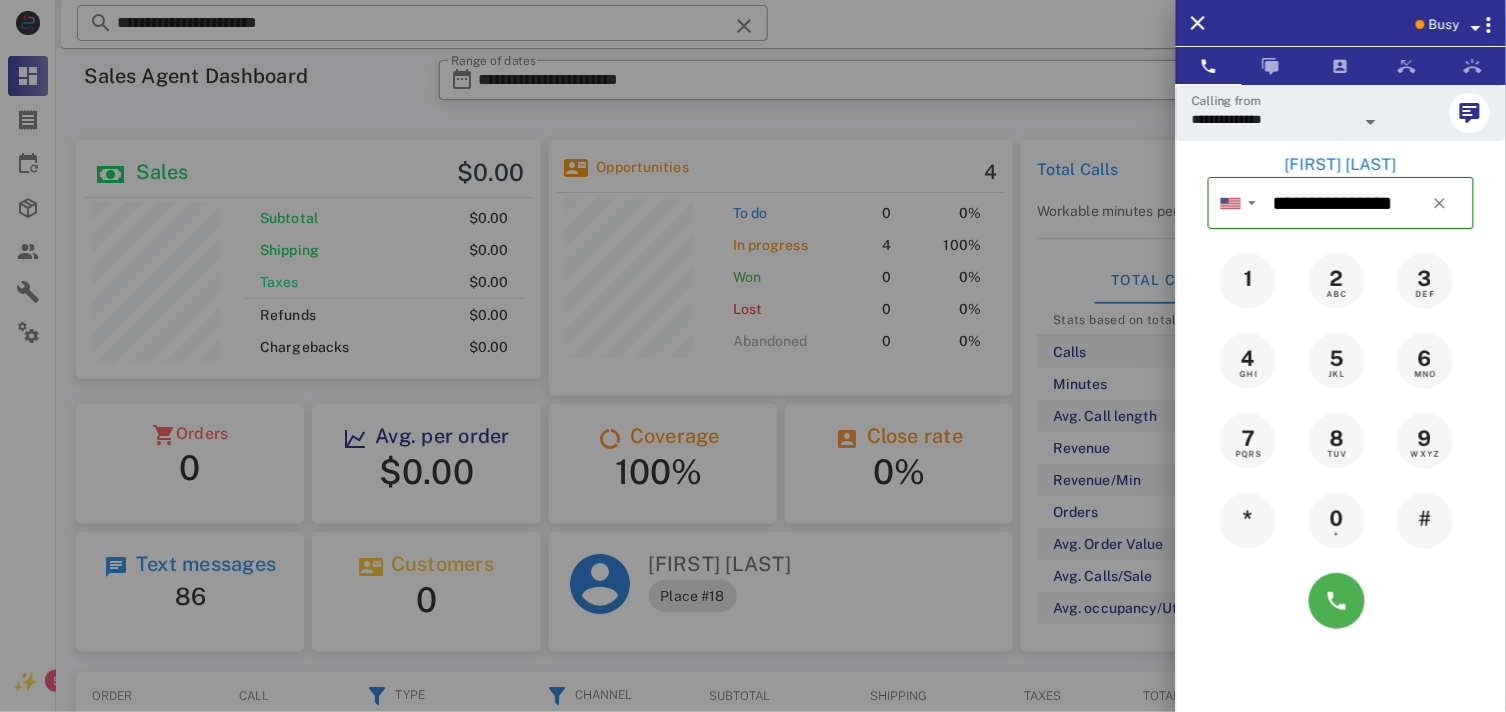 click on "[FIRST] [LAST]" at bounding box center [1341, 165] 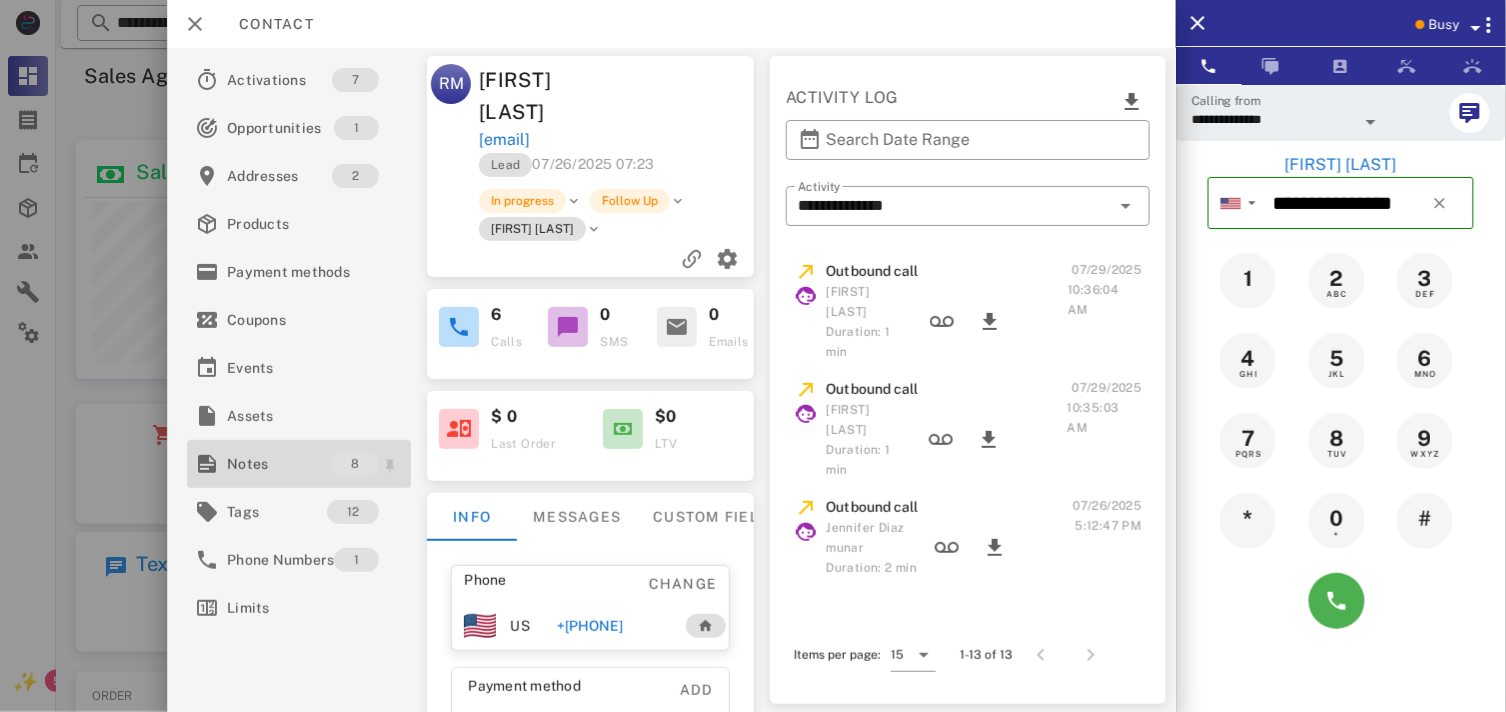 click on "Notes" at bounding box center [279, 464] 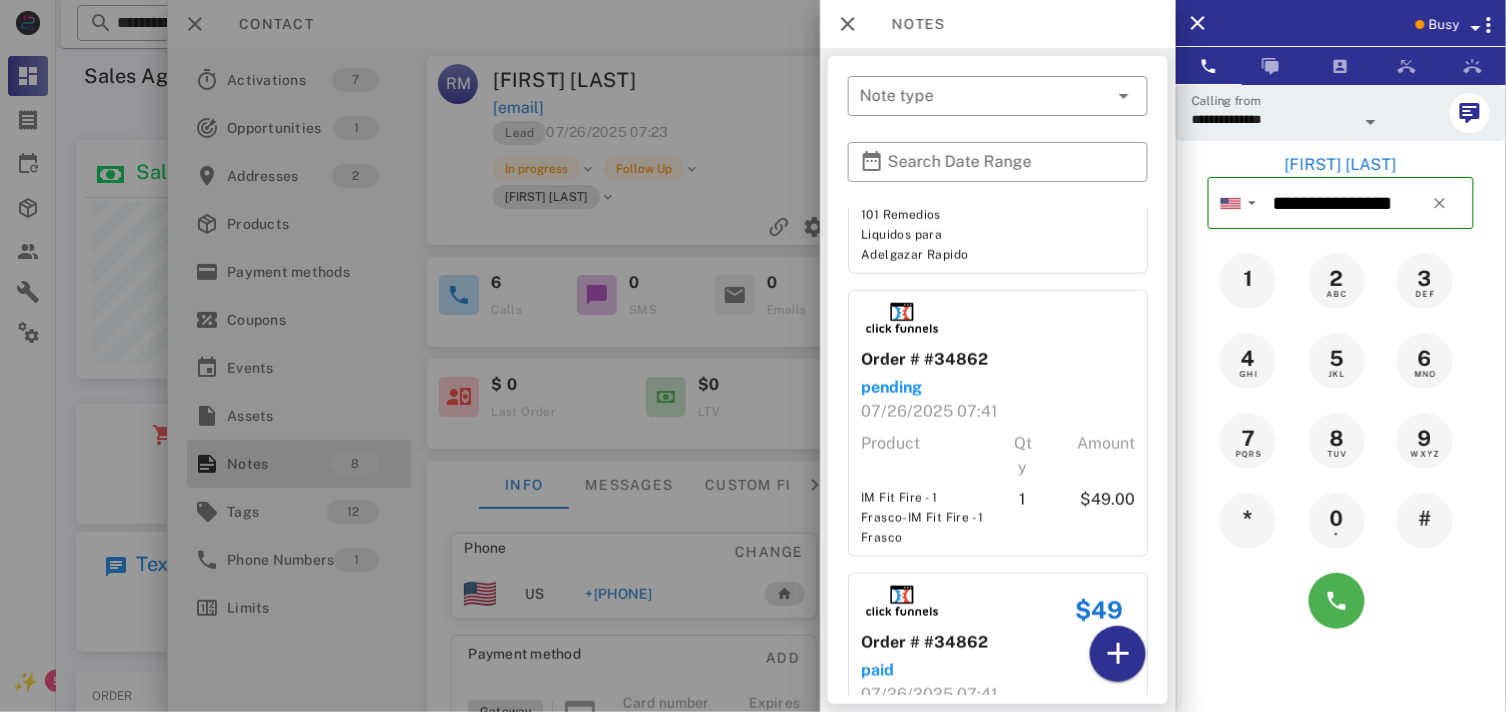 scroll, scrollTop: 1896, scrollLeft: 0, axis: vertical 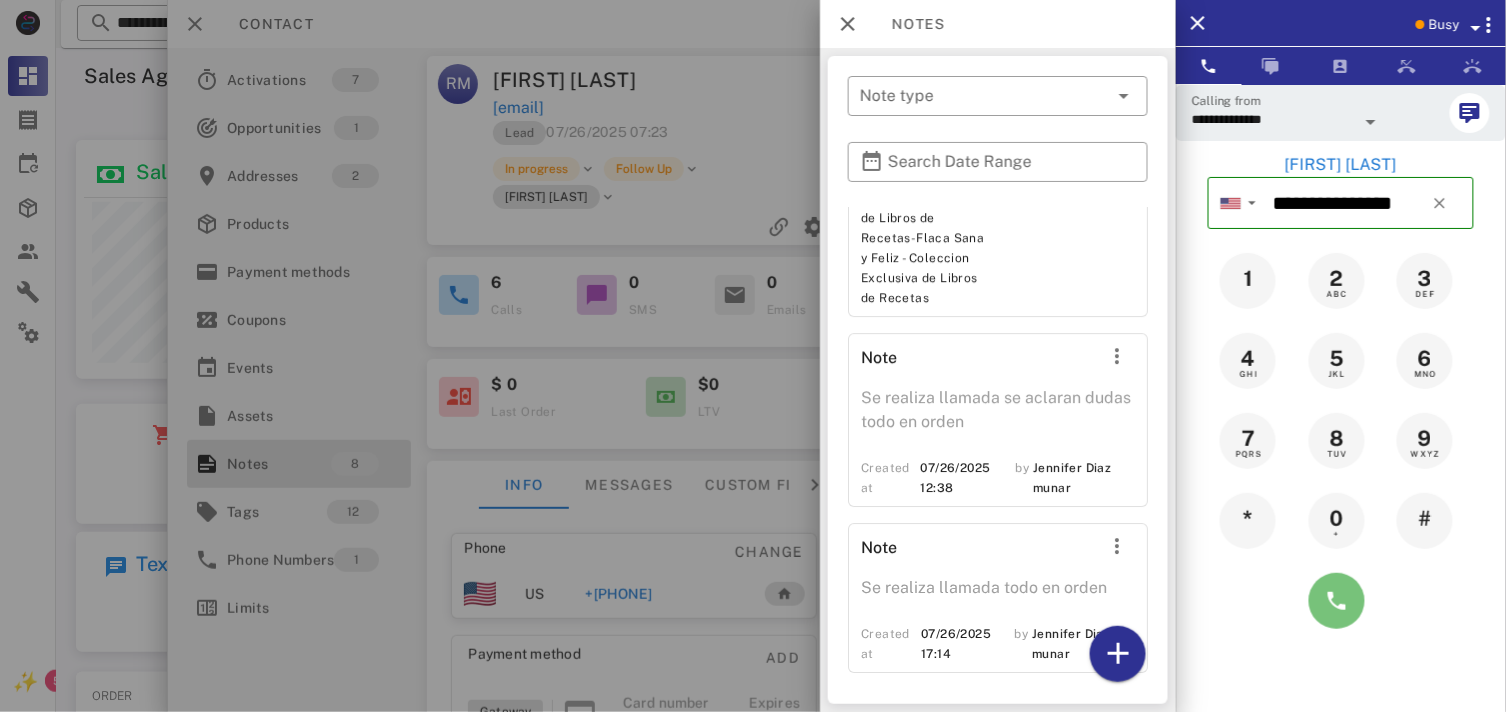 click at bounding box center (1337, 601) 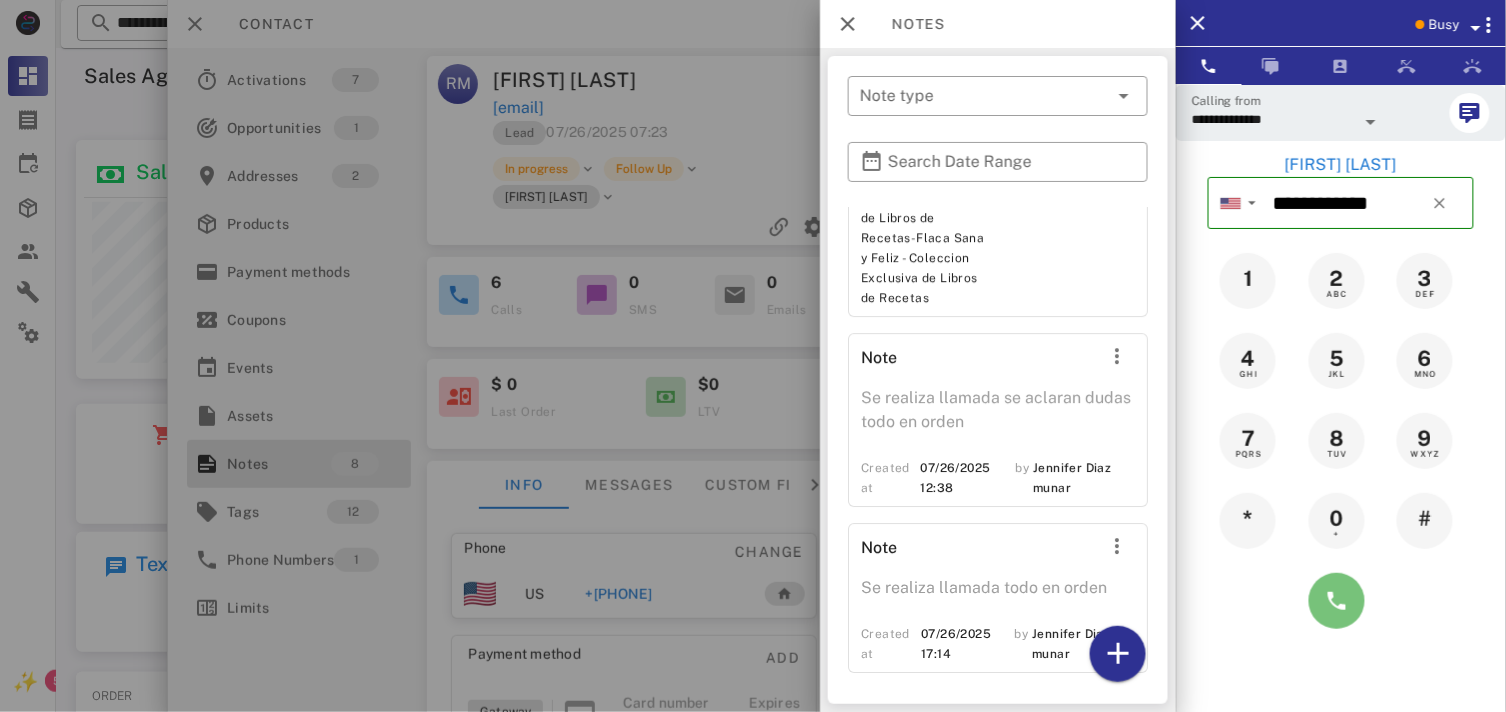 type 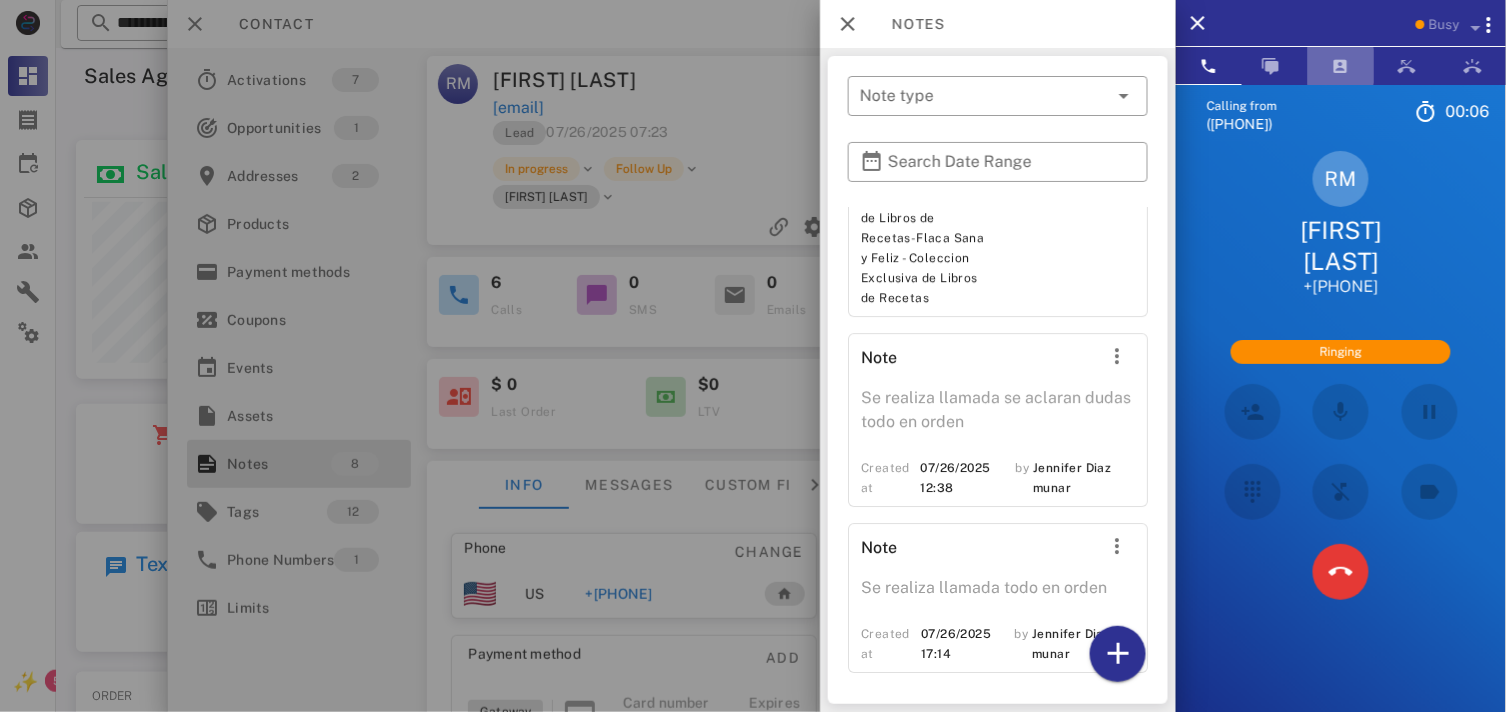 click at bounding box center (1341, 66) 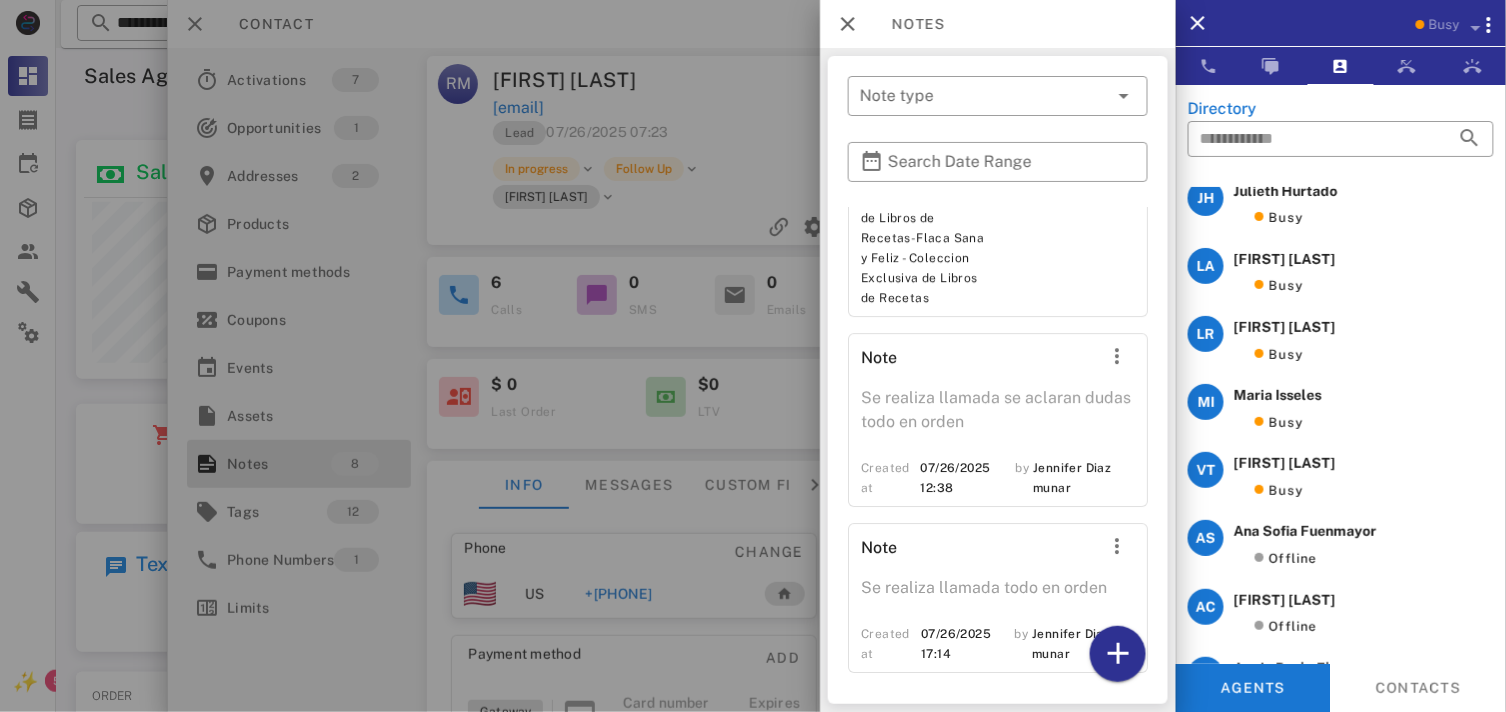 scroll, scrollTop: 0, scrollLeft: 0, axis: both 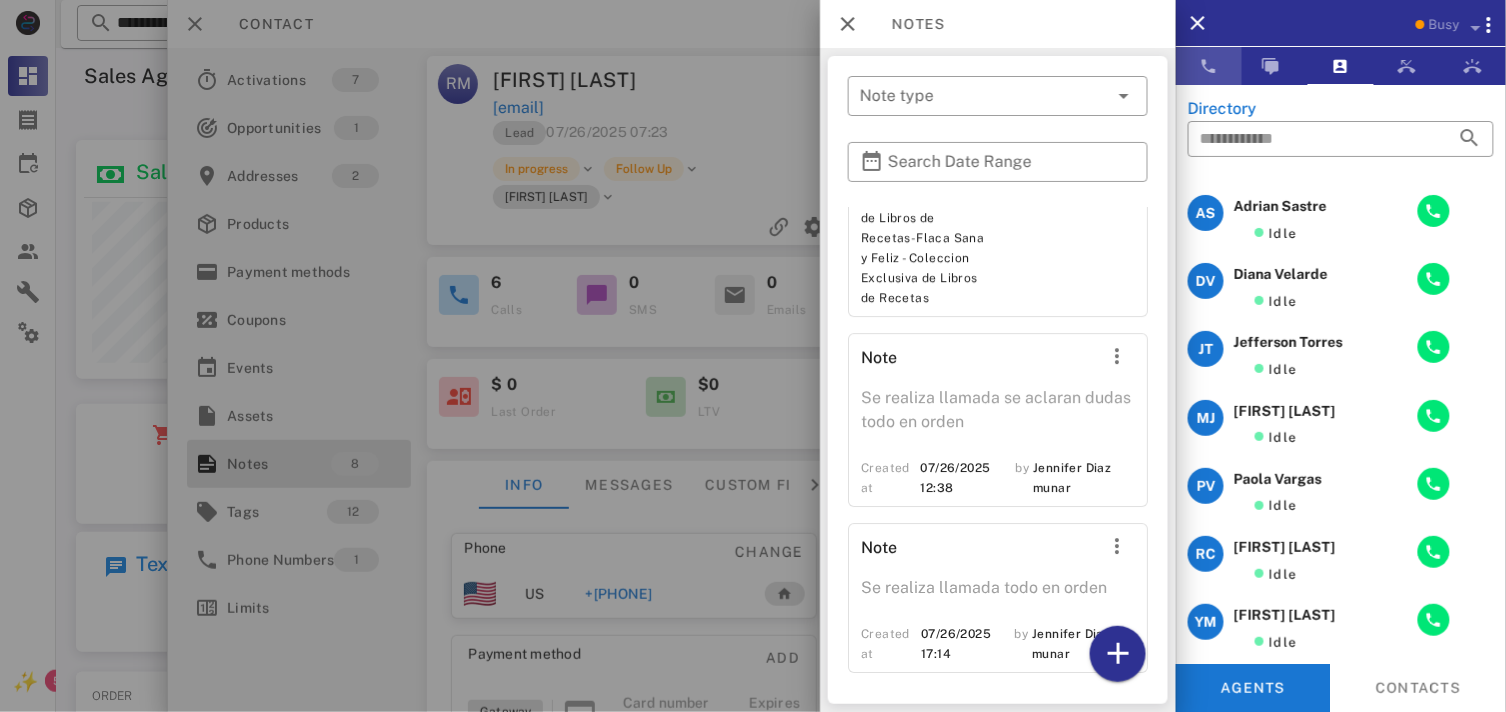 click at bounding box center [1209, 66] 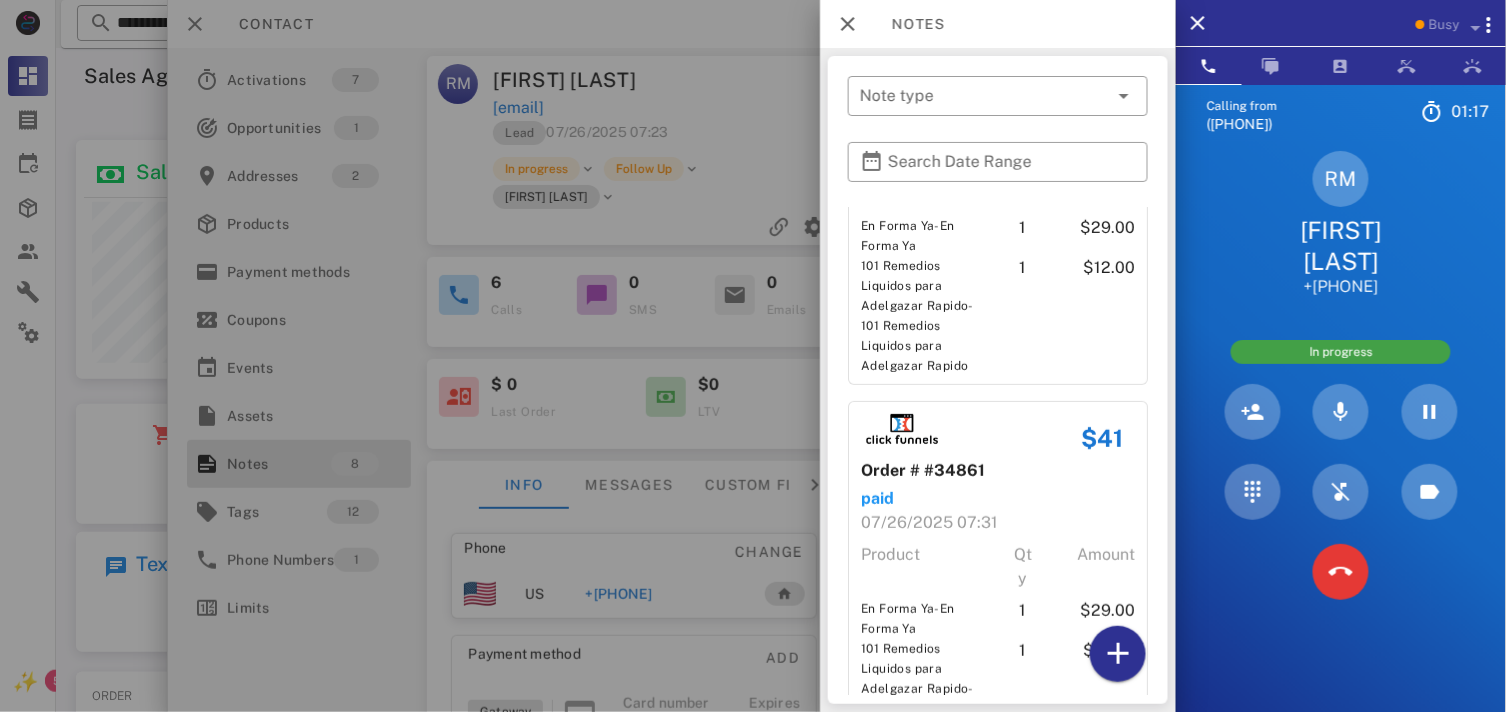 scroll, scrollTop: 56, scrollLeft: 0, axis: vertical 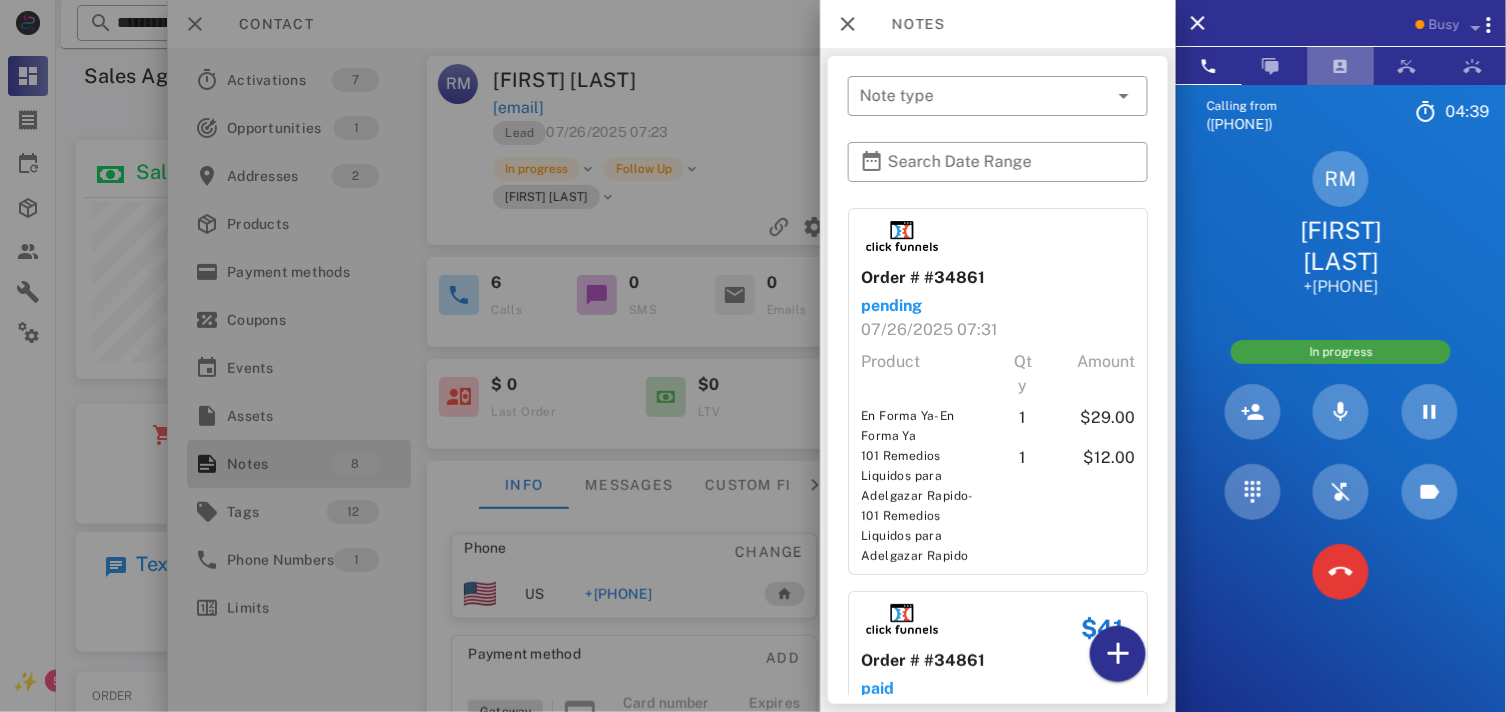 click at bounding box center (1341, 66) 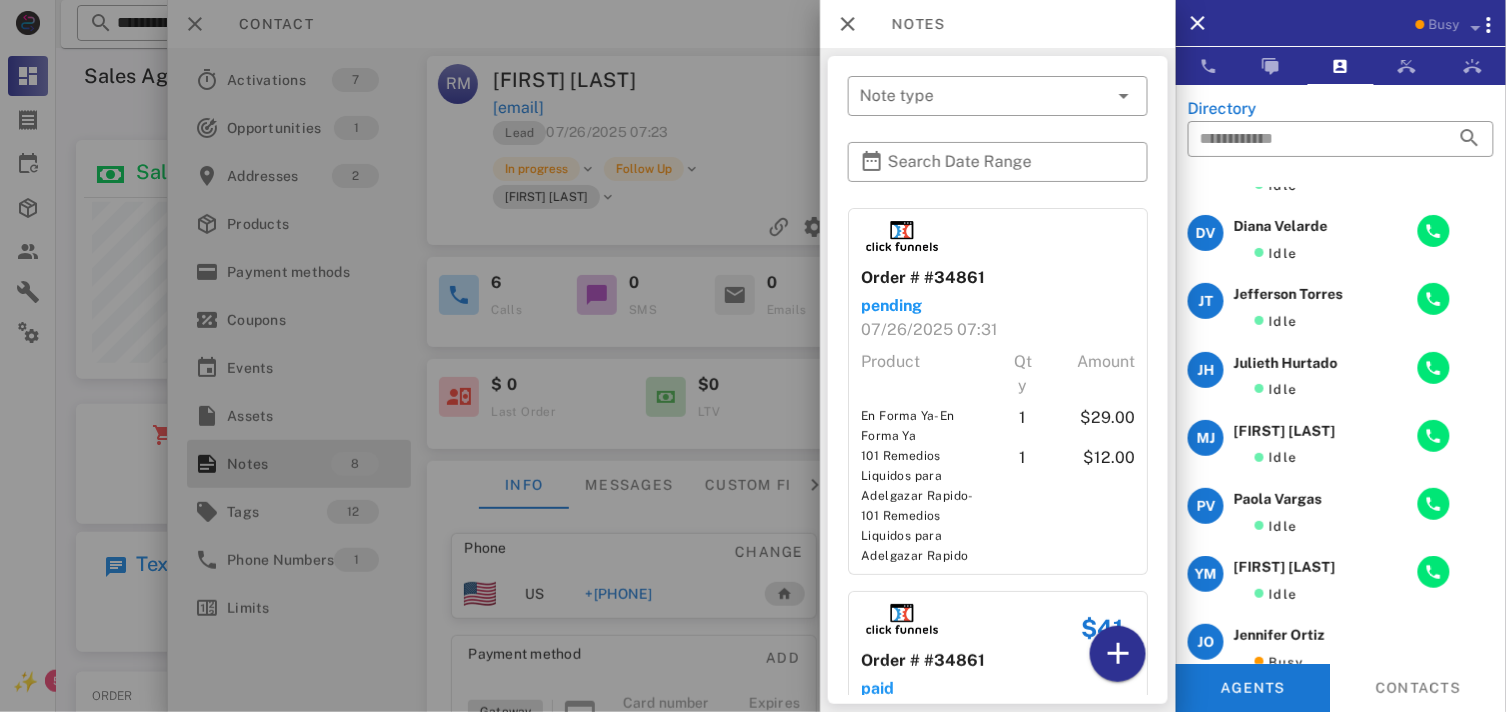 scroll, scrollTop: 0, scrollLeft: 0, axis: both 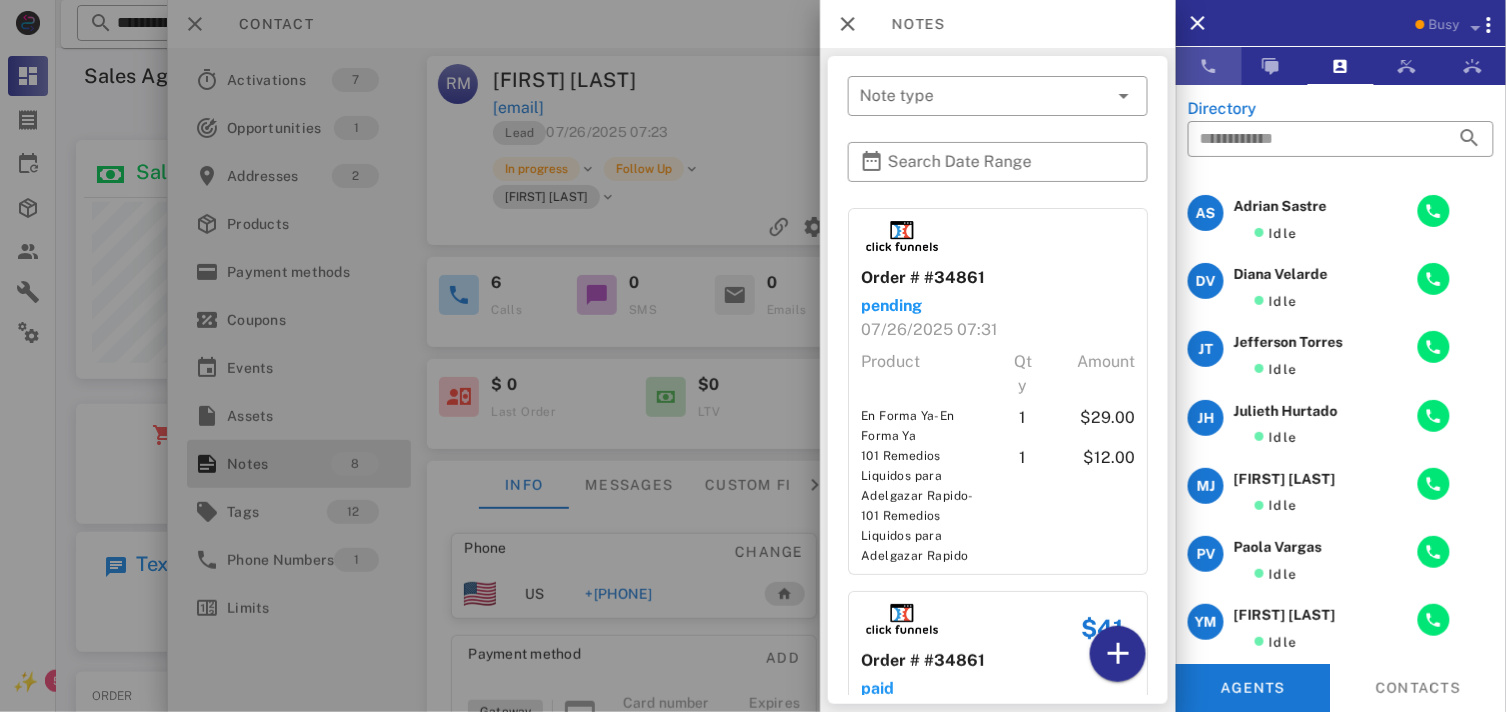 click at bounding box center [1209, 66] 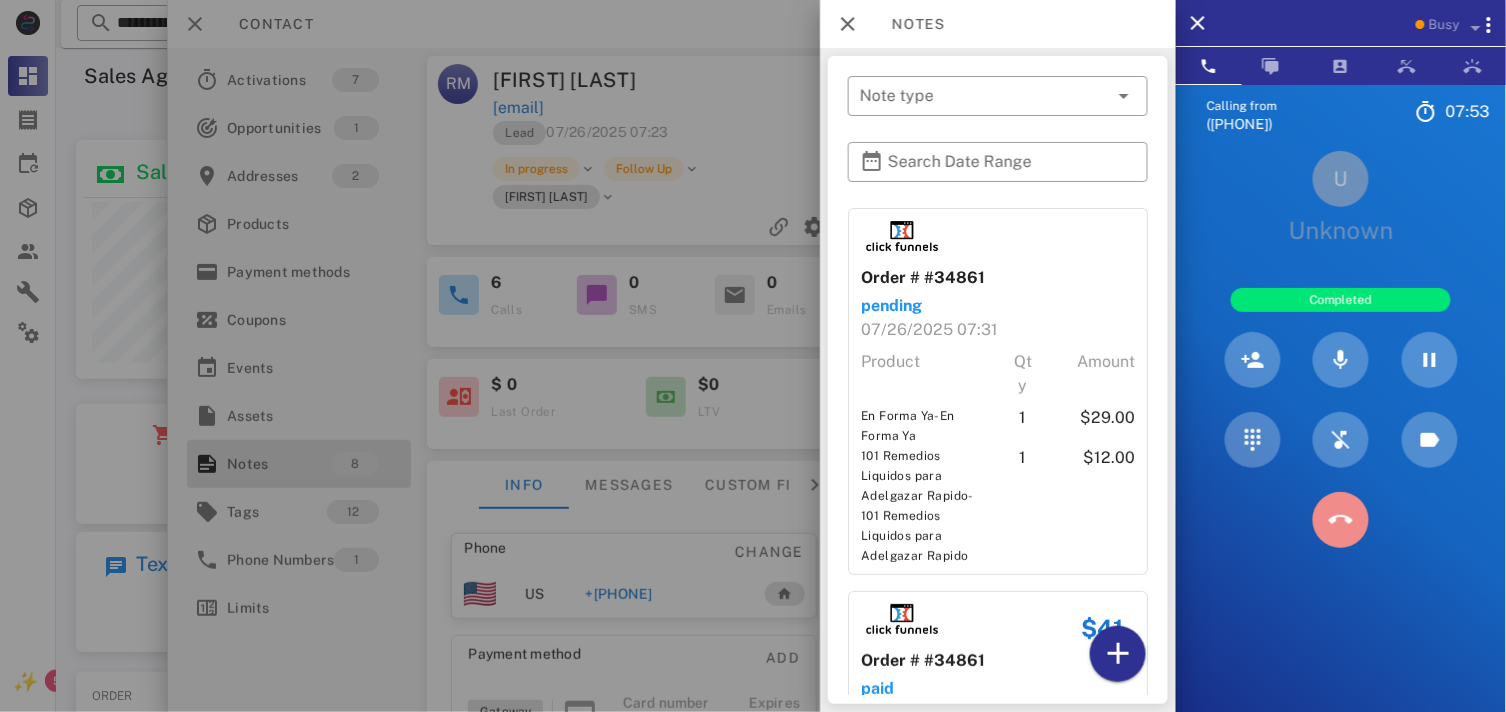 click at bounding box center (1341, 520) 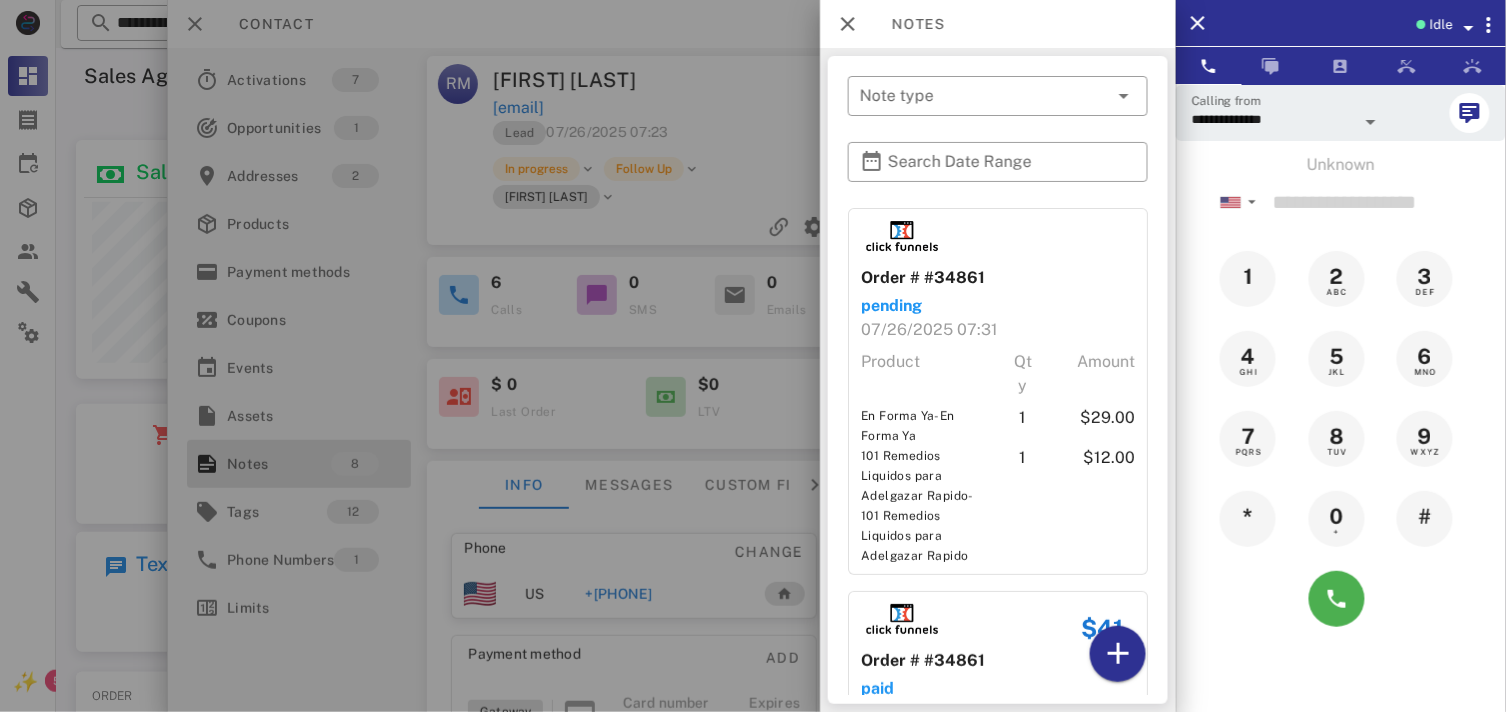 scroll, scrollTop: 999761, scrollLeft: 999535, axis: both 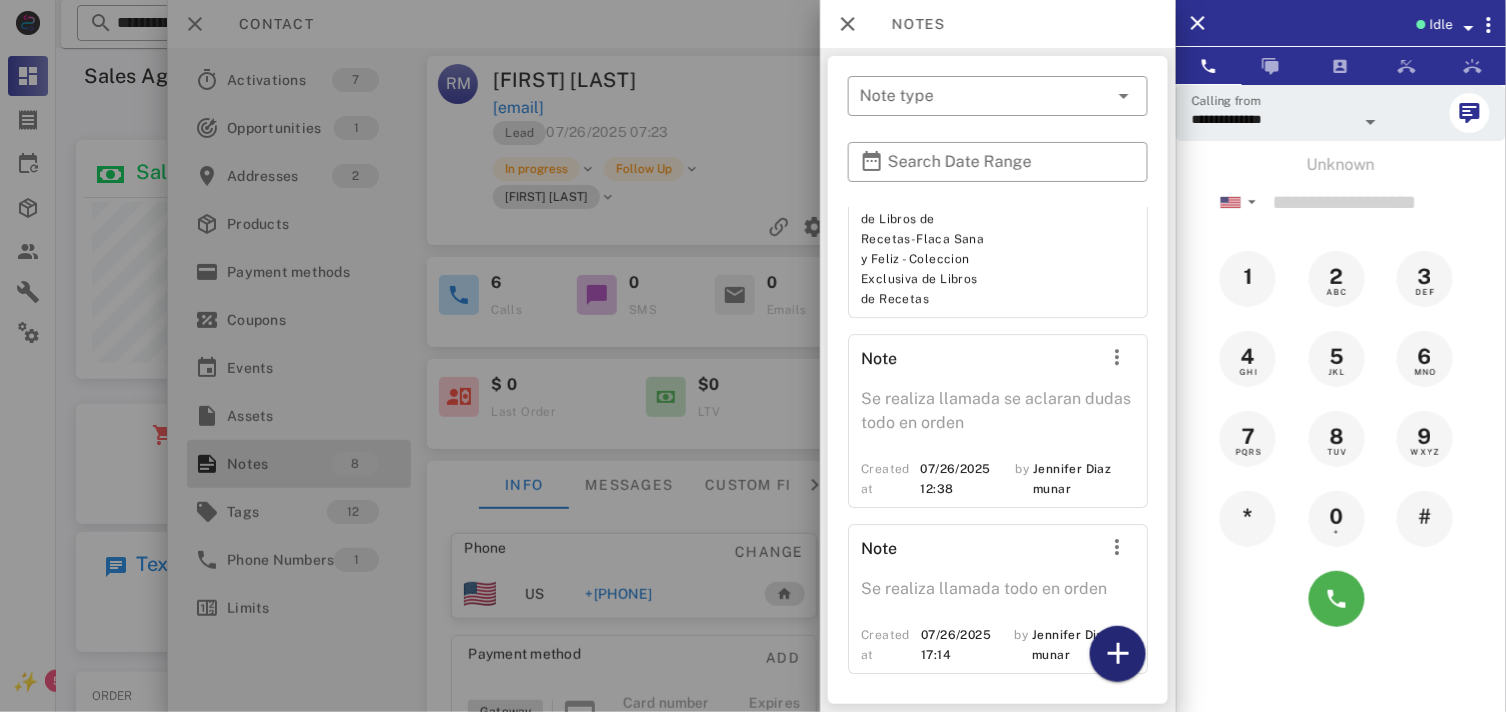 click at bounding box center (1118, 654) 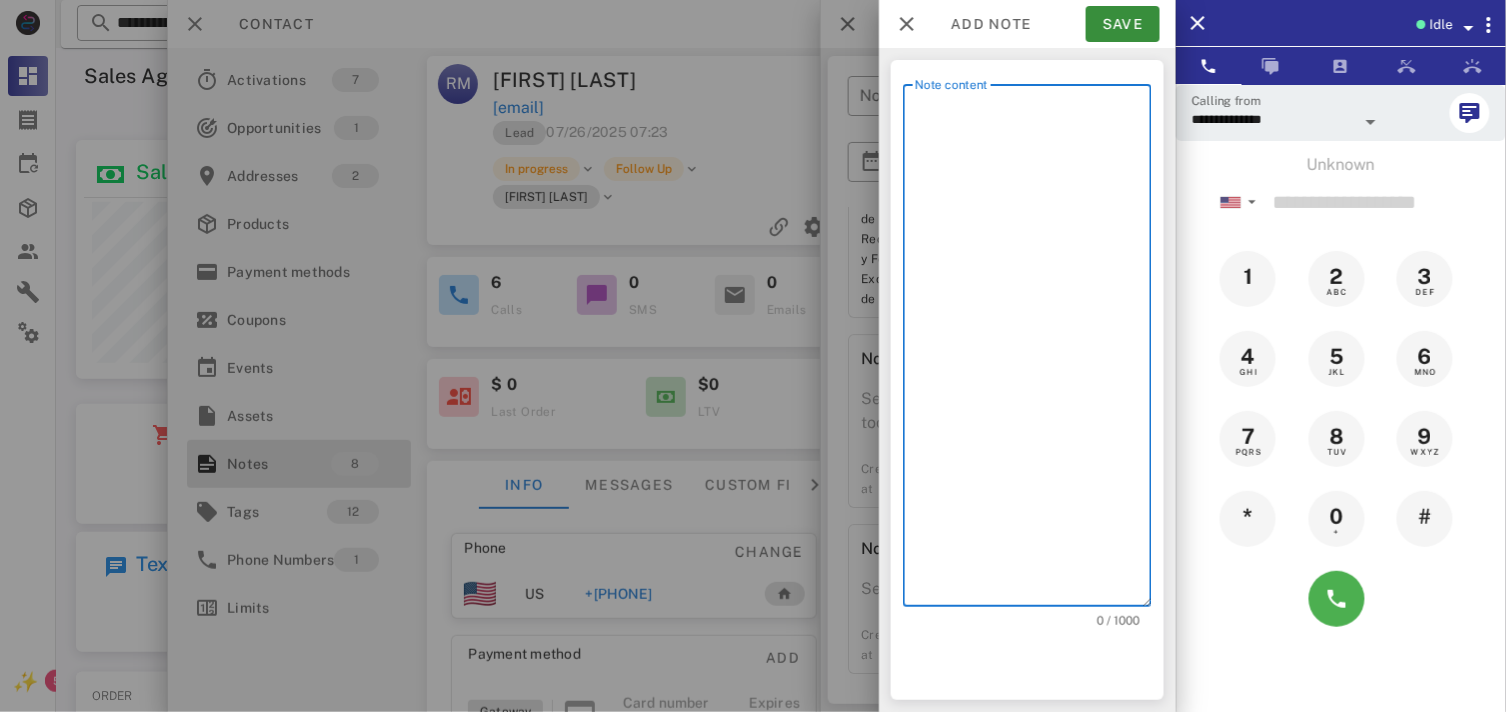 click on "Note content" at bounding box center (1033, 350) 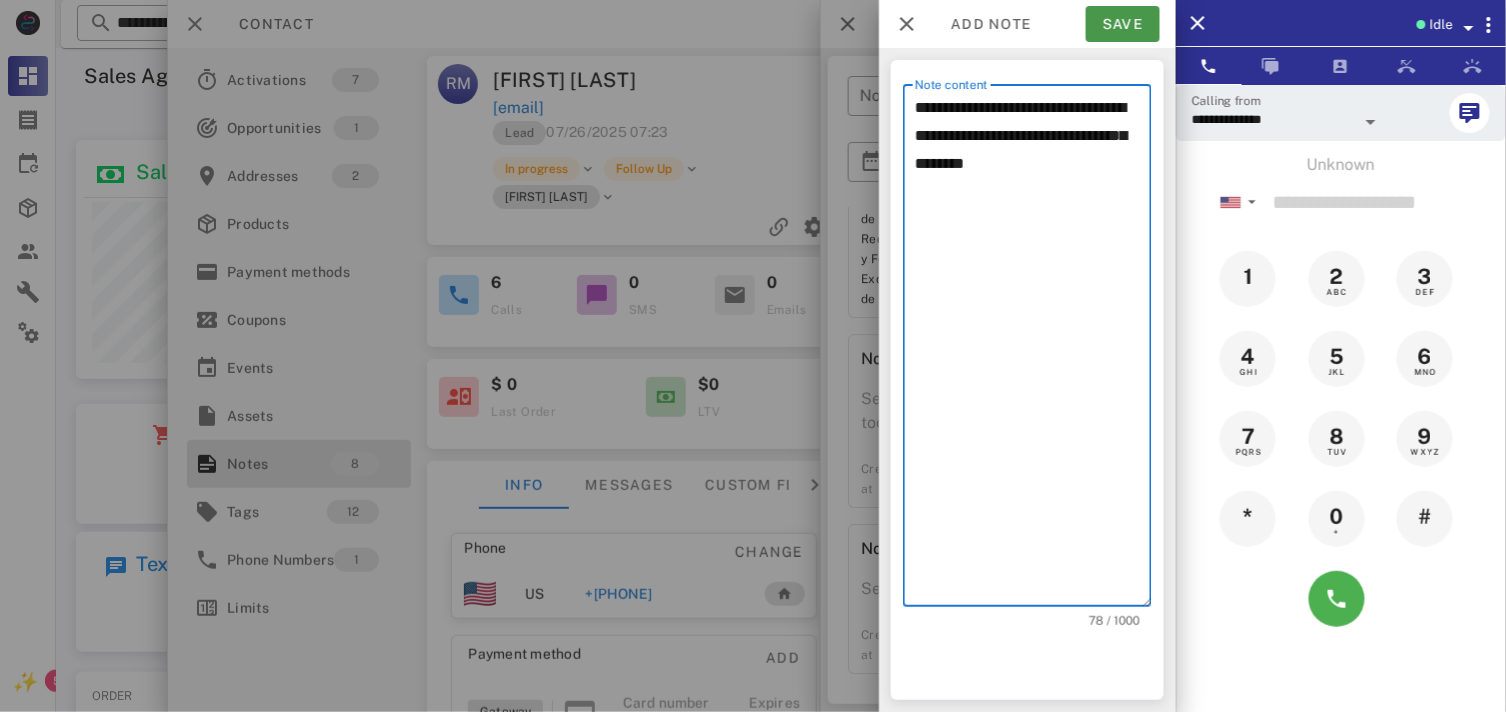 type on "**********" 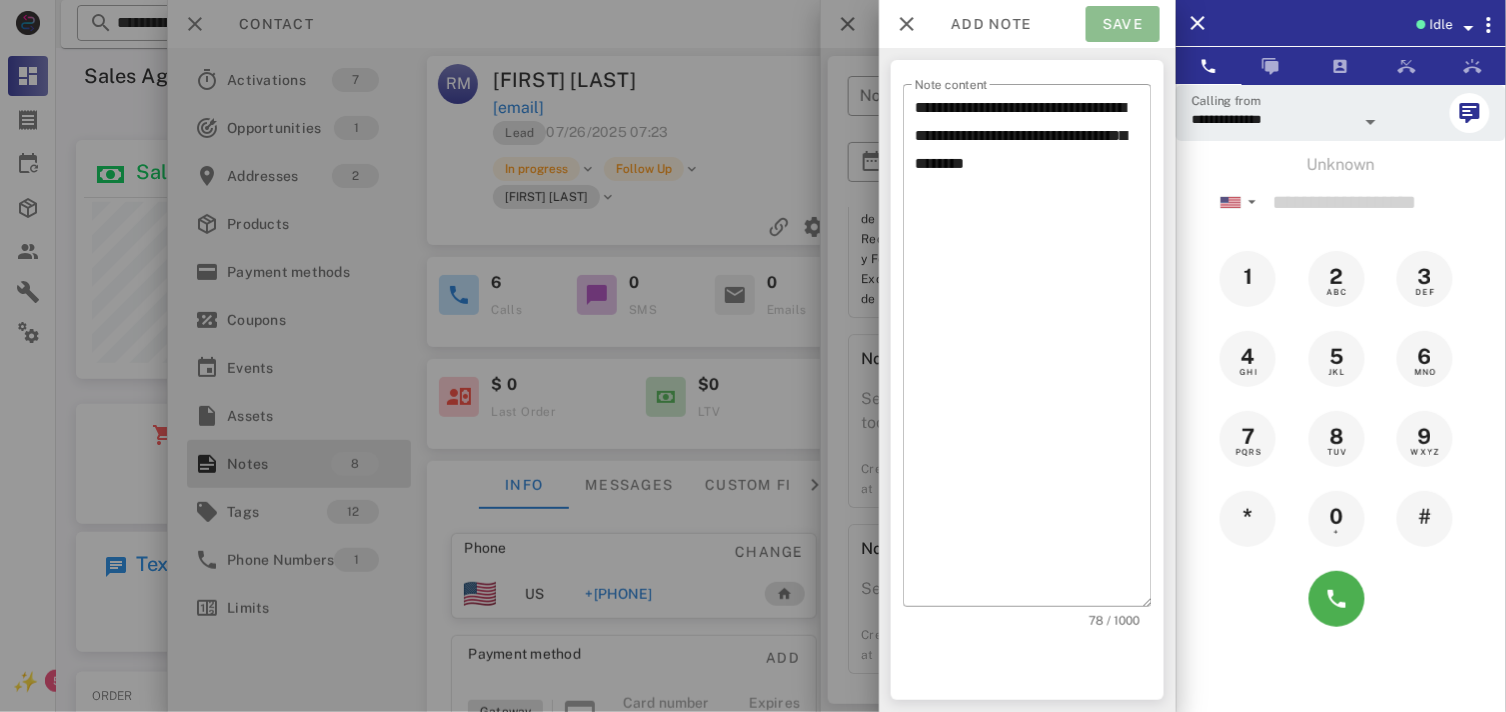 click on "Save" at bounding box center (1123, 24) 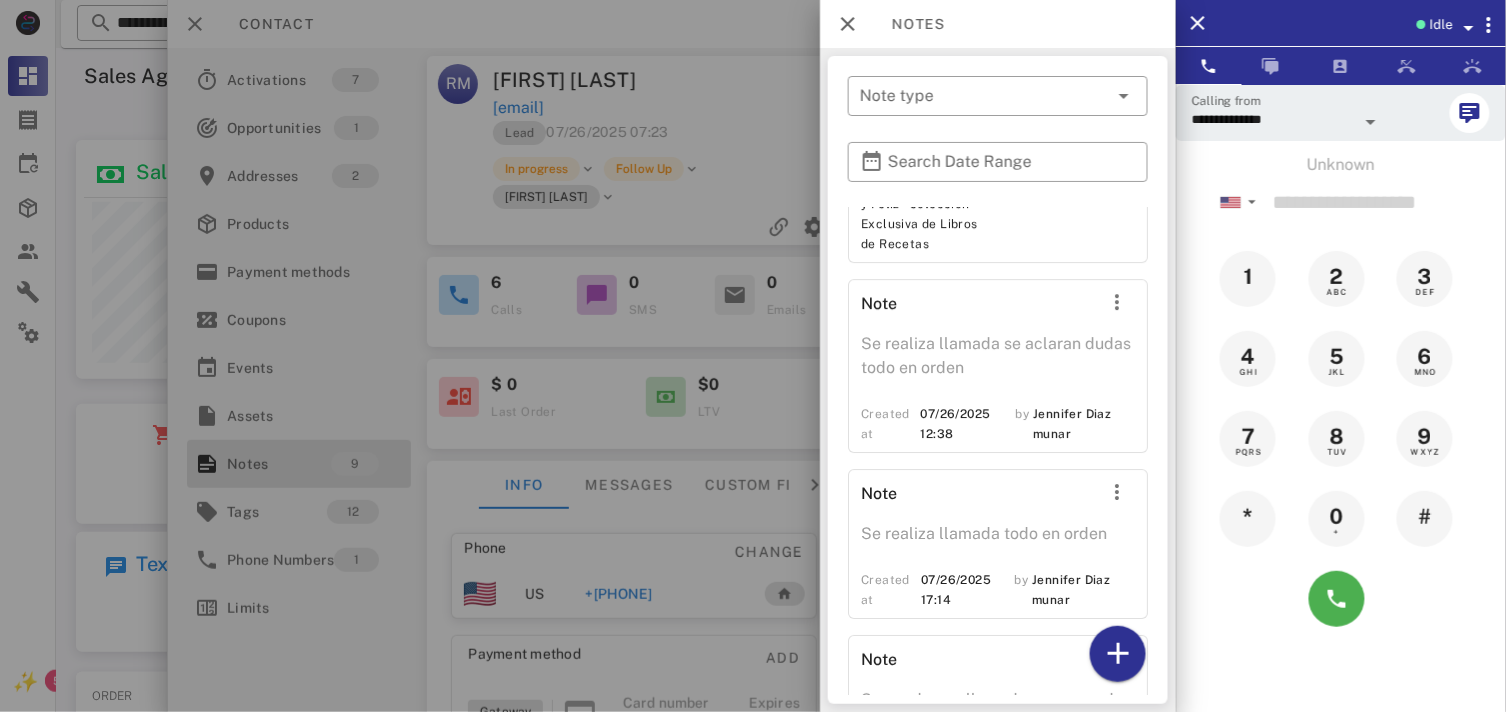 scroll, scrollTop: 2126, scrollLeft: 0, axis: vertical 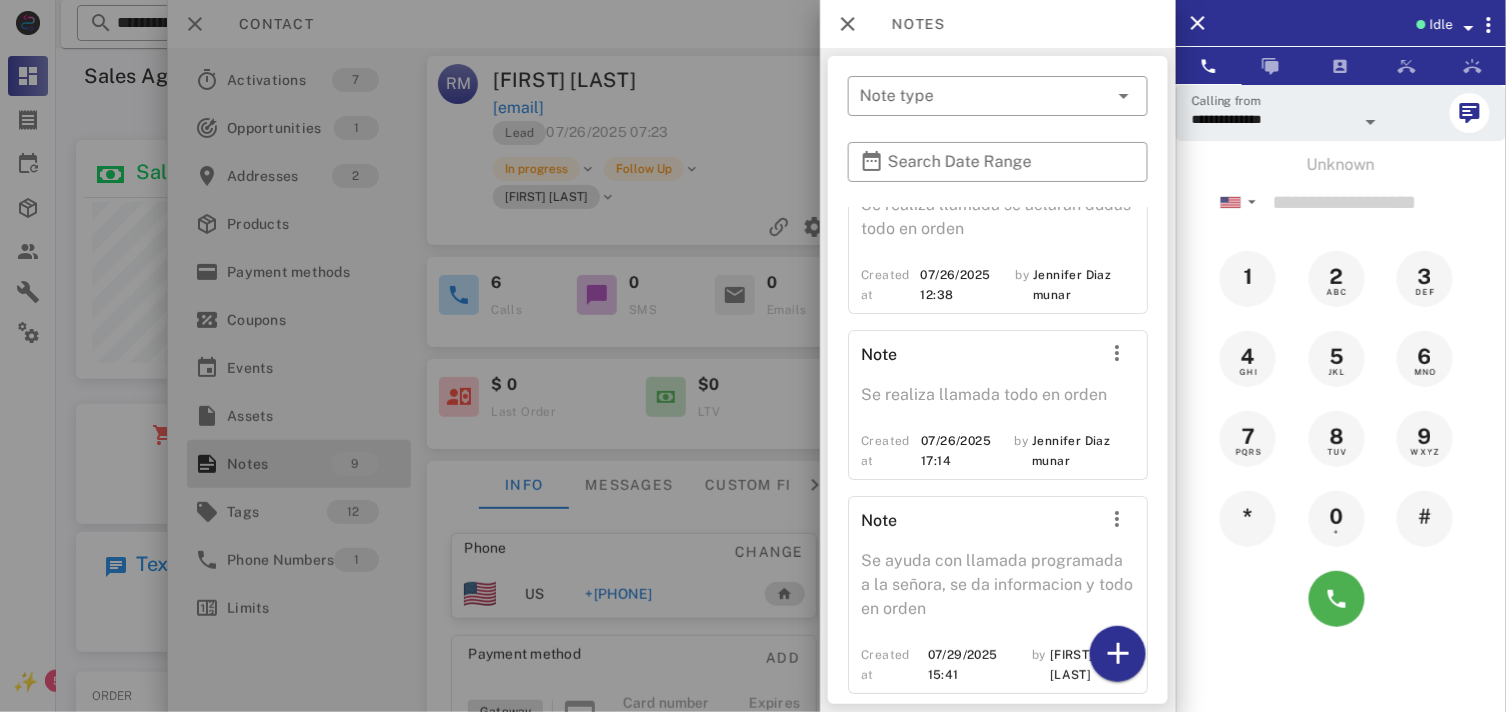 click at bounding box center (753, 356) 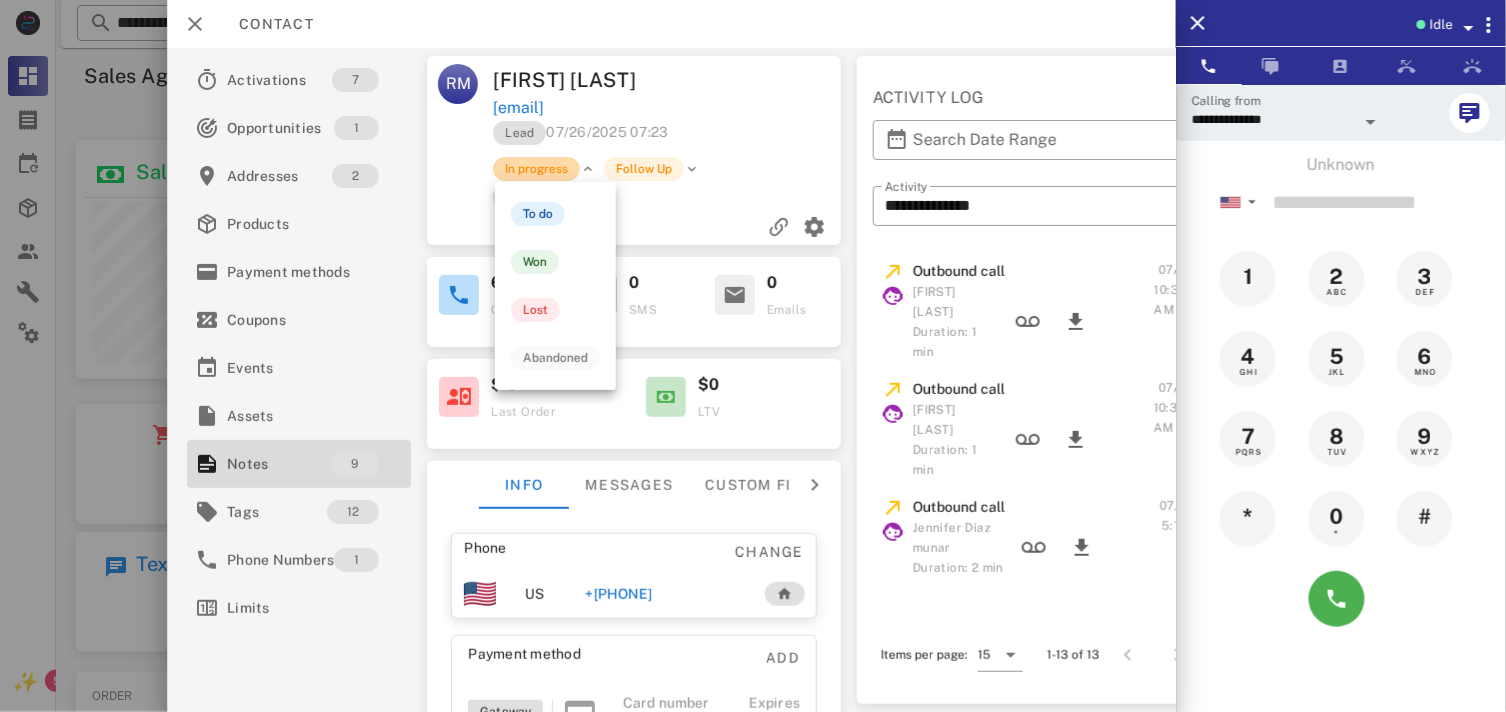 click on "In progress" at bounding box center (537, 169) 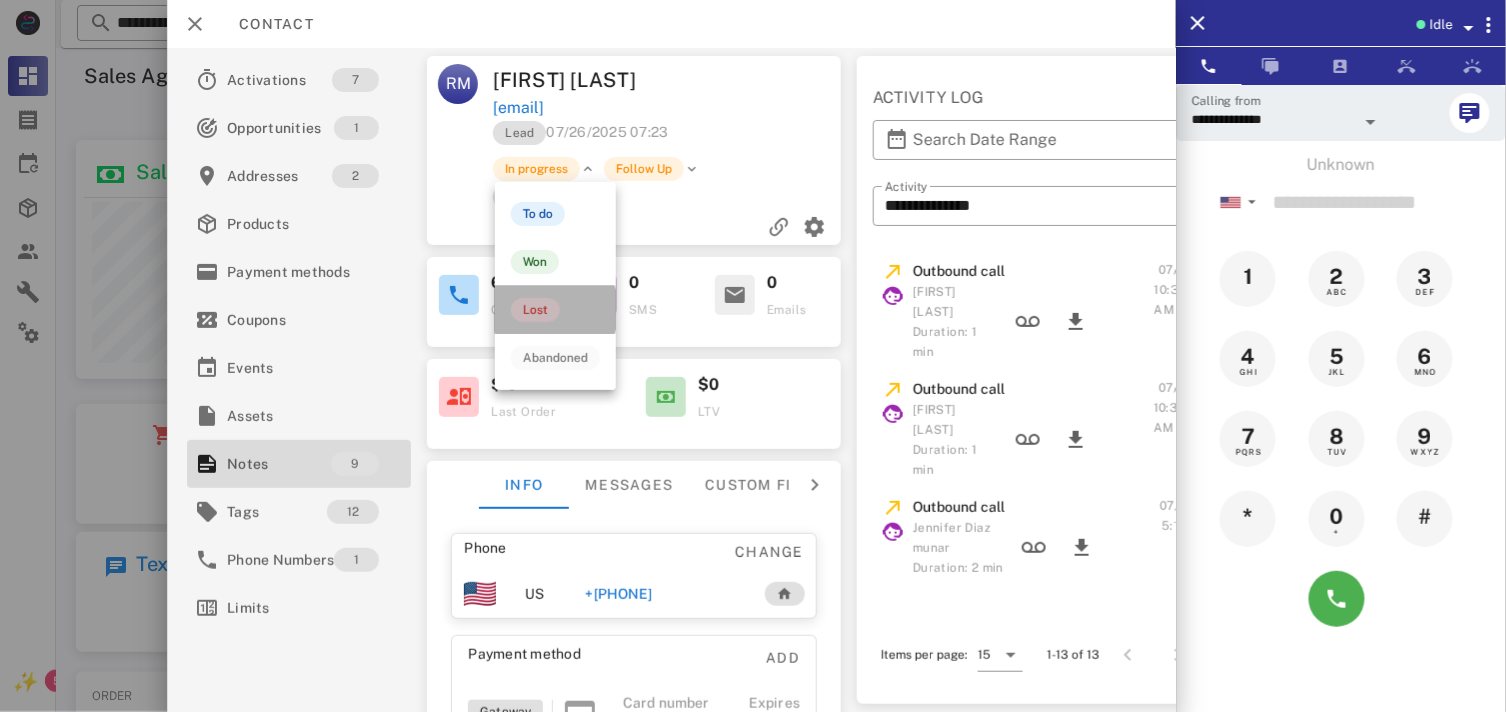 click on "Lost" at bounding box center [555, 310] 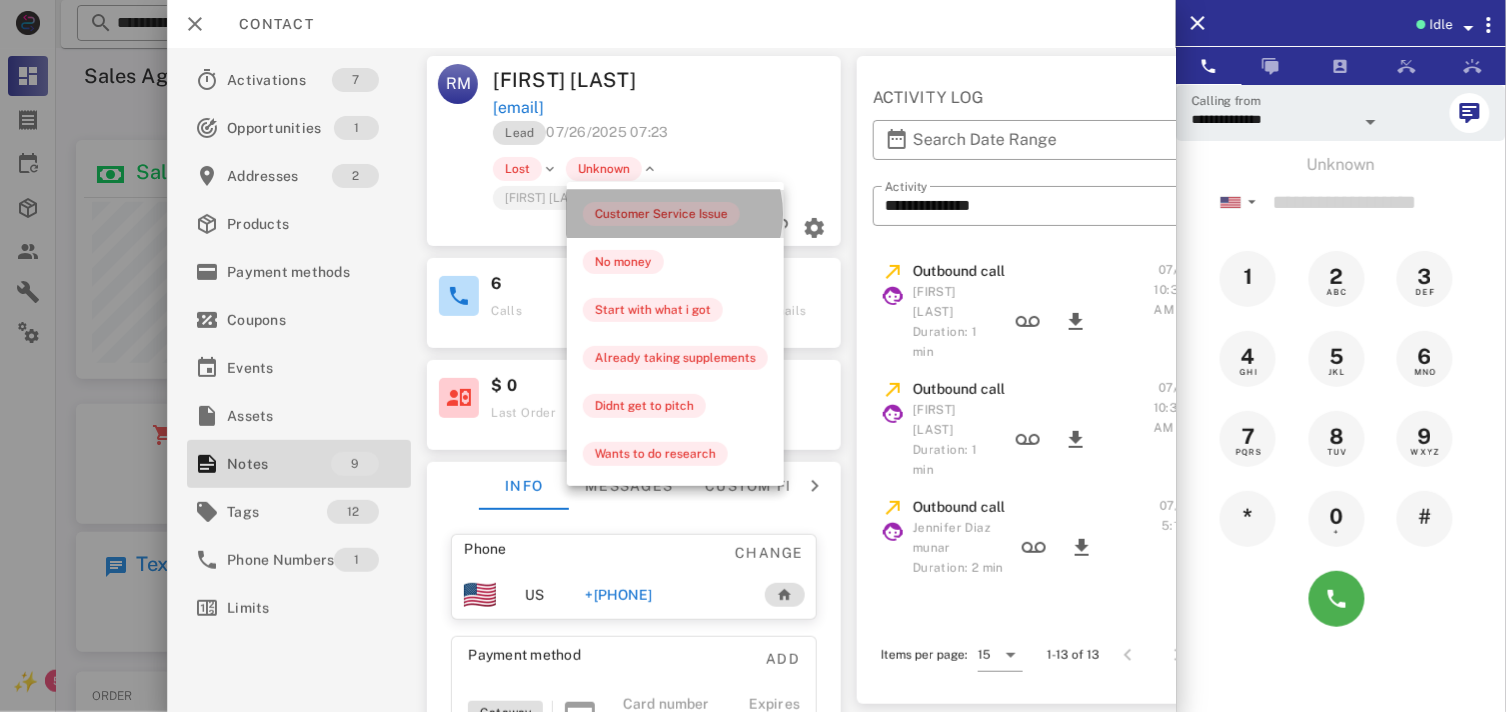 click on "Customer Service Issue" at bounding box center [661, 214] 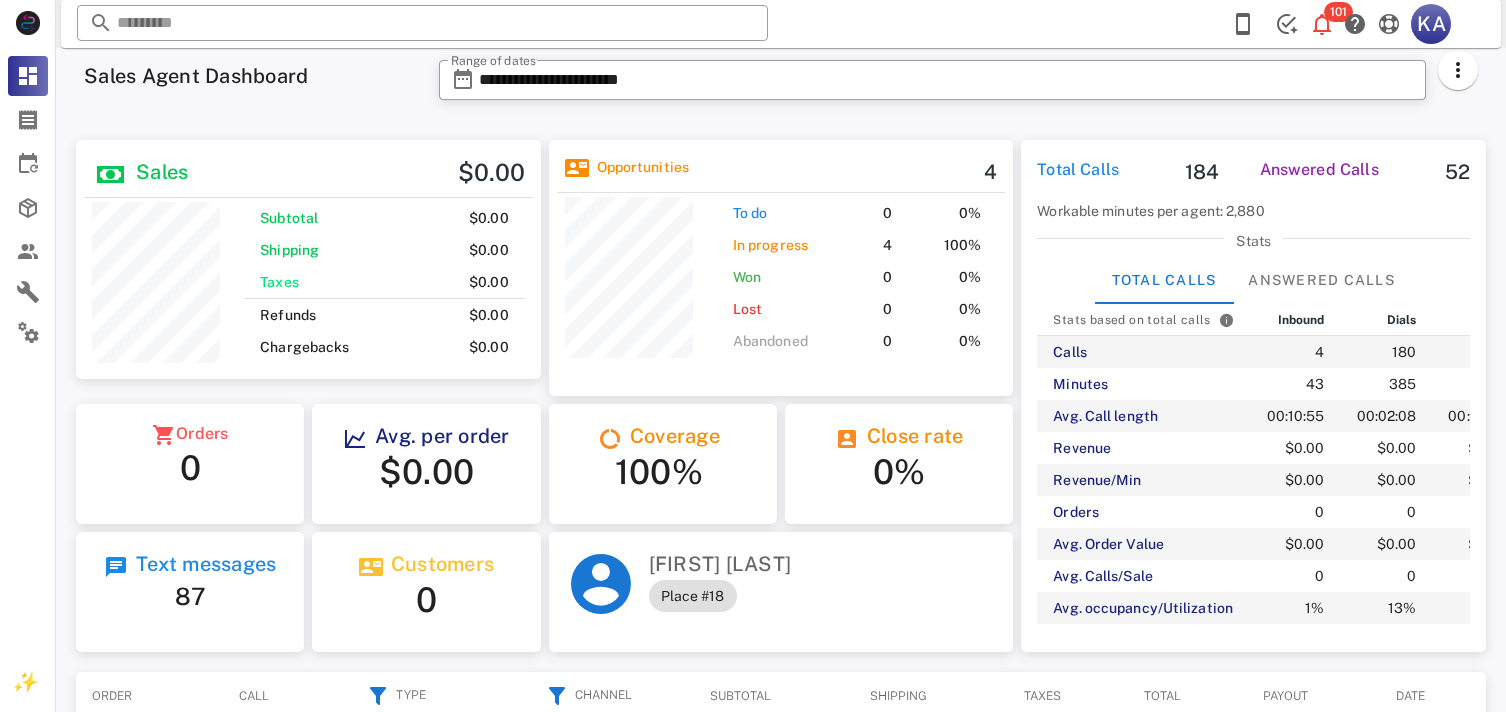 scroll, scrollTop: 0, scrollLeft: 0, axis: both 